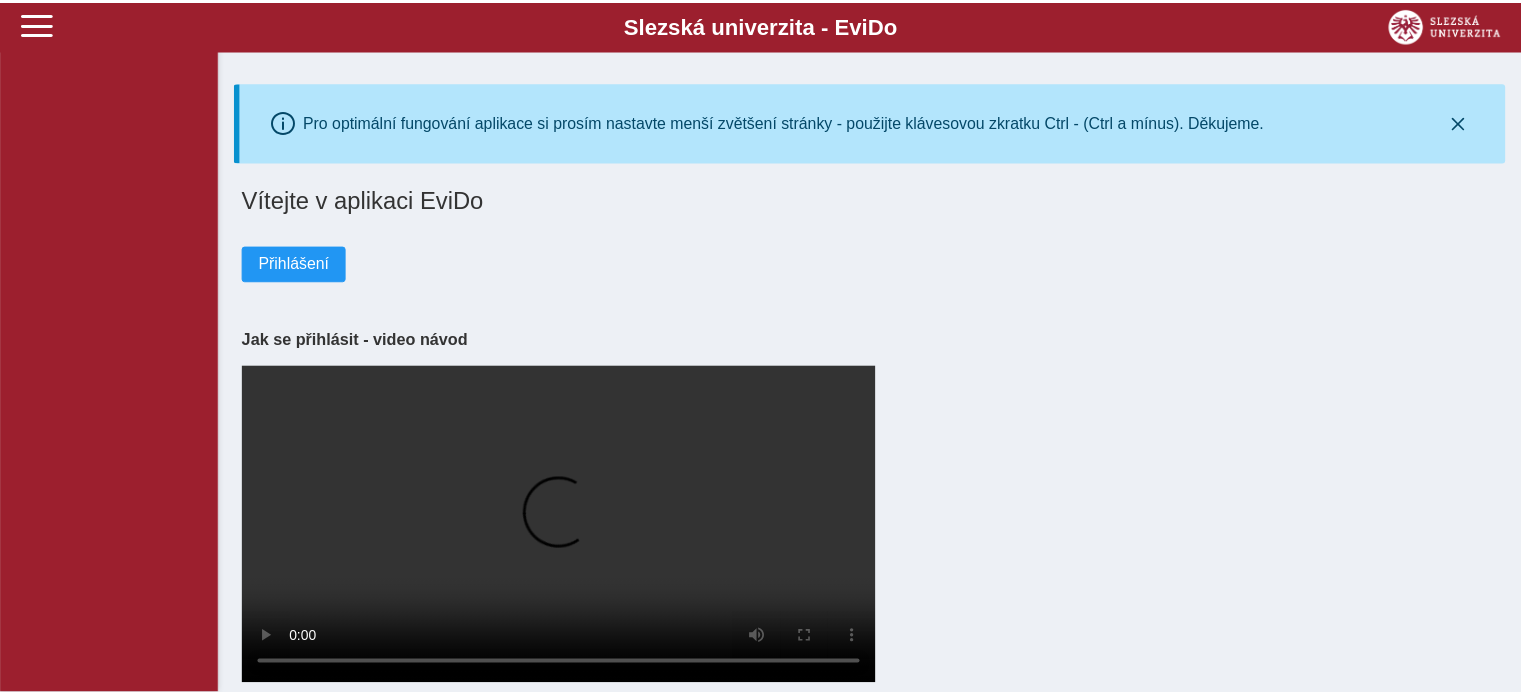 scroll, scrollTop: 0, scrollLeft: 0, axis: both 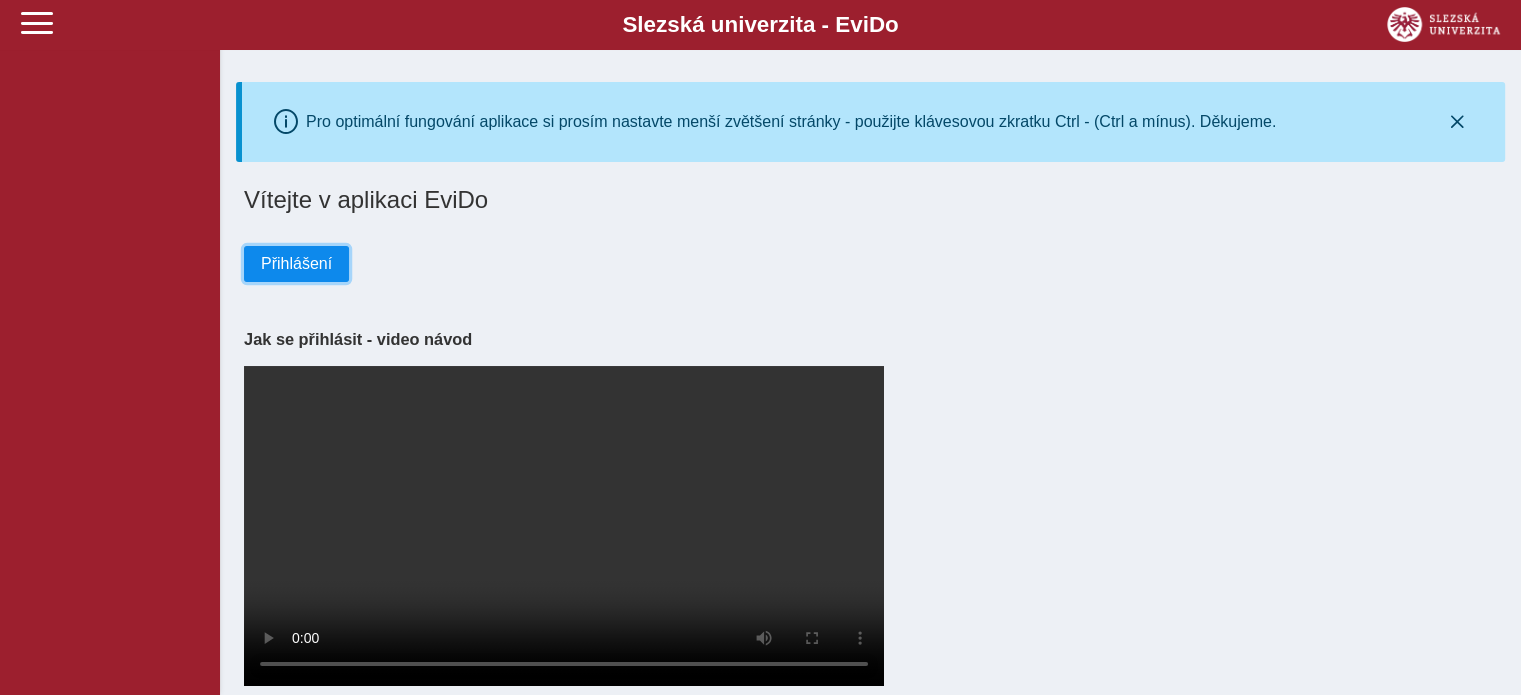 click on "Přihlášení" at bounding box center [296, 264] 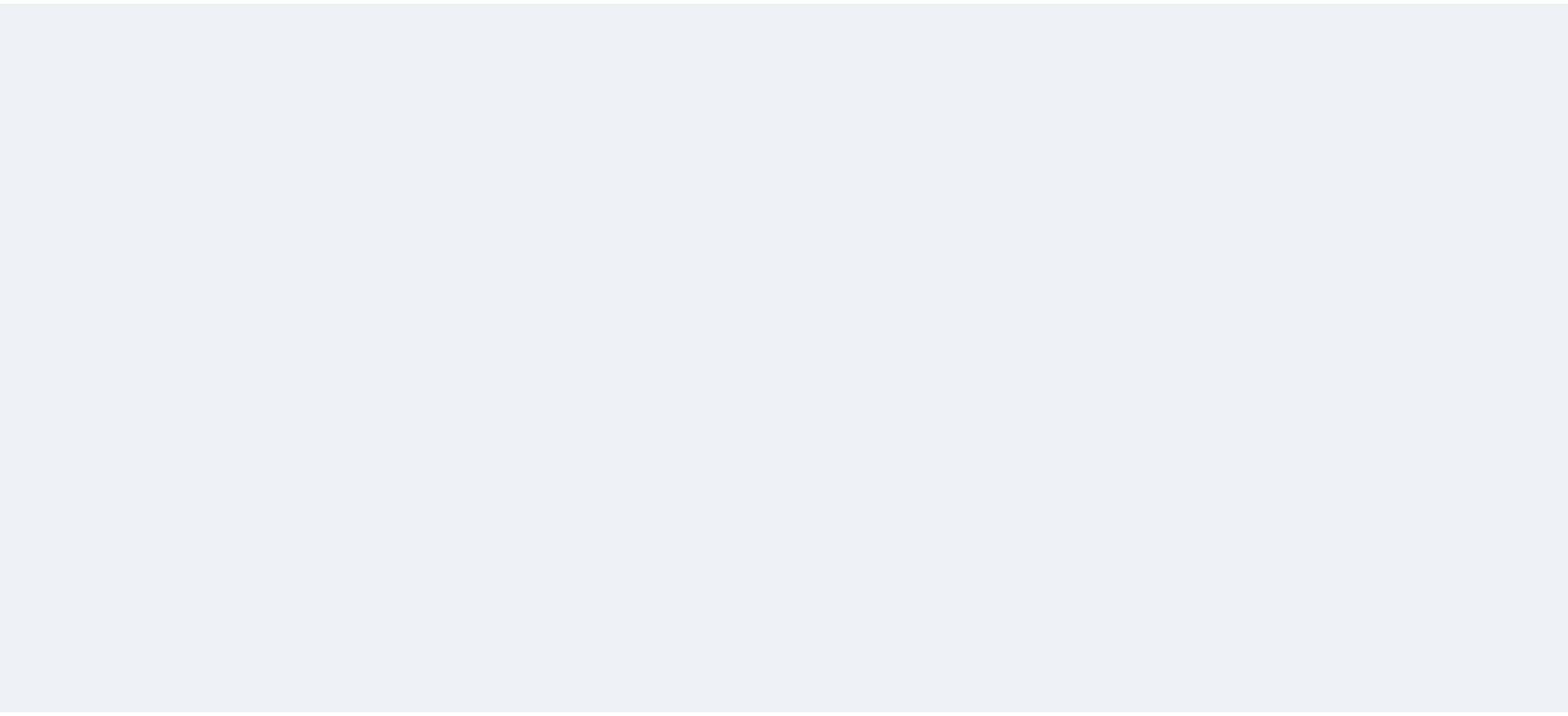 scroll, scrollTop: 0, scrollLeft: 0, axis: both 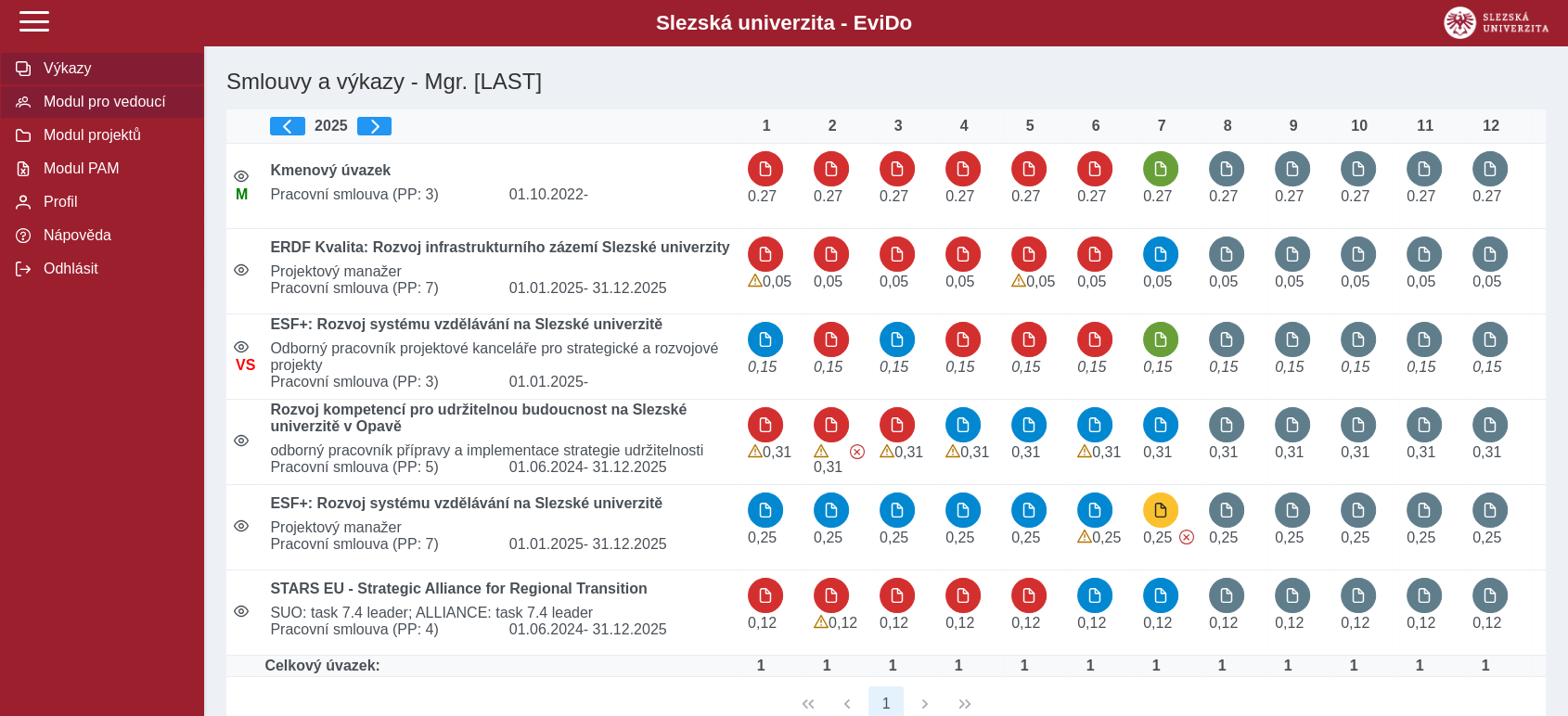 click on "Modul pro vedoucí" at bounding box center [113, 102] 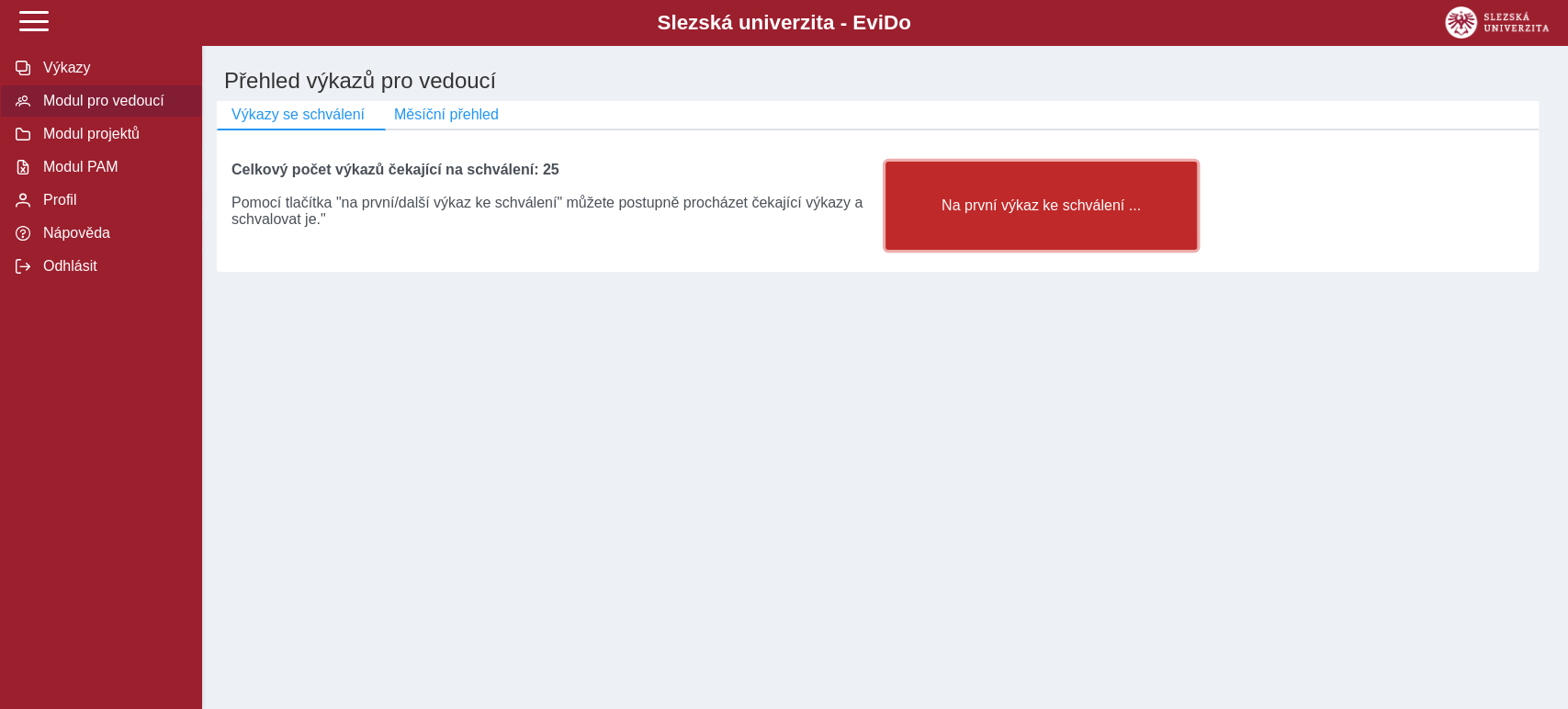 click on "Na první výkaz ke schválení ..." at bounding box center [1042, 206] 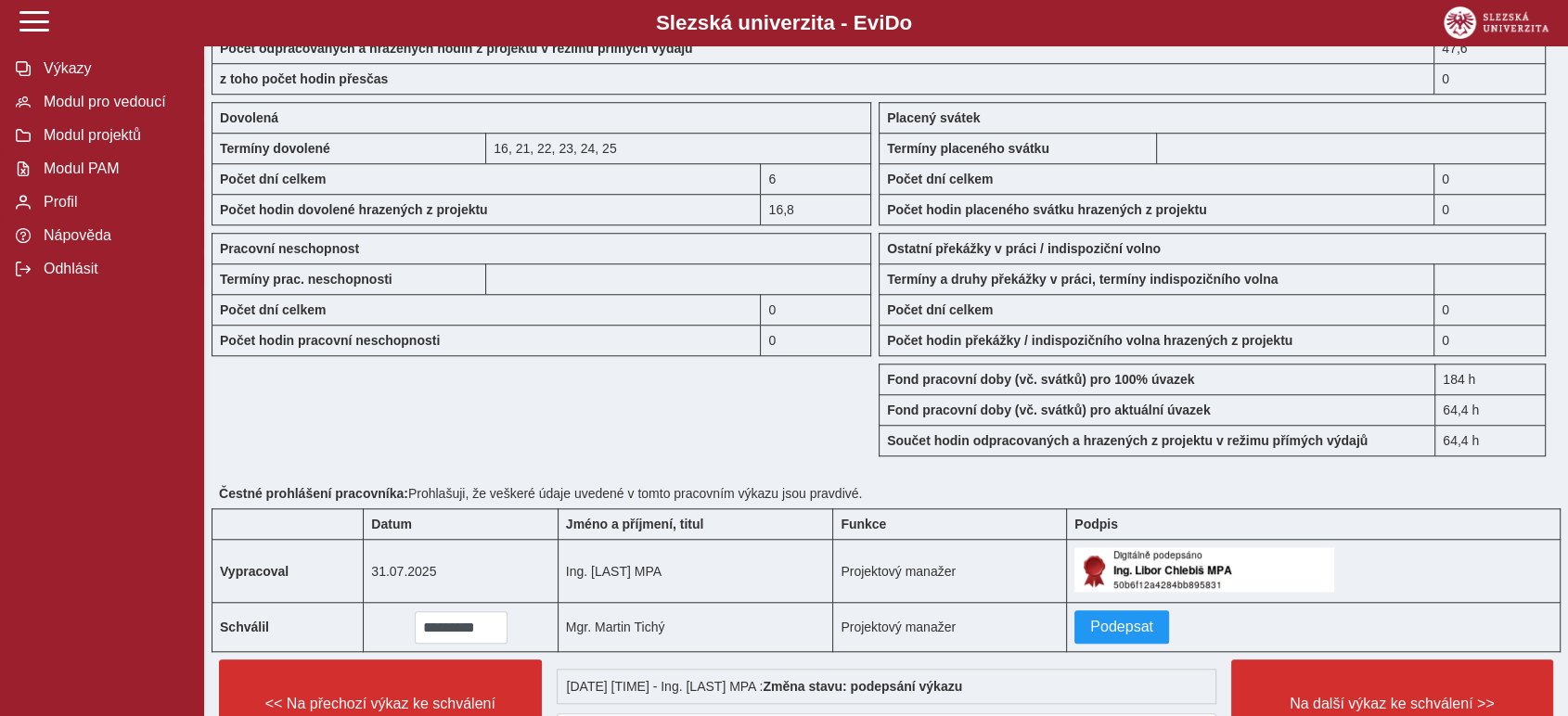 scroll, scrollTop: 1558, scrollLeft: 0, axis: vertical 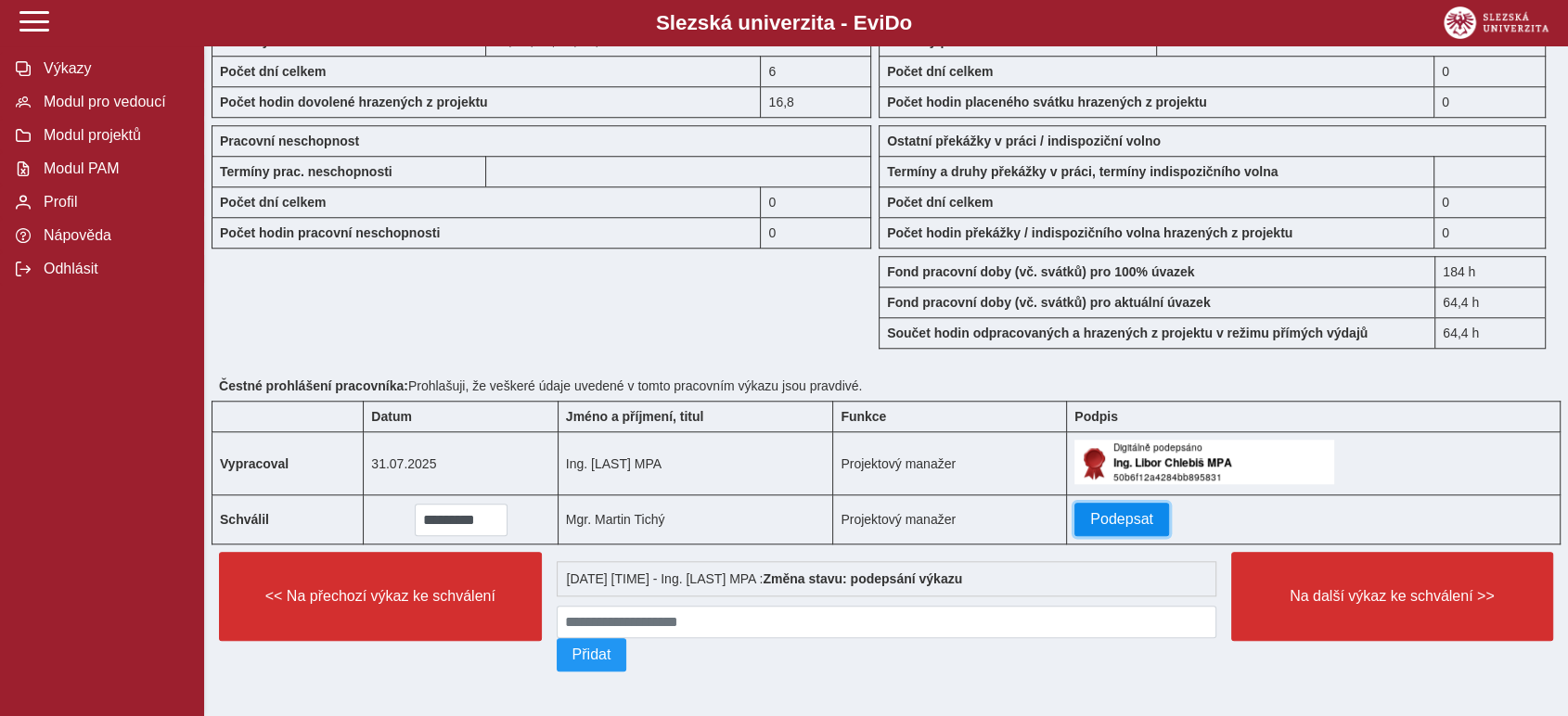 click on "Podepsat" at bounding box center (1122, 519) 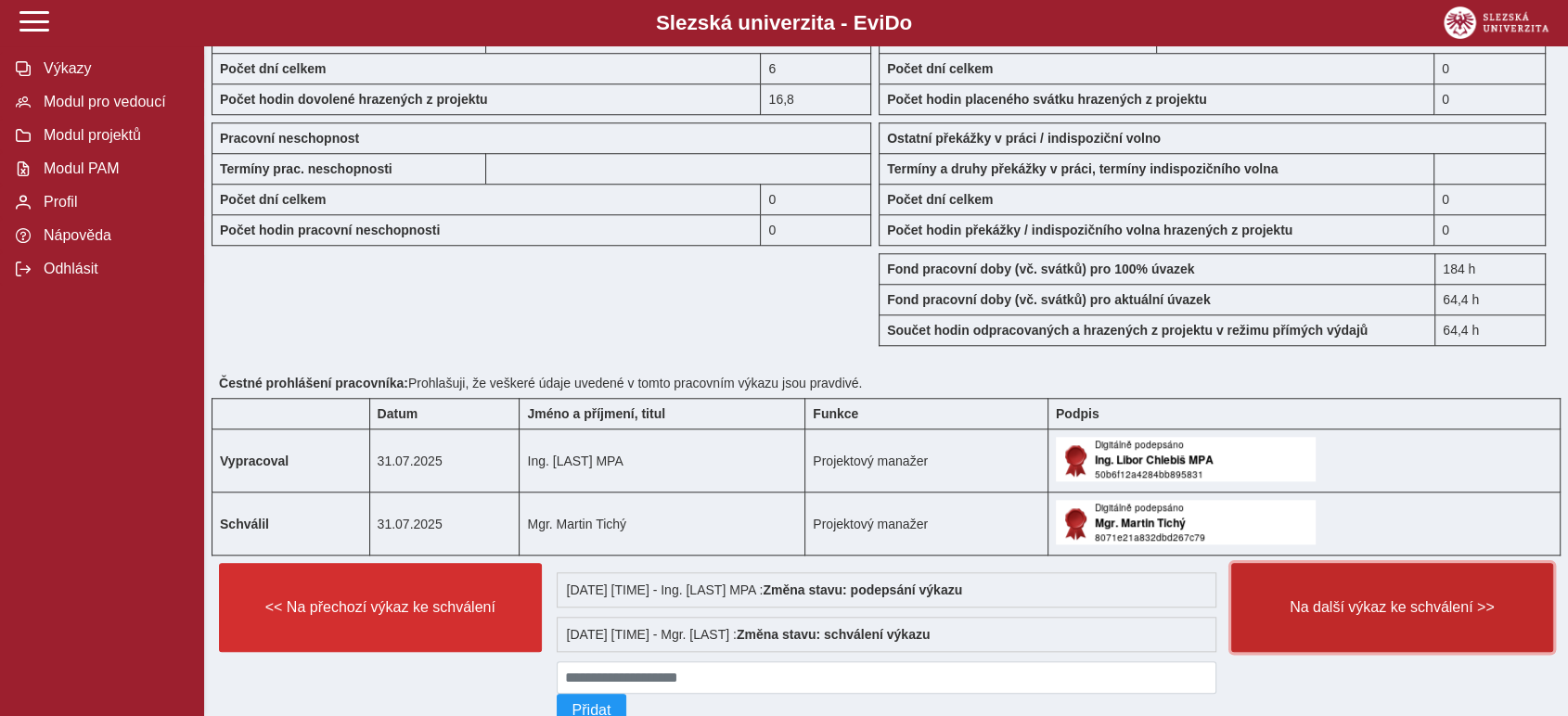 click on "Na další výkaz ke schválení  >>" at bounding box center [1393, 607] 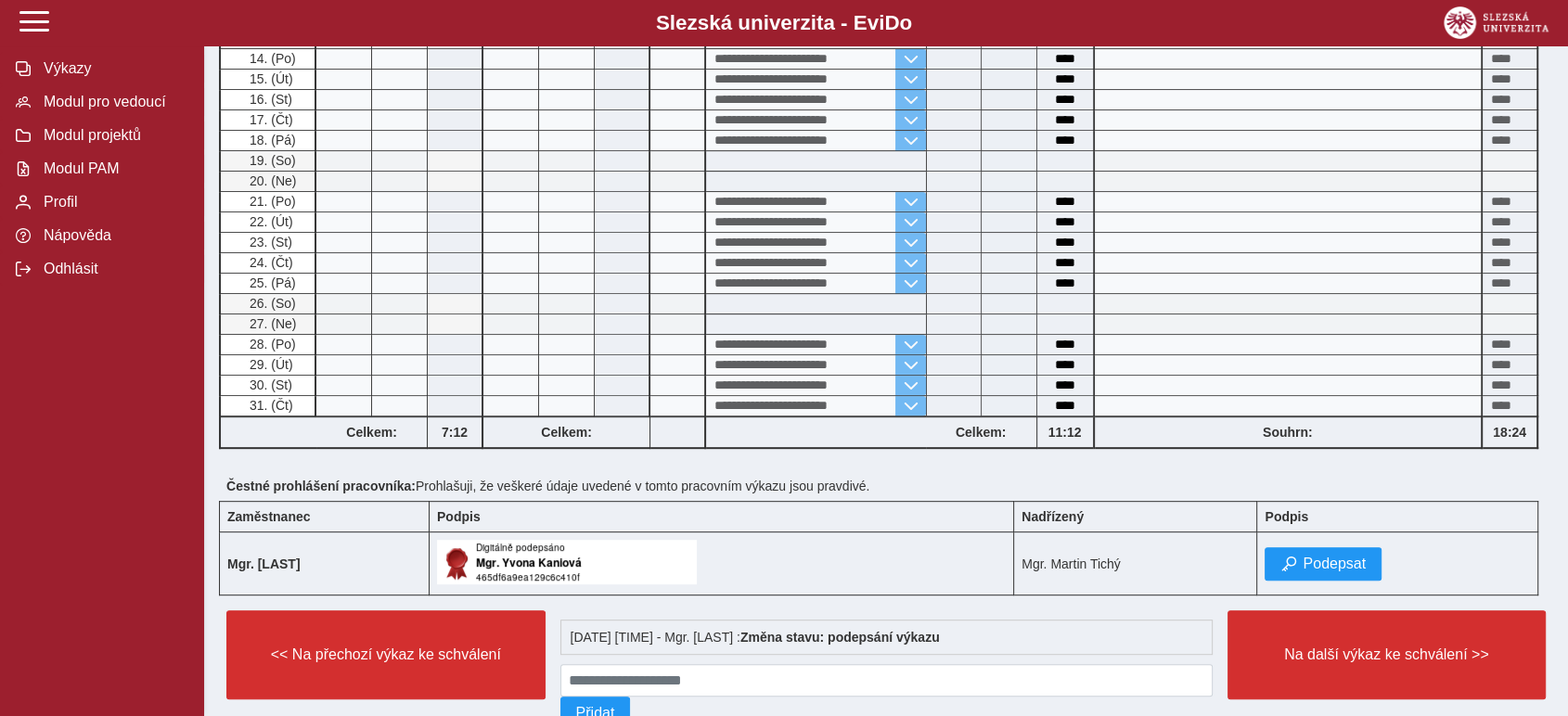 scroll, scrollTop: 804, scrollLeft: 0, axis: vertical 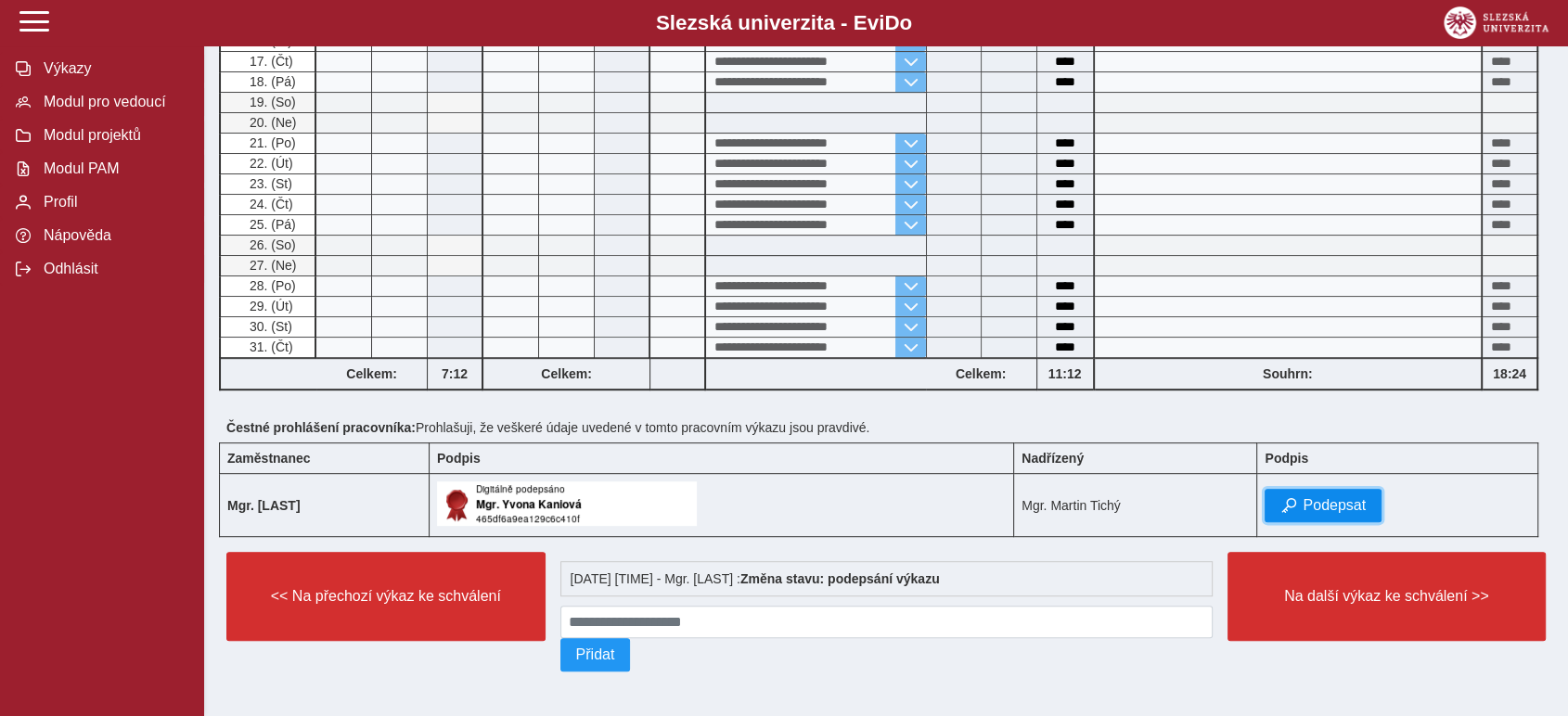click on "Podepsat" at bounding box center (1334, 505) 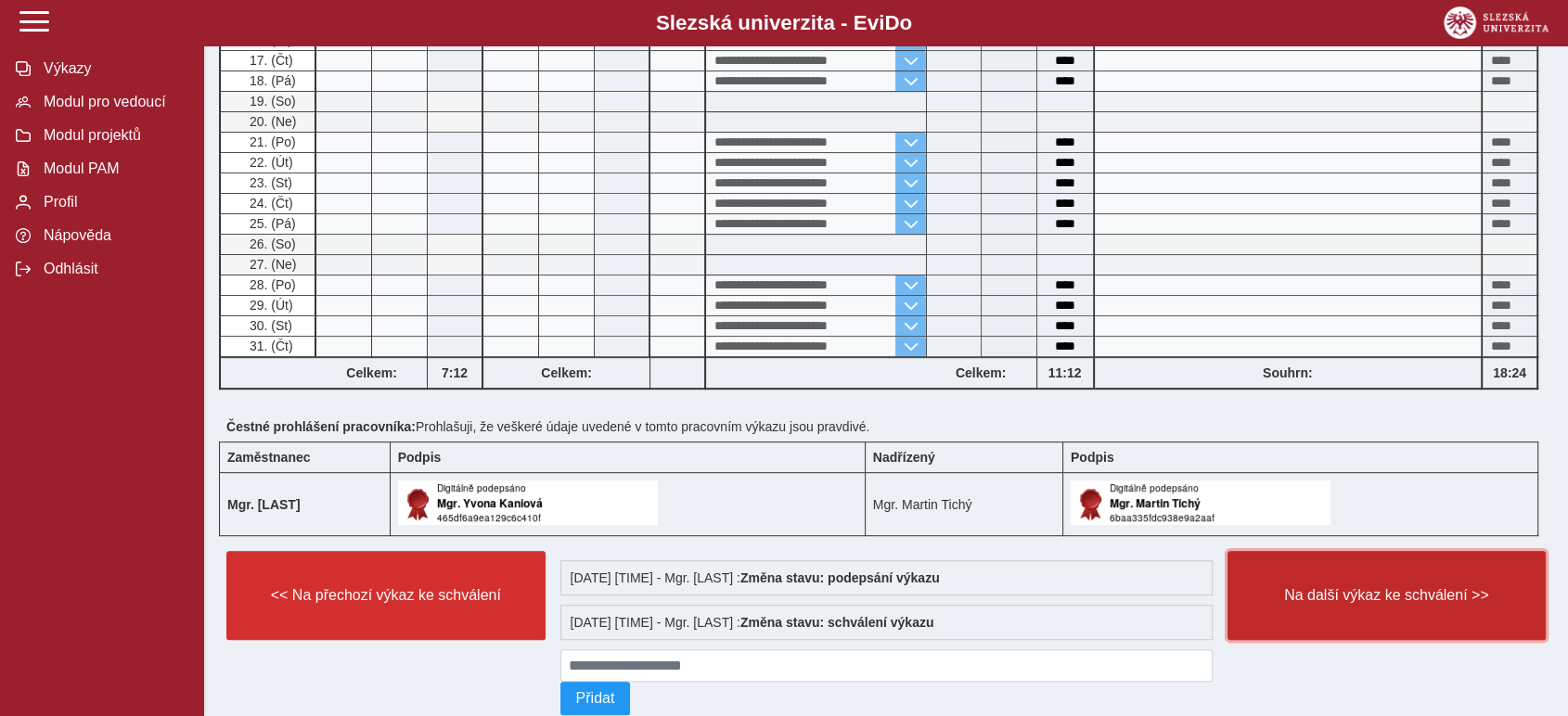 click on "Na další výkaz ke schválení  >>" at bounding box center [1387, 595] 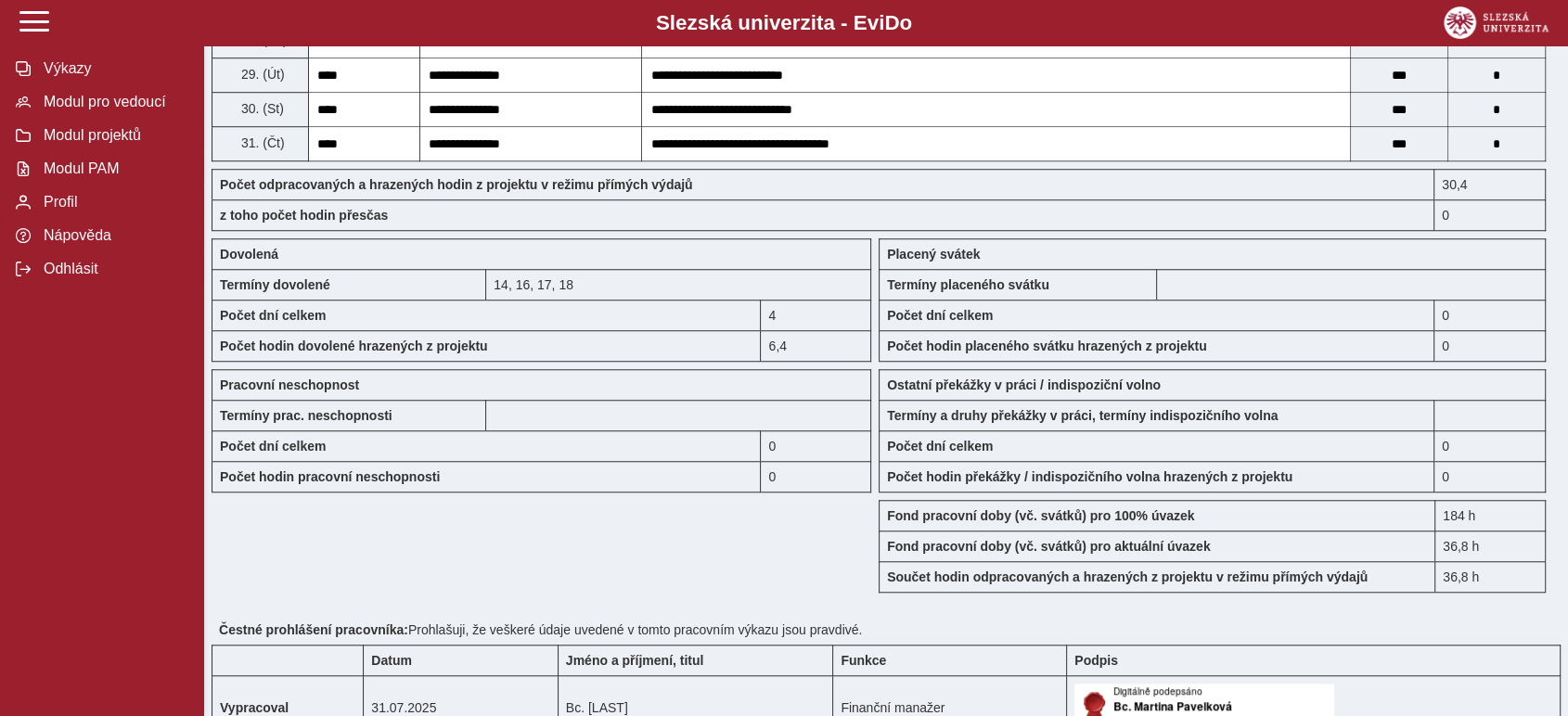 scroll, scrollTop: 1591, scrollLeft: 0, axis: vertical 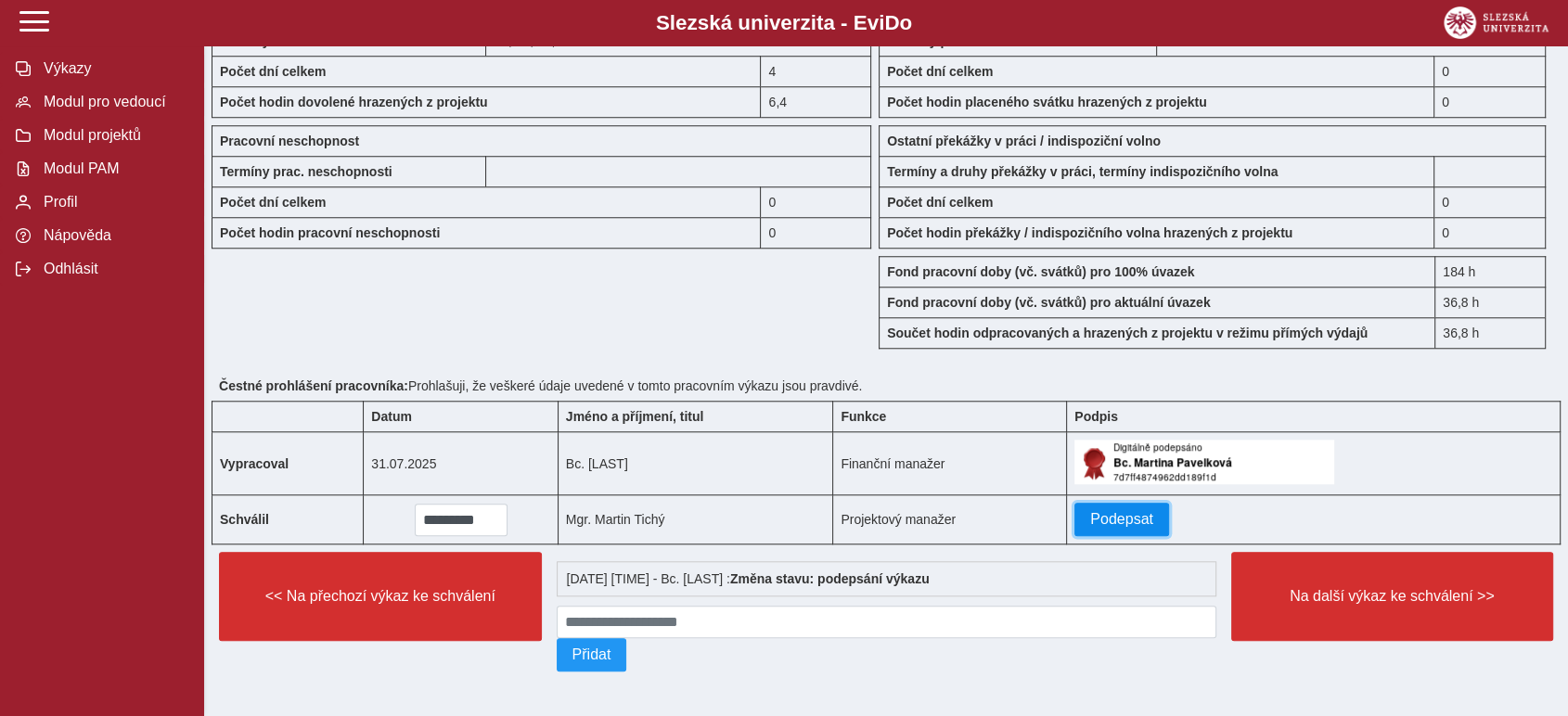 click on "Podepsat" at bounding box center [1122, 519] 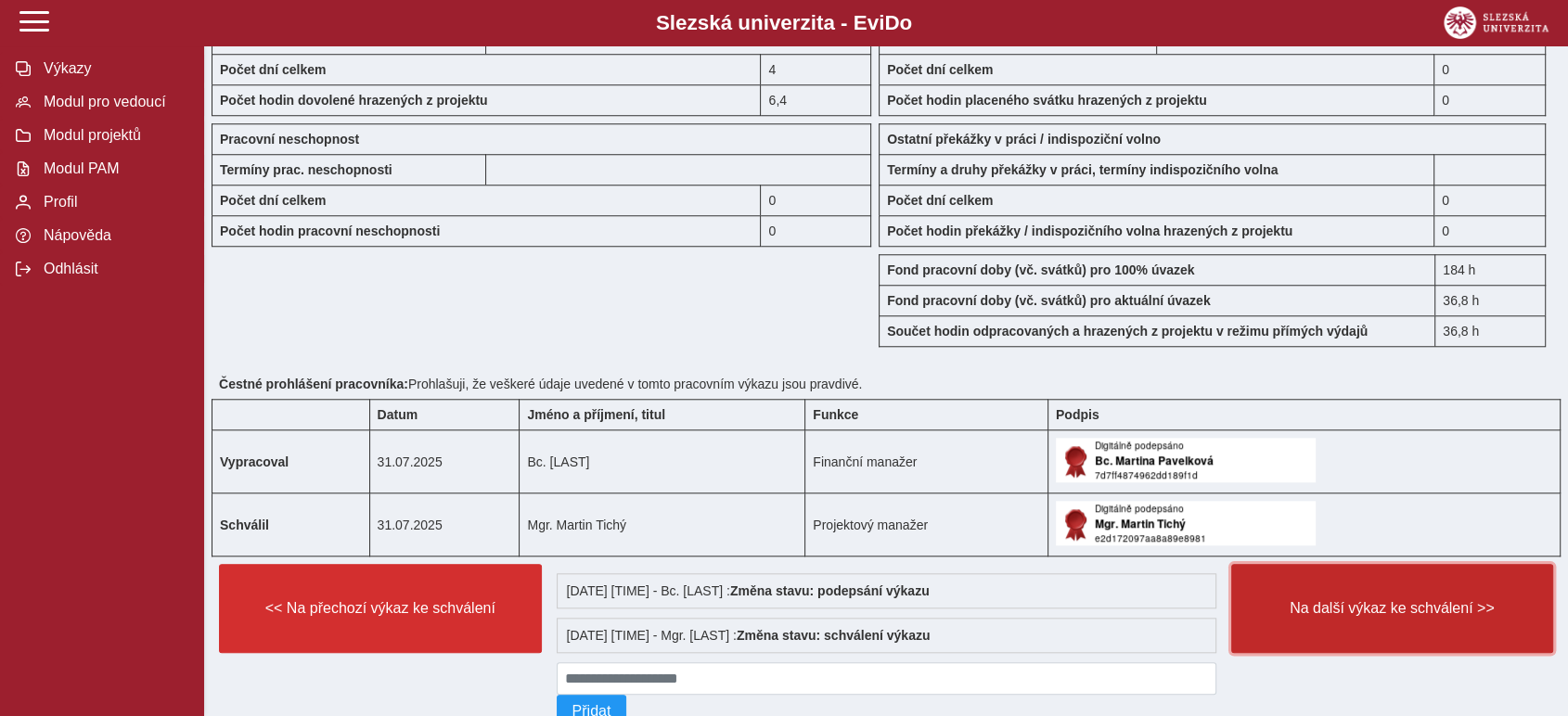 click on "Na další výkaz ke schválení  >>" at bounding box center (1393, 608) 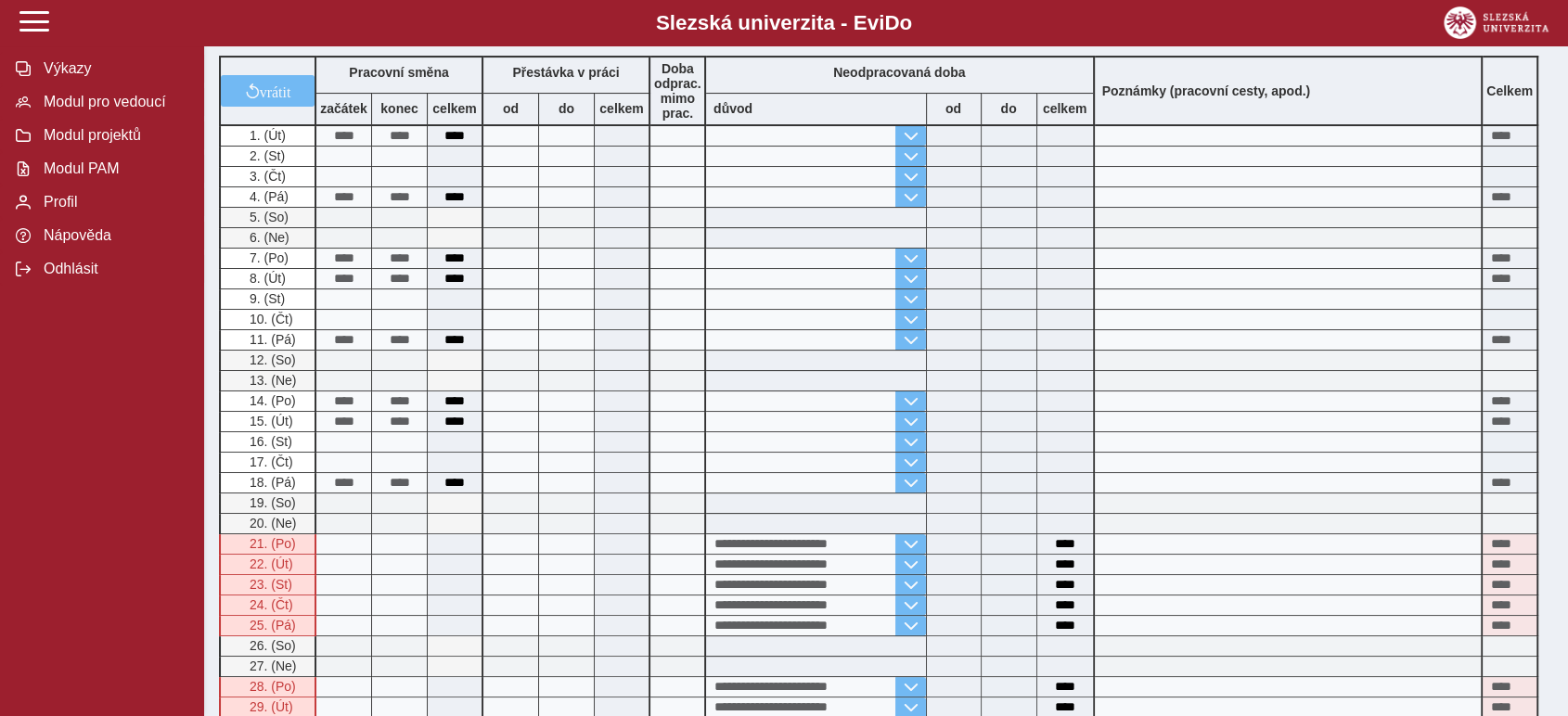 scroll, scrollTop: 804, scrollLeft: 0, axis: vertical 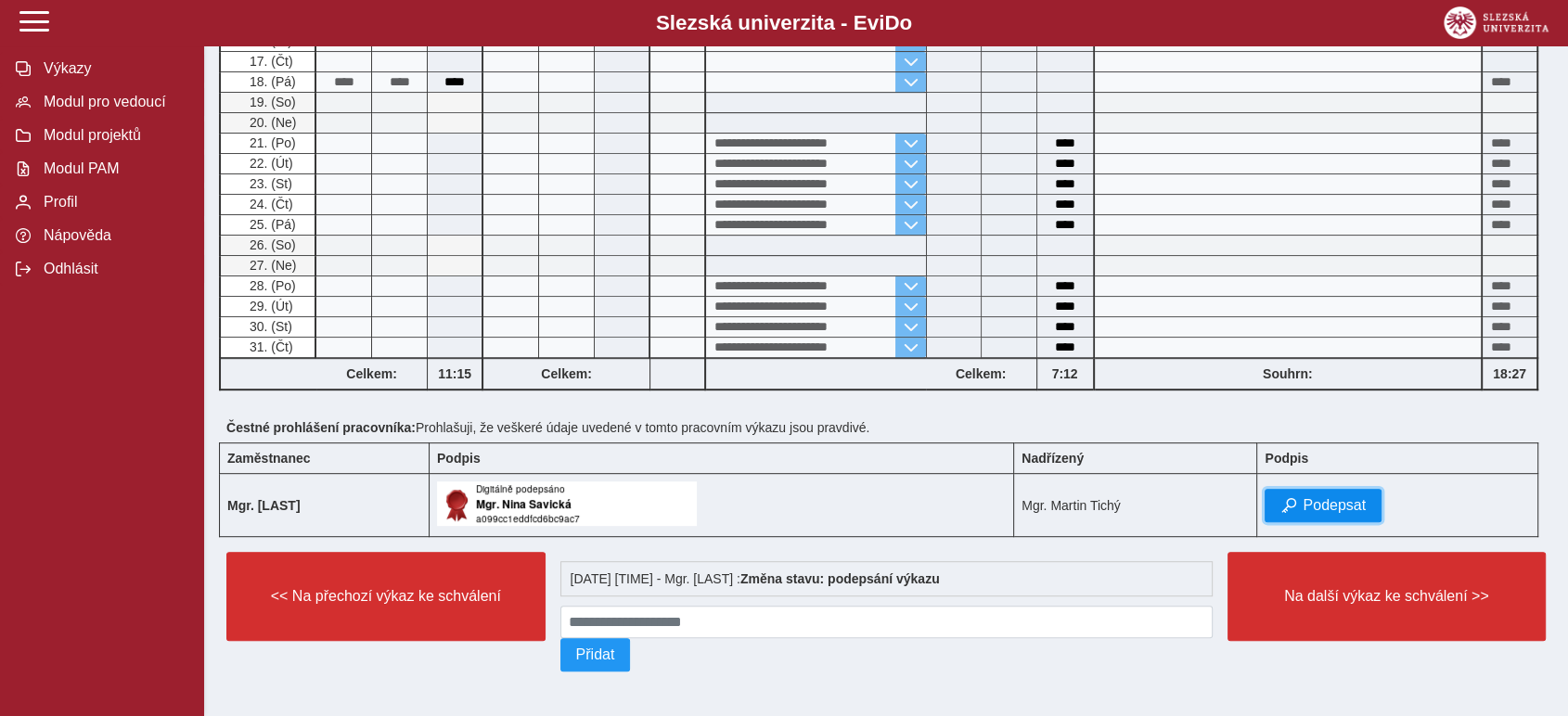 click on "Podepsat" at bounding box center (1334, 505) 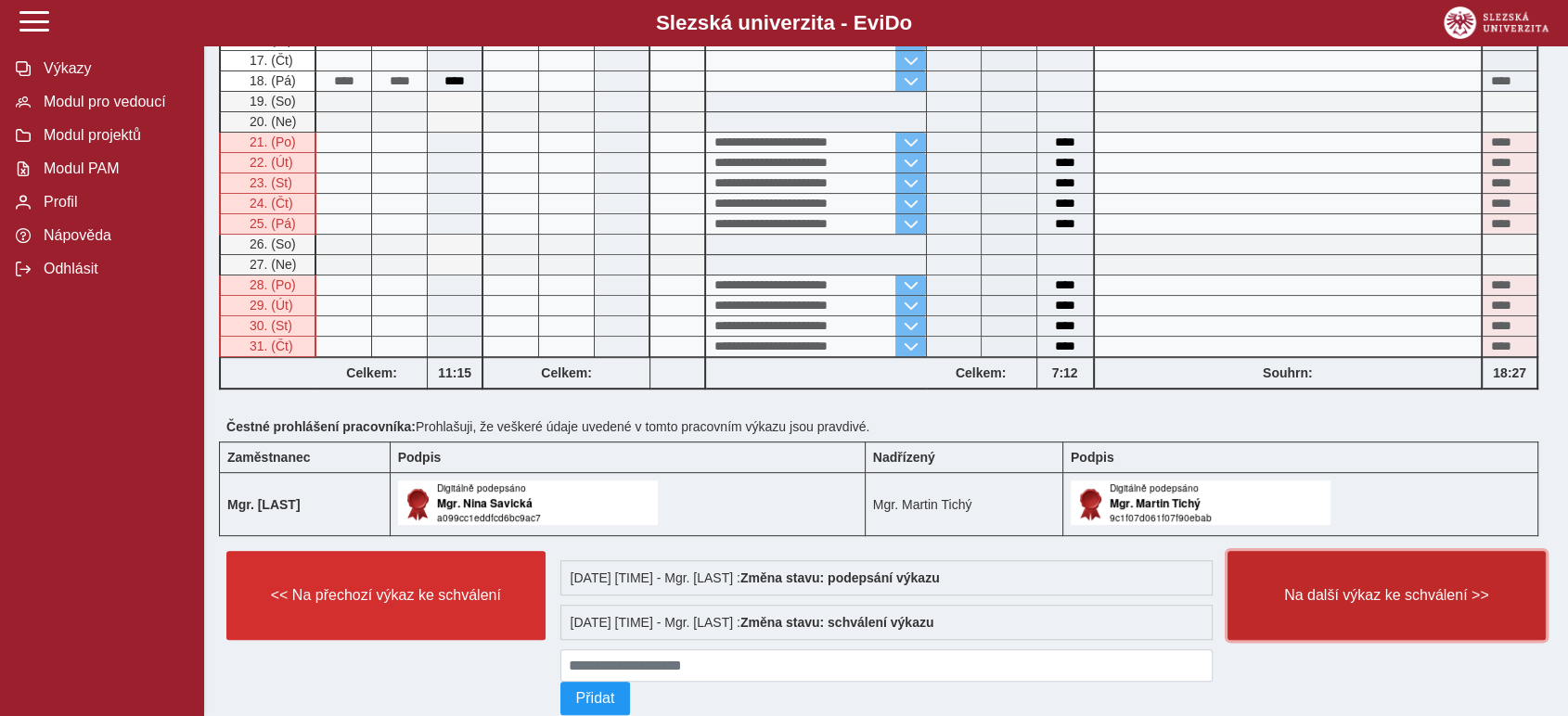 click on "Na další výkaz ke schválení  >>" at bounding box center (1387, 595) 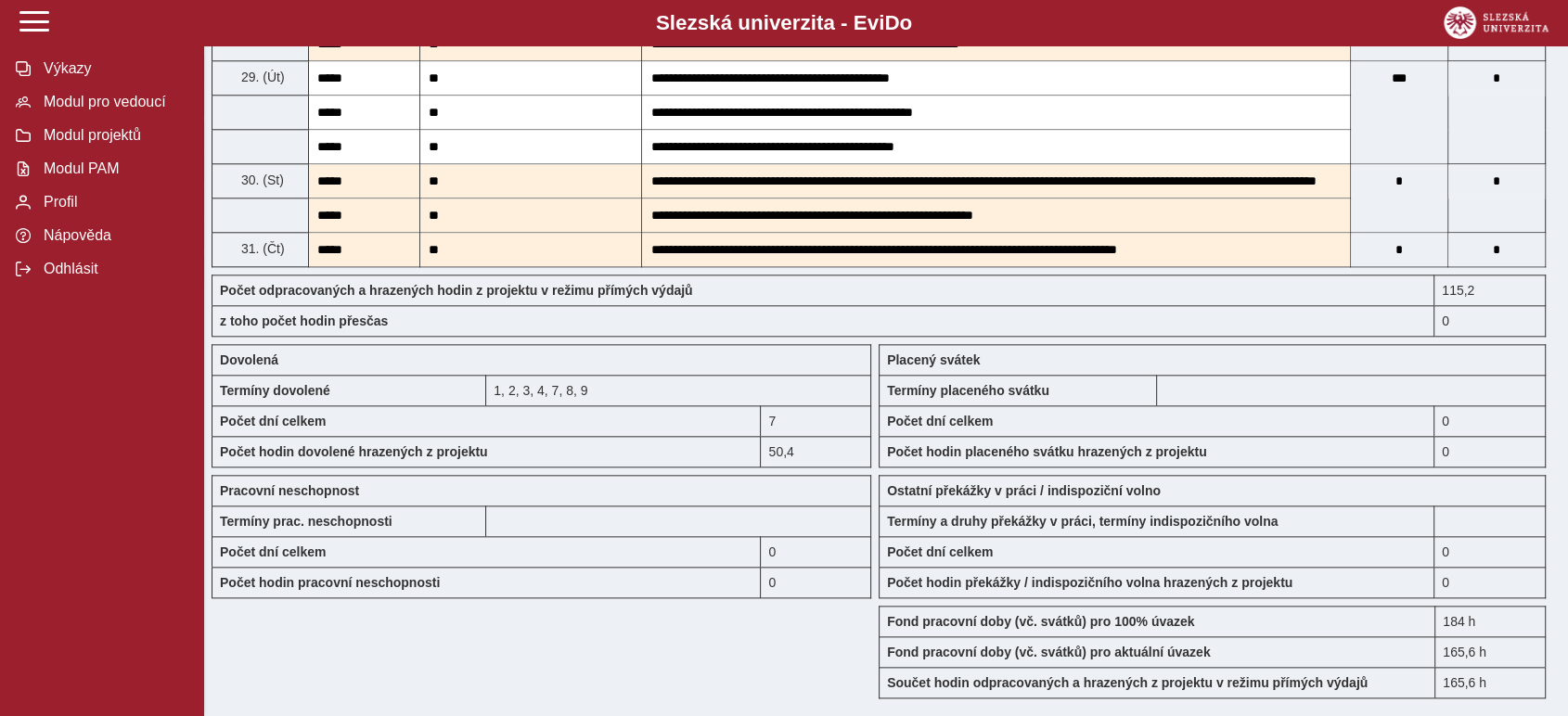scroll, scrollTop: 2164, scrollLeft: 0, axis: vertical 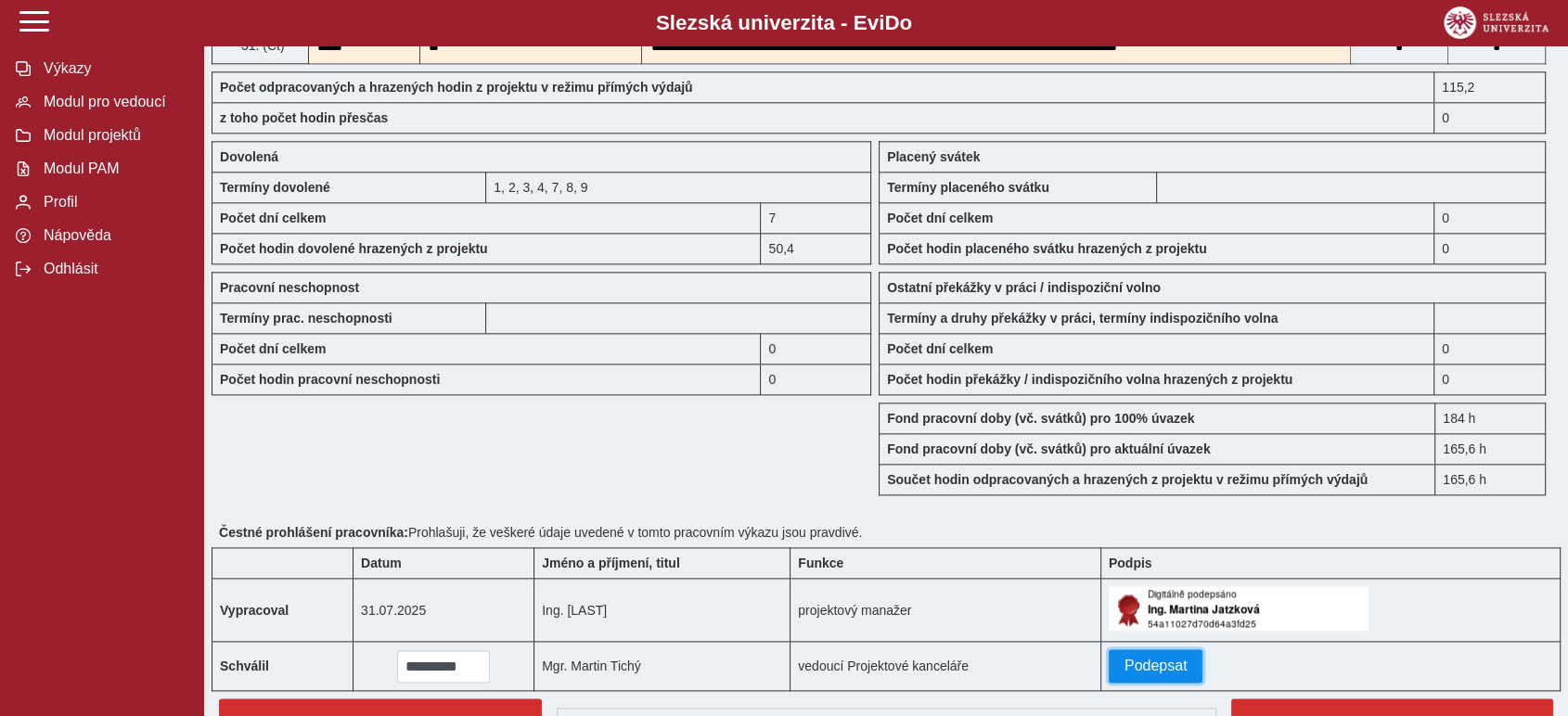 click on "Podepsat" at bounding box center [1156, 666] 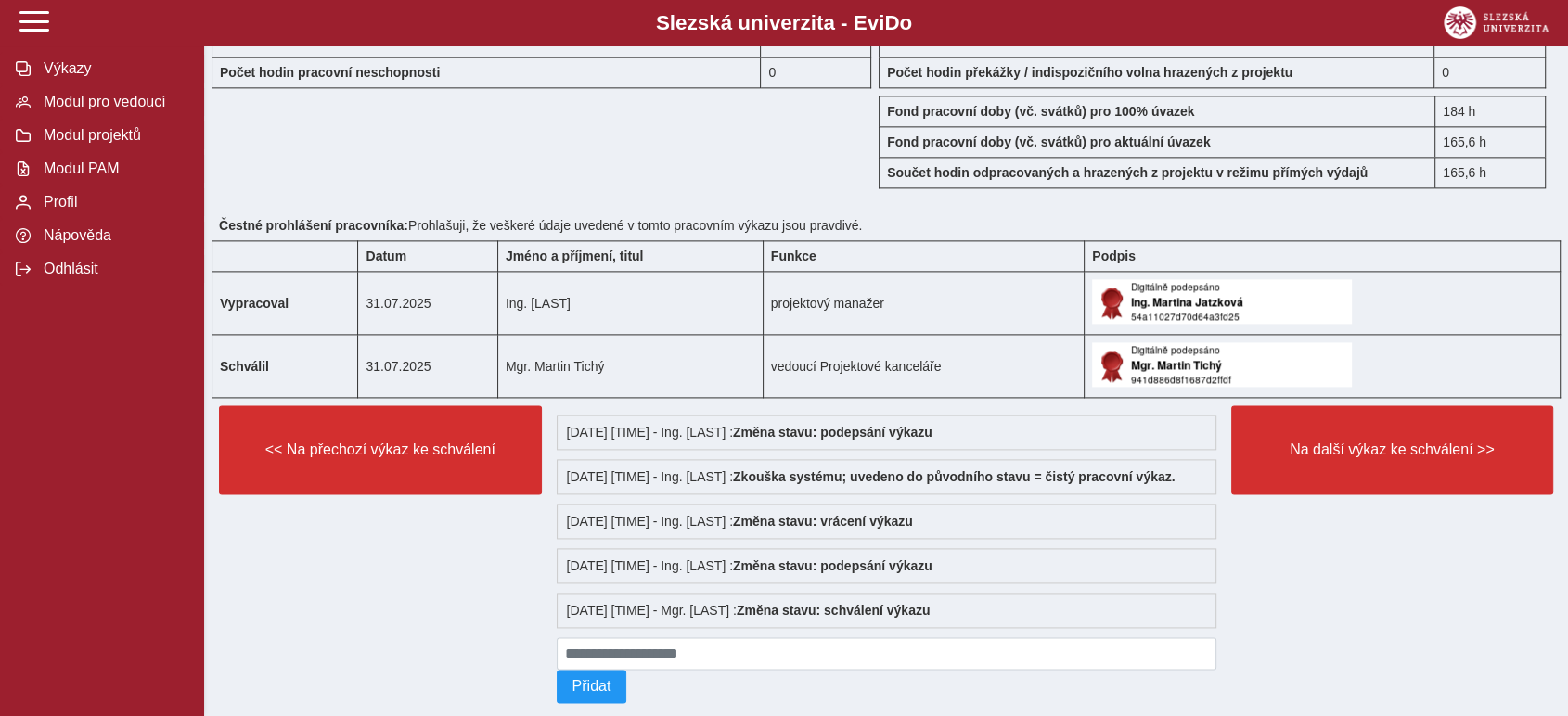 scroll, scrollTop: 2514, scrollLeft: 0, axis: vertical 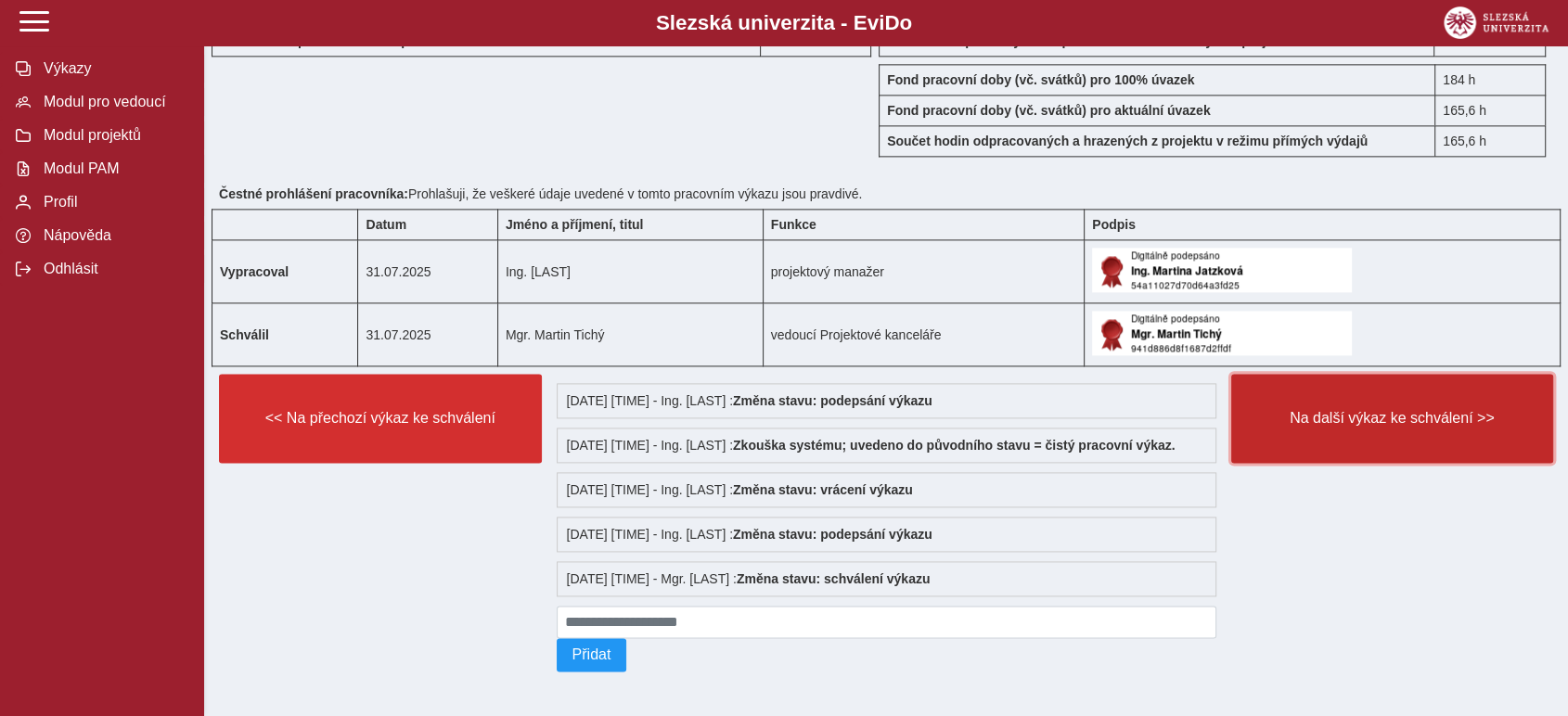 click on "Na další výkaz ke schválení  >>" at bounding box center [1393, 418] 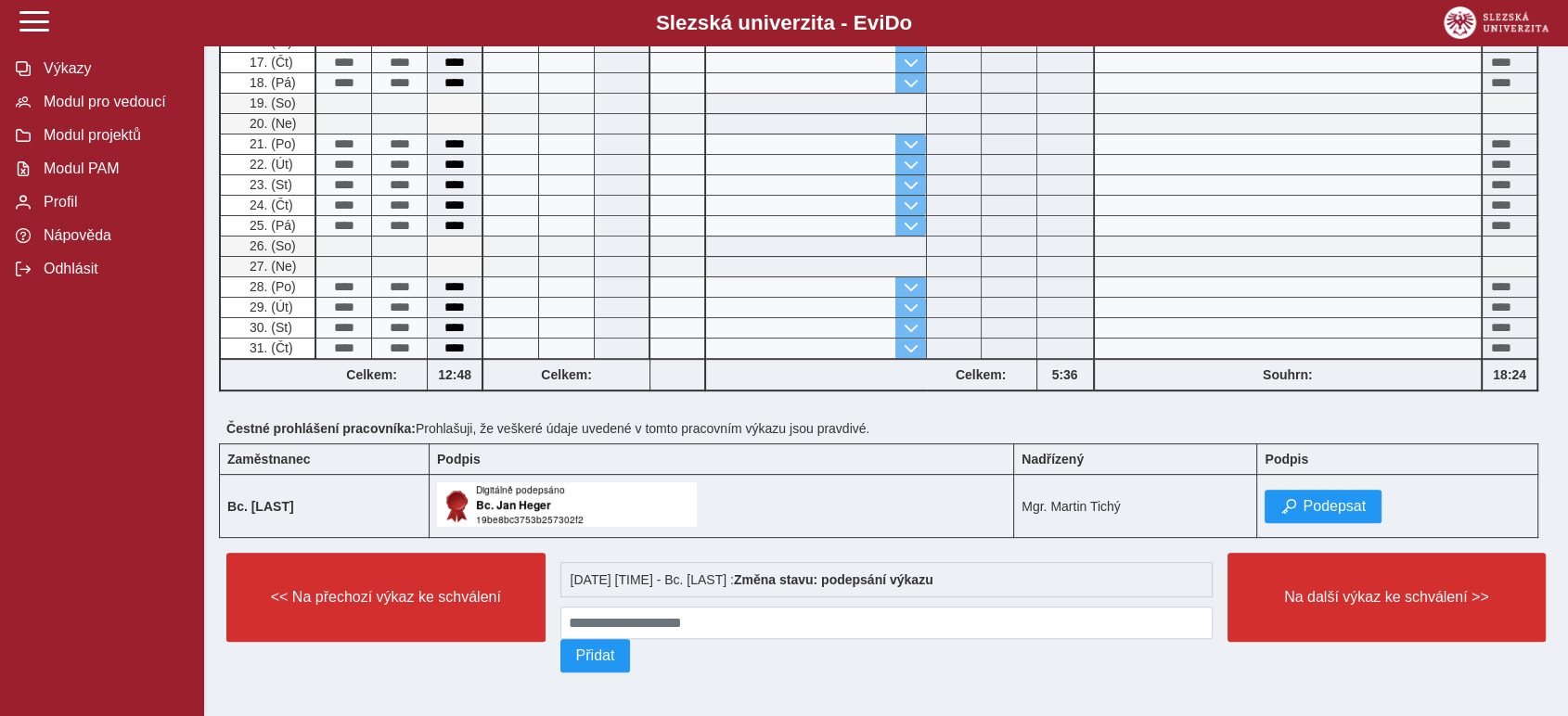 scroll, scrollTop: 596, scrollLeft: 0, axis: vertical 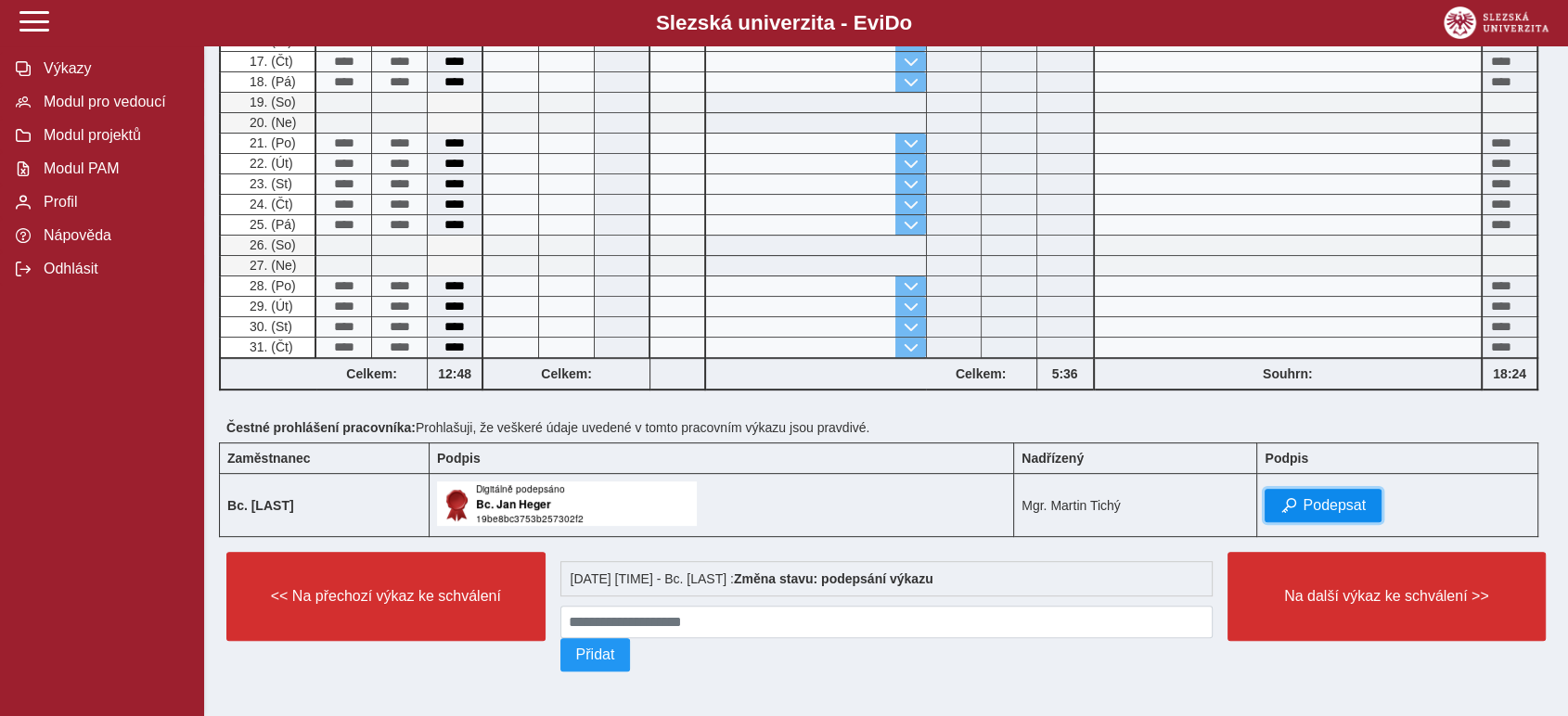 click on "Podepsat" at bounding box center [1334, 505] 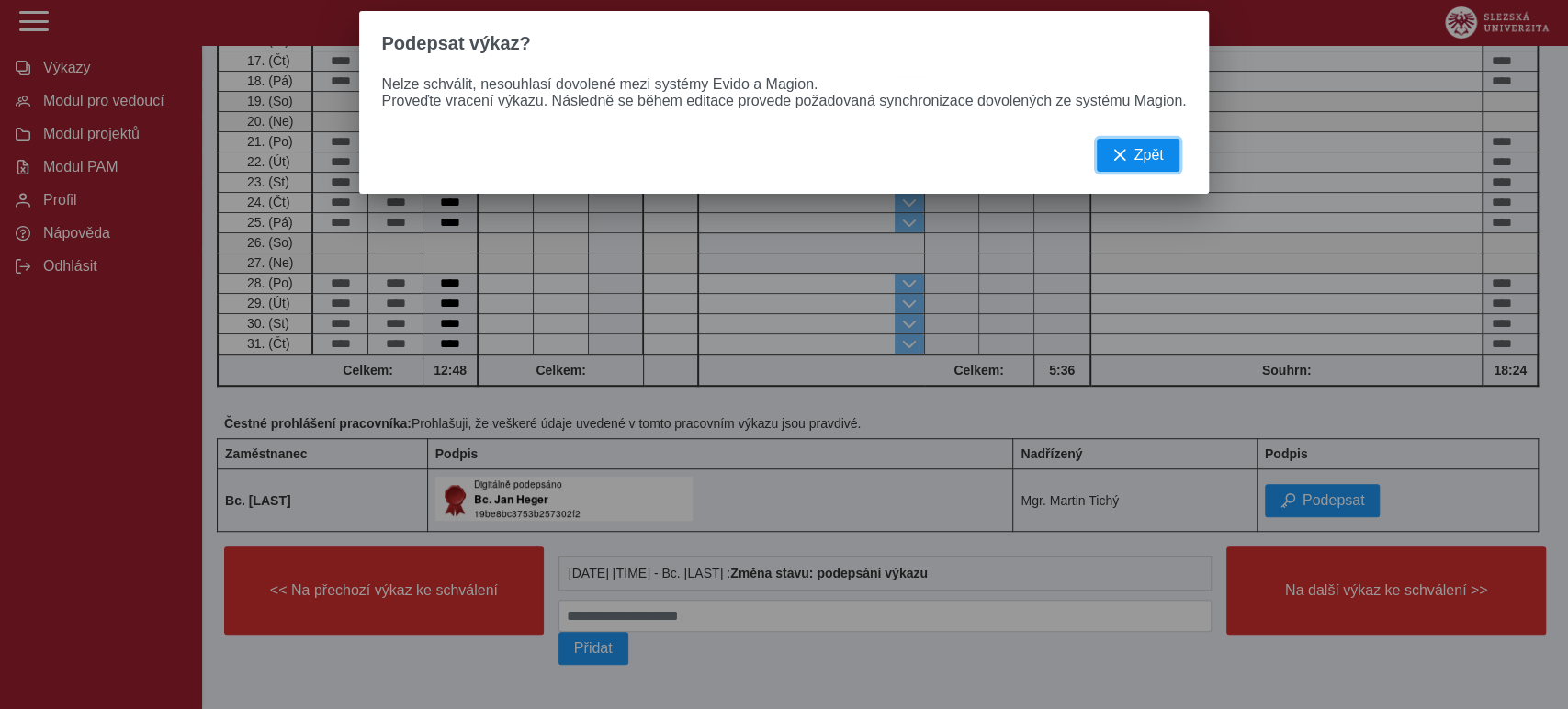click on "Zpět" at bounding box center (1149, 155) 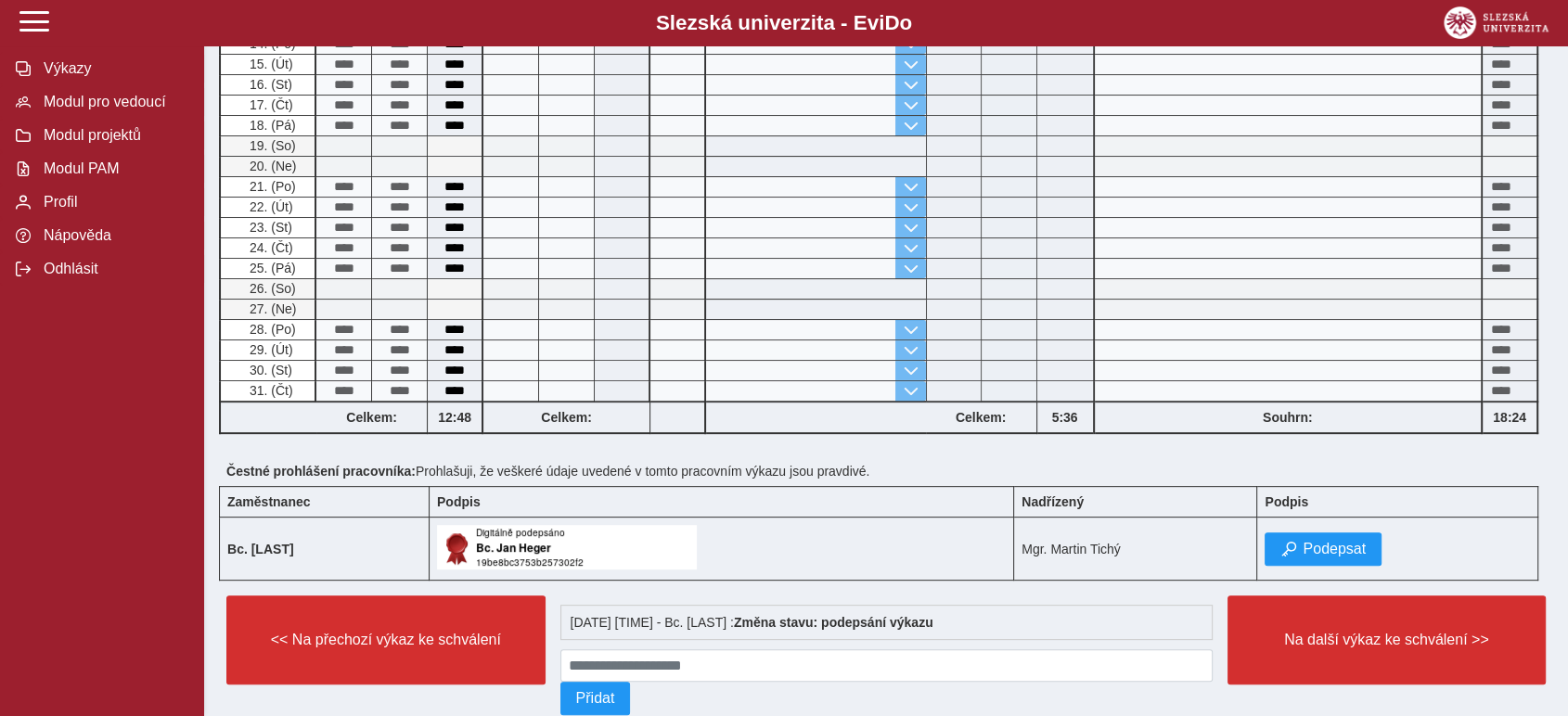 scroll, scrollTop: 596, scrollLeft: 0, axis: vertical 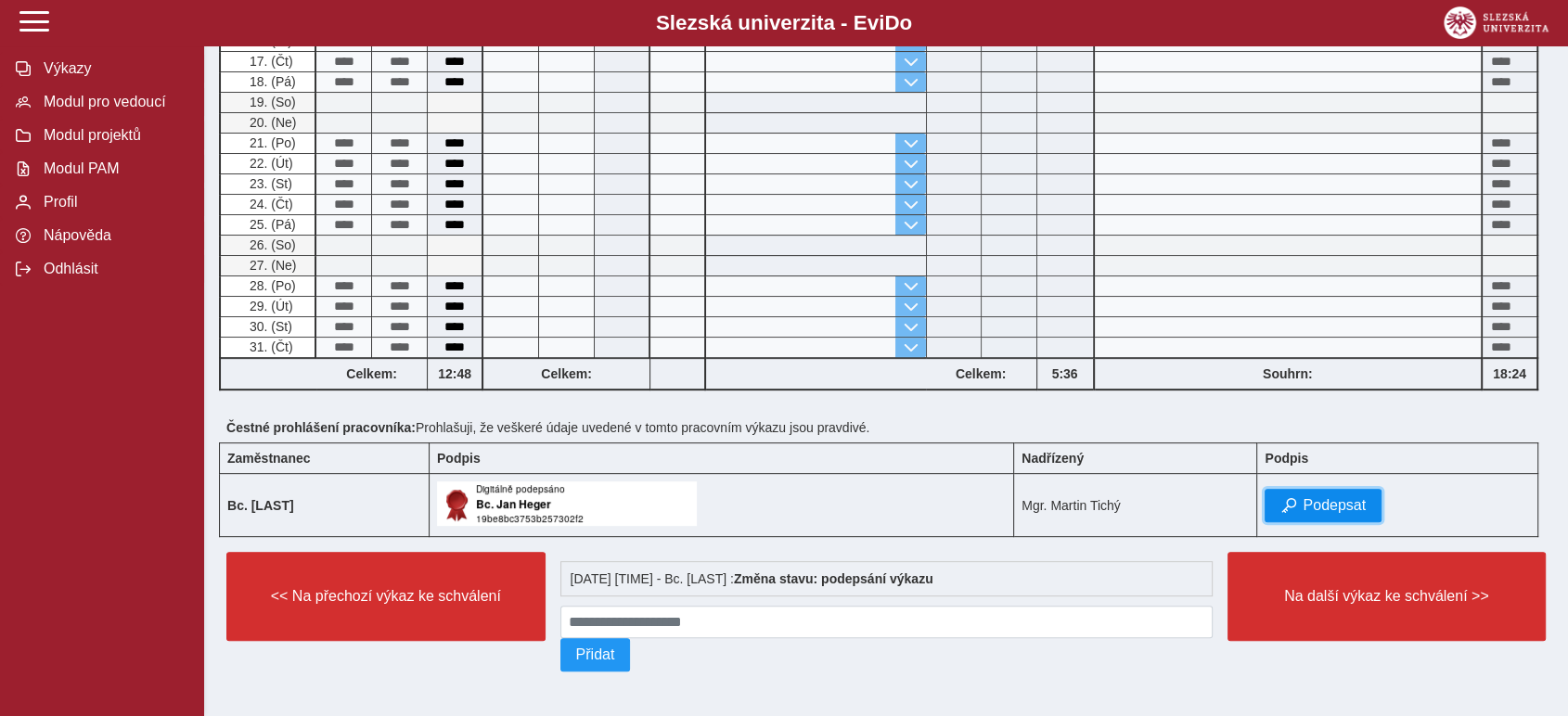 click on "Podepsat" at bounding box center (1323, 505) 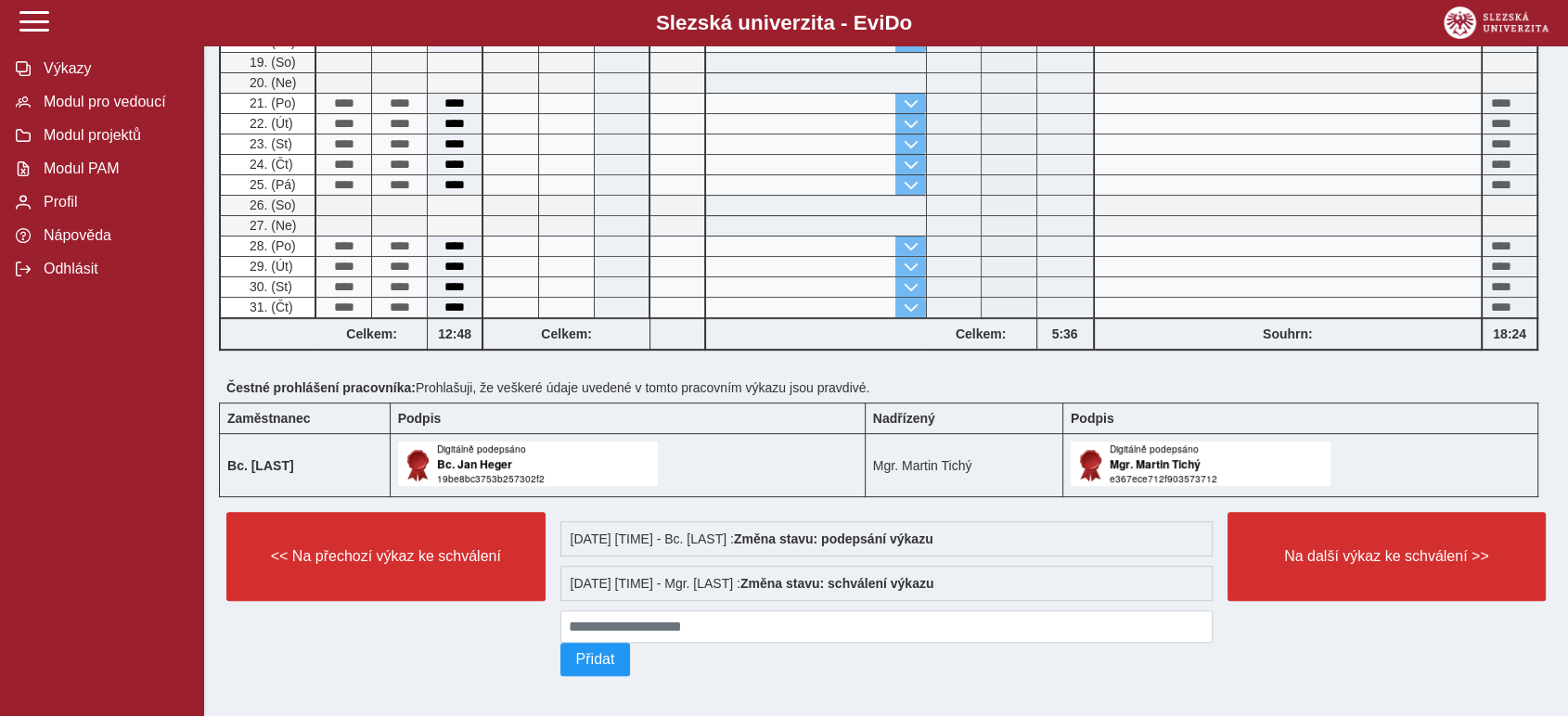 scroll, scrollTop: 640, scrollLeft: 0, axis: vertical 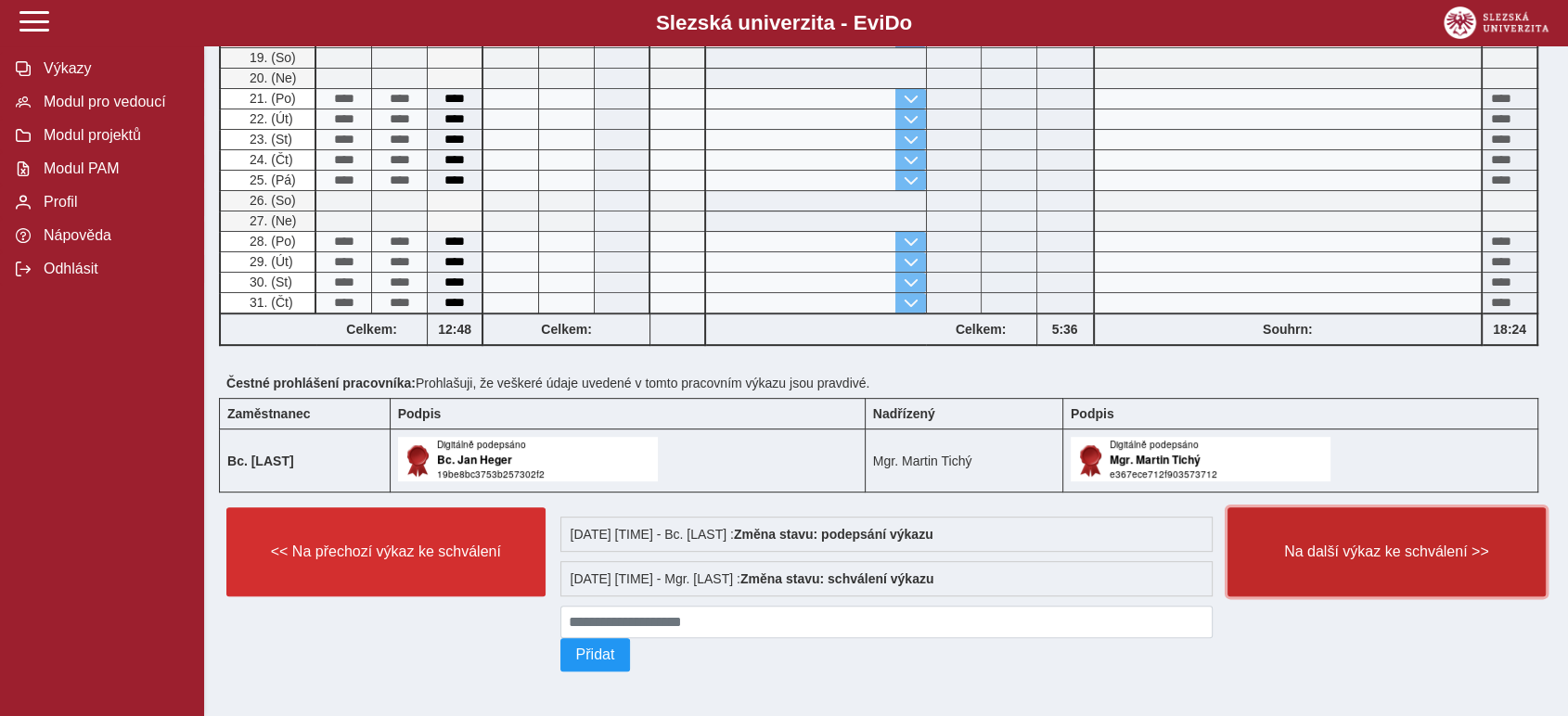 click on "Na další výkaz ke schválení  >>" at bounding box center (1387, 552) 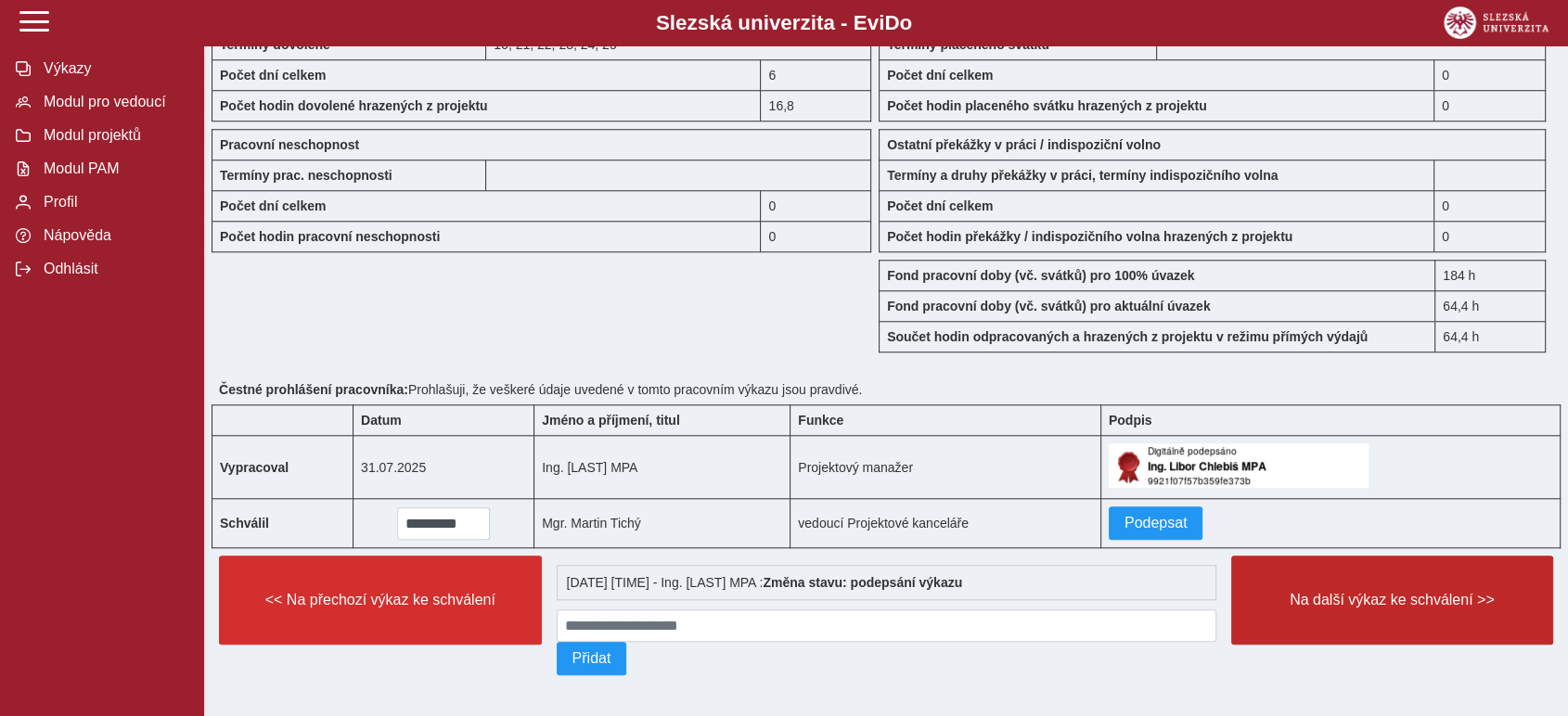 scroll, scrollTop: 1558, scrollLeft: 0, axis: vertical 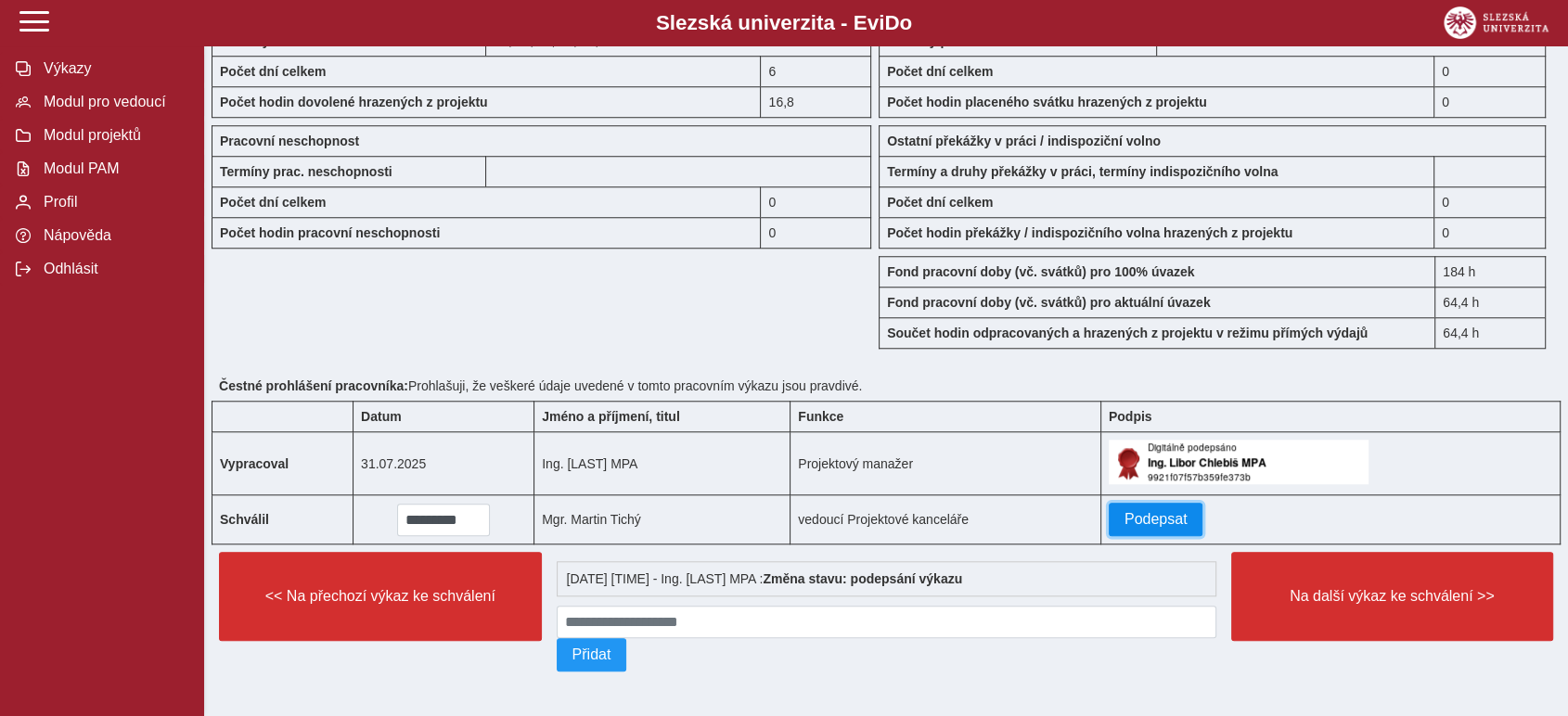 click on "Podepsat" at bounding box center [1156, 519] 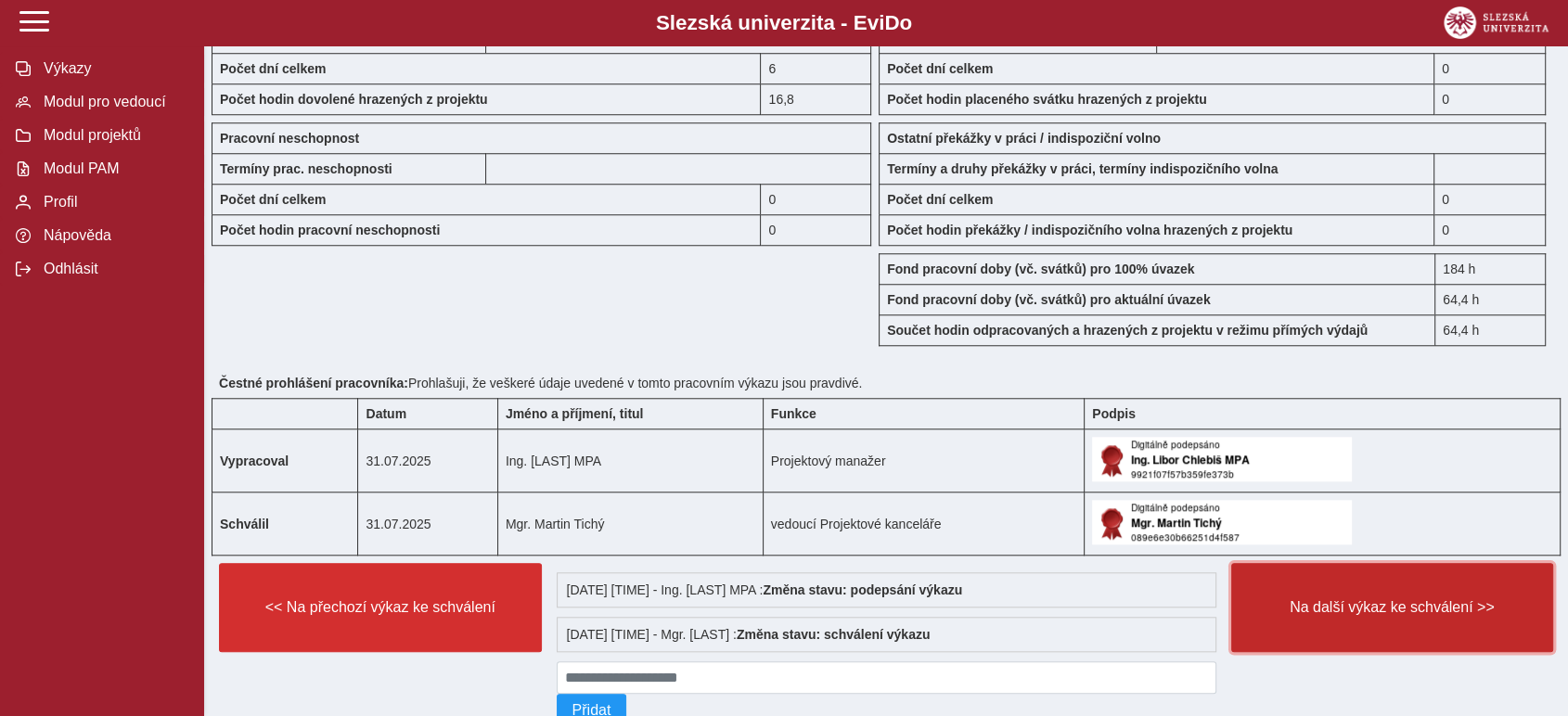 click on "Na další výkaz ke schválení  >>" at bounding box center (1393, 607) 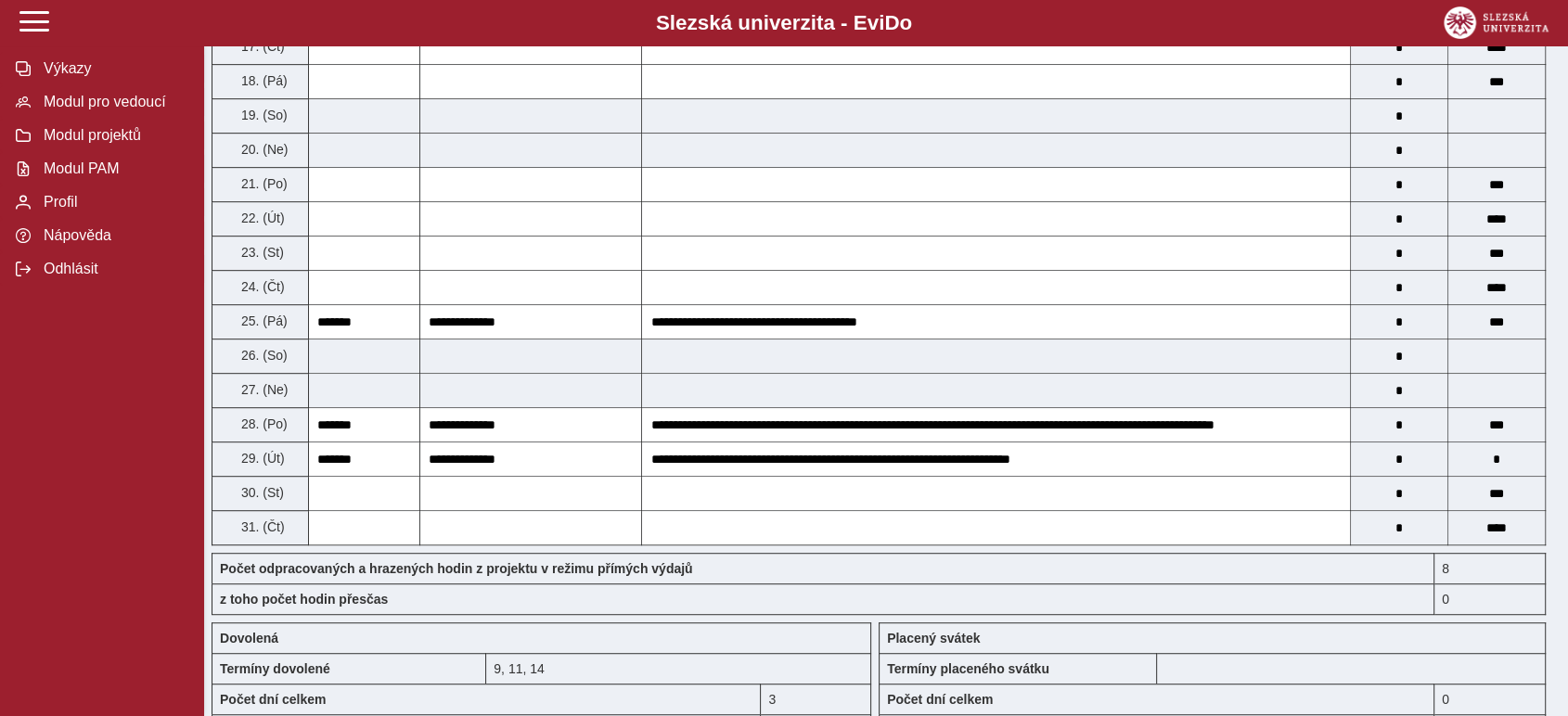 scroll, scrollTop: 1558, scrollLeft: 0, axis: vertical 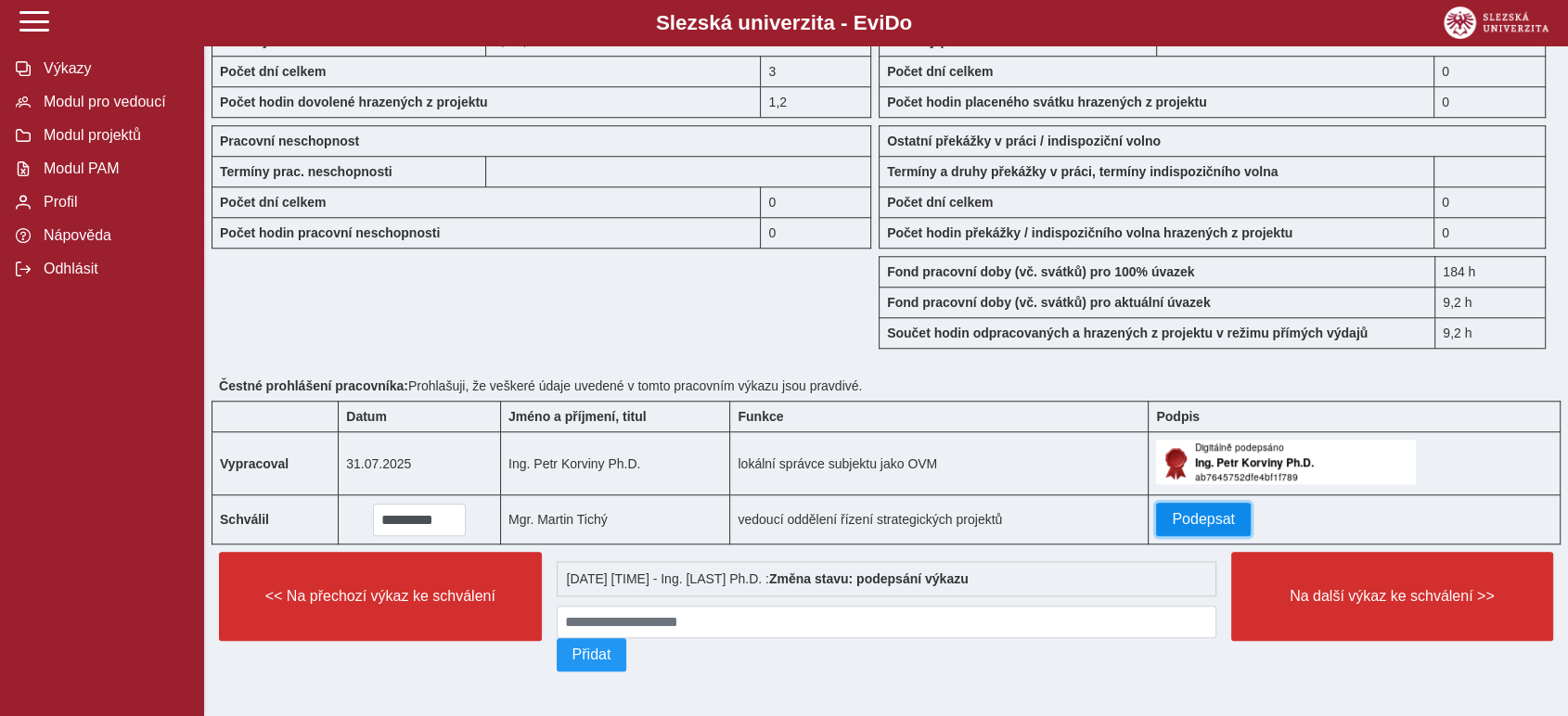 click on "Podepsat" at bounding box center (1203, 519) 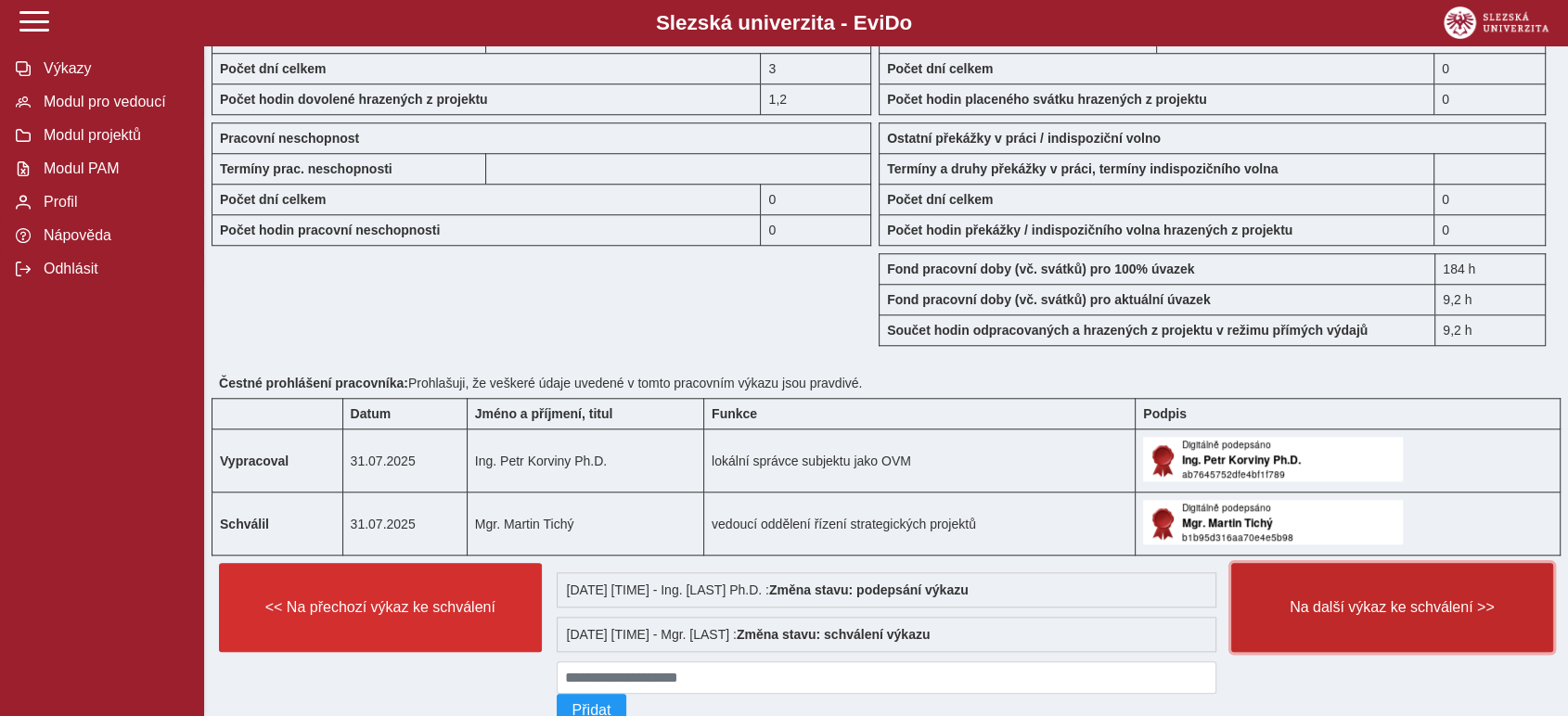 click on "Na další výkaz ke schválení  >>" at bounding box center (1393, 607) 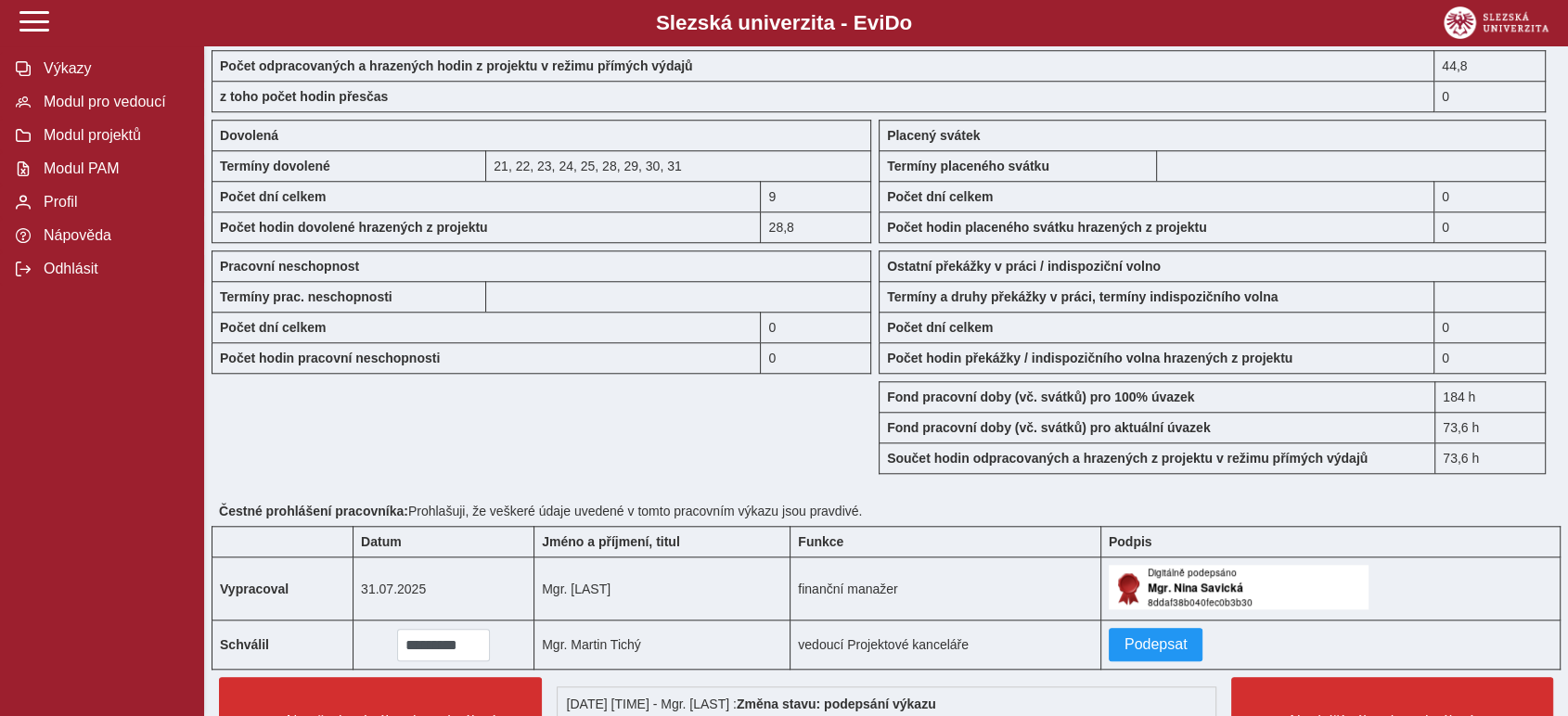 scroll, scrollTop: 1728, scrollLeft: 0, axis: vertical 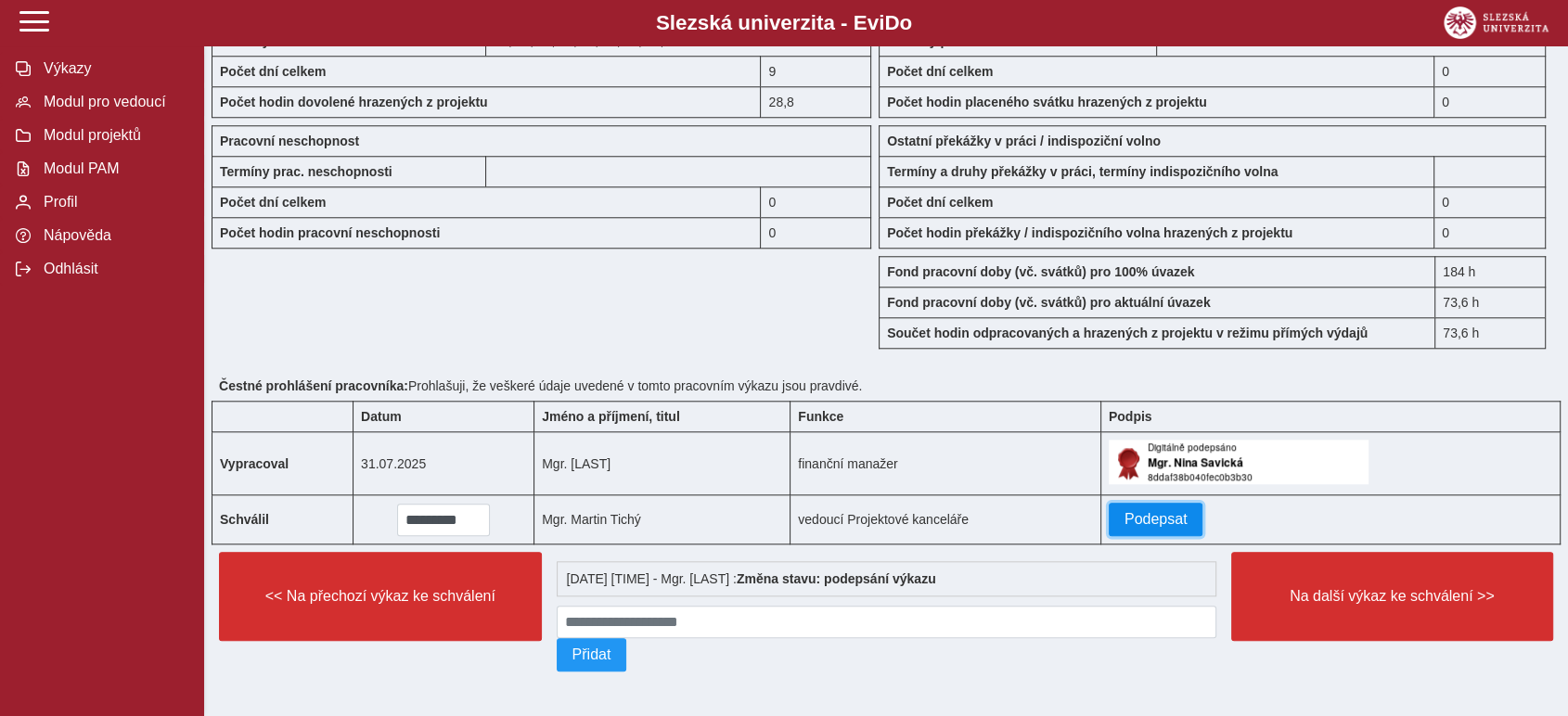 click on "Podepsat" at bounding box center [1156, 519] 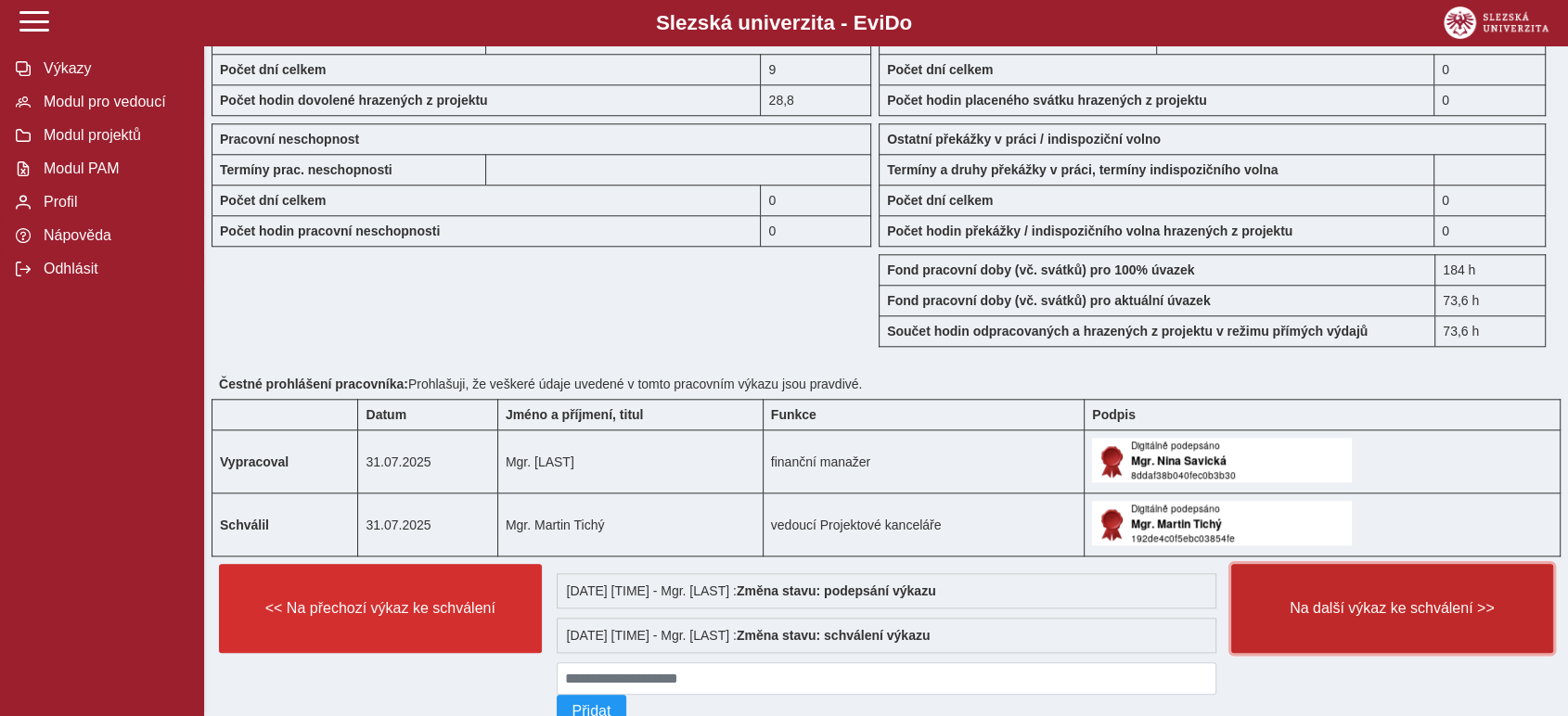 click on "Na další výkaz ke schválení  >>" at bounding box center [1393, 608] 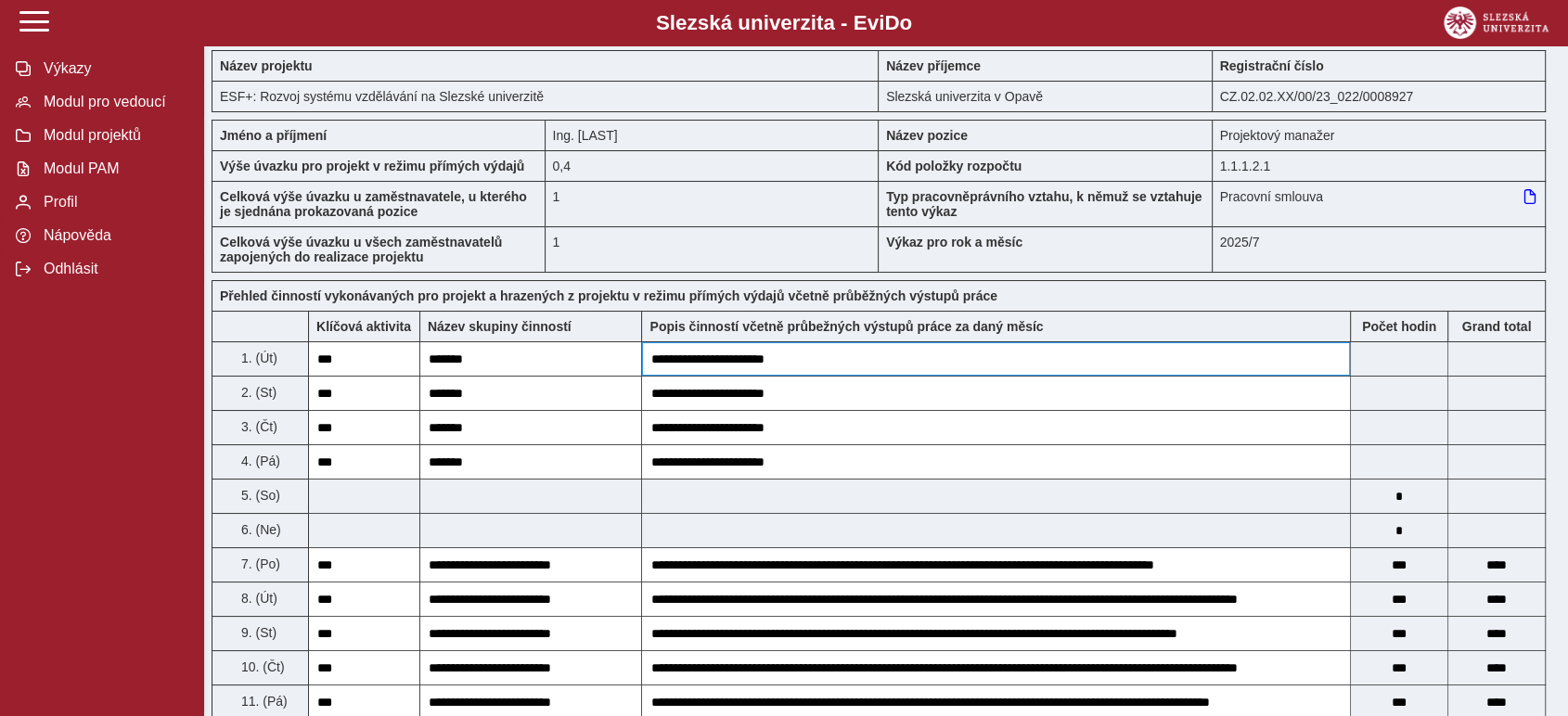 scroll, scrollTop: 0, scrollLeft: 0, axis: both 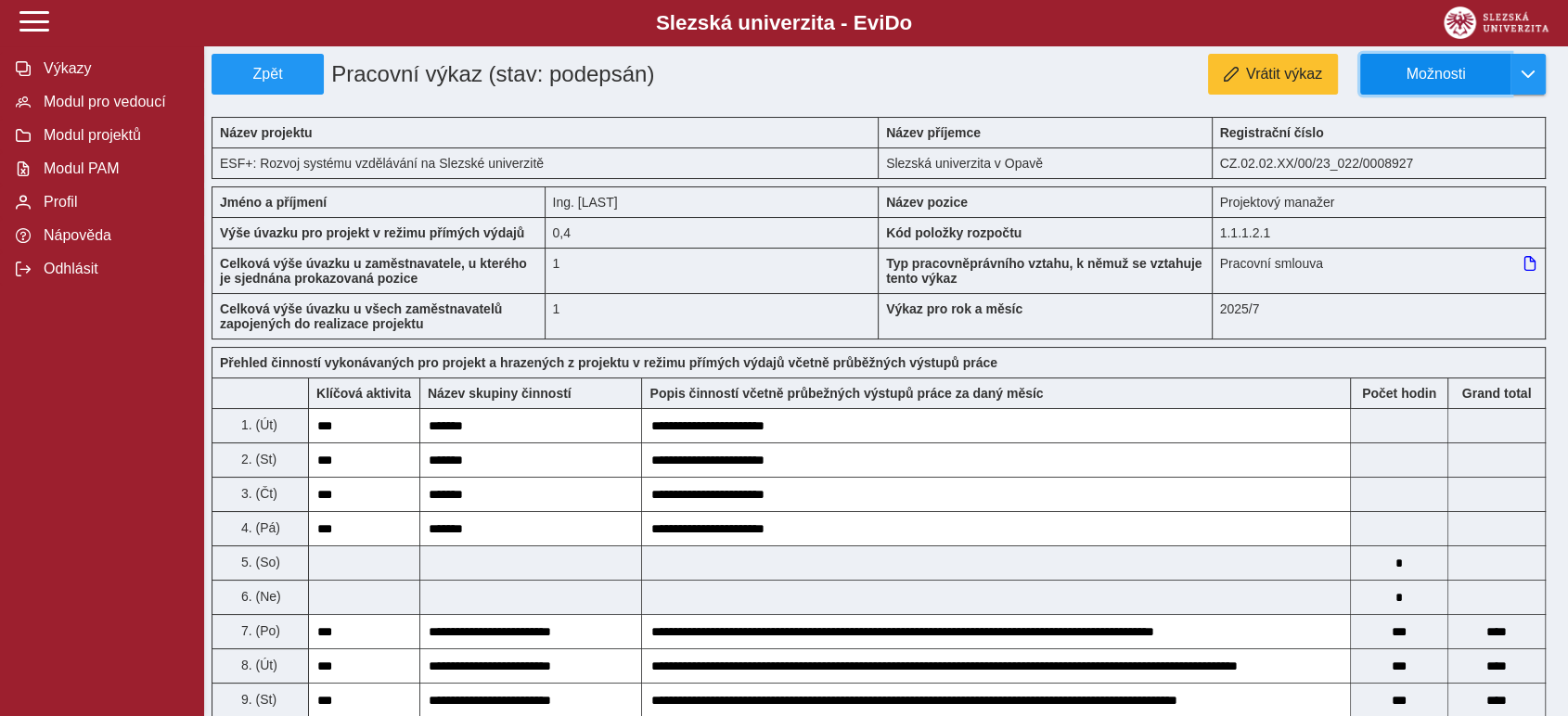click on "Možnosti" at bounding box center [1435, 74] 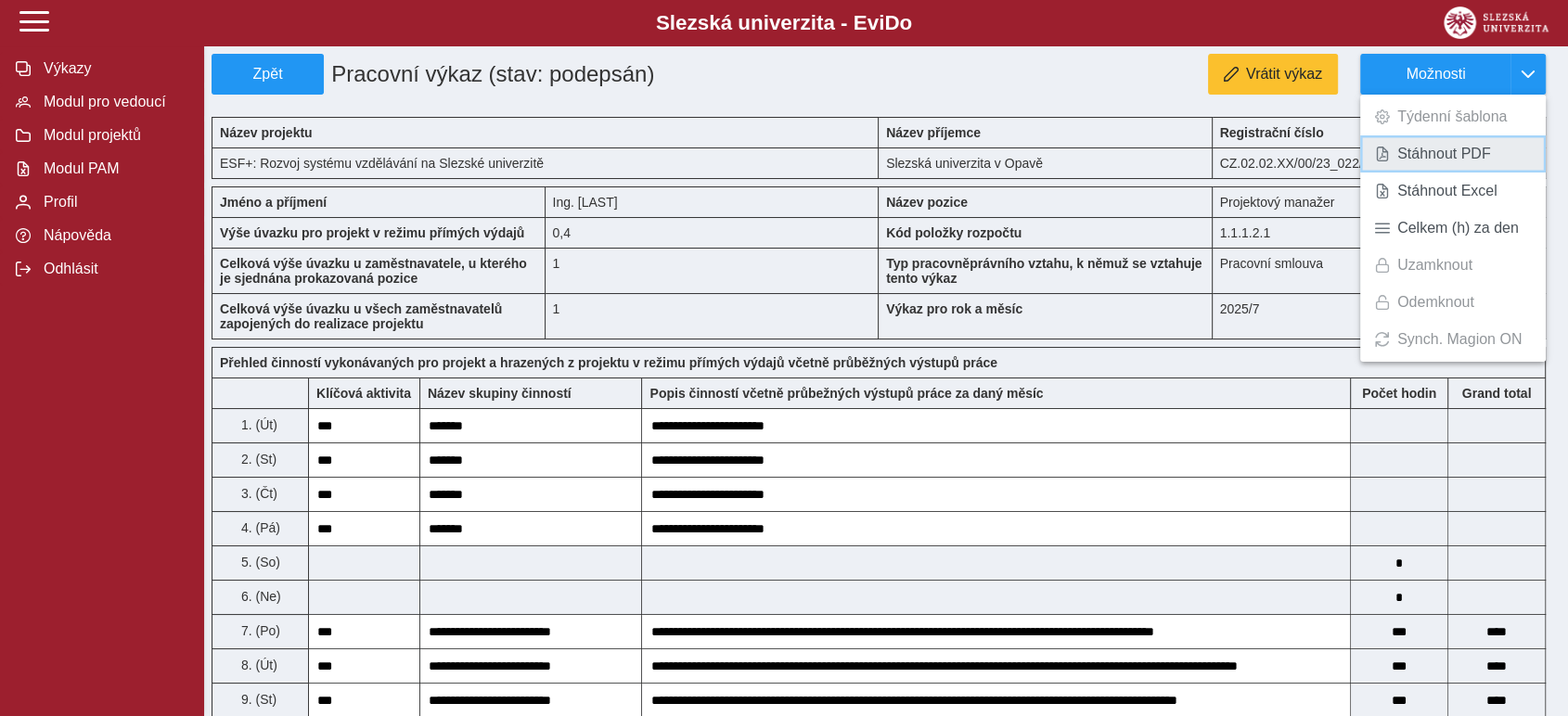 click on "Stáhnout PDF" at bounding box center [1453, 154] 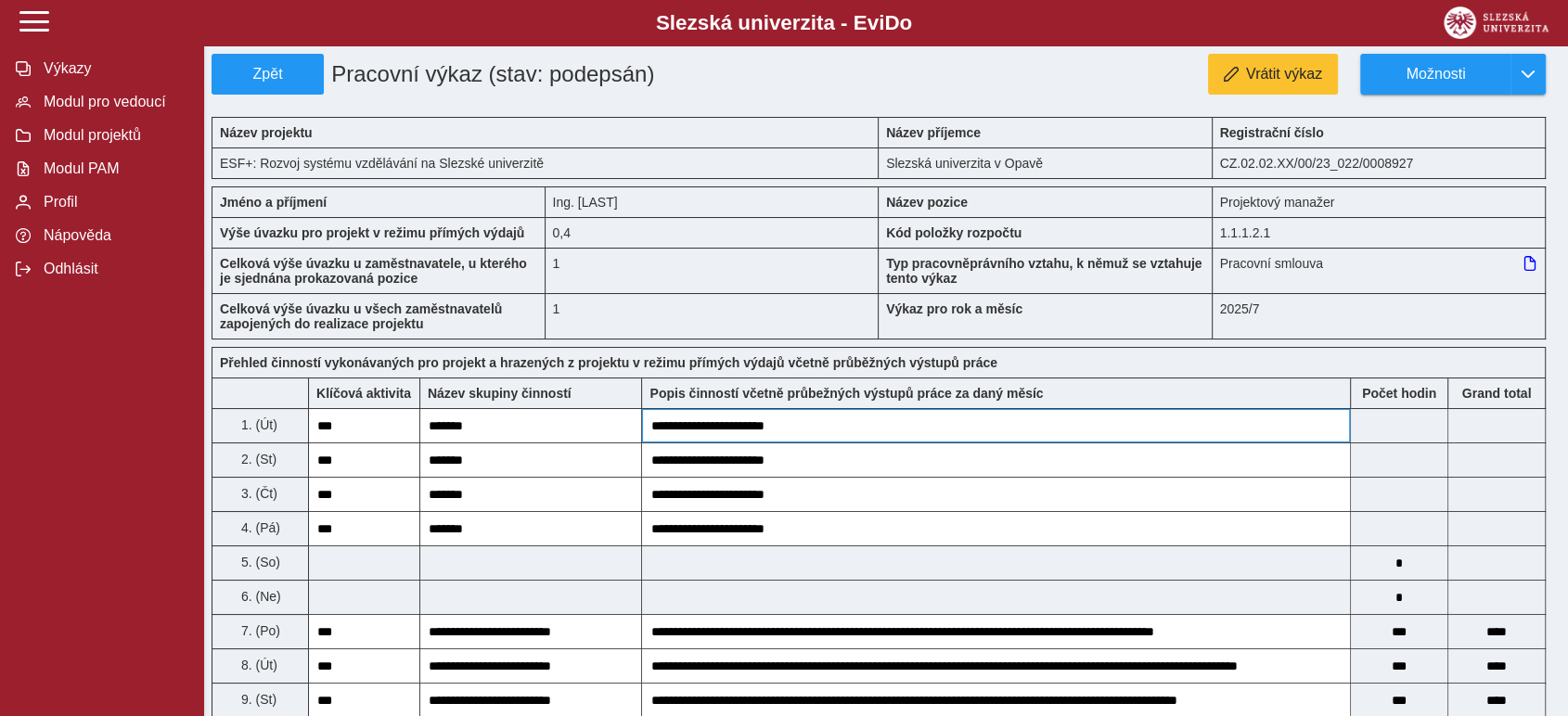 click on "**********" at bounding box center (996, 426) 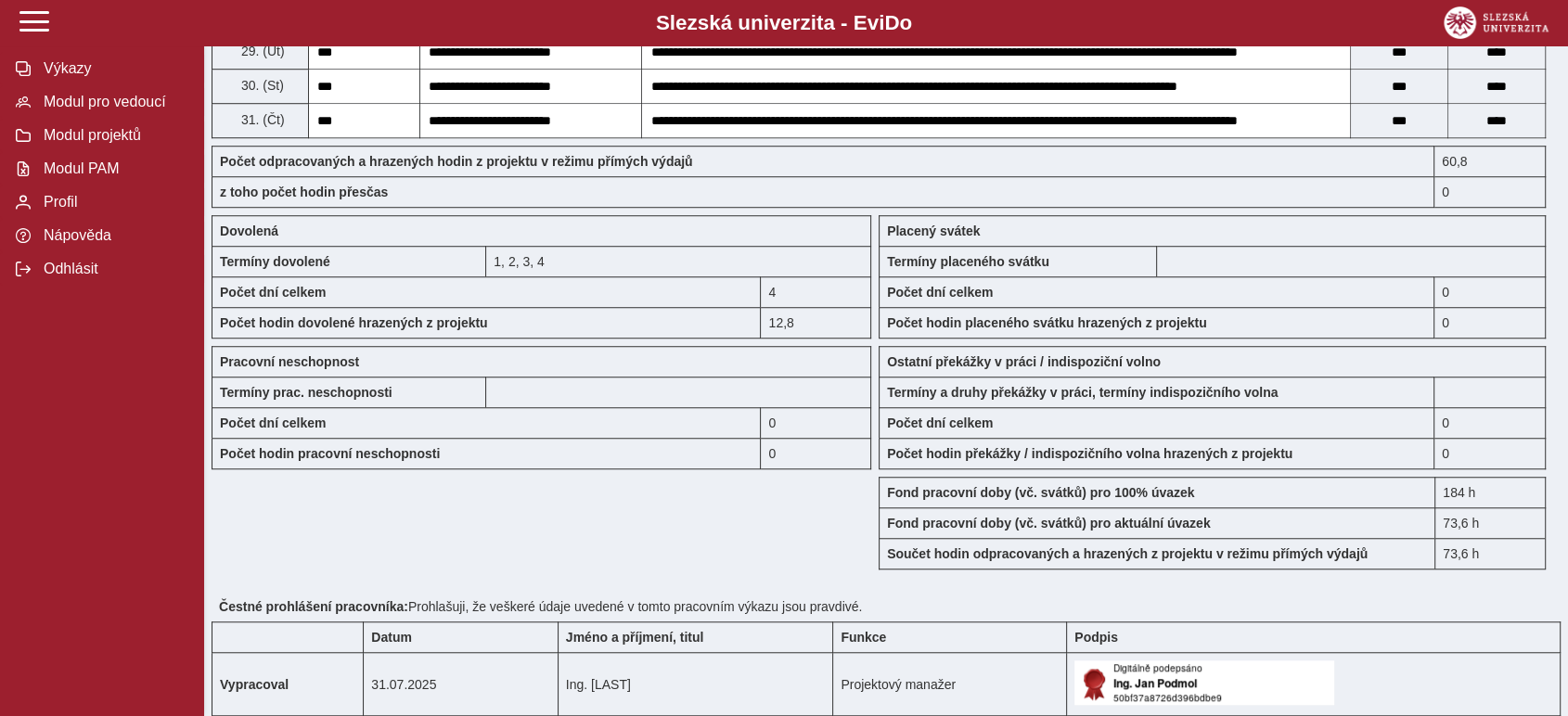scroll, scrollTop: 1545, scrollLeft: 0, axis: vertical 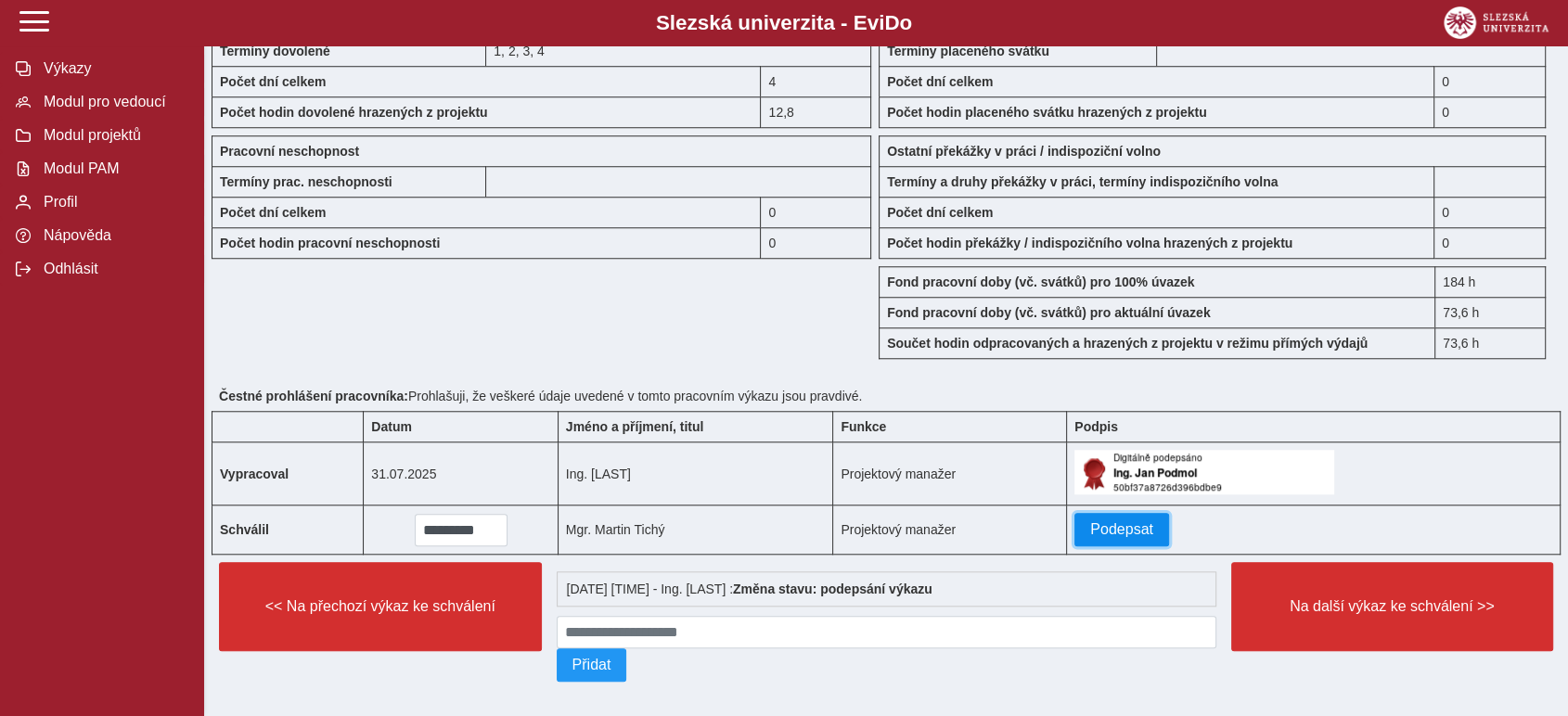 click on "Podepsat" at bounding box center (1122, 530) 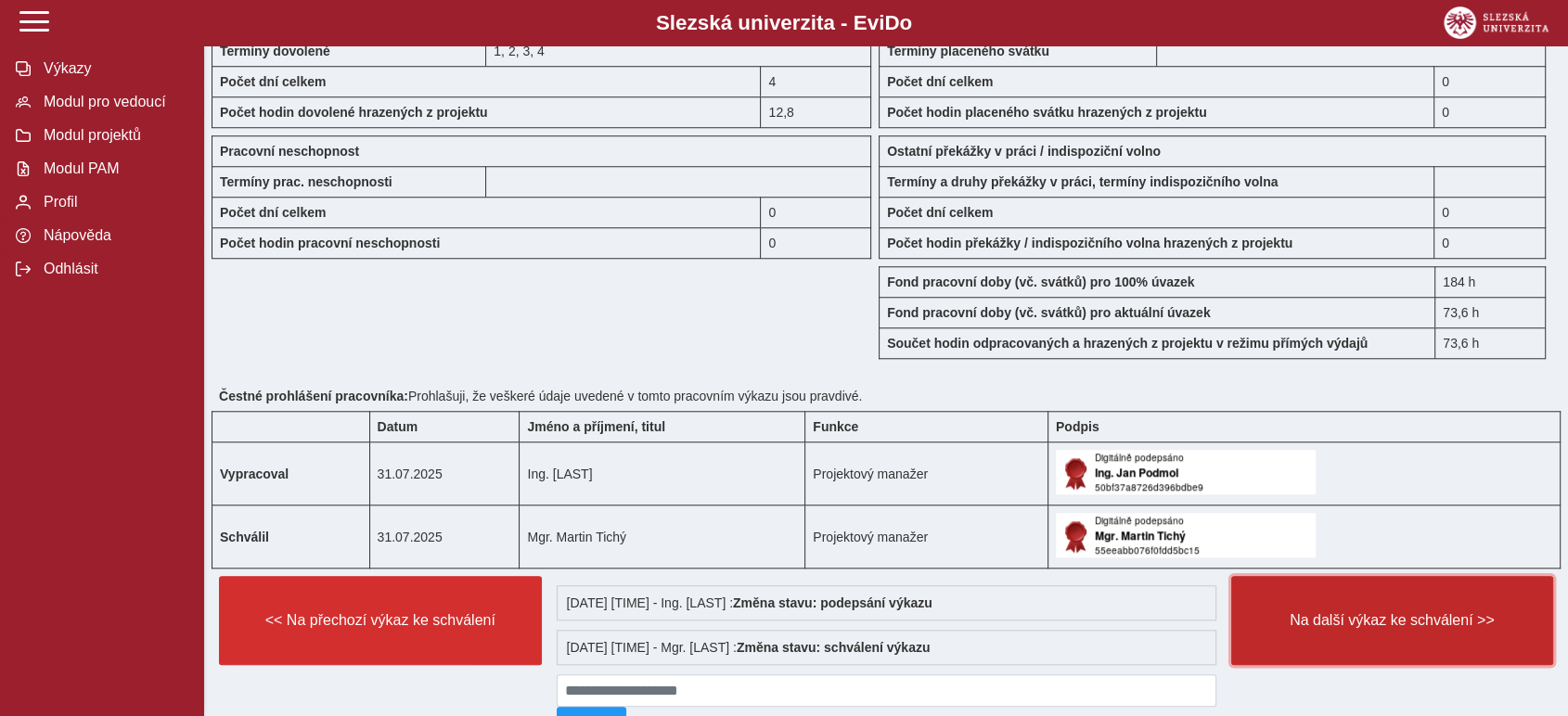 click on "Na další výkaz ke schválení  >>" at bounding box center [1393, 620] 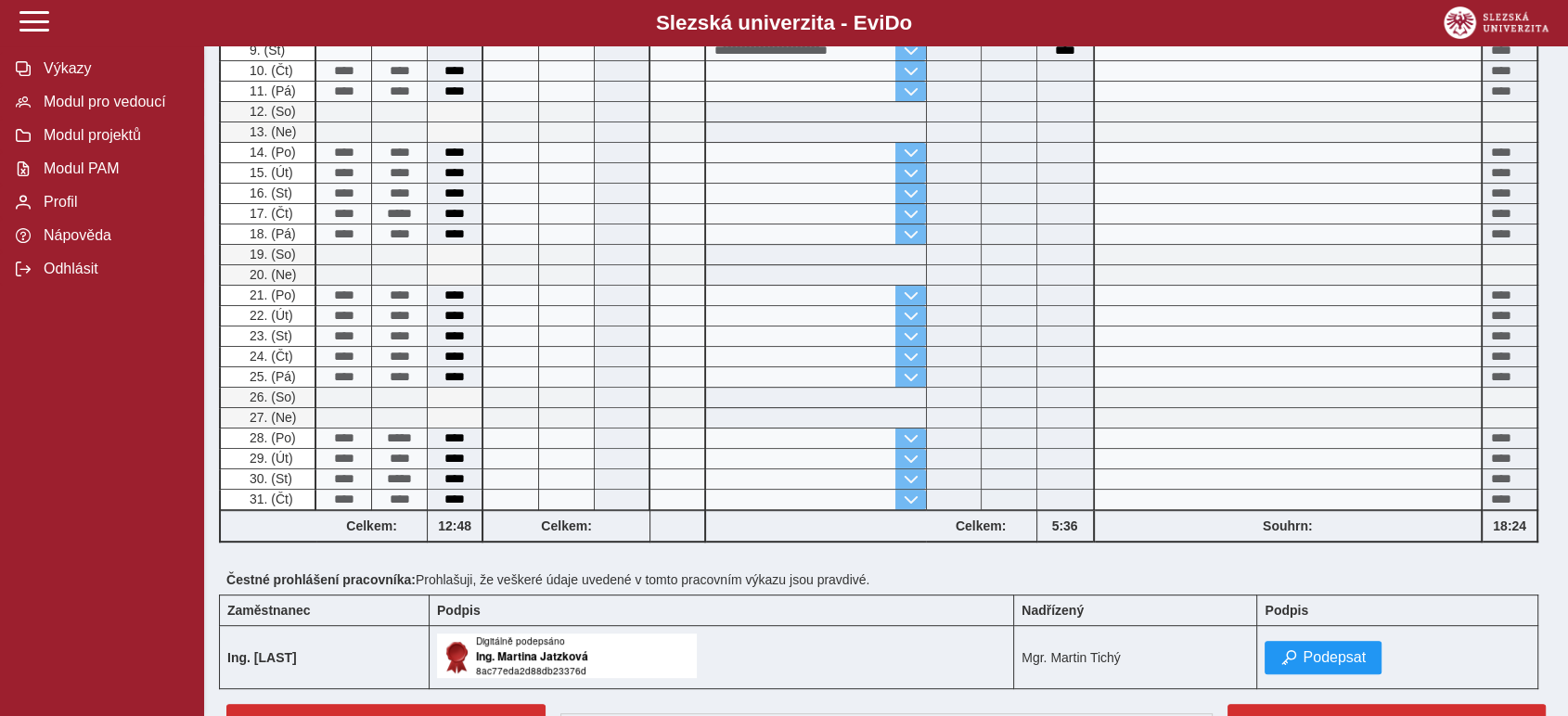 scroll, scrollTop: 804, scrollLeft: 0, axis: vertical 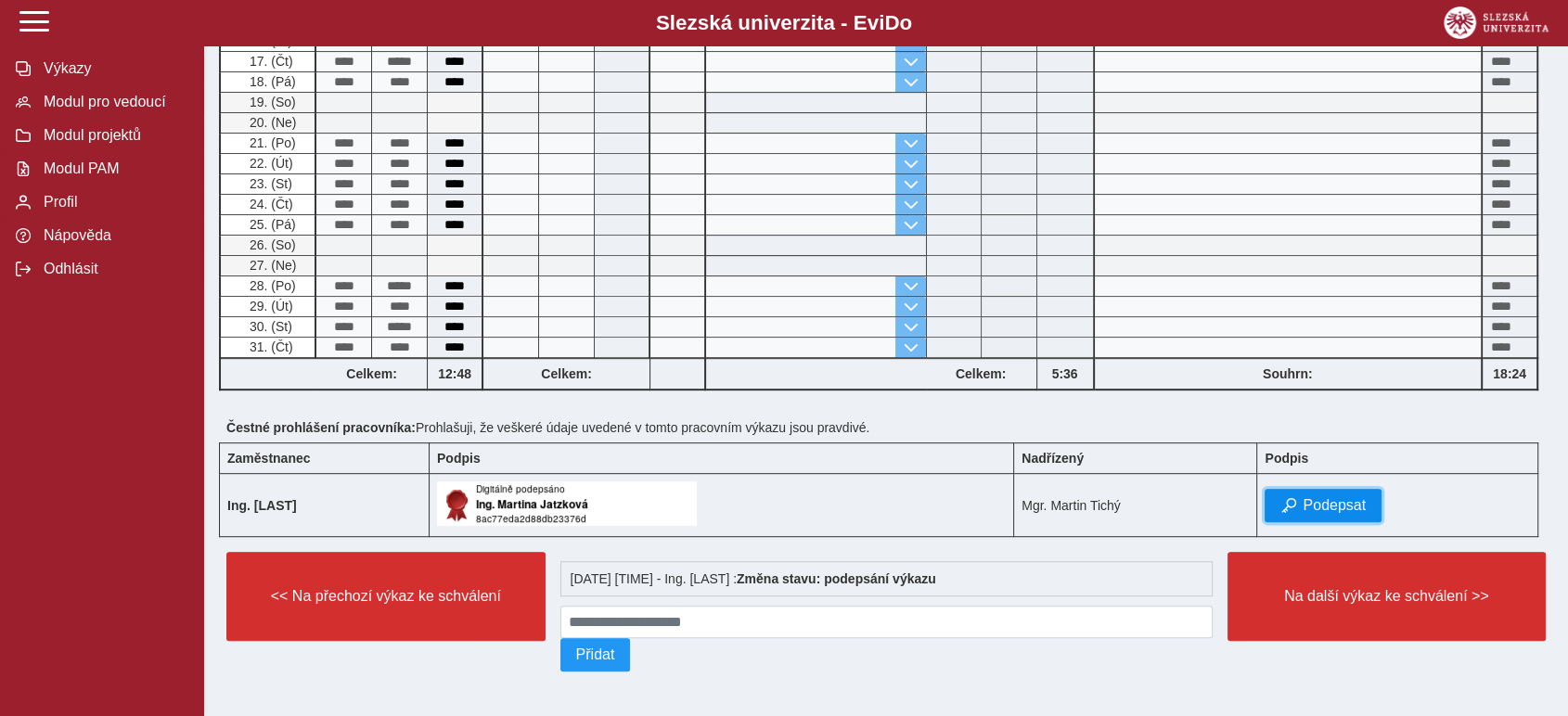 click on "Podepsat" at bounding box center (1334, 505) 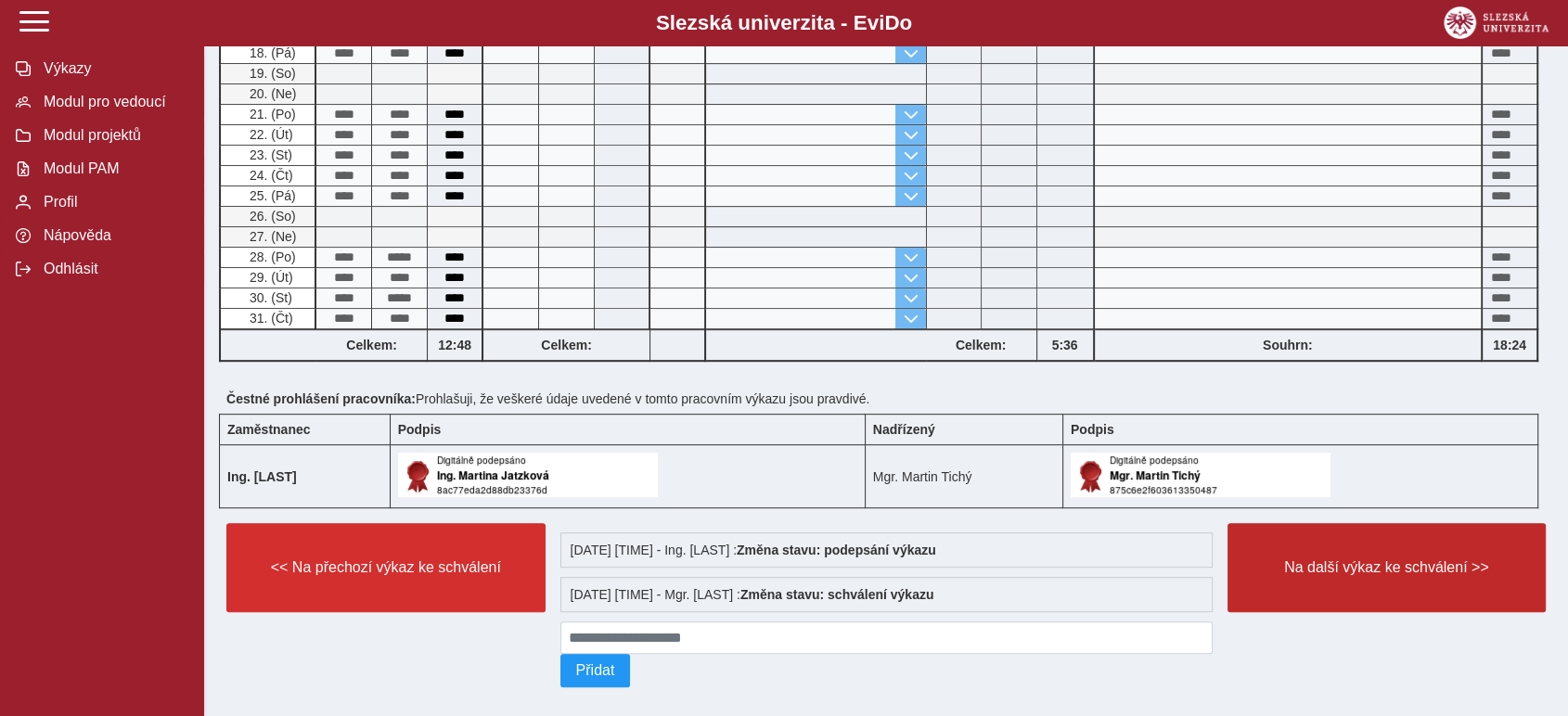 scroll, scrollTop: 848, scrollLeft: 0, axis: vertical 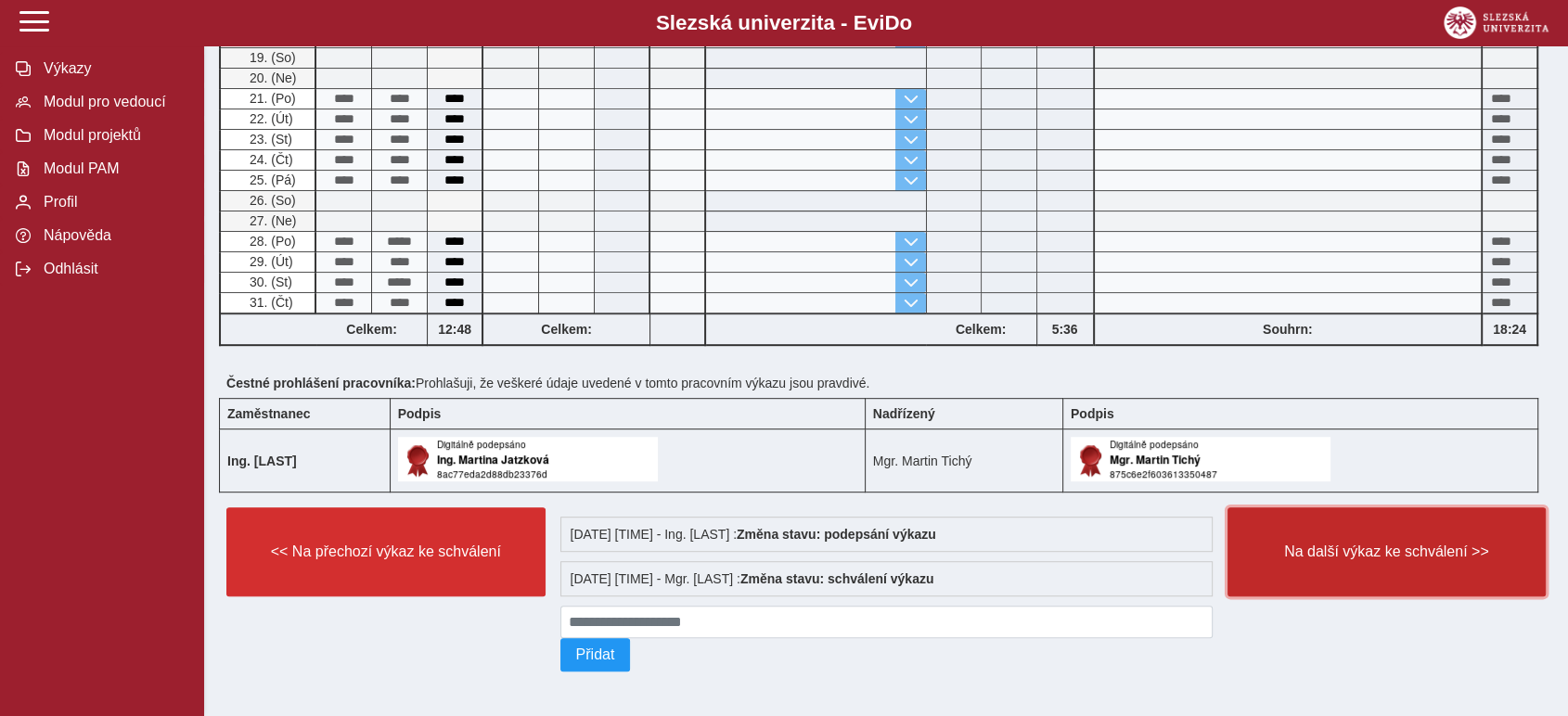 click on "Na další výkaz ke schválení  >>" at bounding box center [1387, 552] 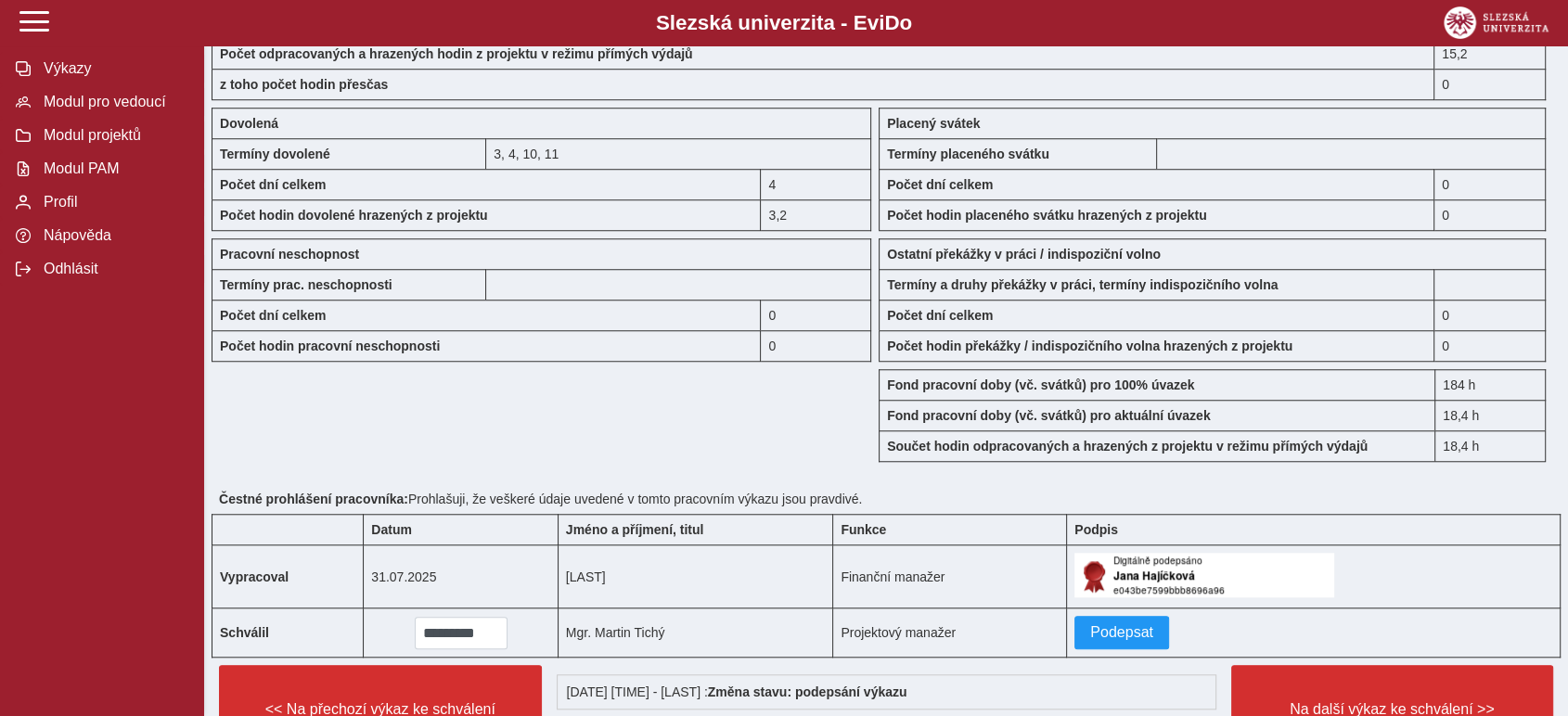scroll, scrollTop: 1545, scrollLeft: 0, axis: vertical 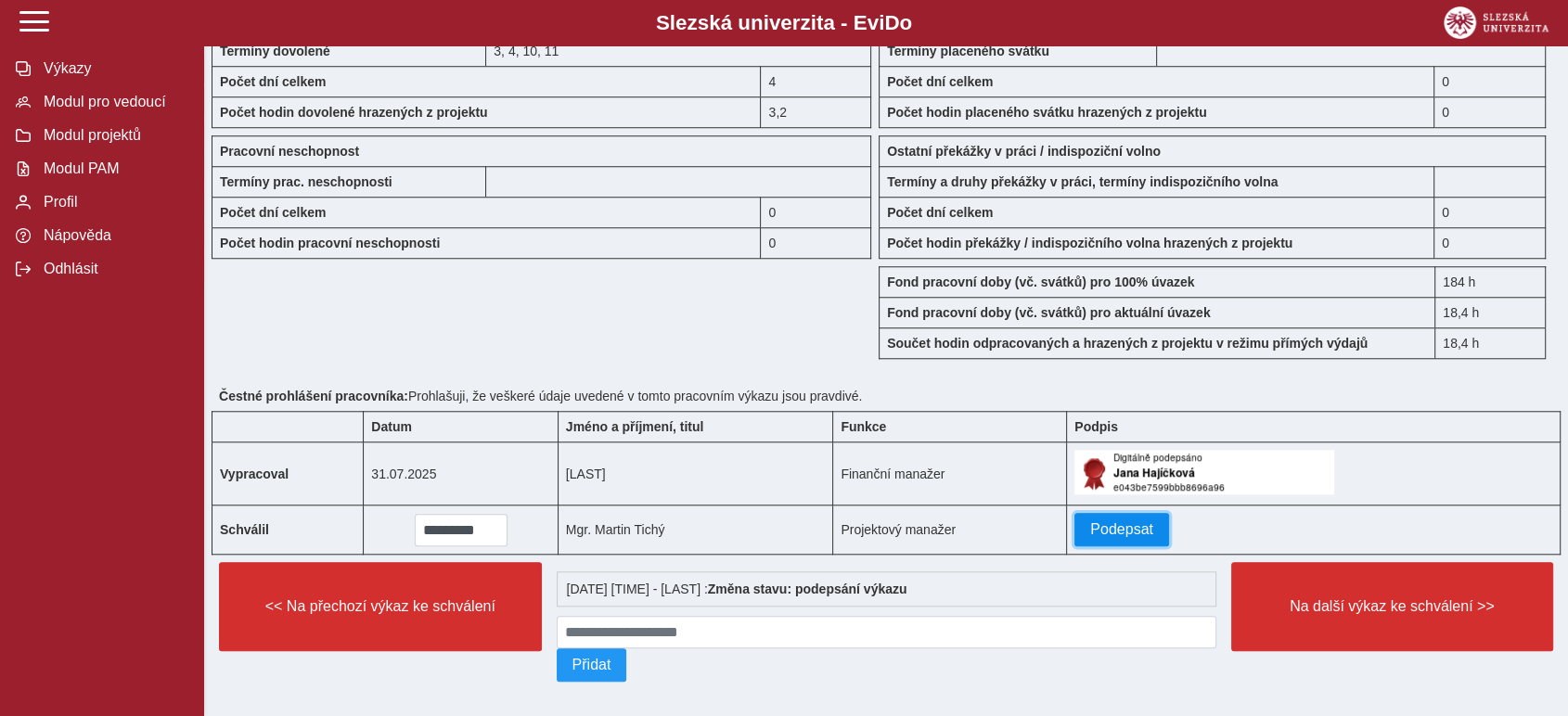 click on "Podepsat" at bounding box center [1122, 530] 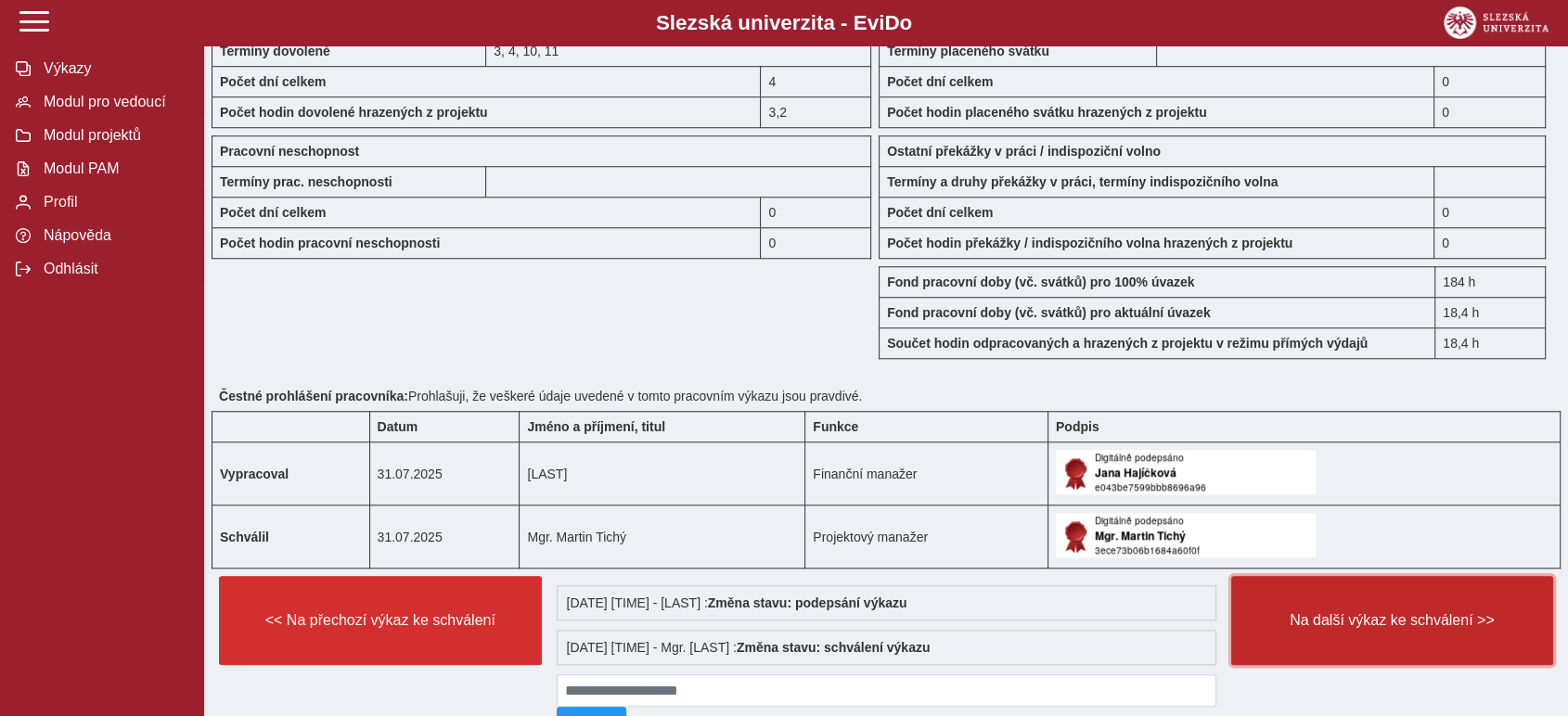 click on "Na další výkaz ke schválení  >>" at bounding box center [1393, 620] 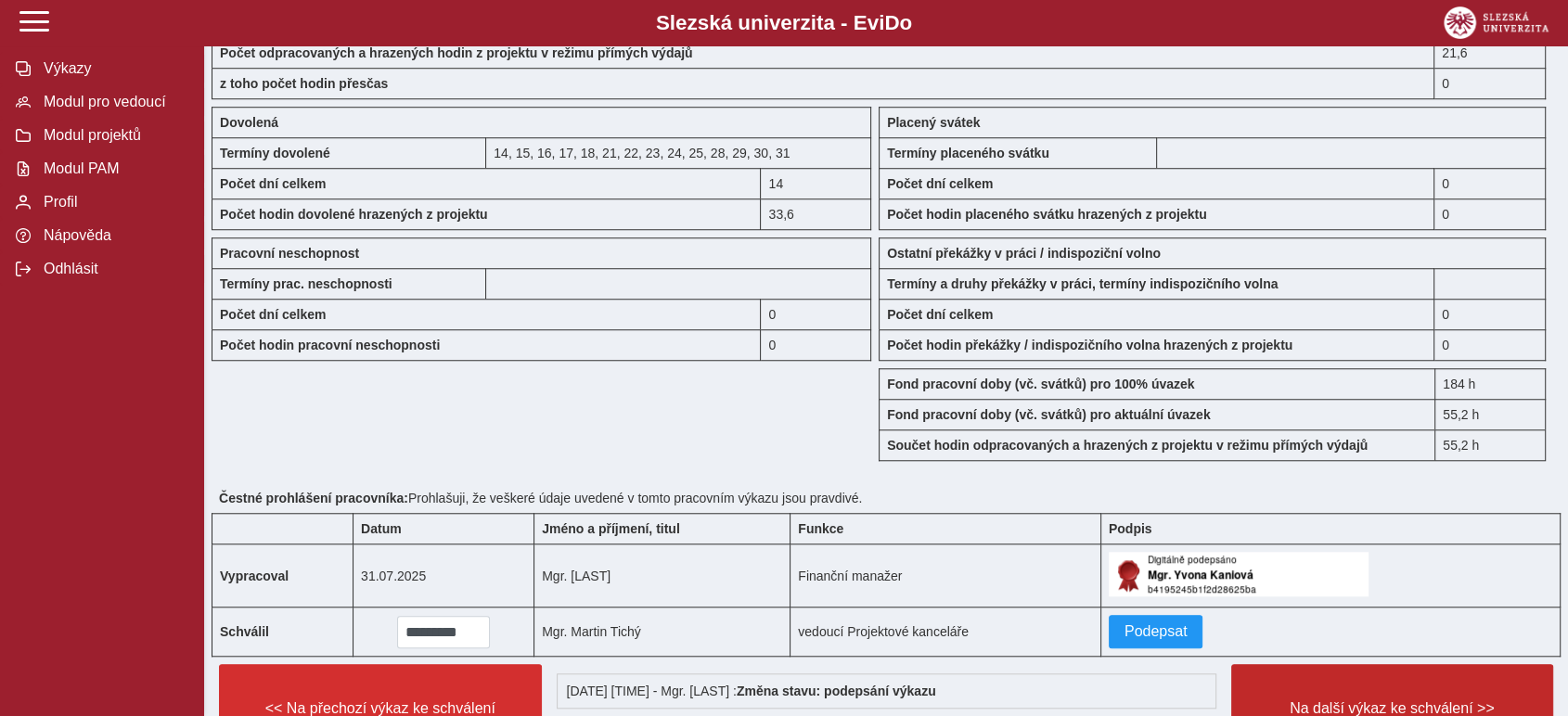 scroll, scrollTop: 1558, scrollLeft: 0, axis: vertical 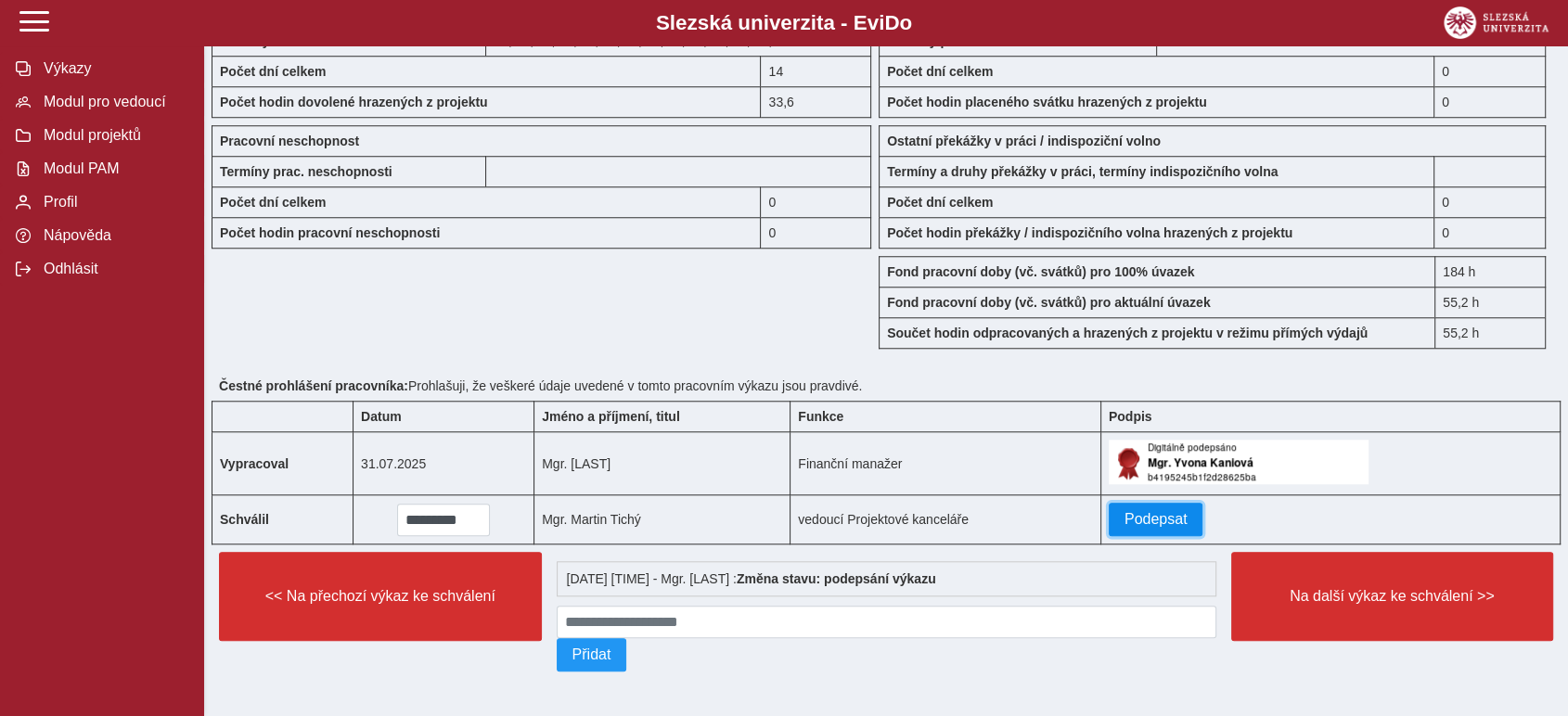 click on "Podepsat" at bounding box center [1156, 519] 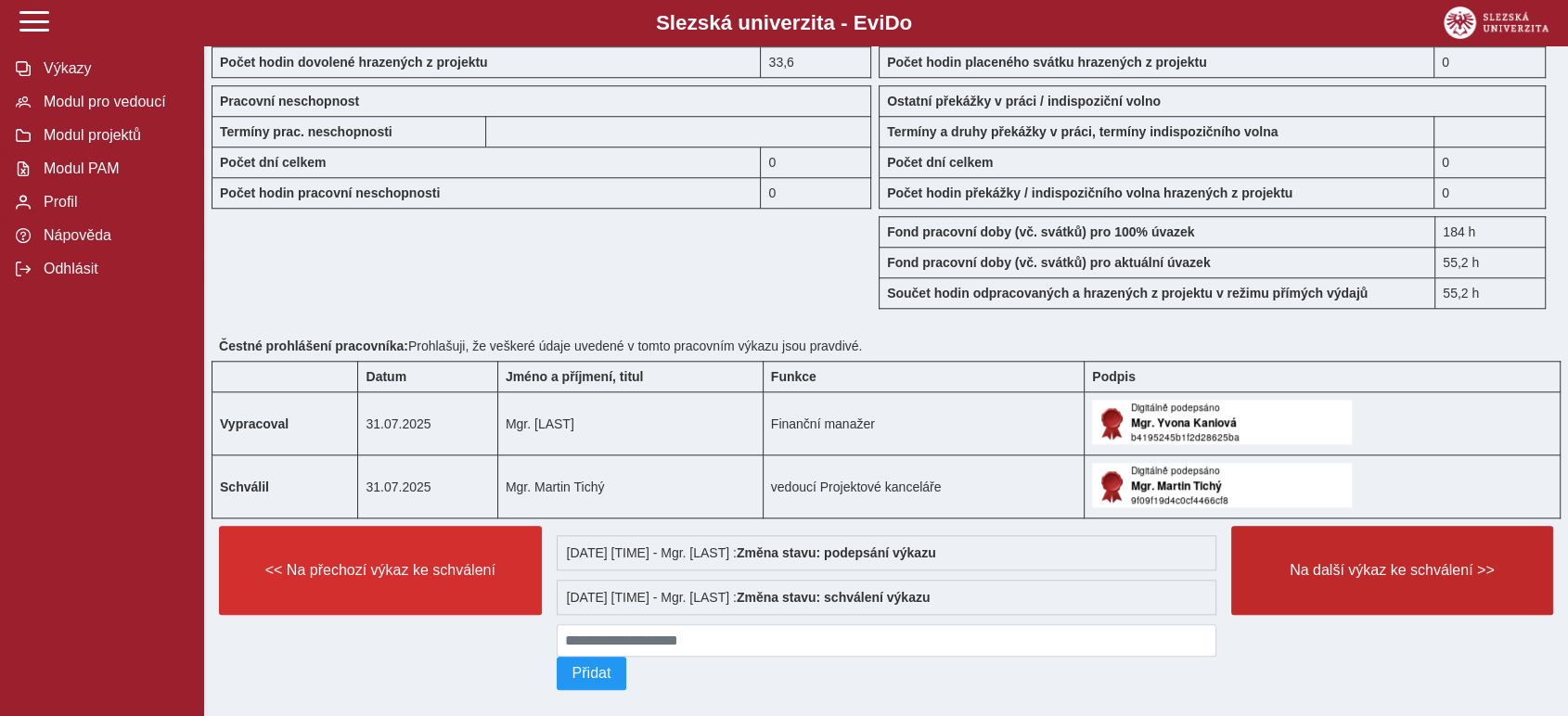 scroll, scrollTop: 1614, scrollLeft: 0, axis: vertical 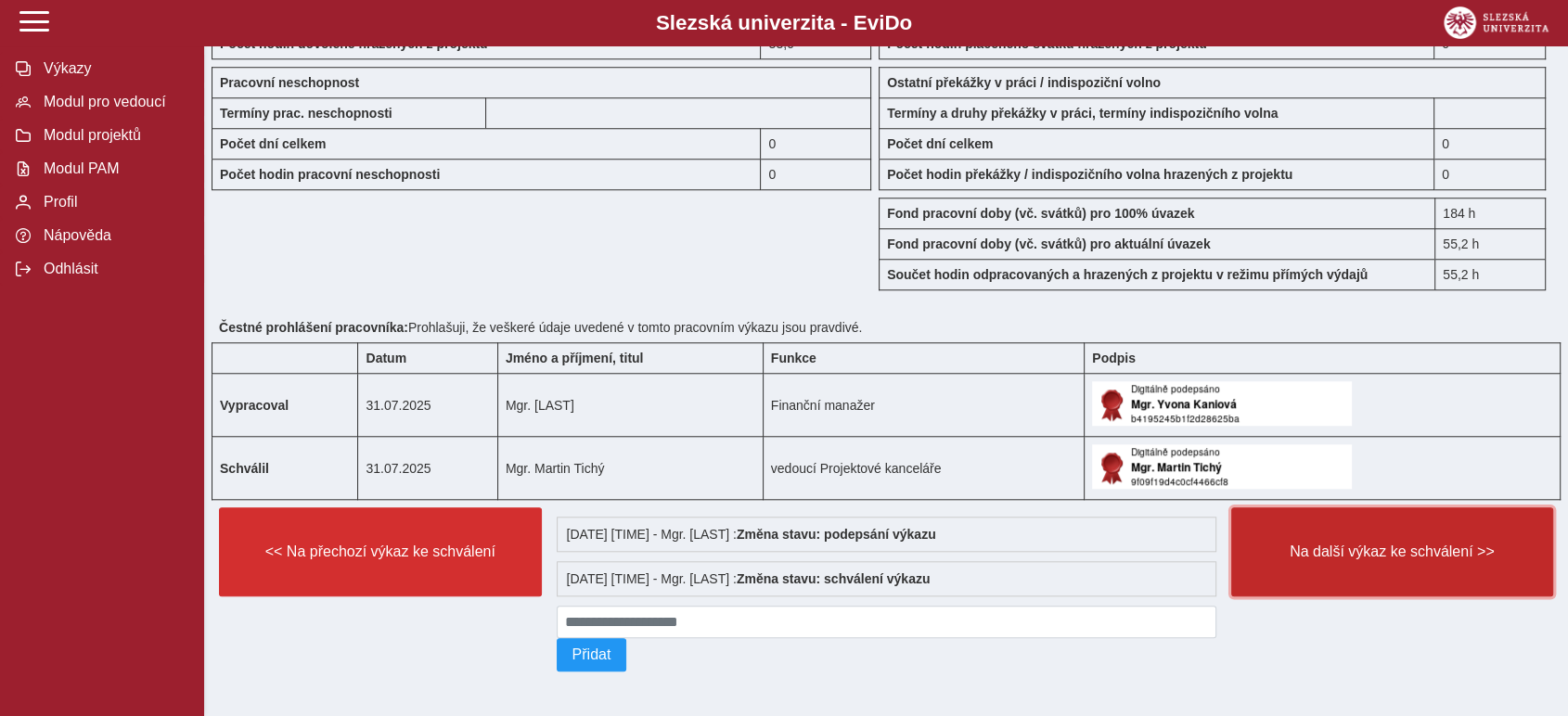 click on "Na další výkaz ke schválení  >>" at bounding box center (1393, 552) 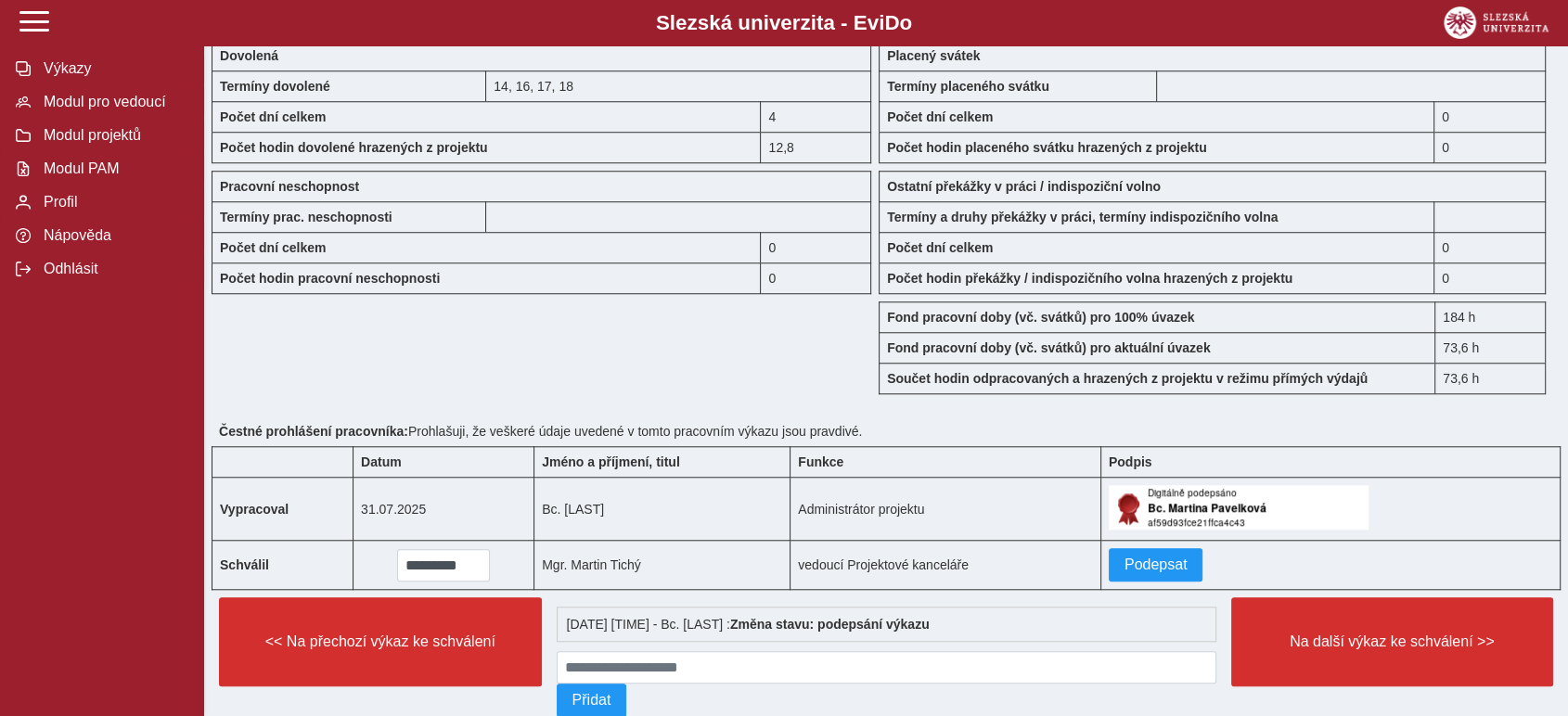 scroll, scrollTop: 1545, scrollLeft: 0, axis: vertical 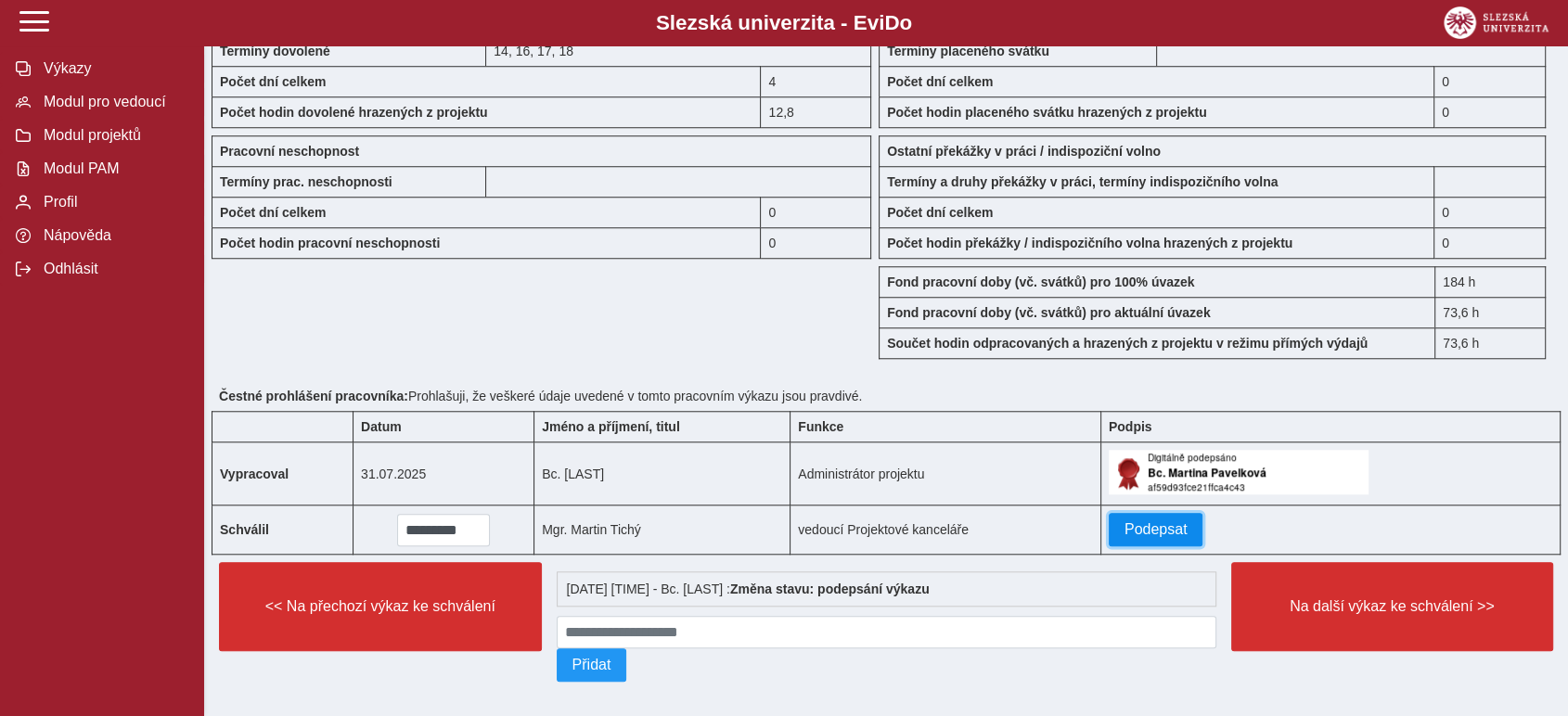 click on "Podepsat" at bounding box center (1156, 530) 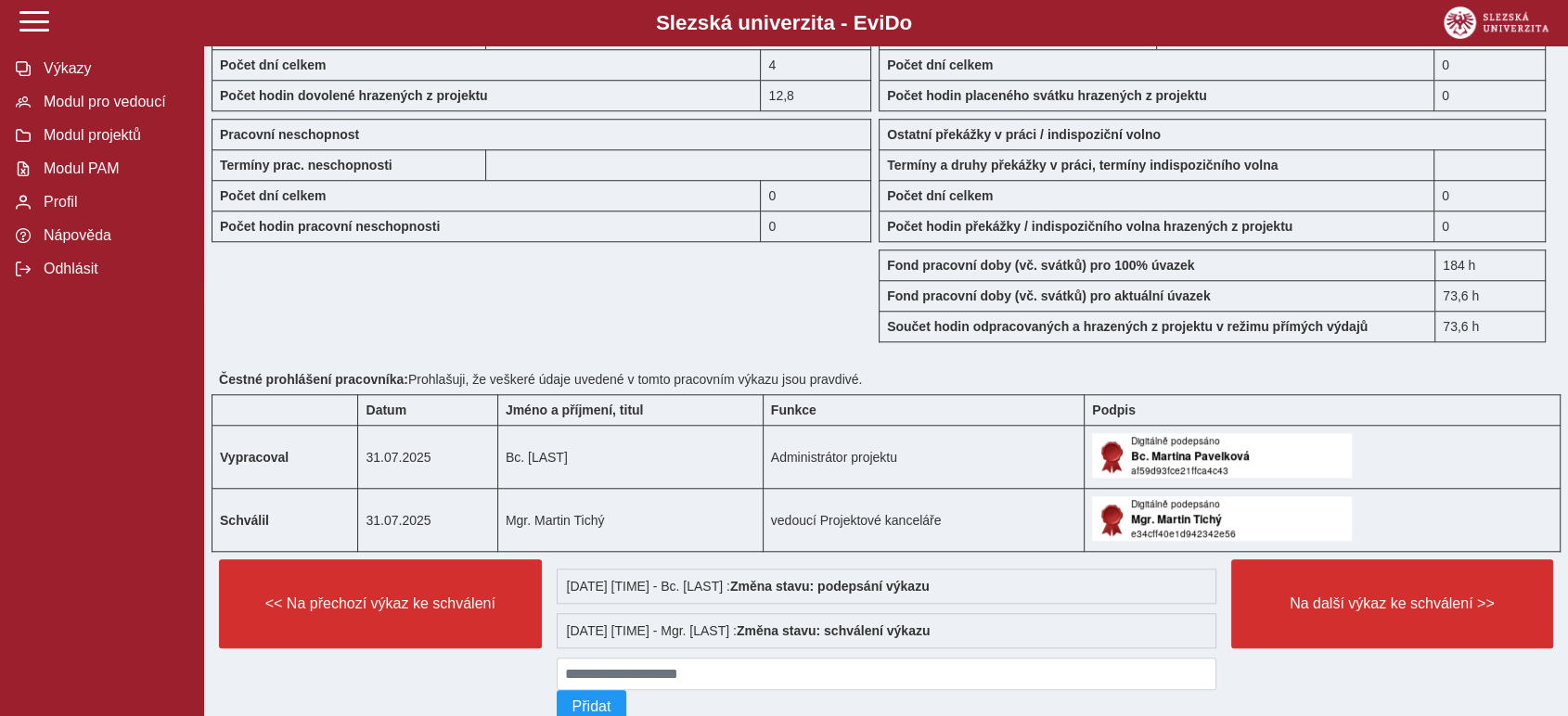 scroll, scrollTop: 1614, scrollLeft: 0, axis: vertical 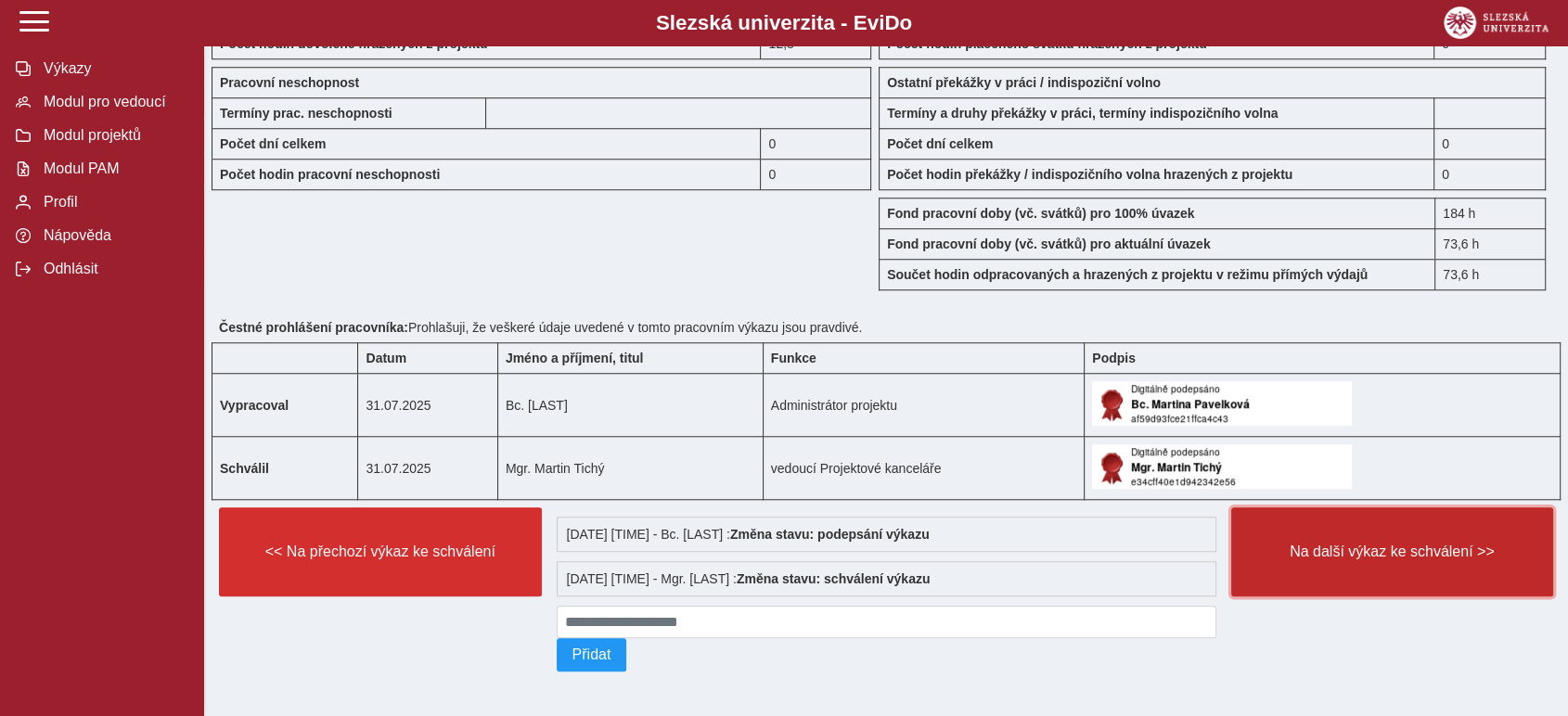click on "Na další výkaz ke schválení  >>" at bounding box center (1393, 552) 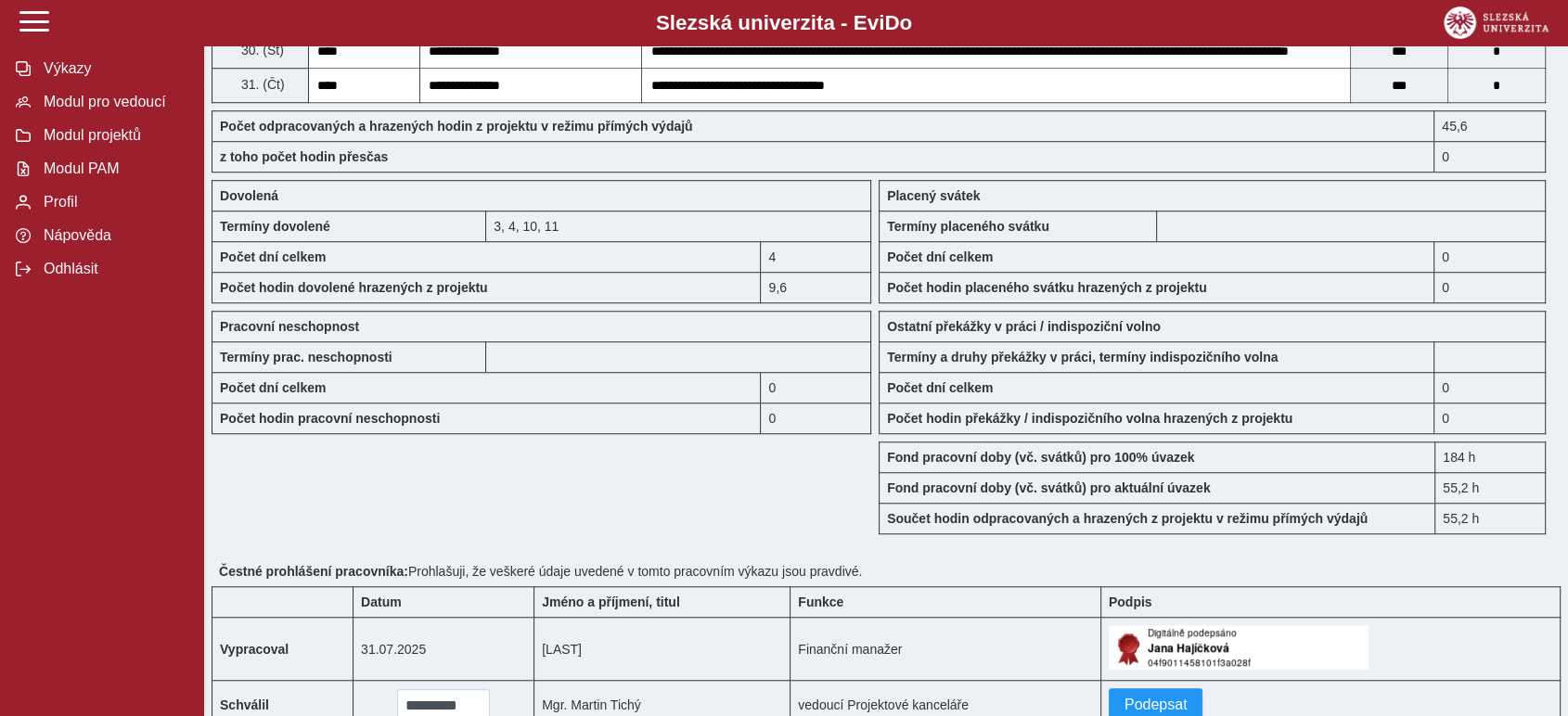 scroll, scrollTop: 1558, scrollLeft: 0, axis: vertical 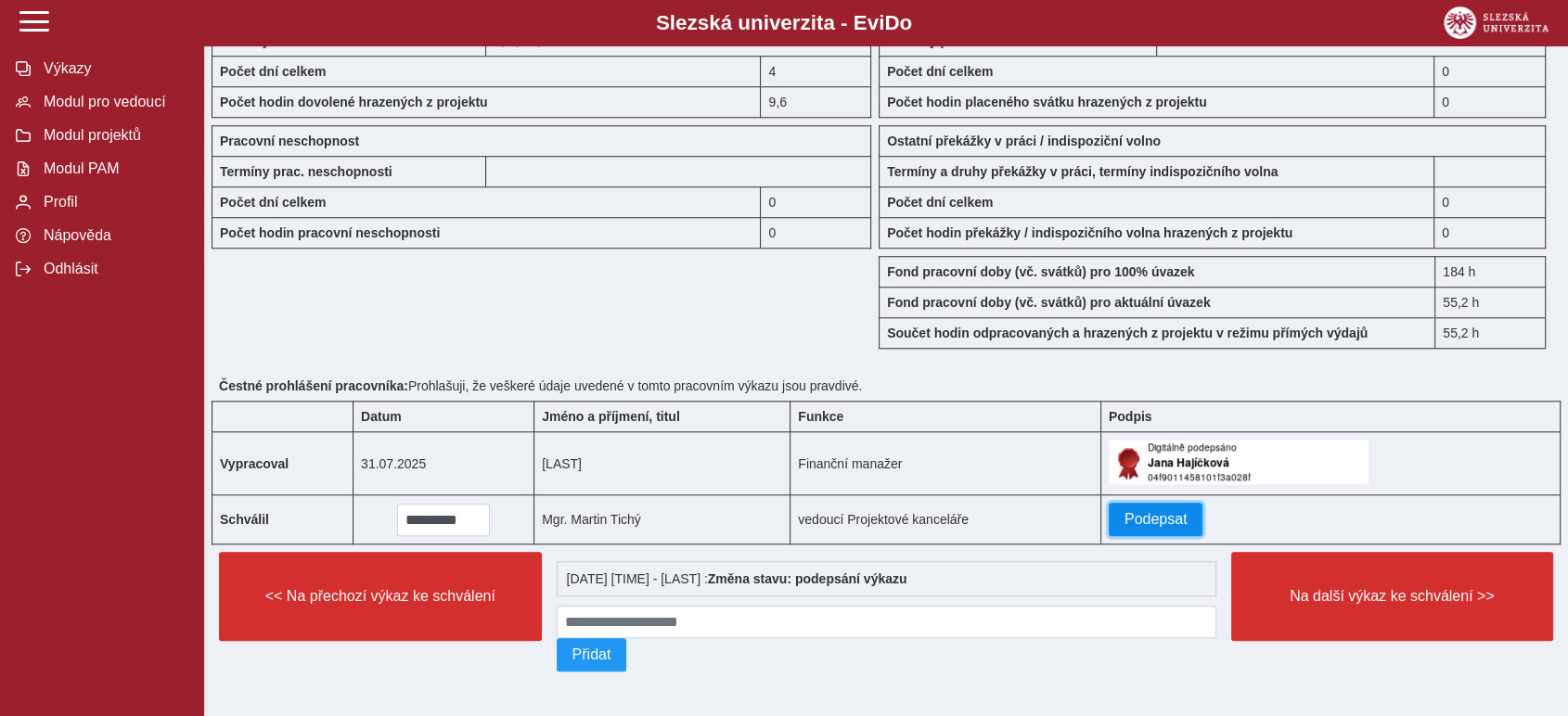 click on "Podepsat" at bounding box center (1156, 519) 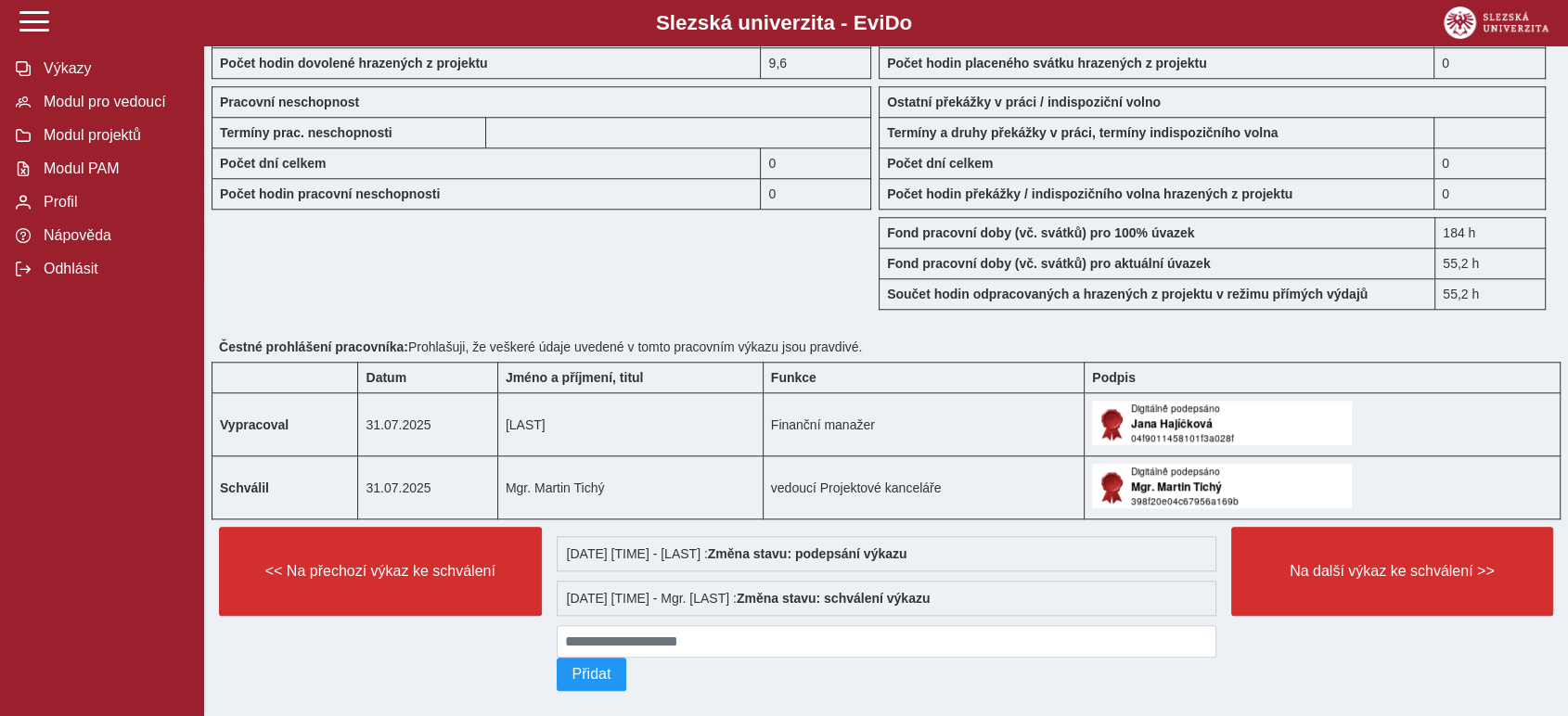 scroll, scrollTop: 1614, scrollLeft: 0, axis: vertical 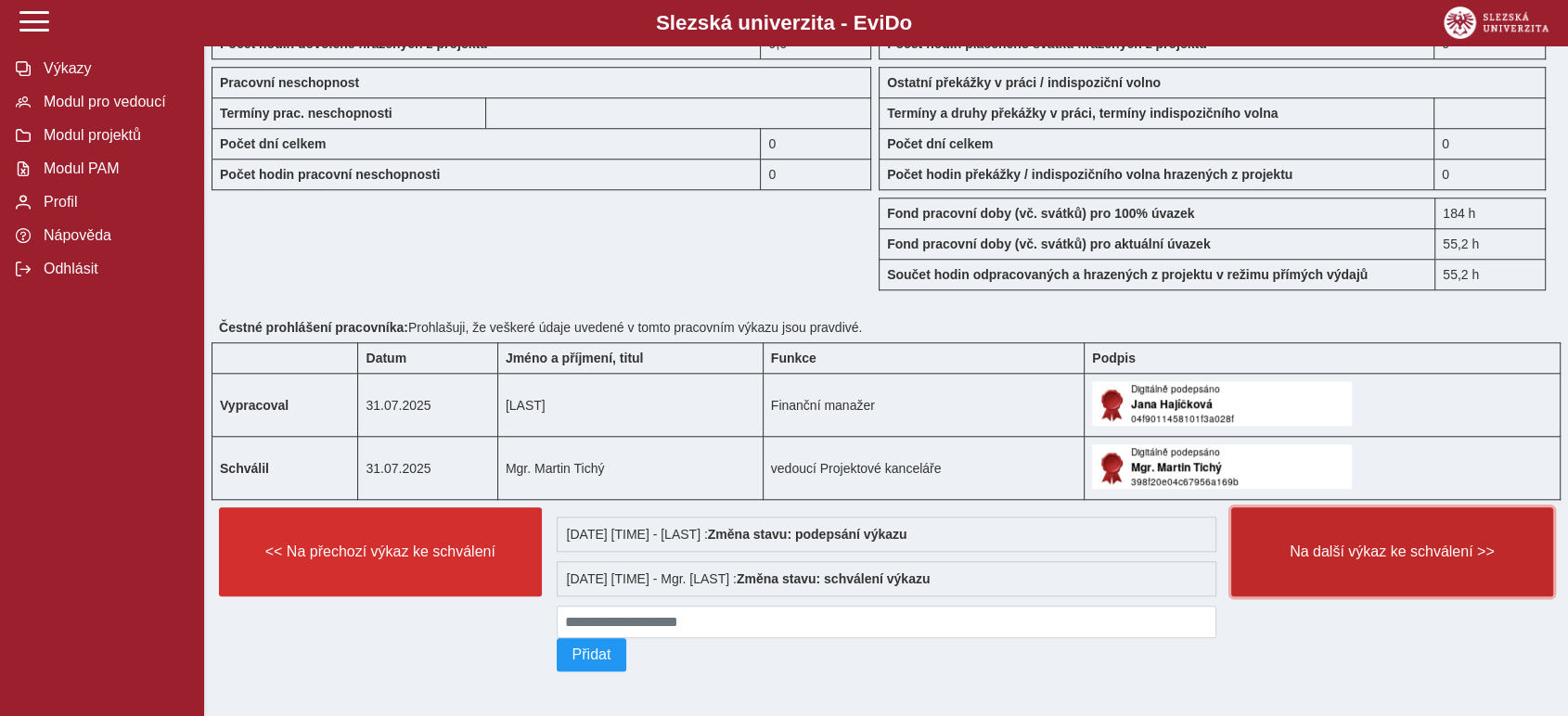 click on "Na další výkaz ke schválení  >>" at bounding box center (1393, 552) 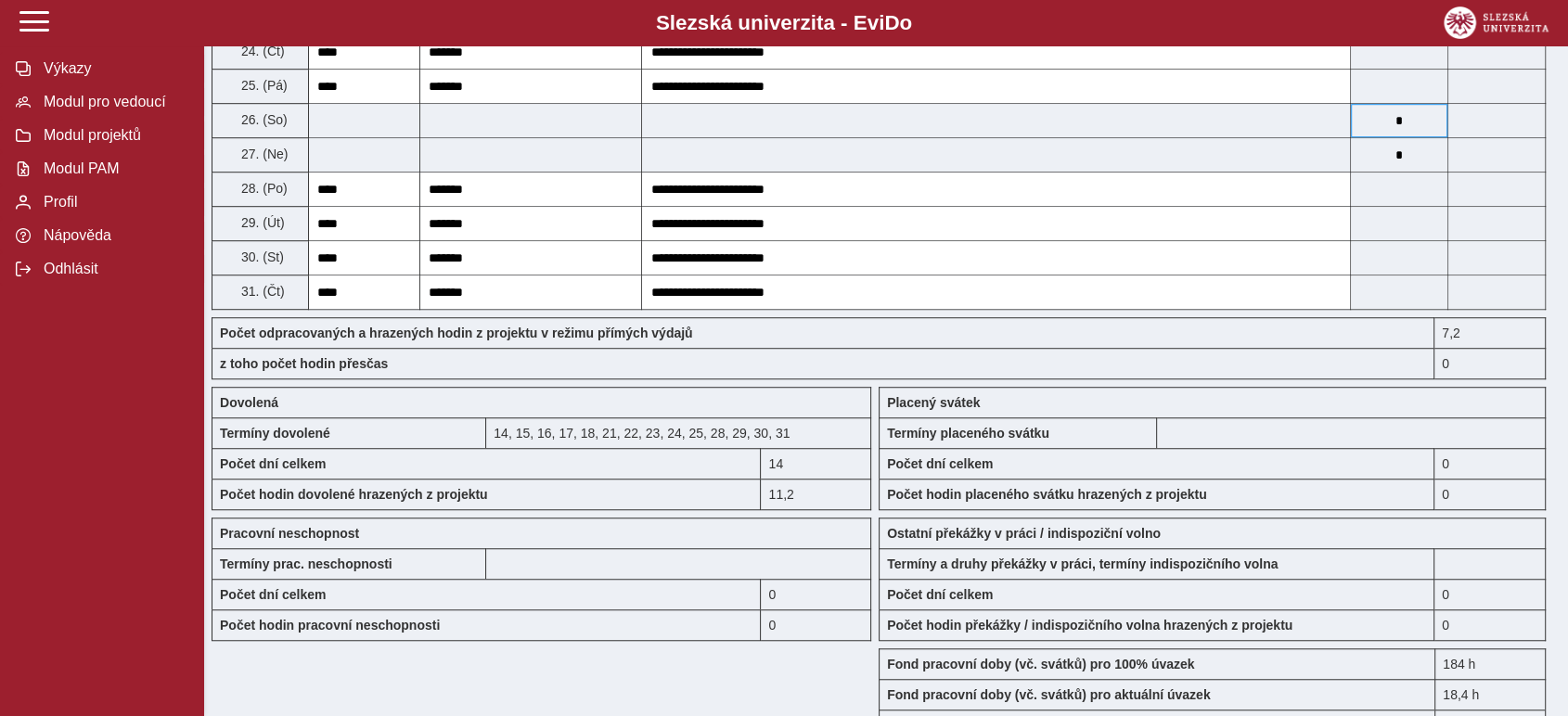 scroll, scrollTop: 1236, scrollLeft: 0, axis: vertical 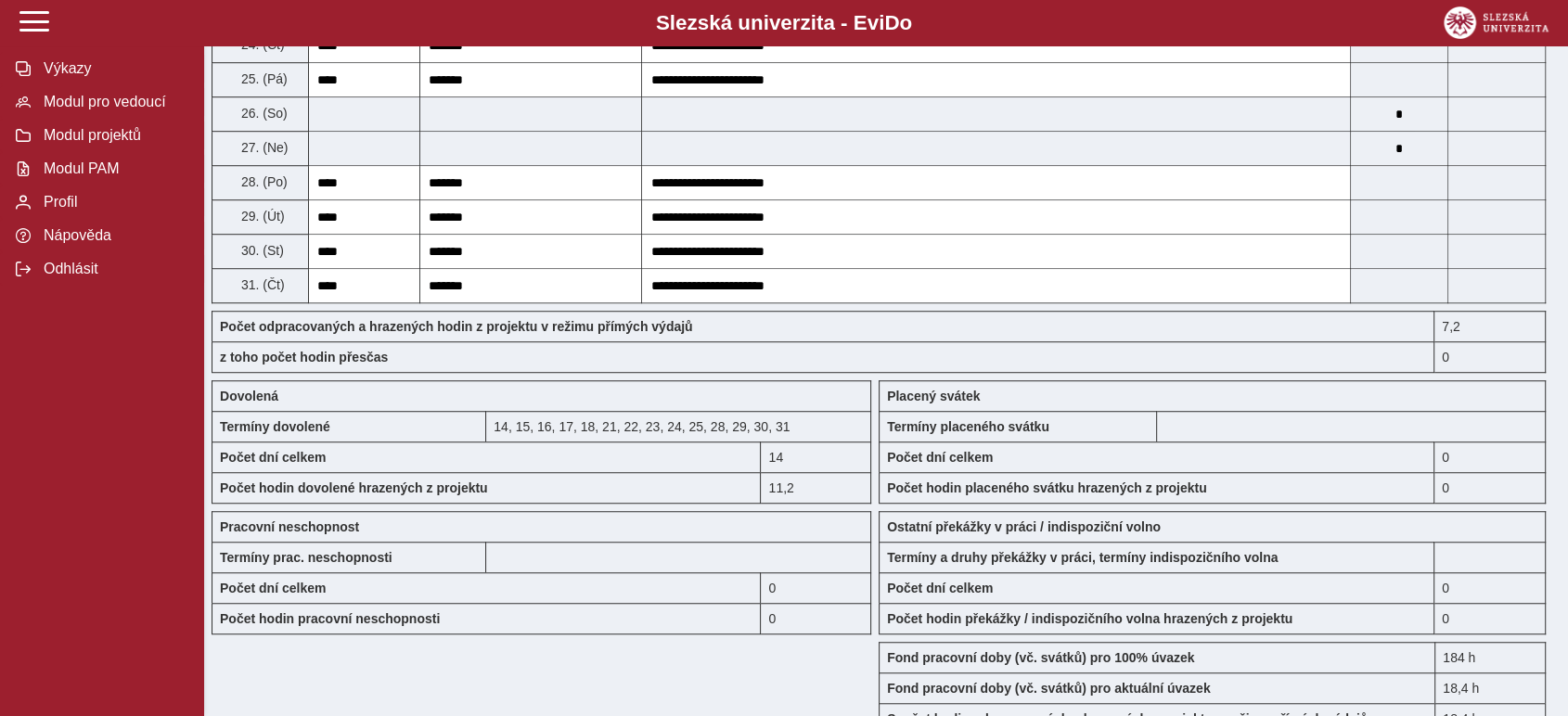 click on "Ostatní překážky v práci / indispoziční volno" at bounding box center [1023, 527] 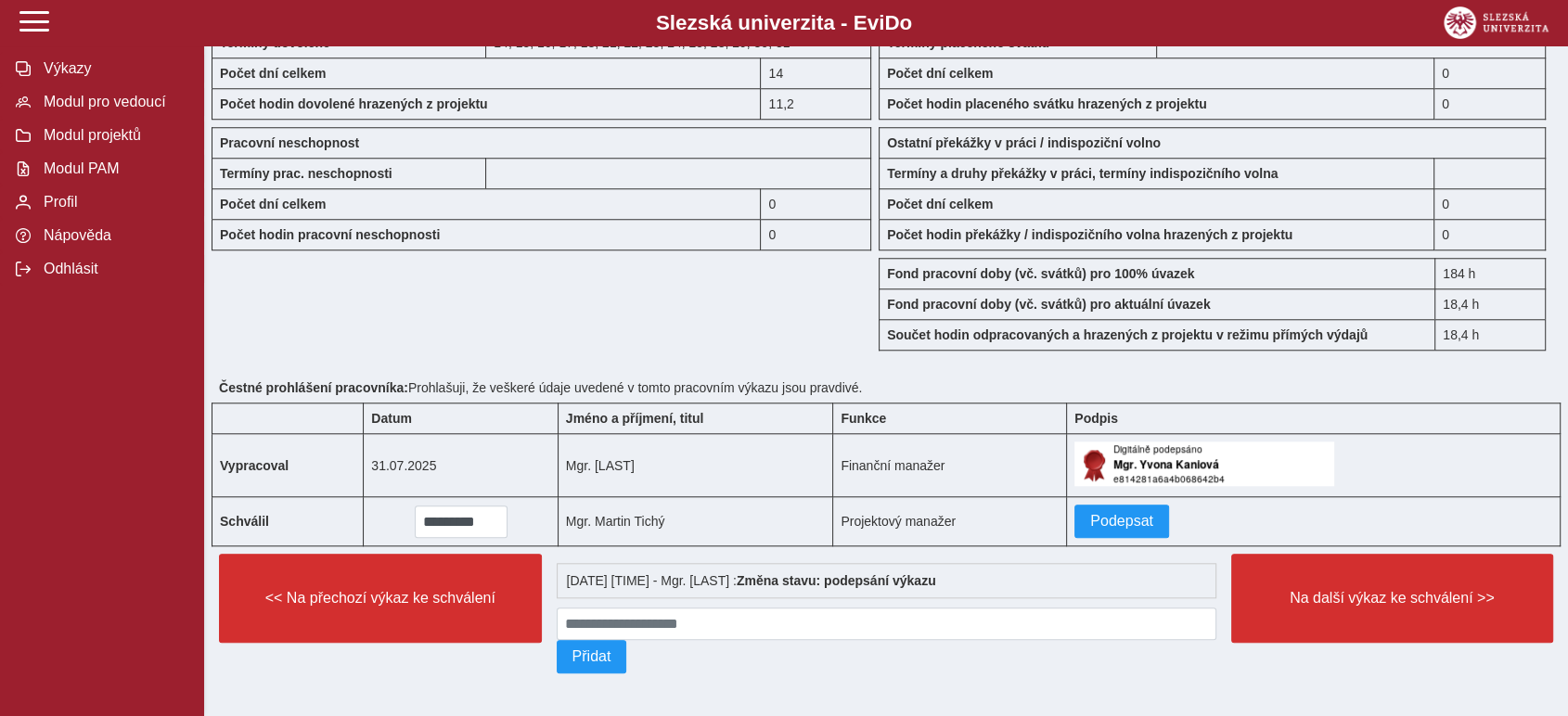 scroll, scrollTop: 1625, scrollLeft: 0, axis: vertical 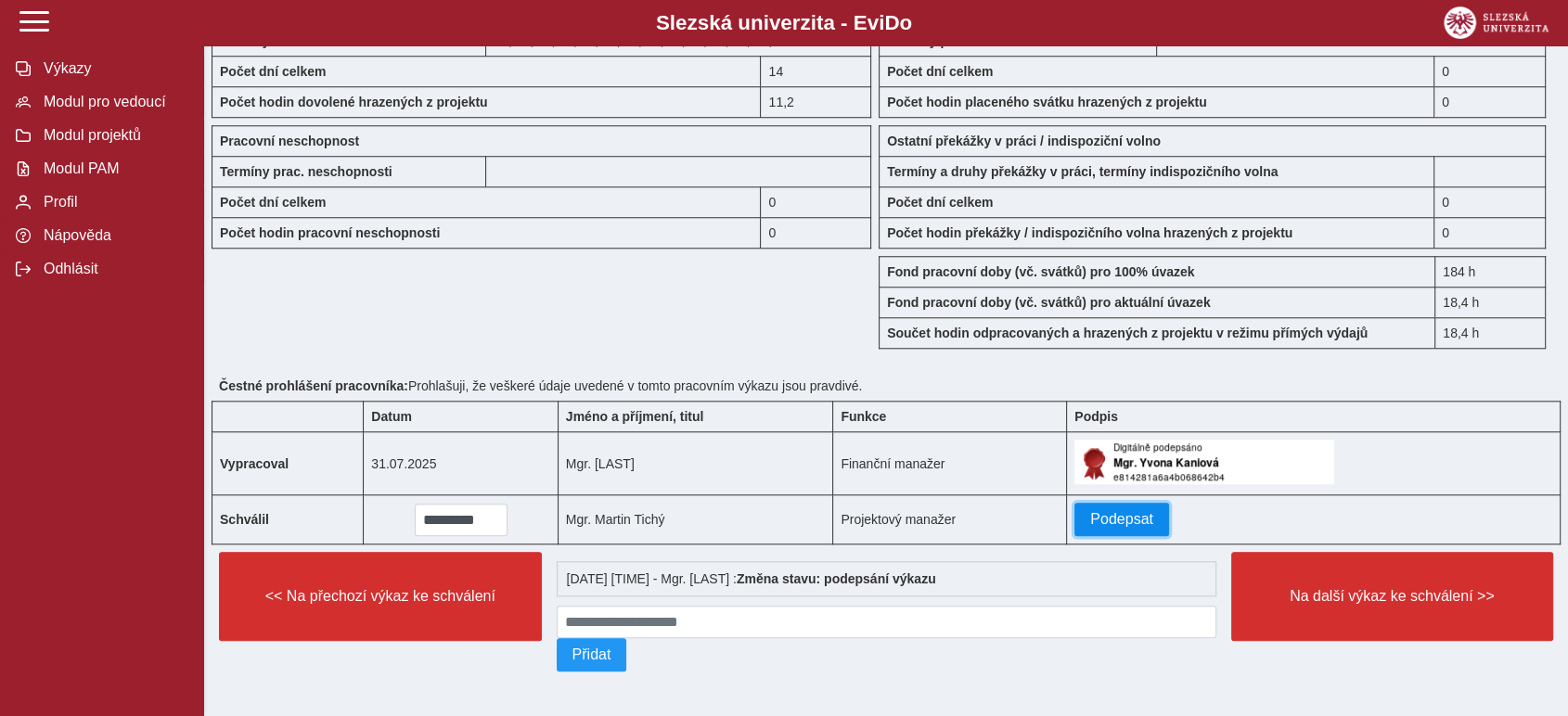 click on "Podepsat" at bounding box center (1122, 519) 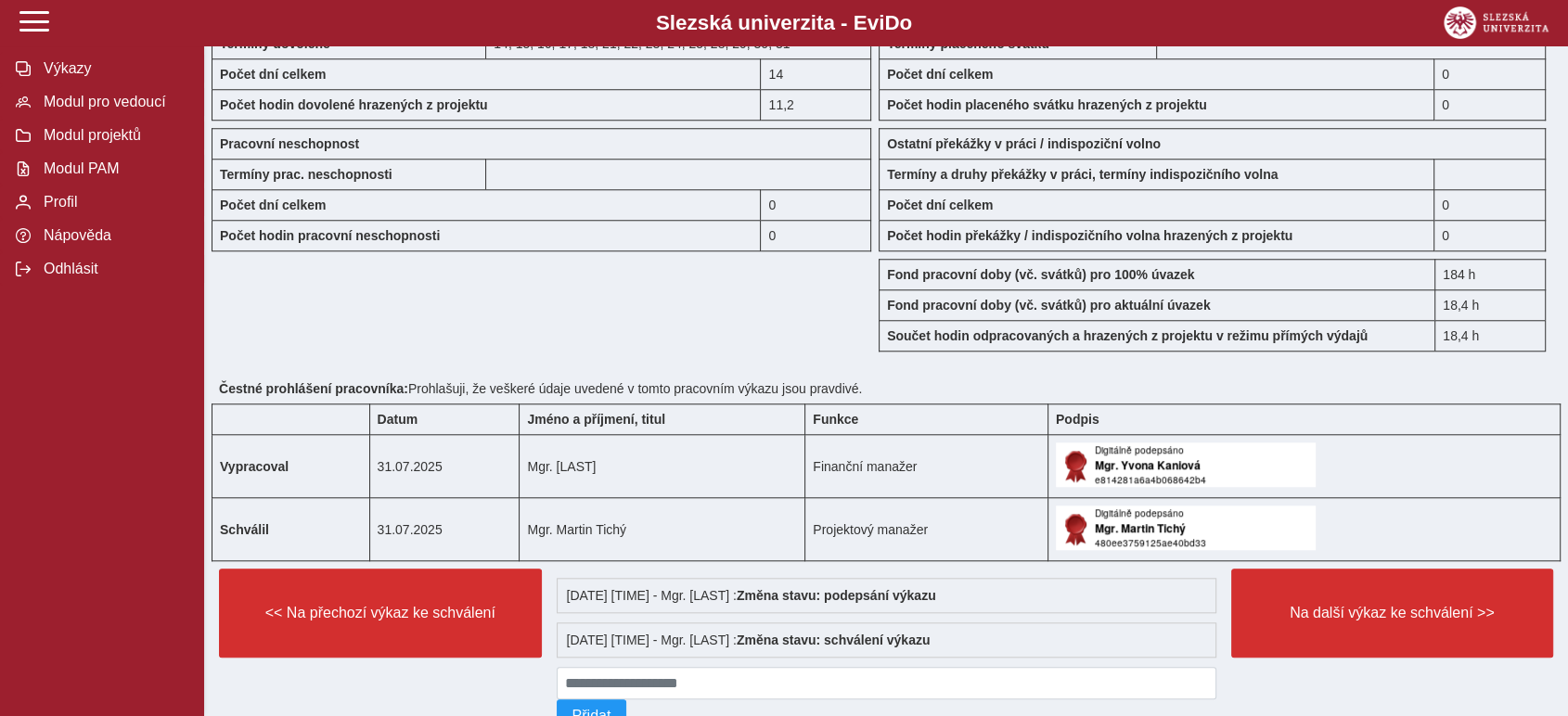 scroll, scrollTop: 1681, scrollLeft: 0, axis: vertical 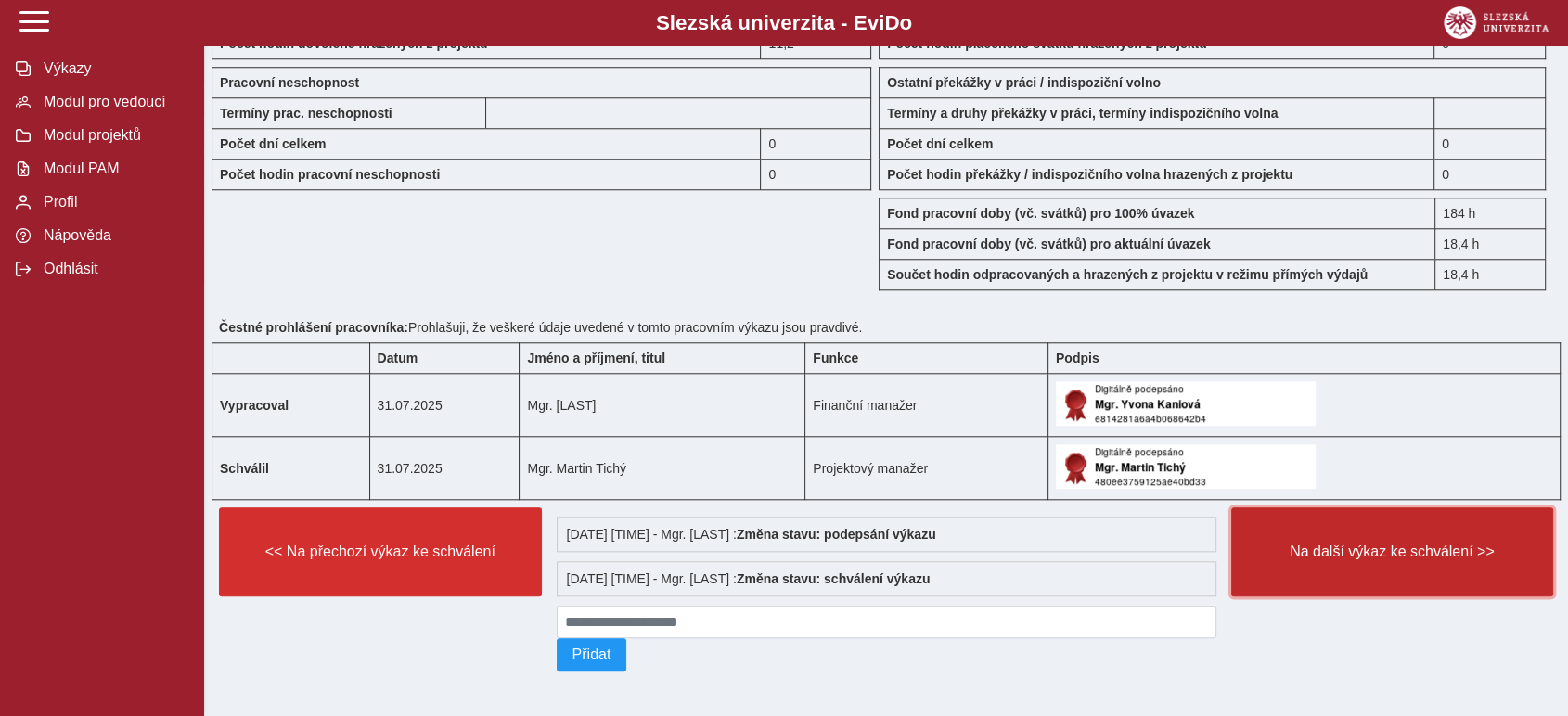 click on "Na další výkaz ke schválení  >>" at bounding box center (1393, 552) 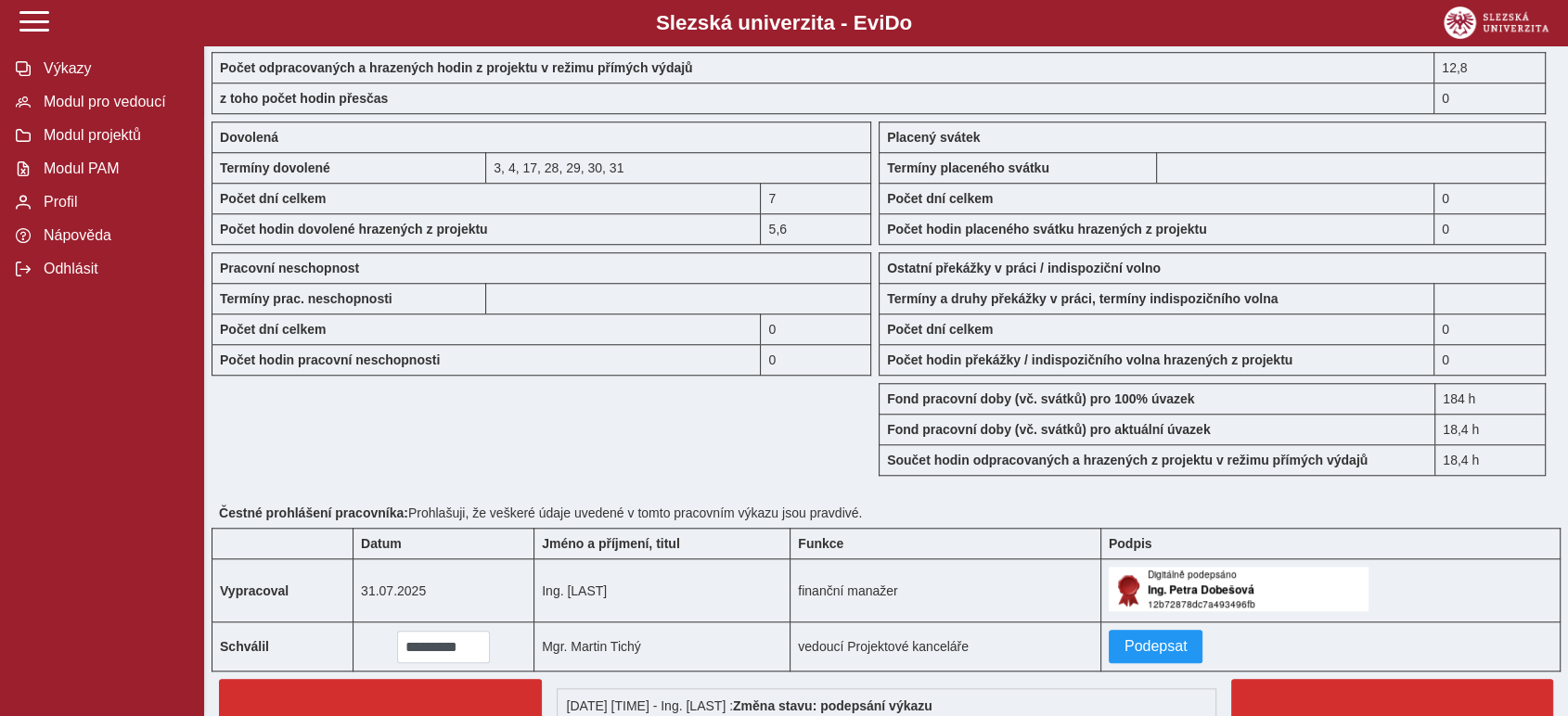 scroll, scrollTop: 1605, scrollLeft: 0, axis: vertical 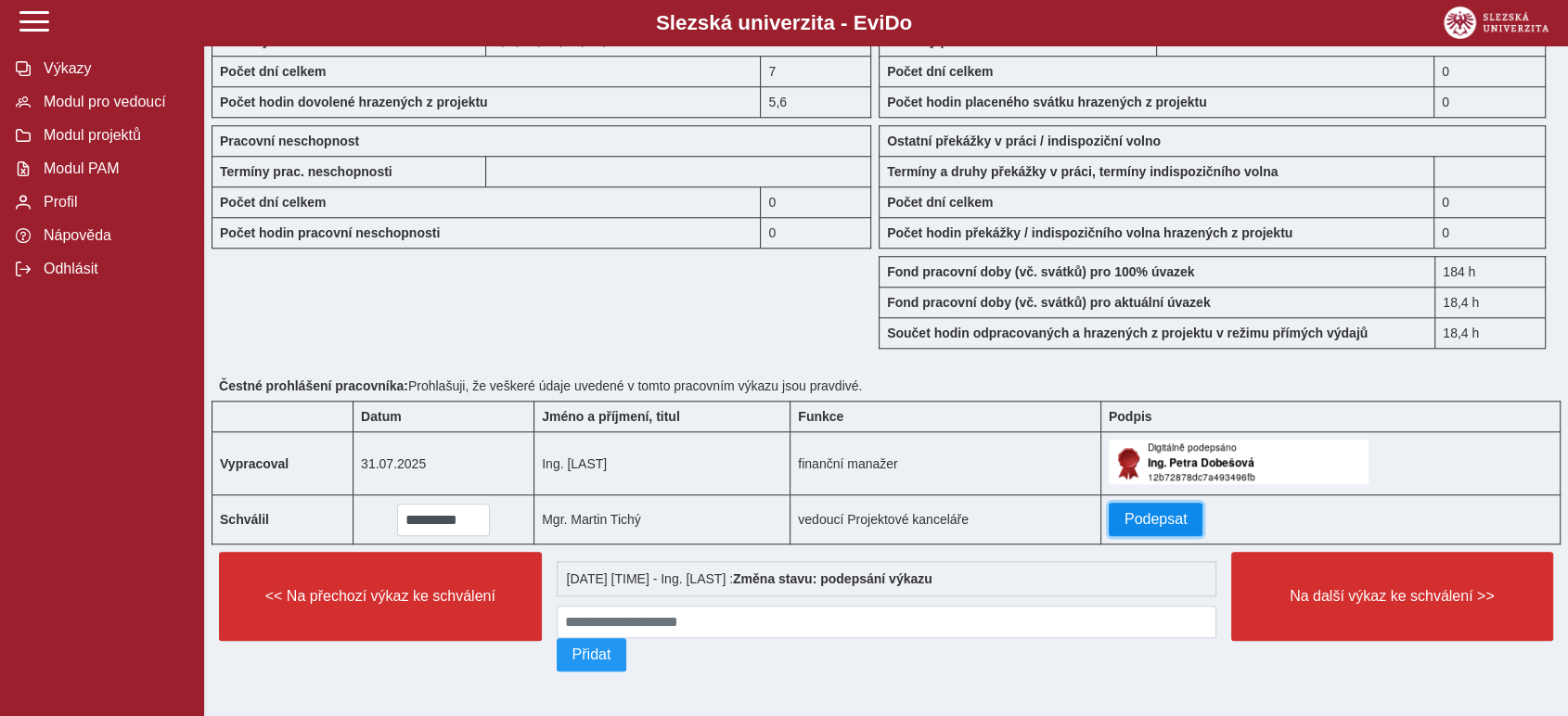 click on "Podepsat" at bounding box center (1156, 519) 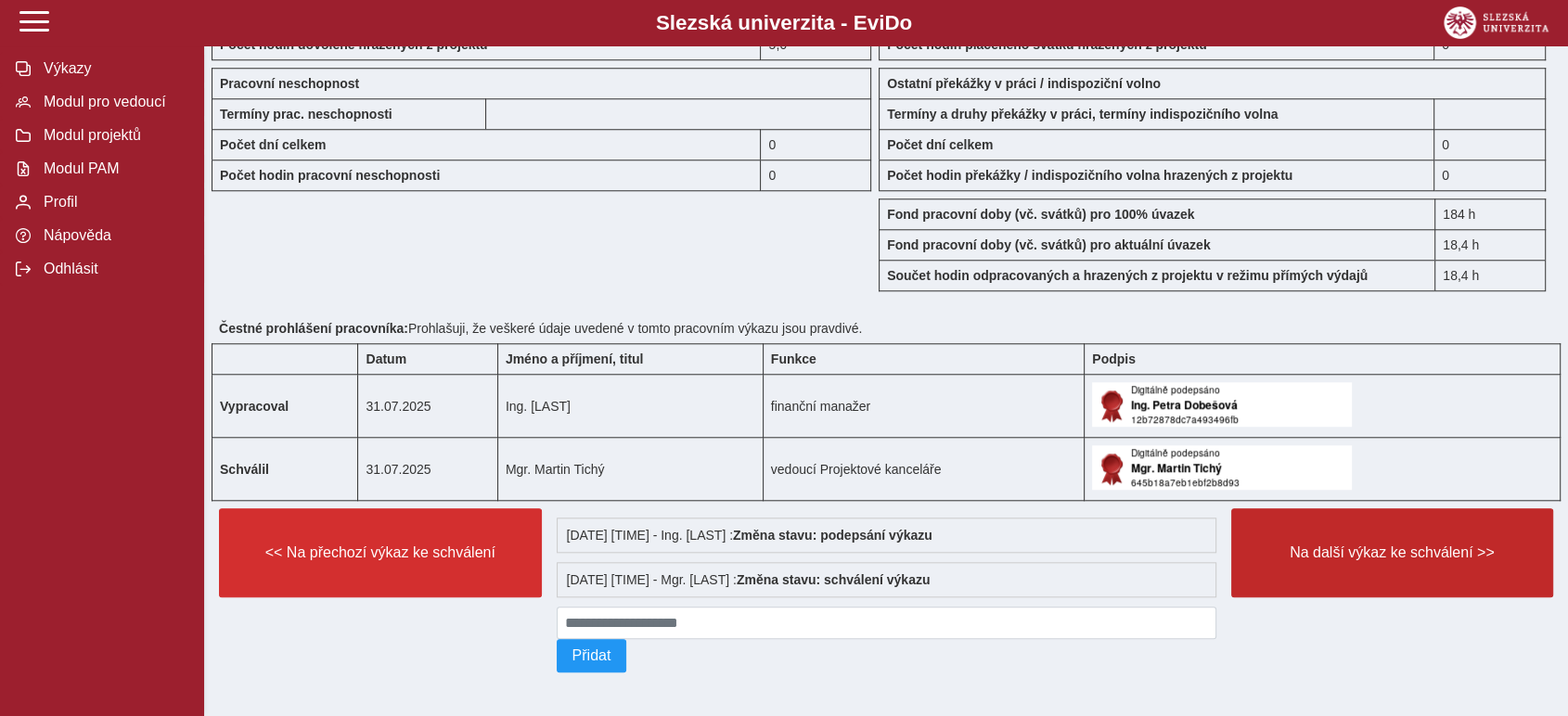 scroll, scrollTop: 1662, scrollLeft: 0, axis: vertical 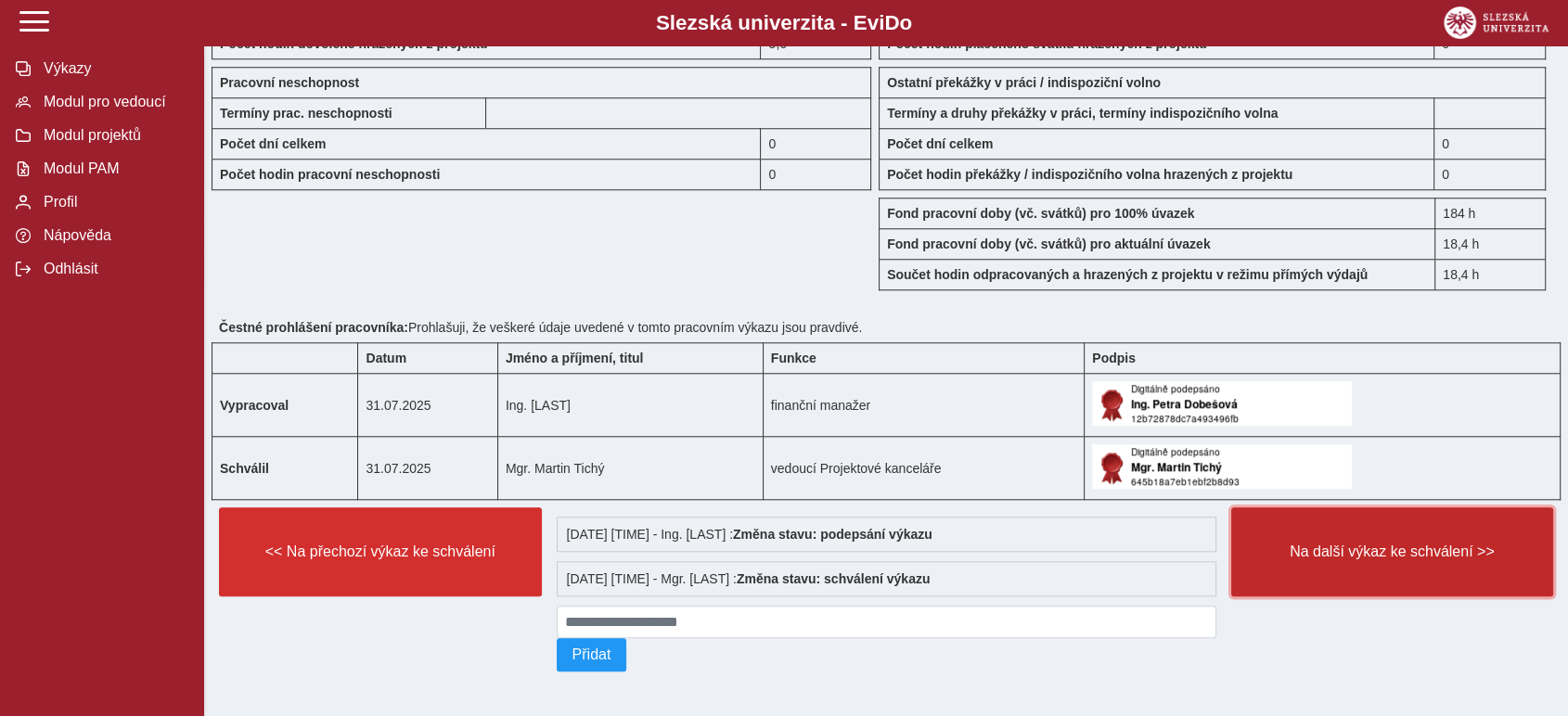 click on "Na další výkaz ke schválení  >>" at bounding box center (1393, 552) 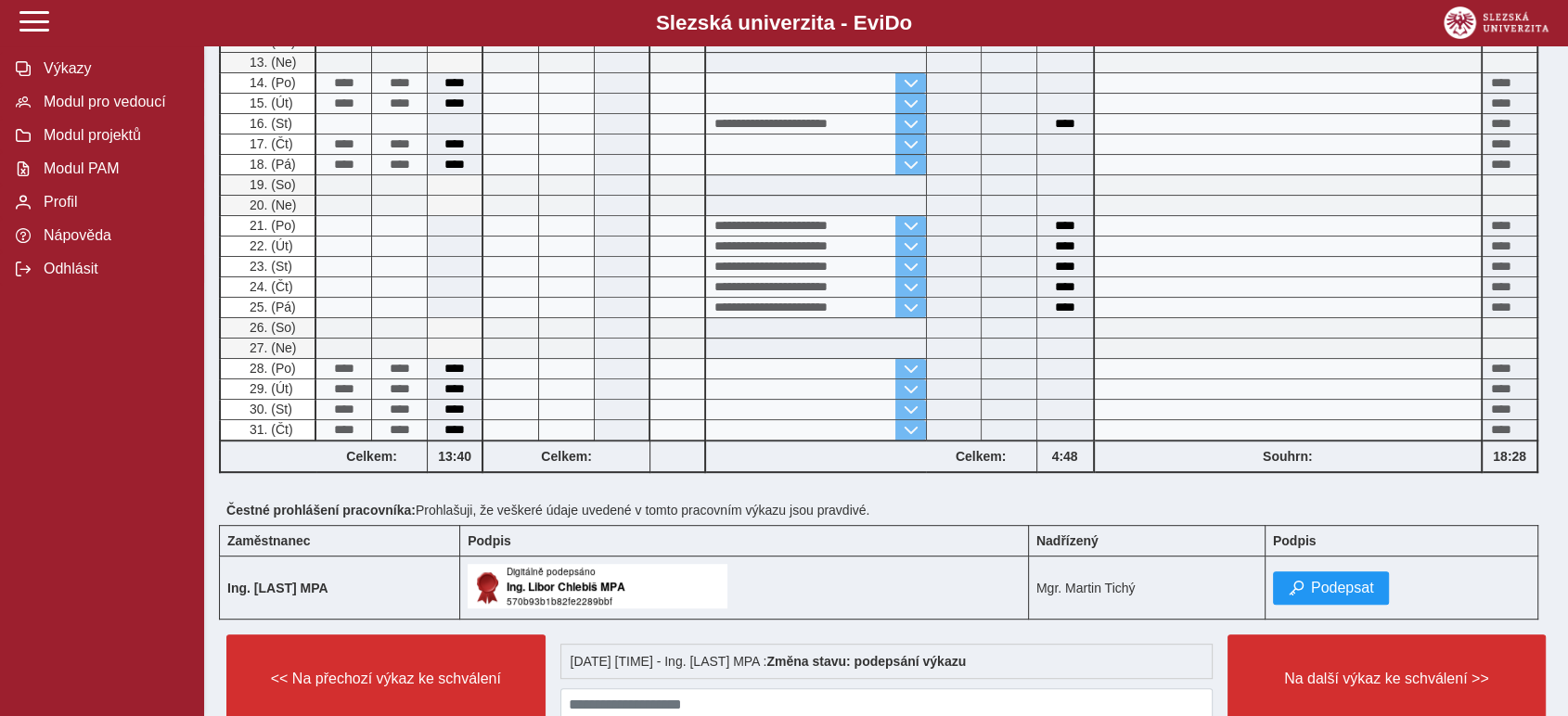 scroll, scrollTop: 804, scrollLeft: 0, axis: vertical 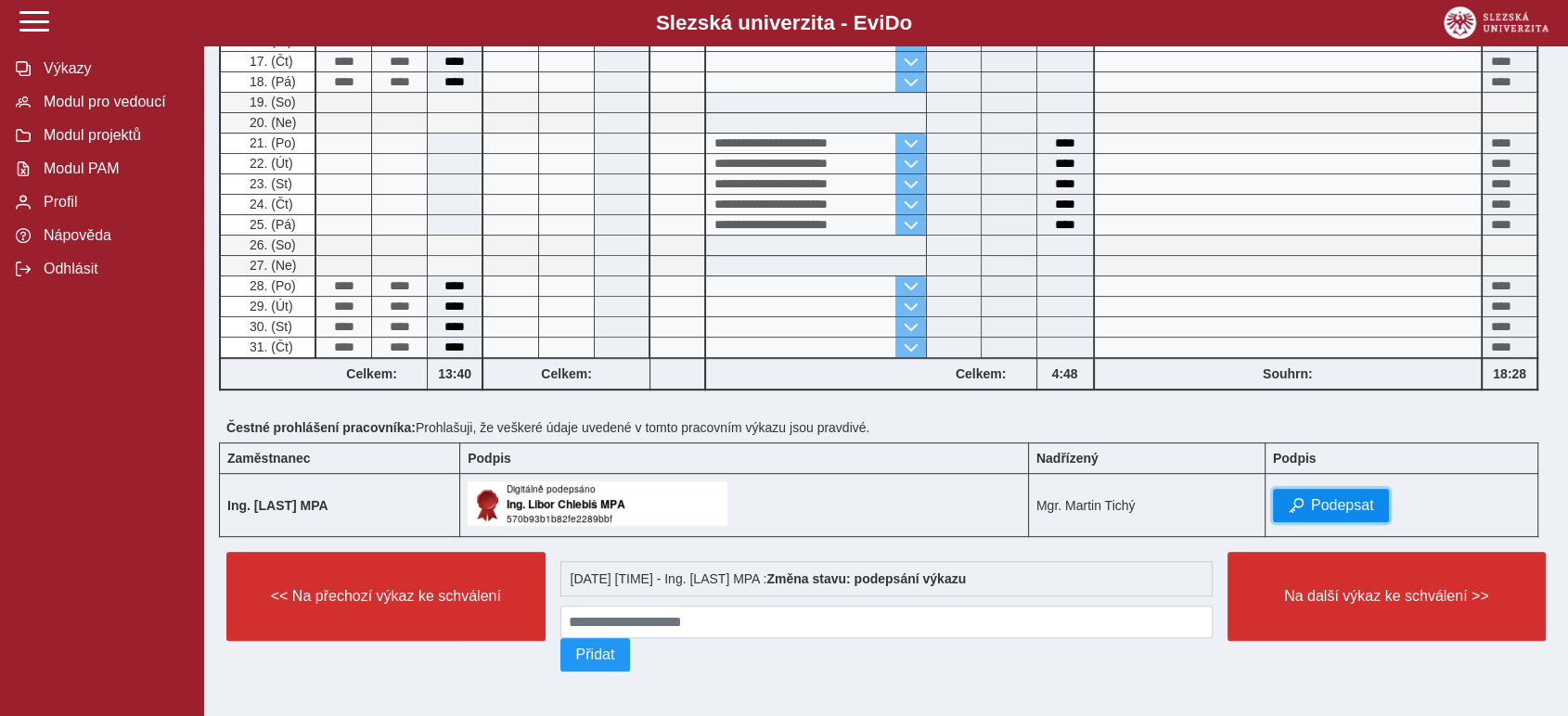 click on "Podepsat" at bounding box center [1331, 505] 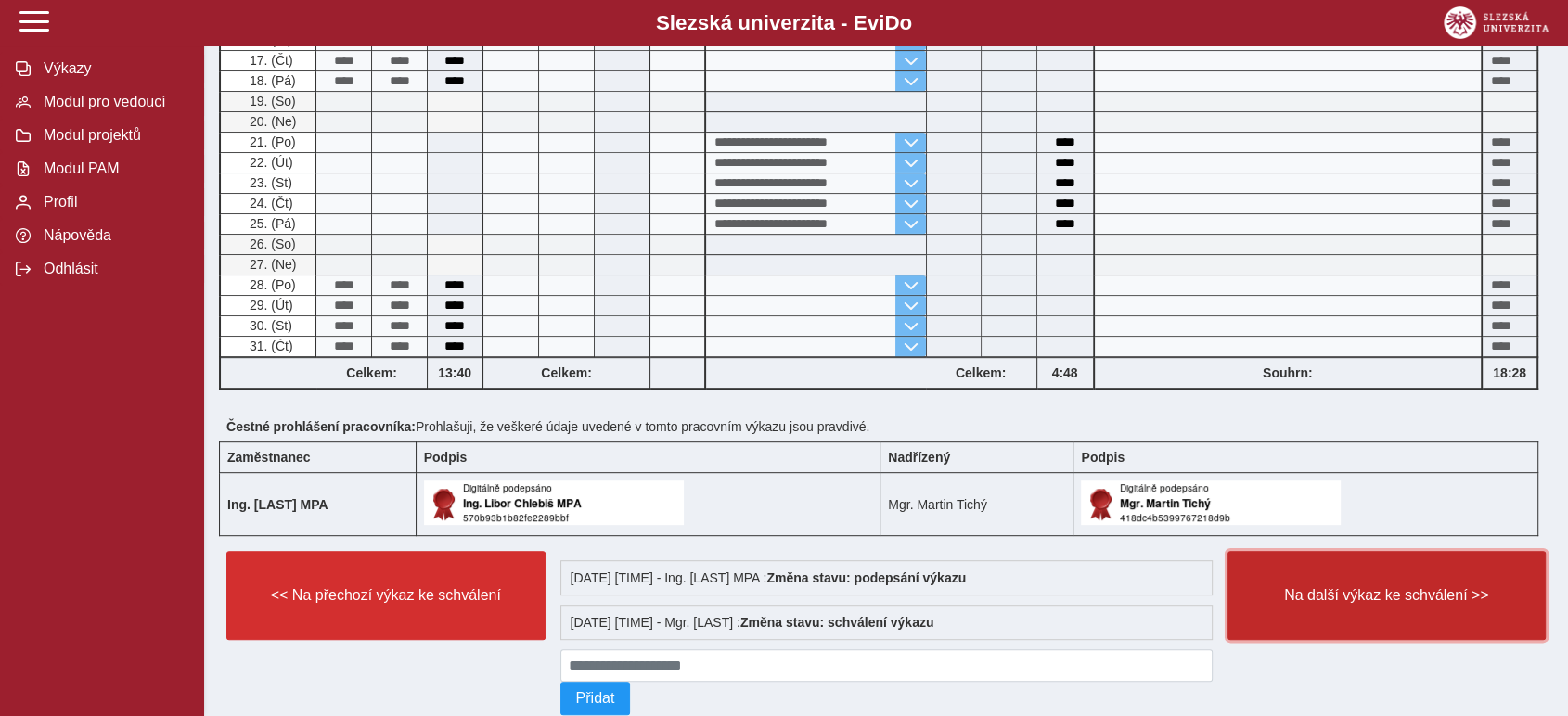 click on "Na další výkaz ke schválení  >>" at bounding box center (1387, 595) 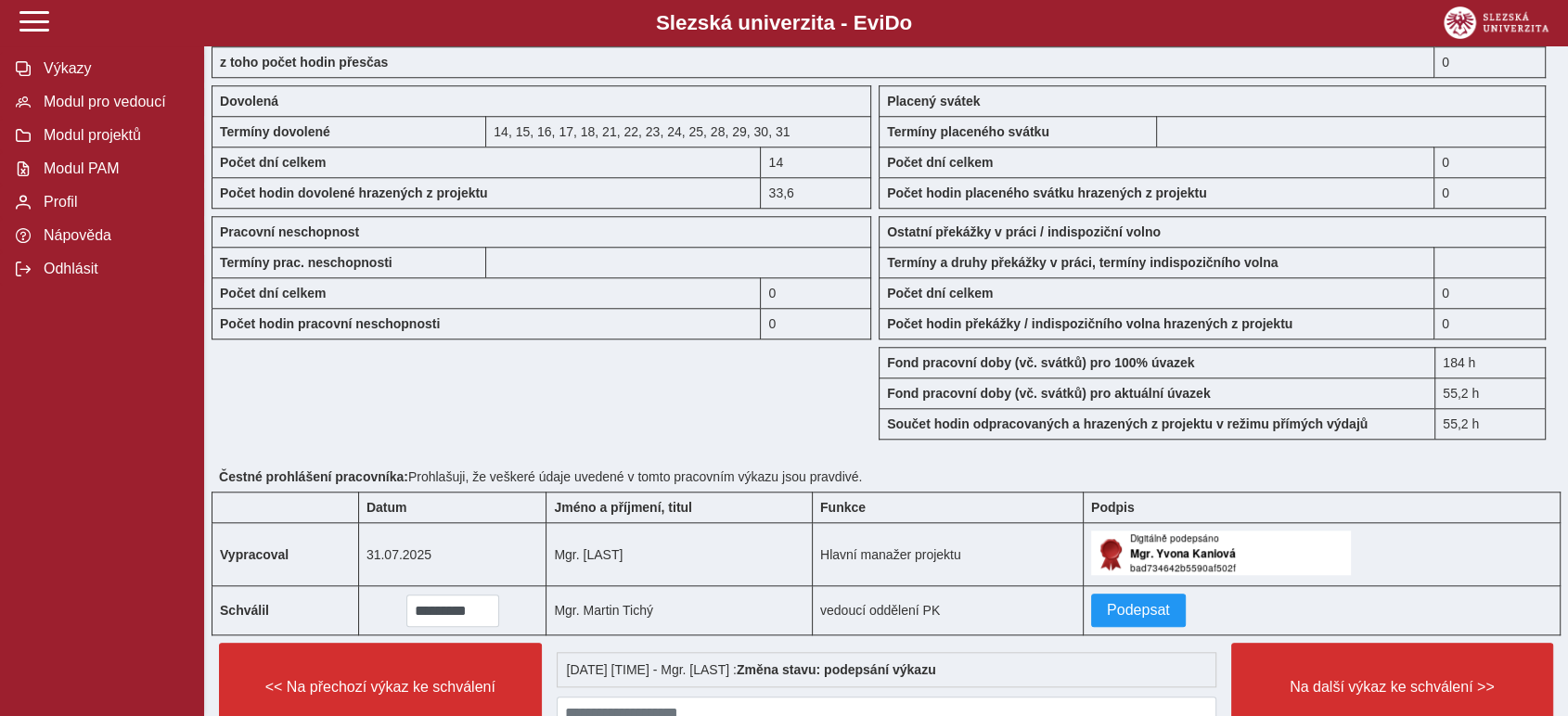 scroll, scrollTop: 1724, scrollLeft: 0, axis: vertical 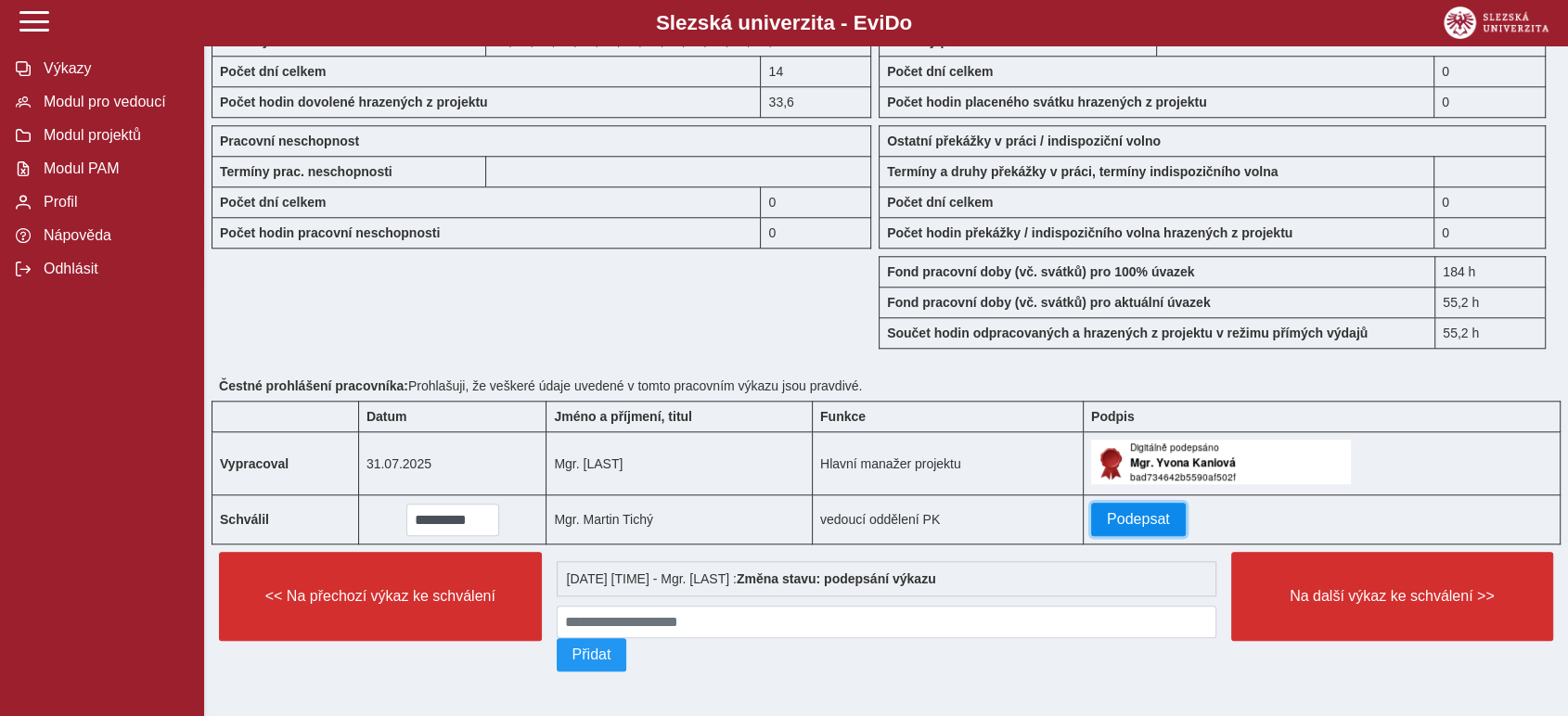 click on "Podepsat" at bounding box center [1138, 519] 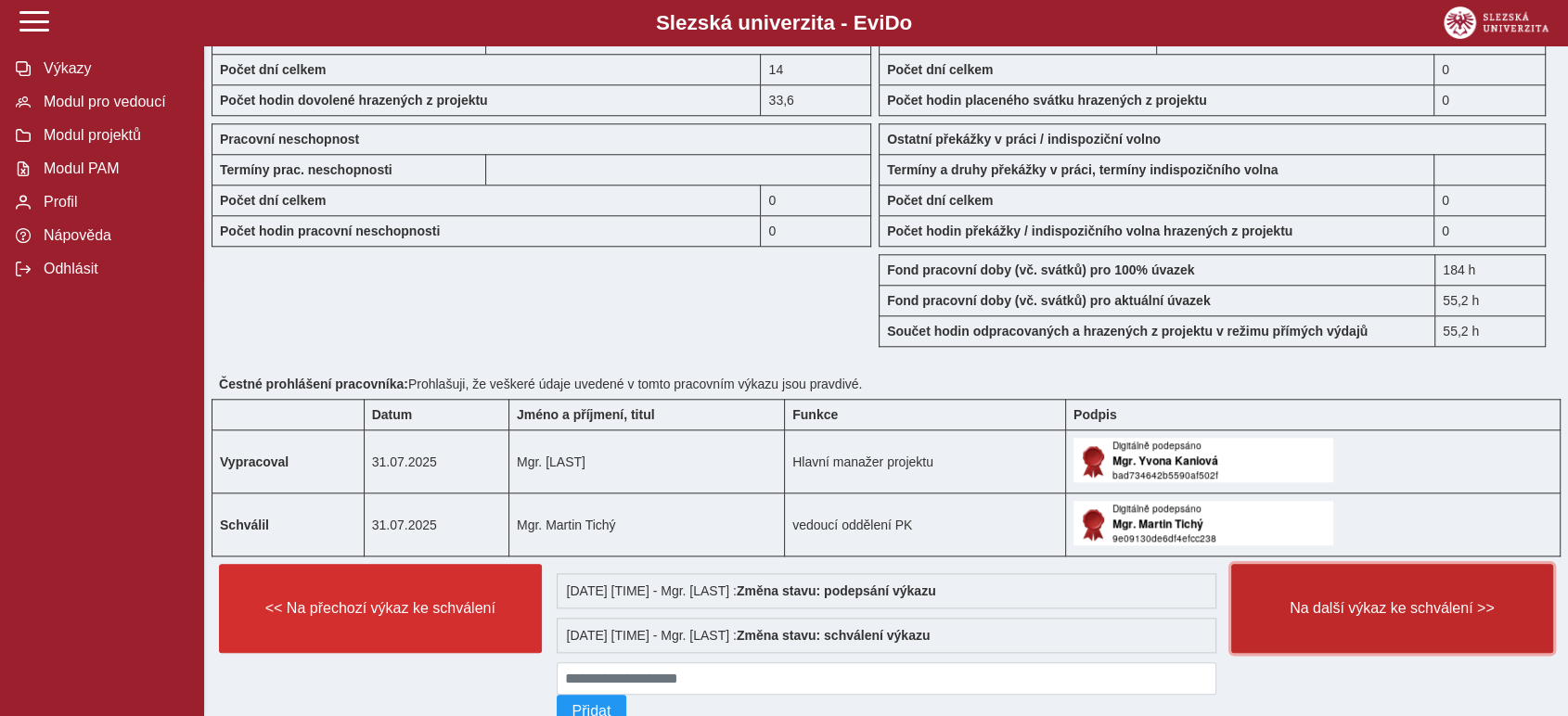 click on "Na další výkaz ke schválení  >>" at bounding box center (1393, 608) 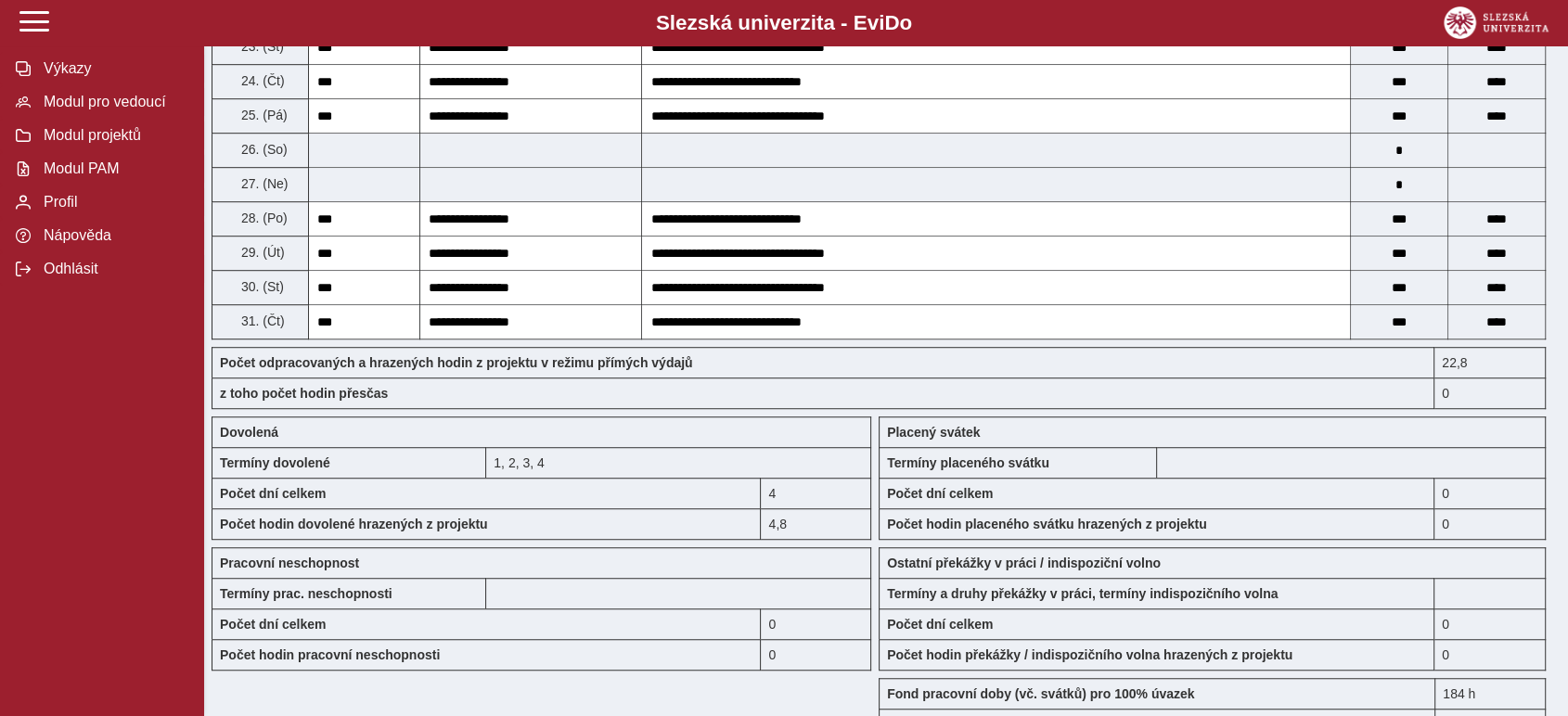 scroll, scrollTop: 1545, scrollLeft: 0, axis: vertical 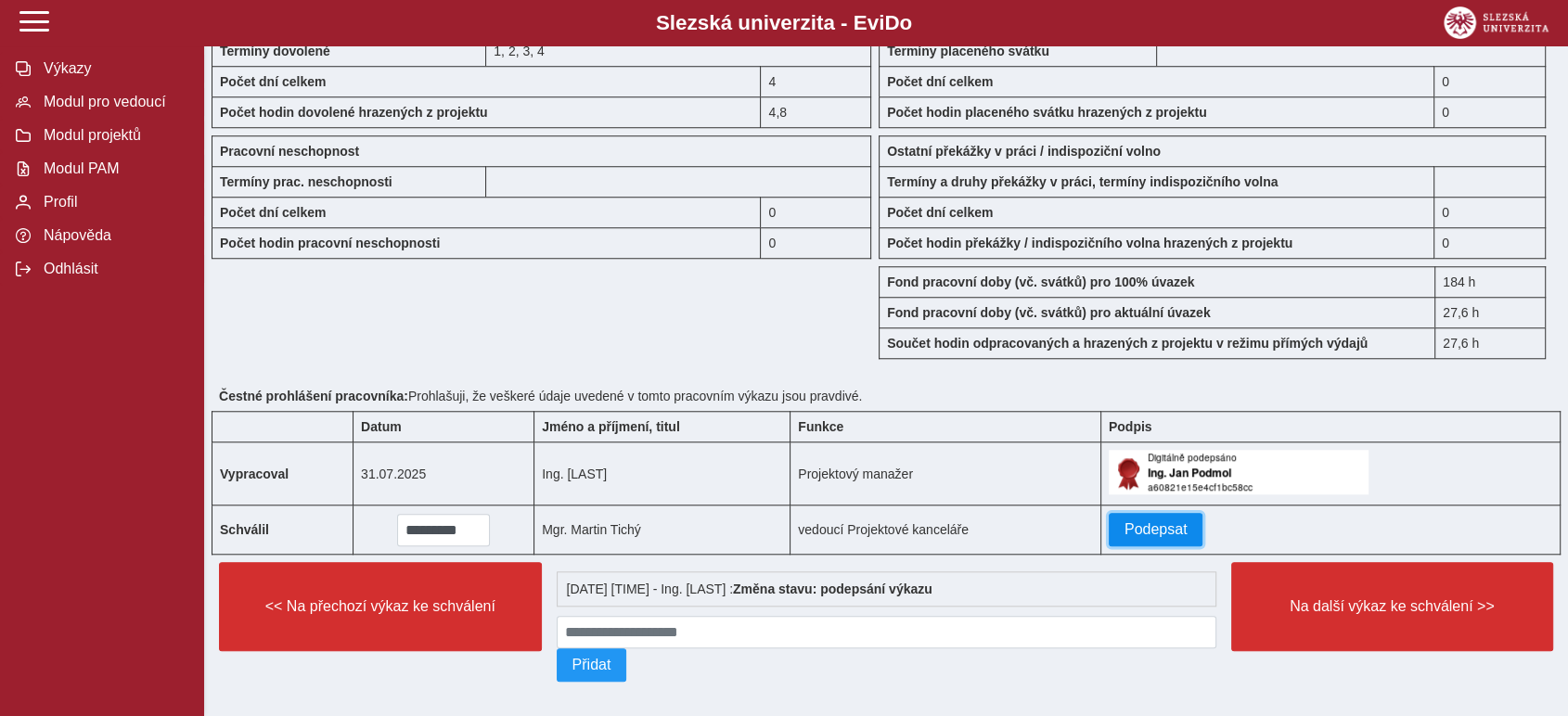 click on "Podepsat" at bounding box center [1156, 530] 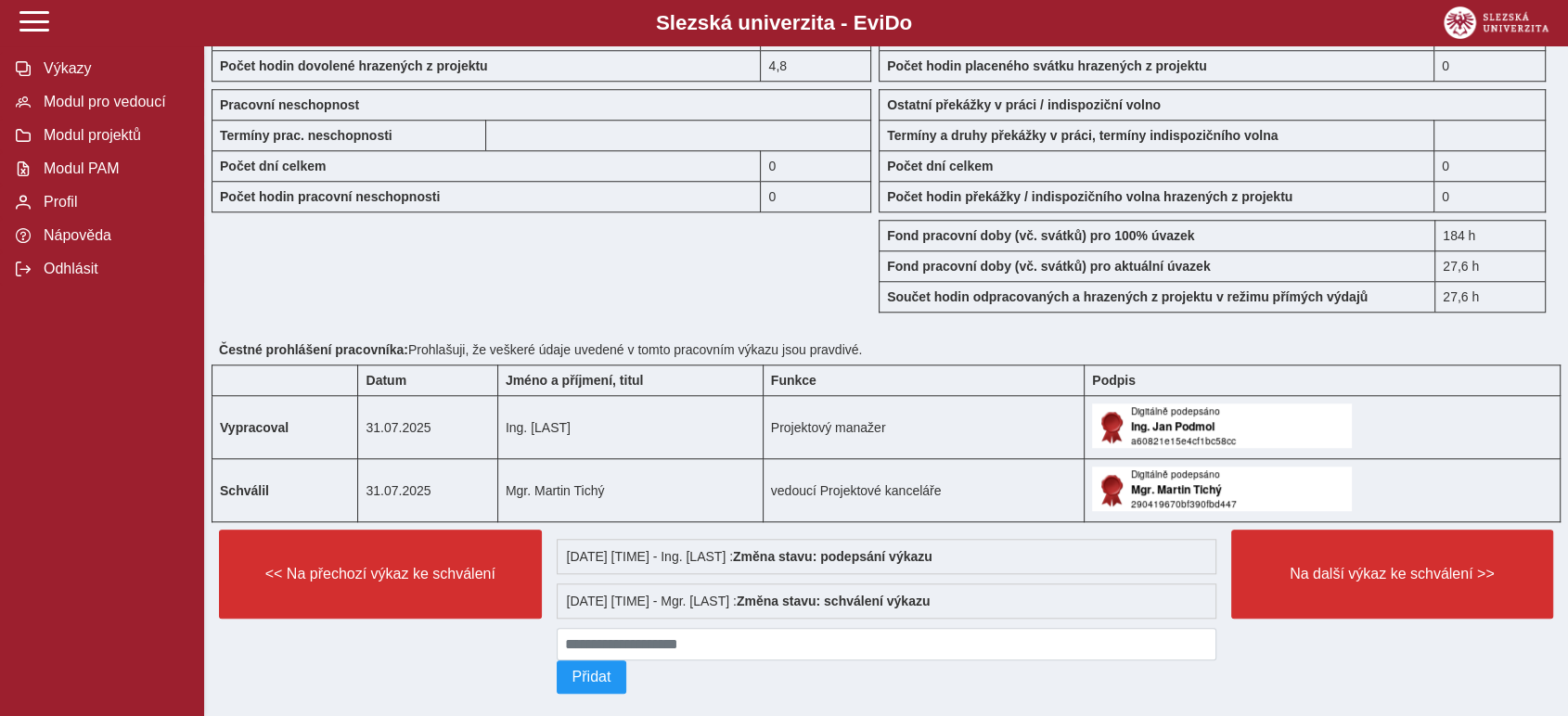 scroll, scrollTop: 1614, scrollLeft: 0, axis: vertical 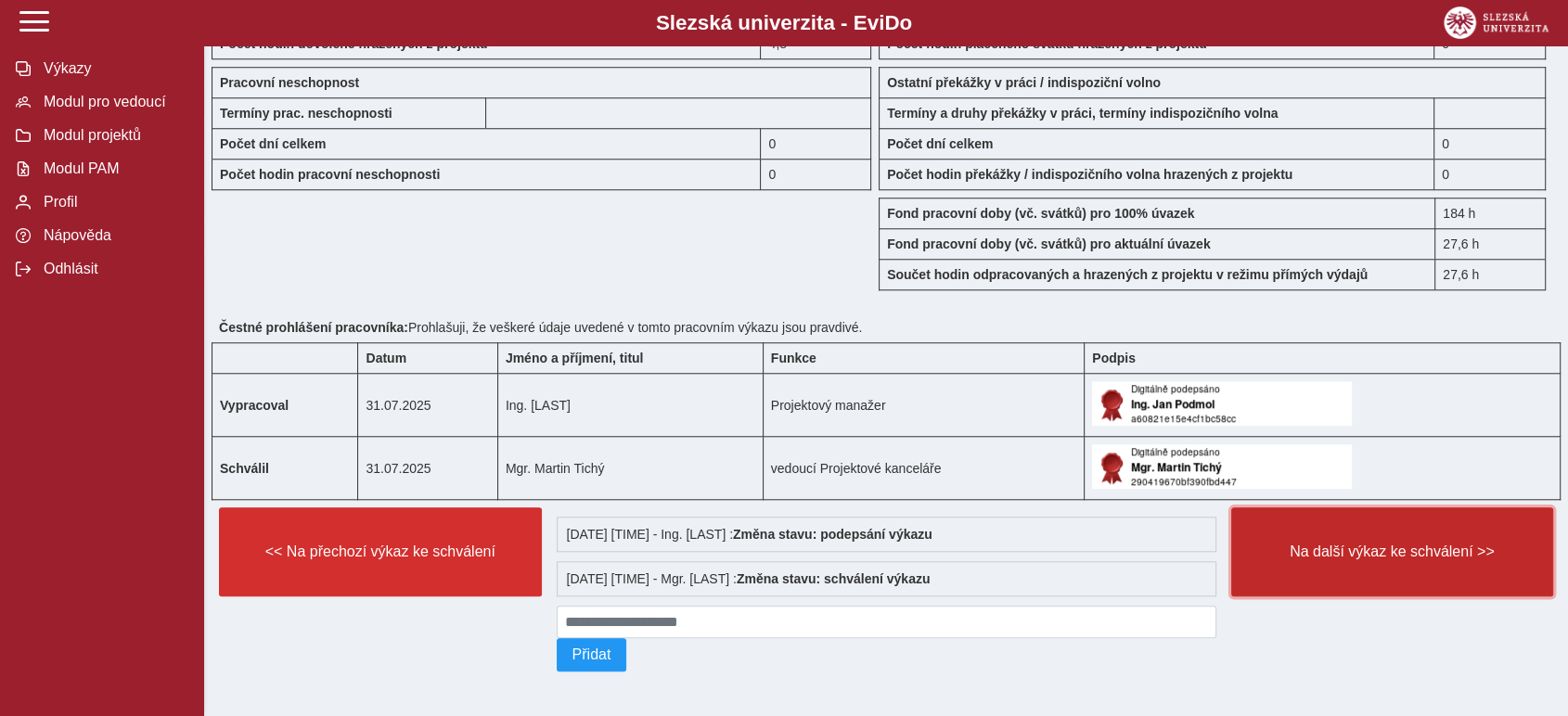 drag, startPoint x: 1399, startPoint y: 549, endPoint x: 1396, endPoint y: 356, distance: 193.02331 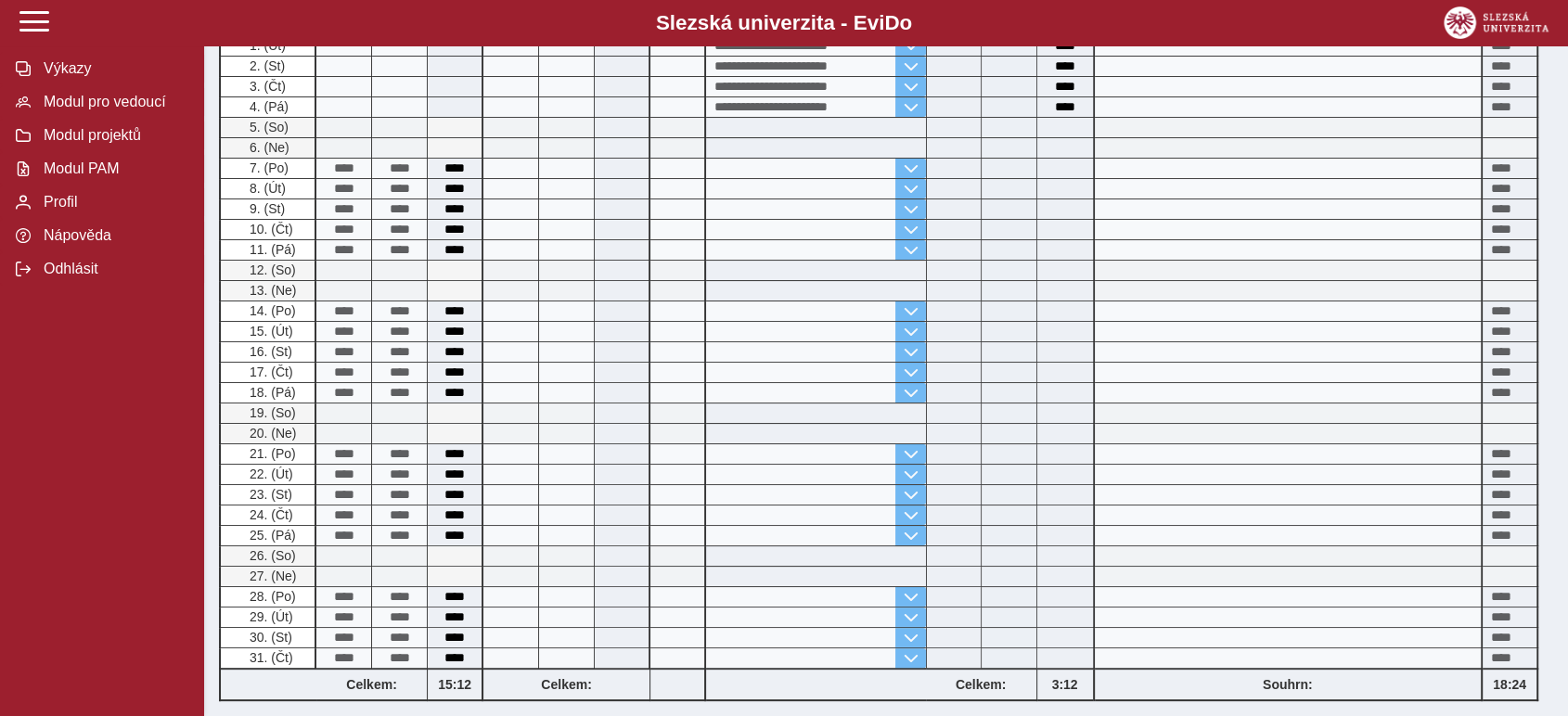 scroll, scrollTop: 596, scrollLeft: 0, axis: vertical 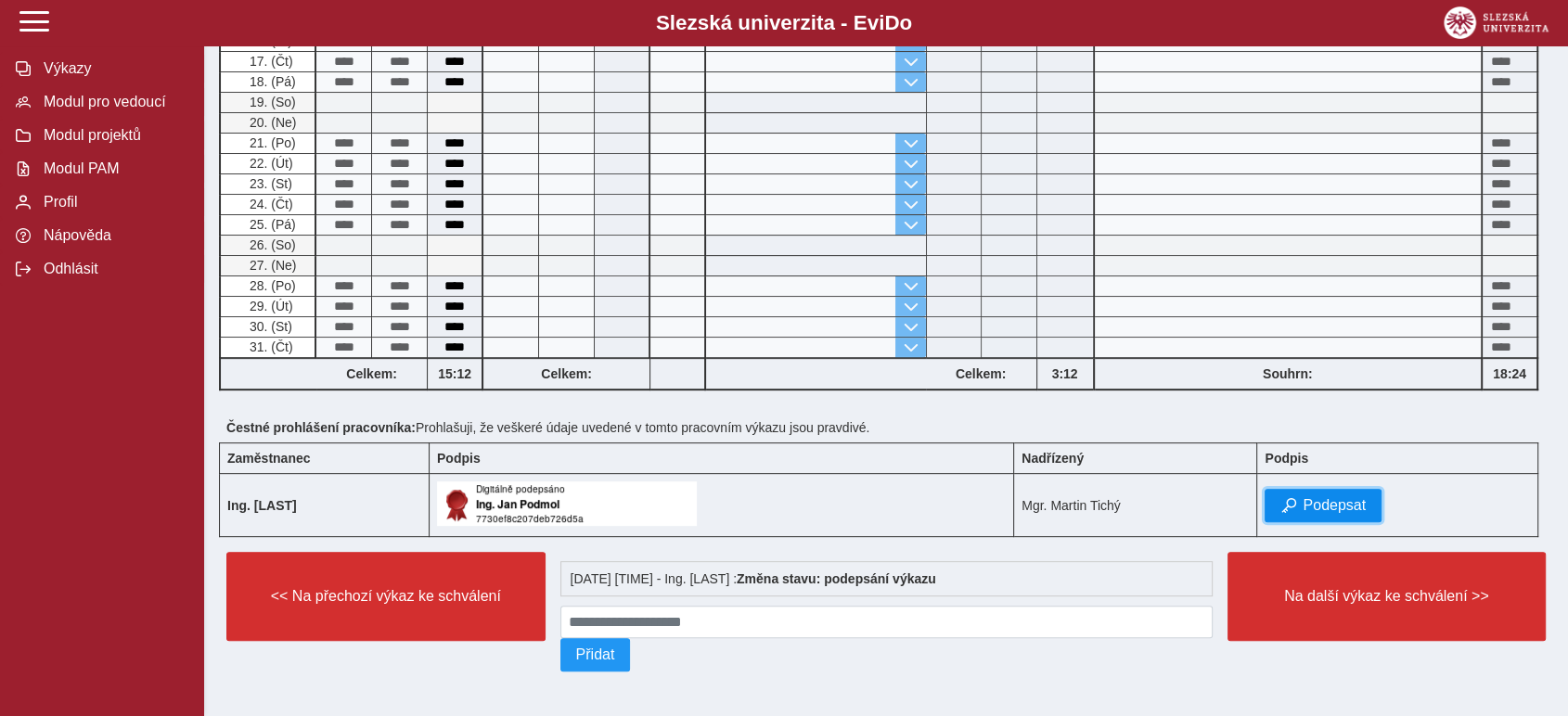 click on "Podepsat" at bounding box center (1334, 505) 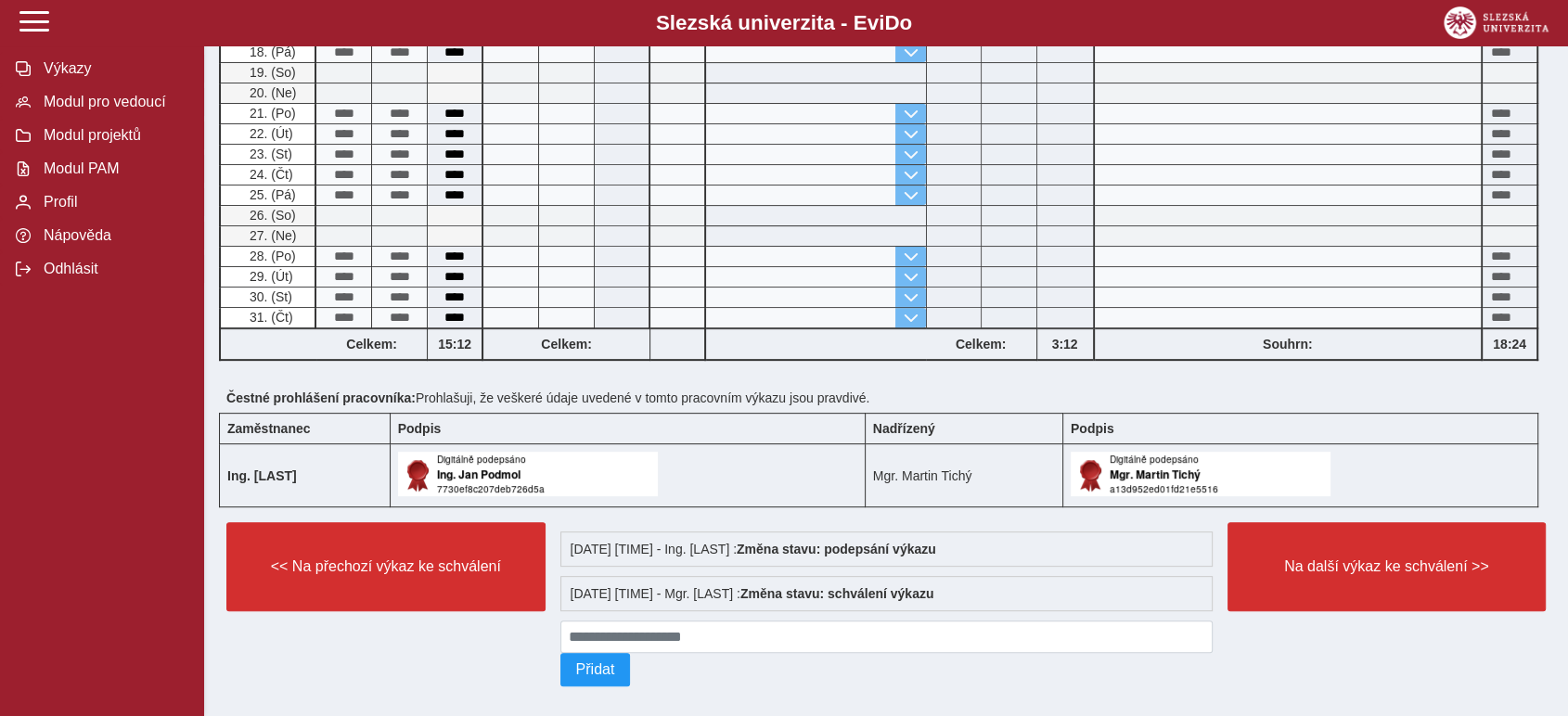 scroll, scrollTop: 640, scrollLeft: 0, axis: vertical 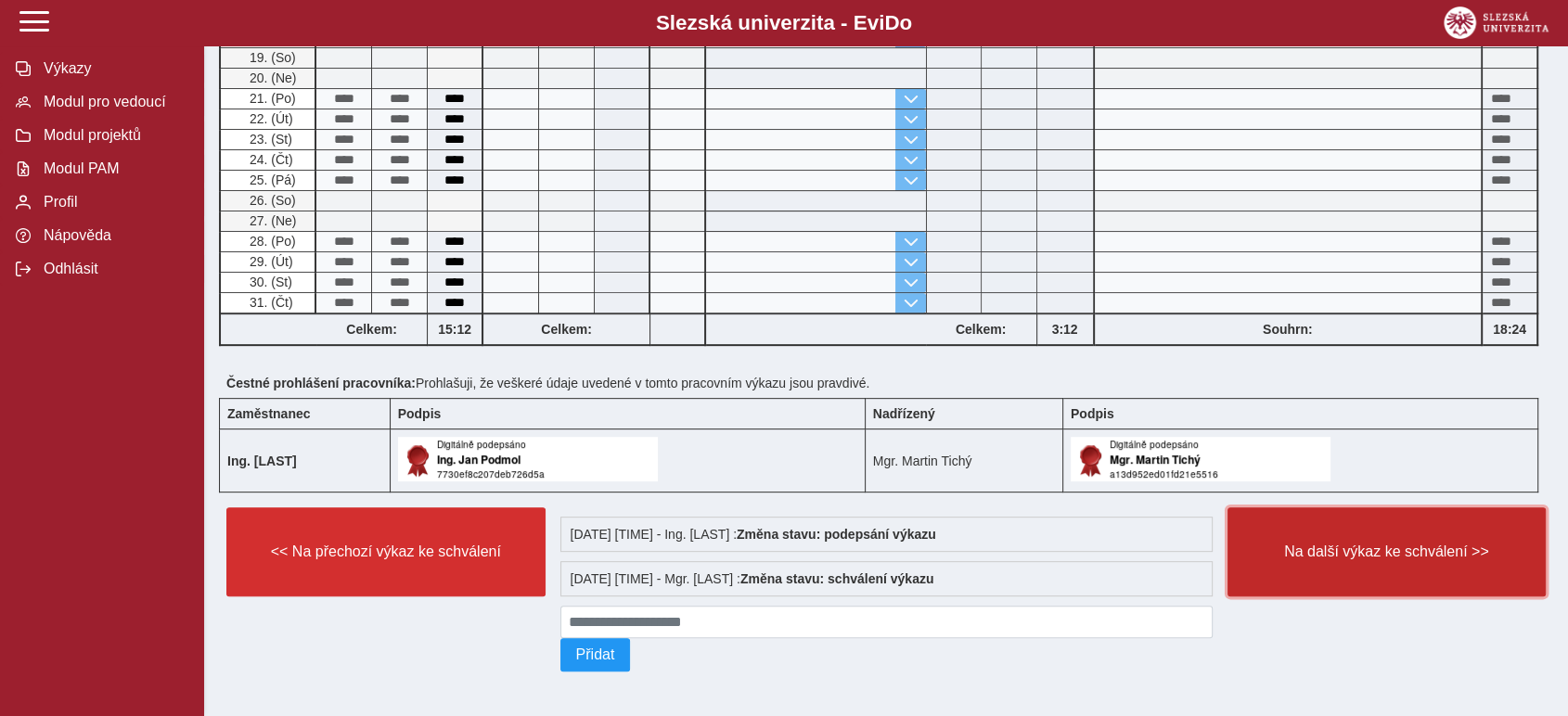 click on "Na další výkaz ke schválení  >>" at bounding box center (1387, 552) 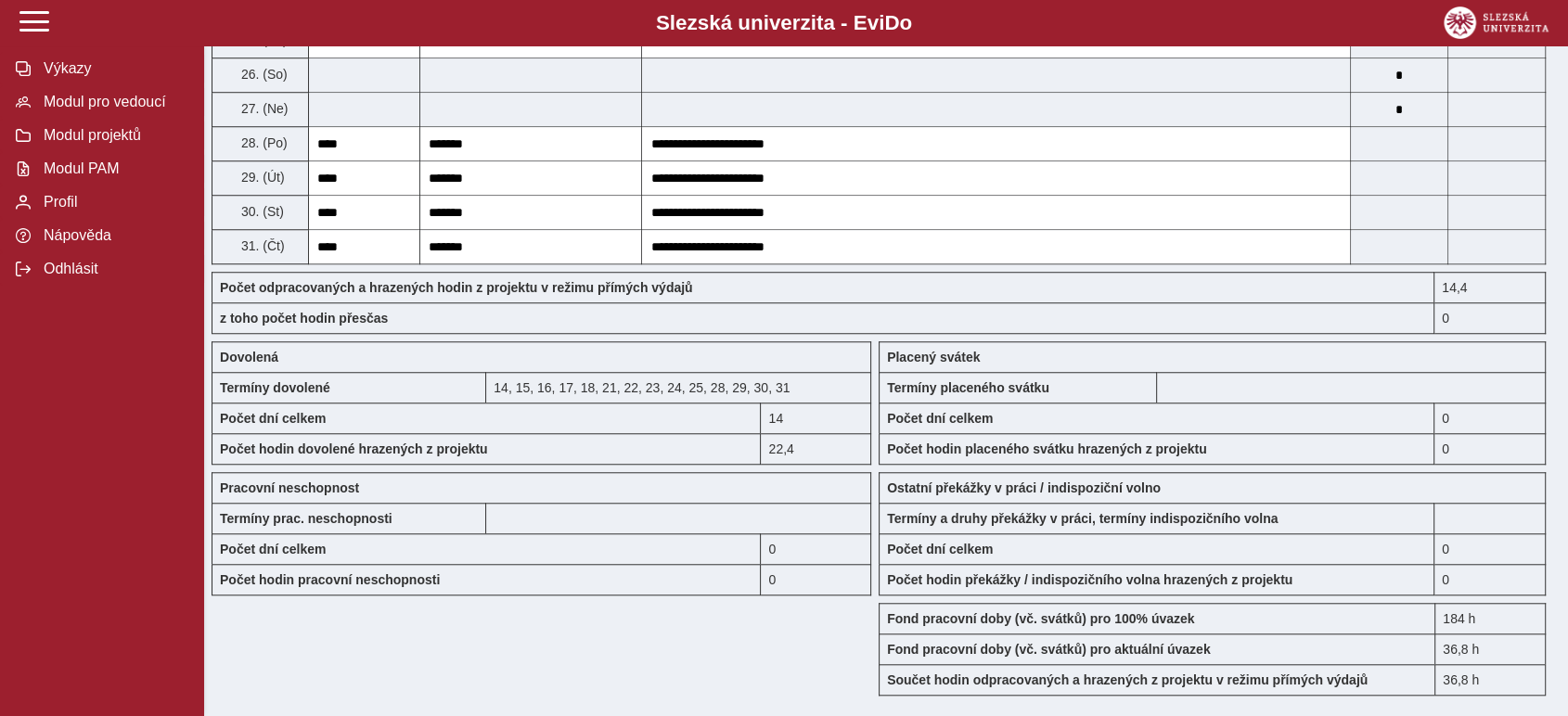 scroll, scrollTop: 1791, scrollLeft: 0, axis: vertical 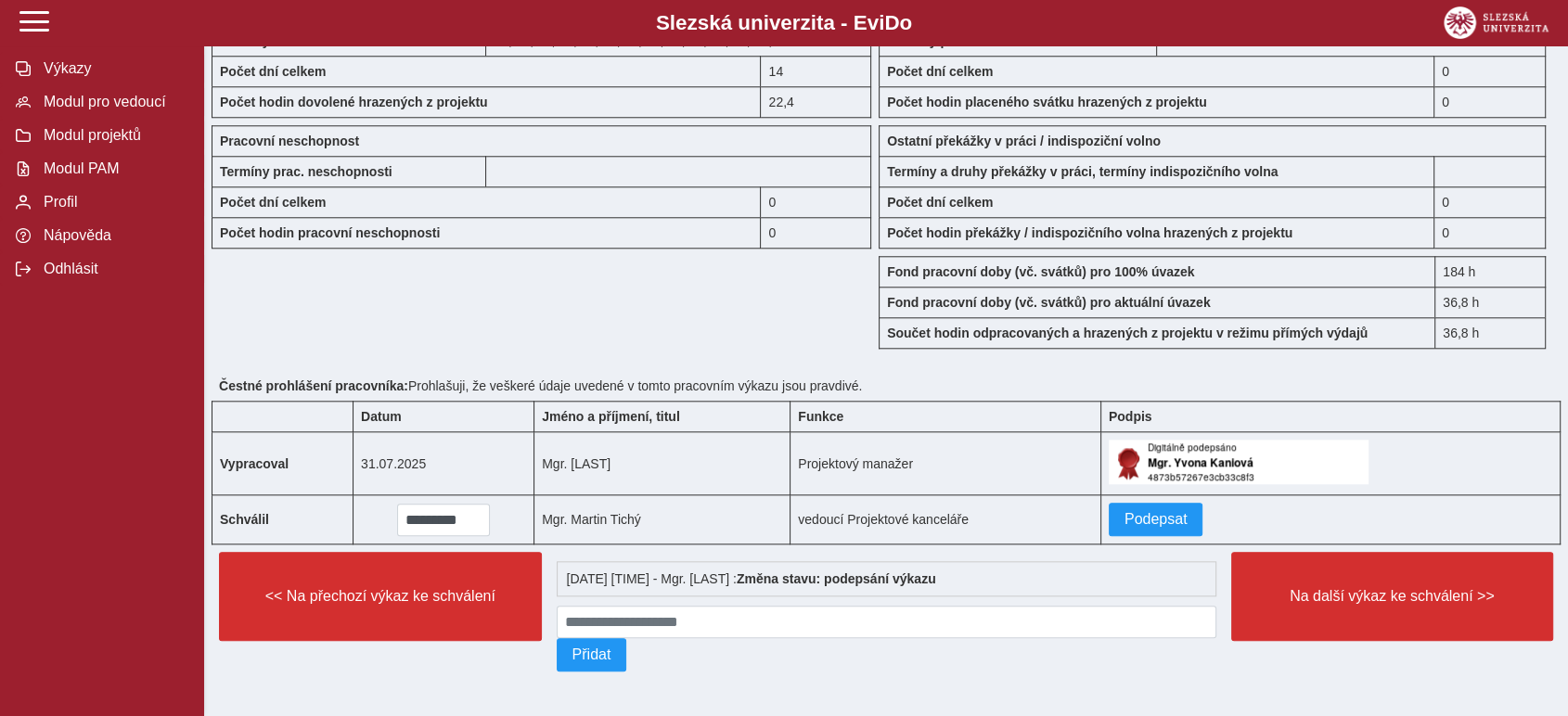 click on "Podepsat" at bounding box center (1330, 519) 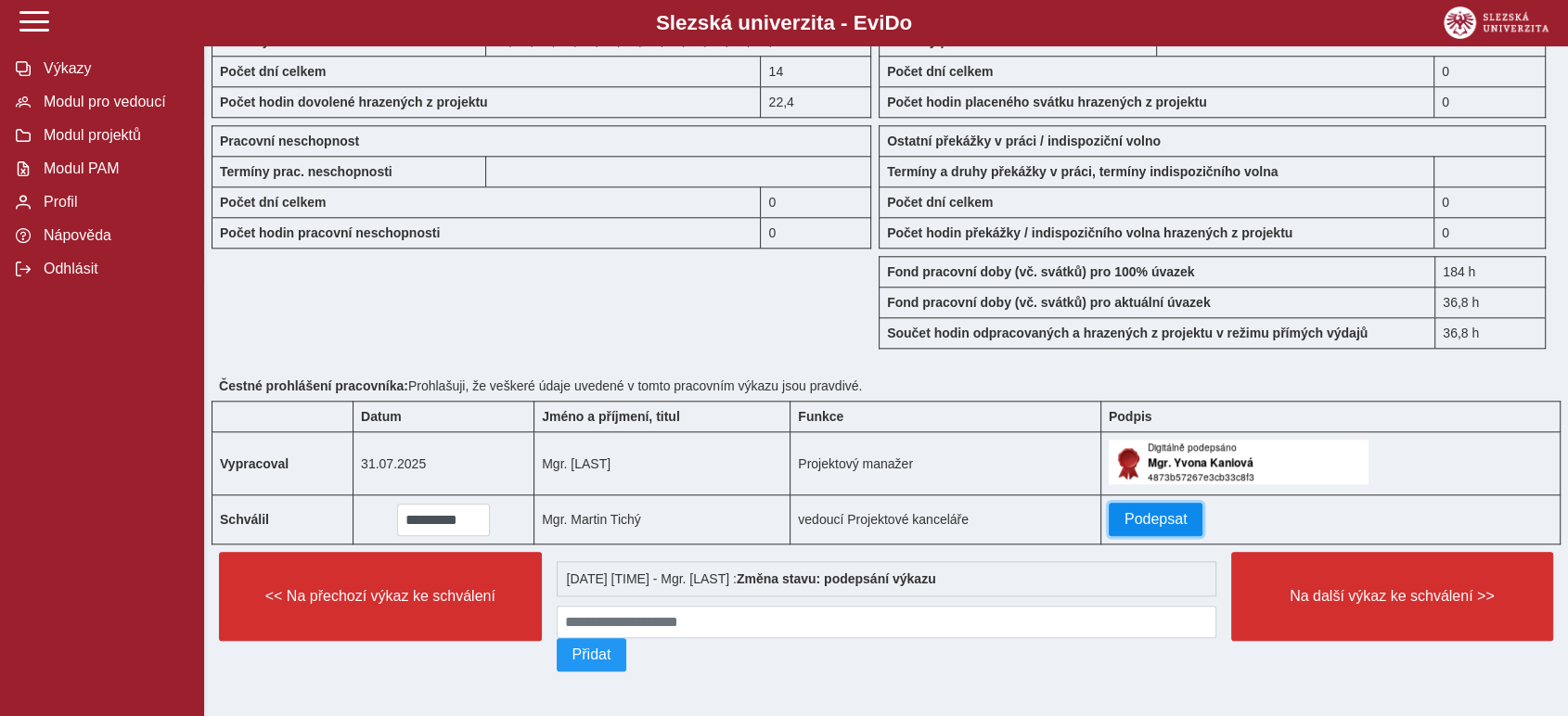 click on "Podepsat" at bounding box center [1156, 519] 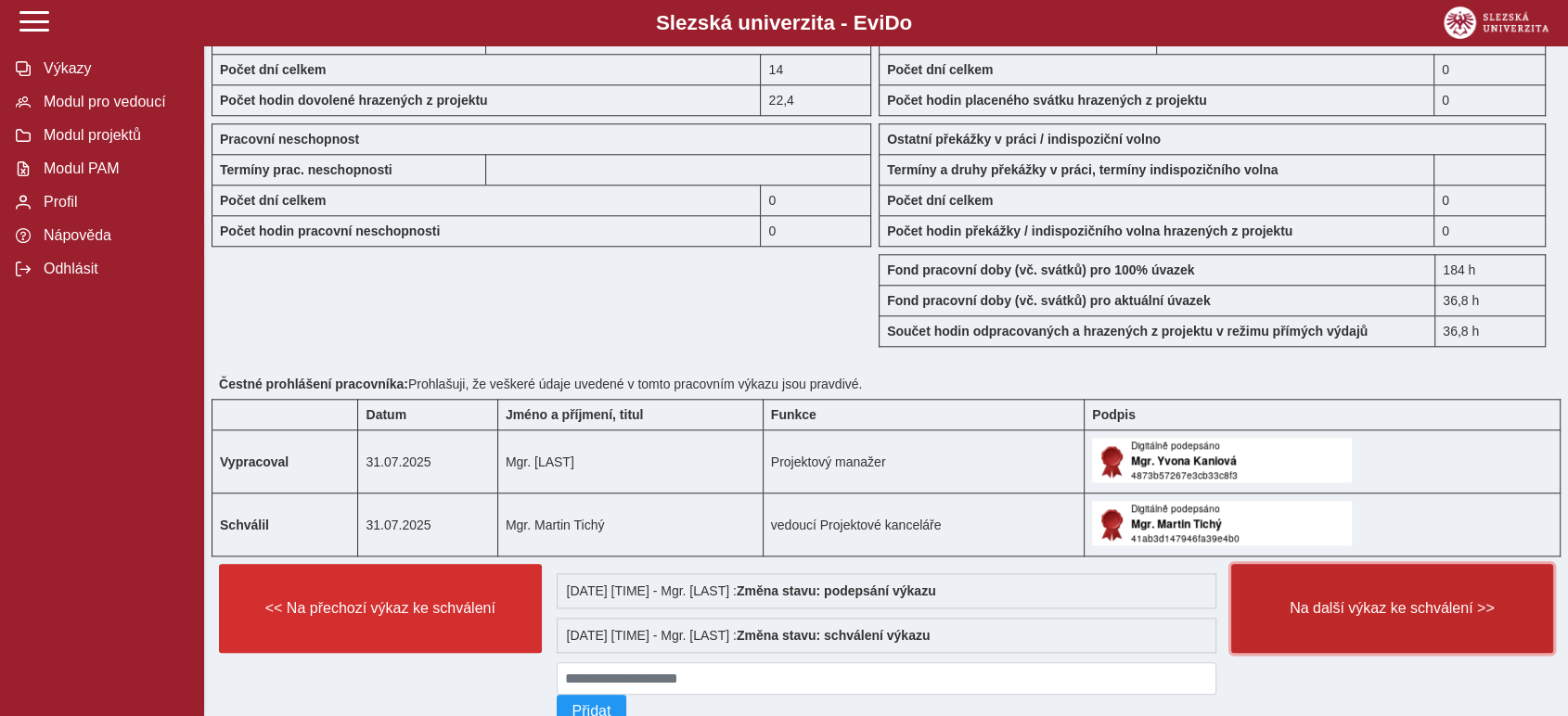 click on "Na další výkaz ke schválení  >>" at bounding box center (1393, 608) 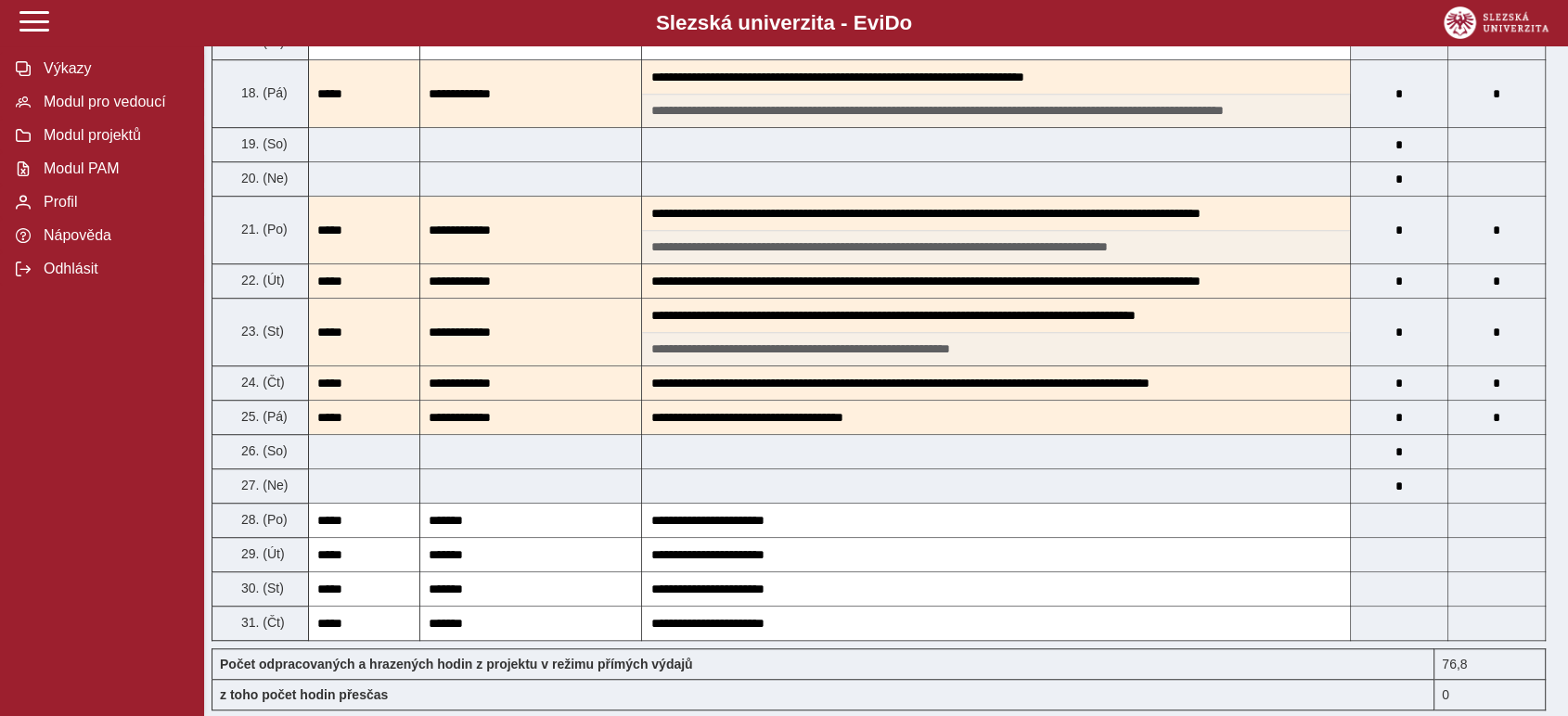 scroll, scrollTop: 1913, scrollLeft: 0, axis: vertical 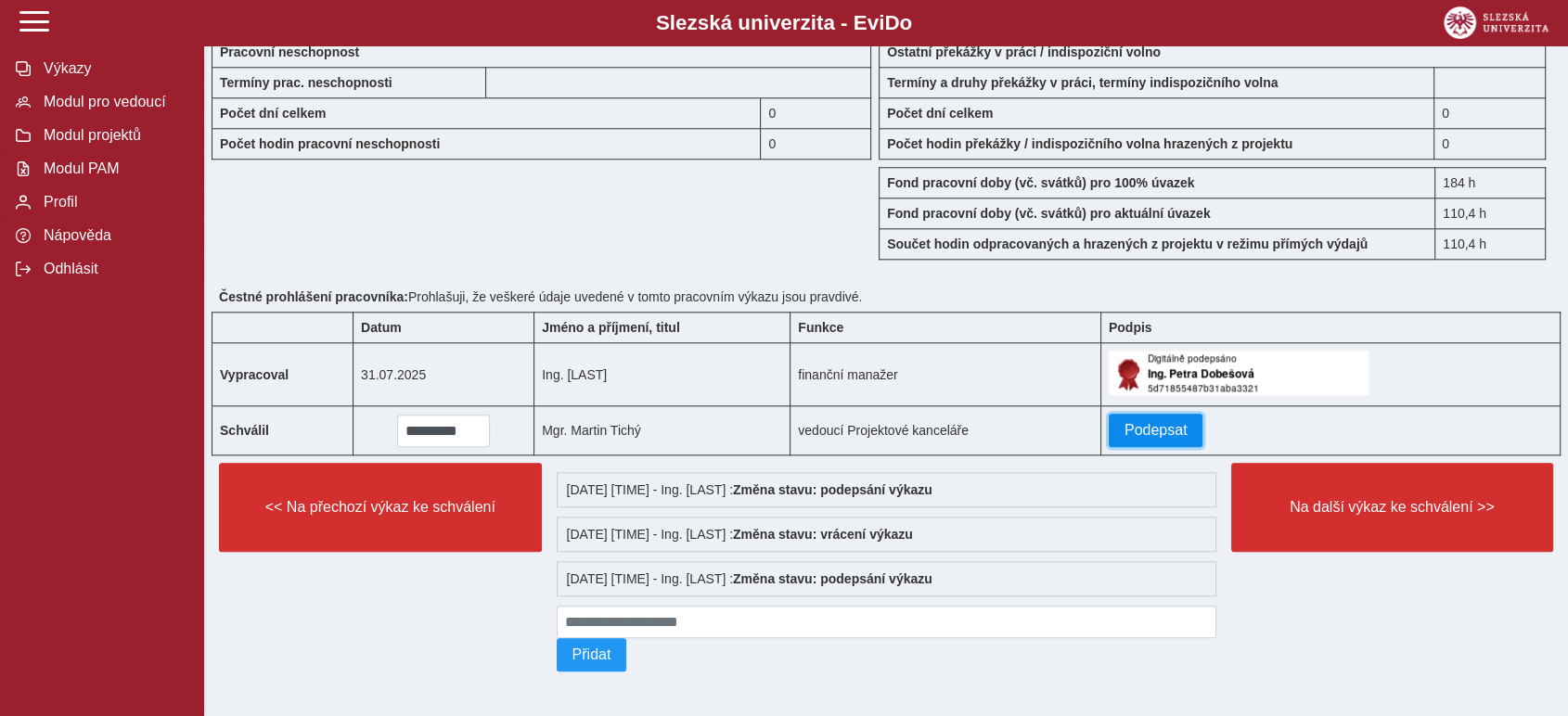 click on "Podepsat" at bounding box center [1156, 430] 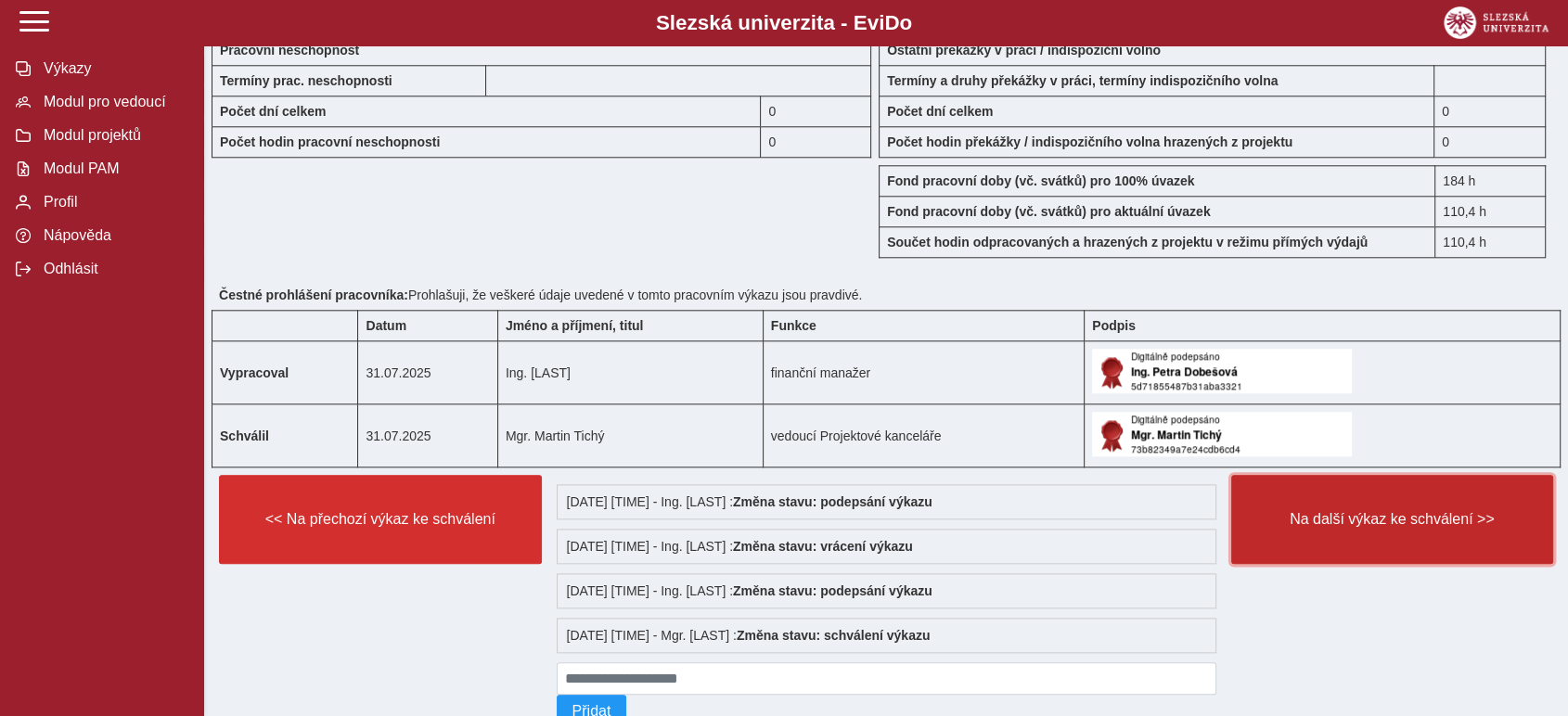 click on "Na další výkaz ke schválení  >>" at bounding box center [1393, 519] 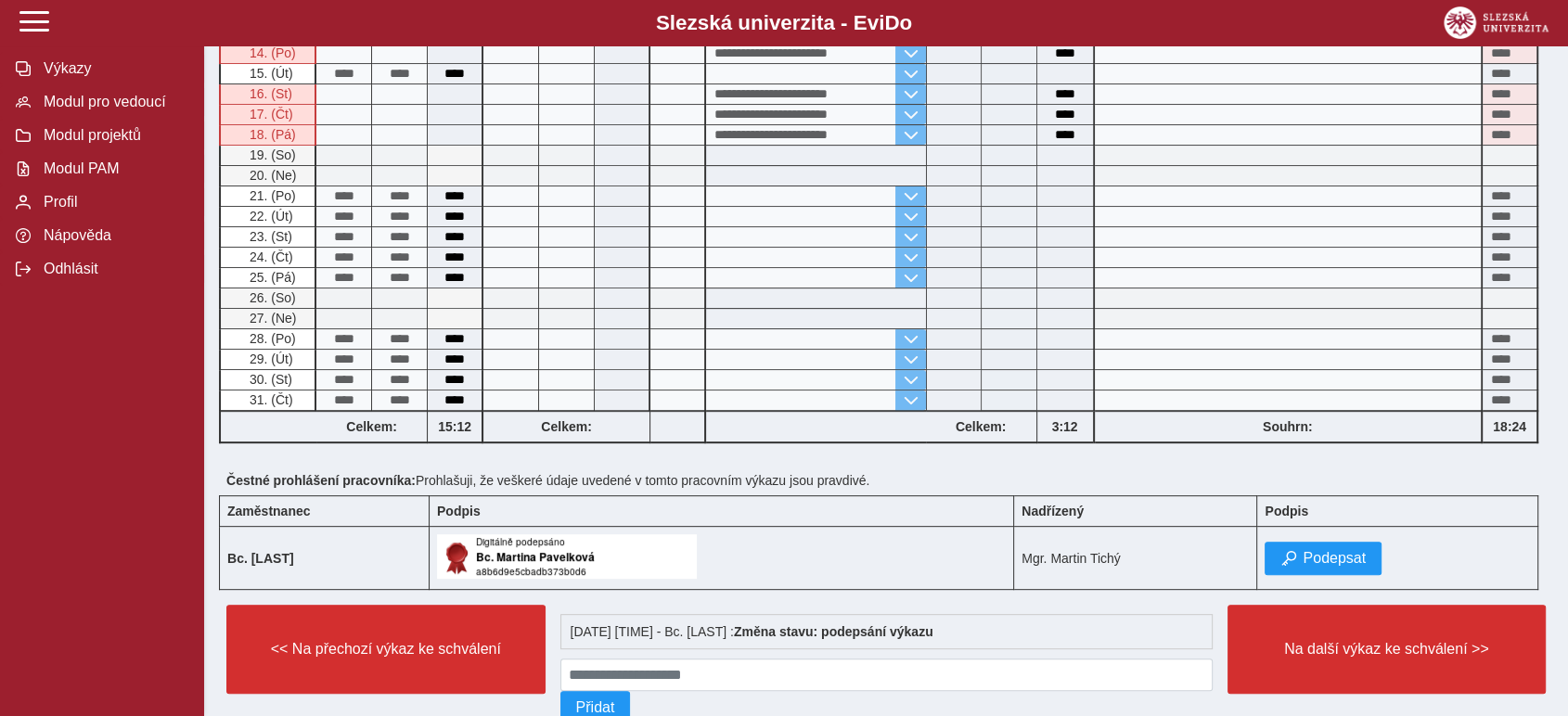 scroll, scrollTop: 700, scrollLeft: 0, axis: vertical 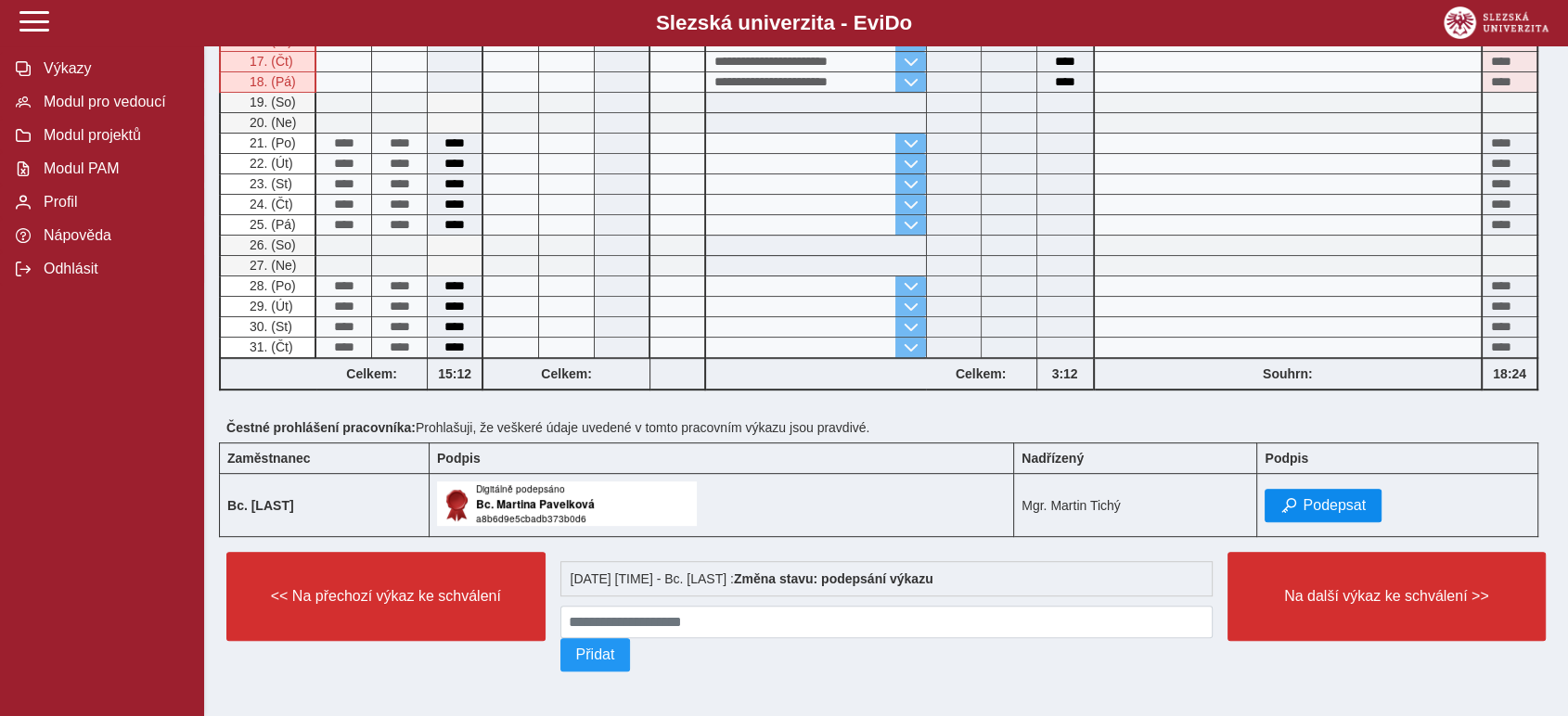click on "Podepsat" at bounding box center (1334, 505) 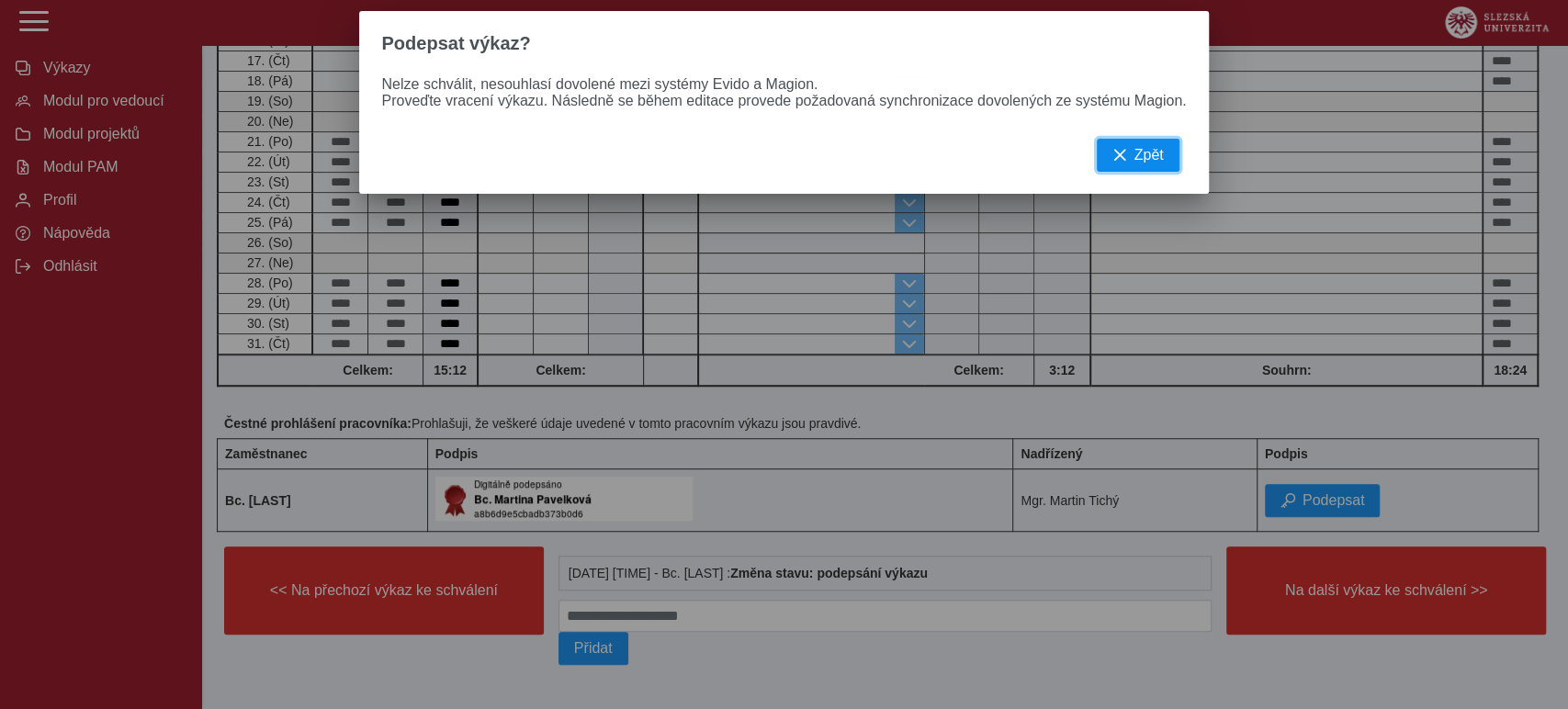 click on "Zpět" at bounding box center (1149, 155) 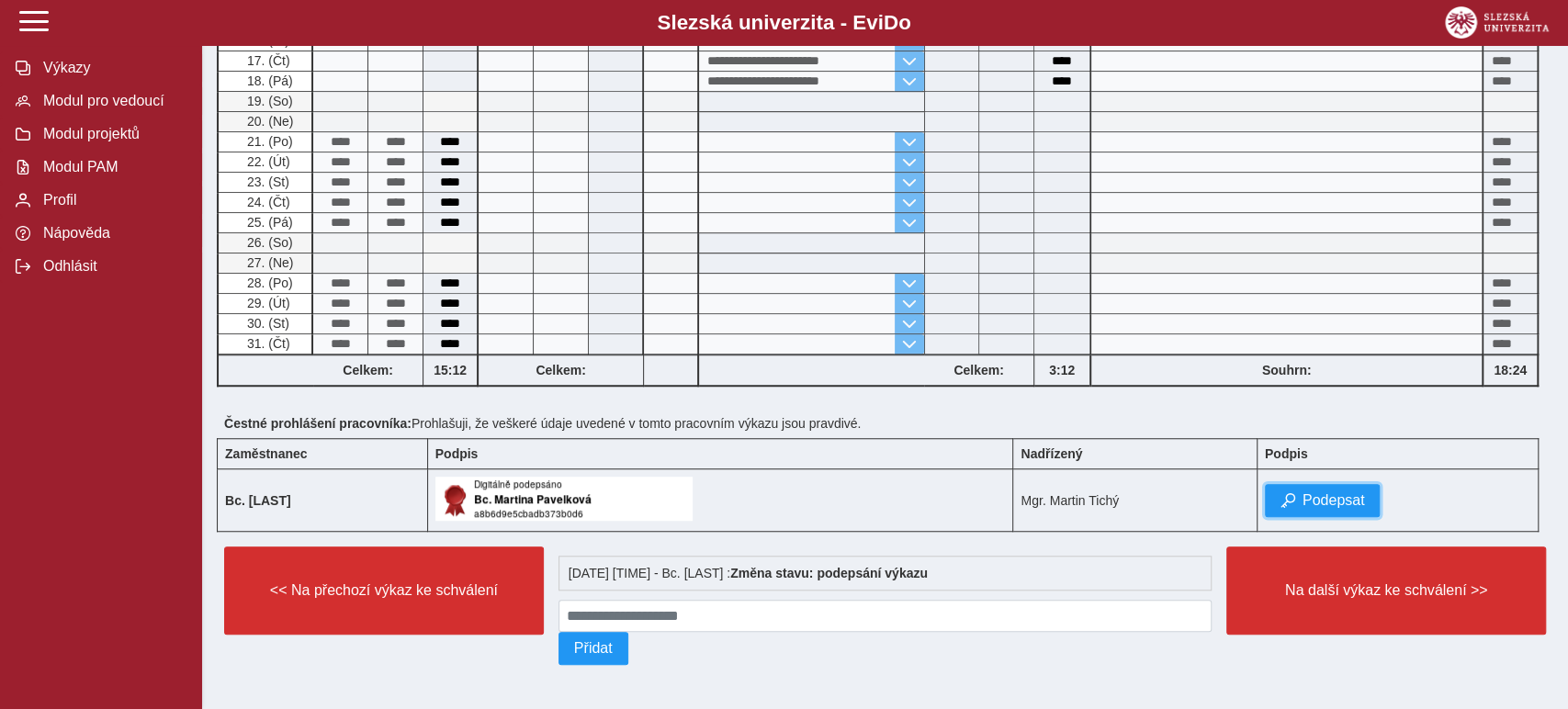 click on "Podepsat" at bounding box center (1334, 501) 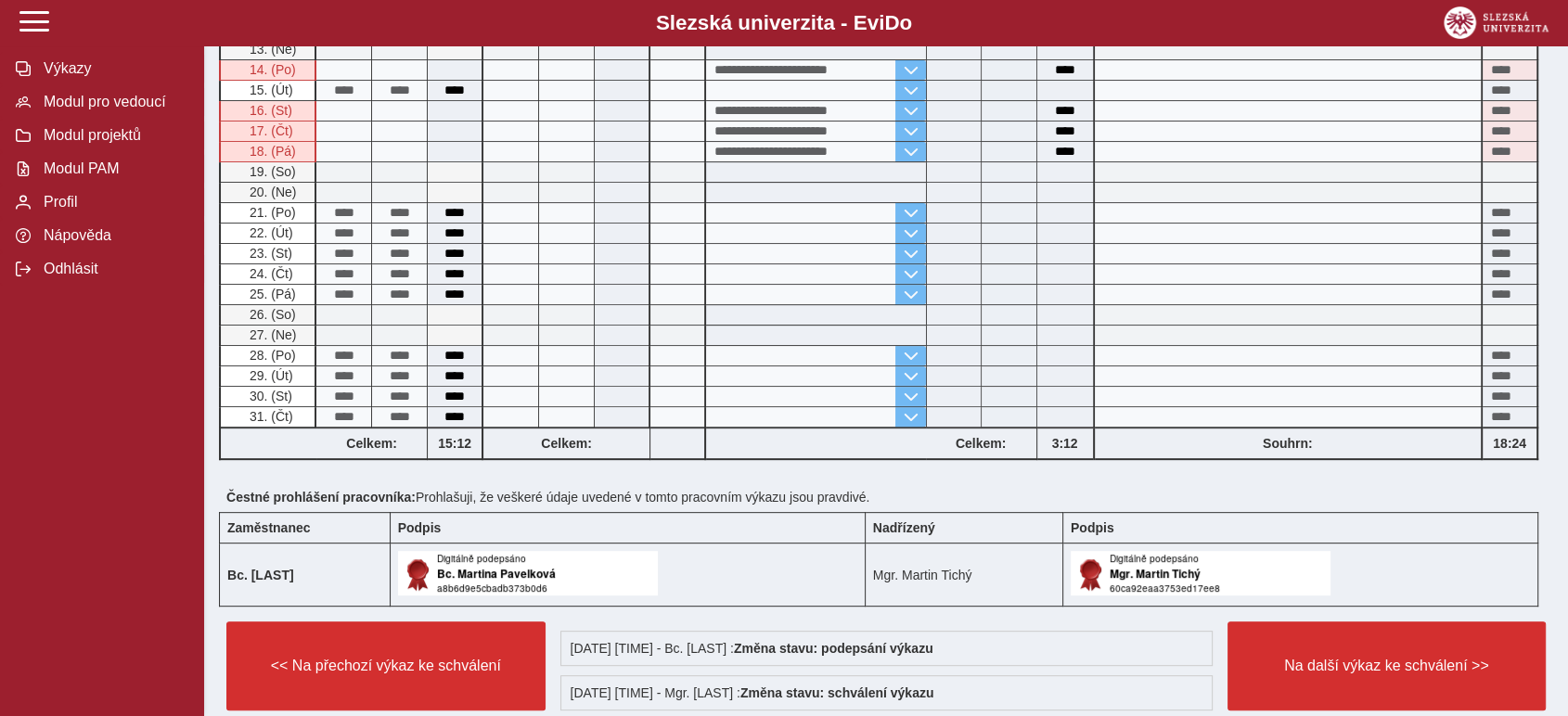 scroll, scrollTop: 744, scrollLeft: 0, axis: vertical 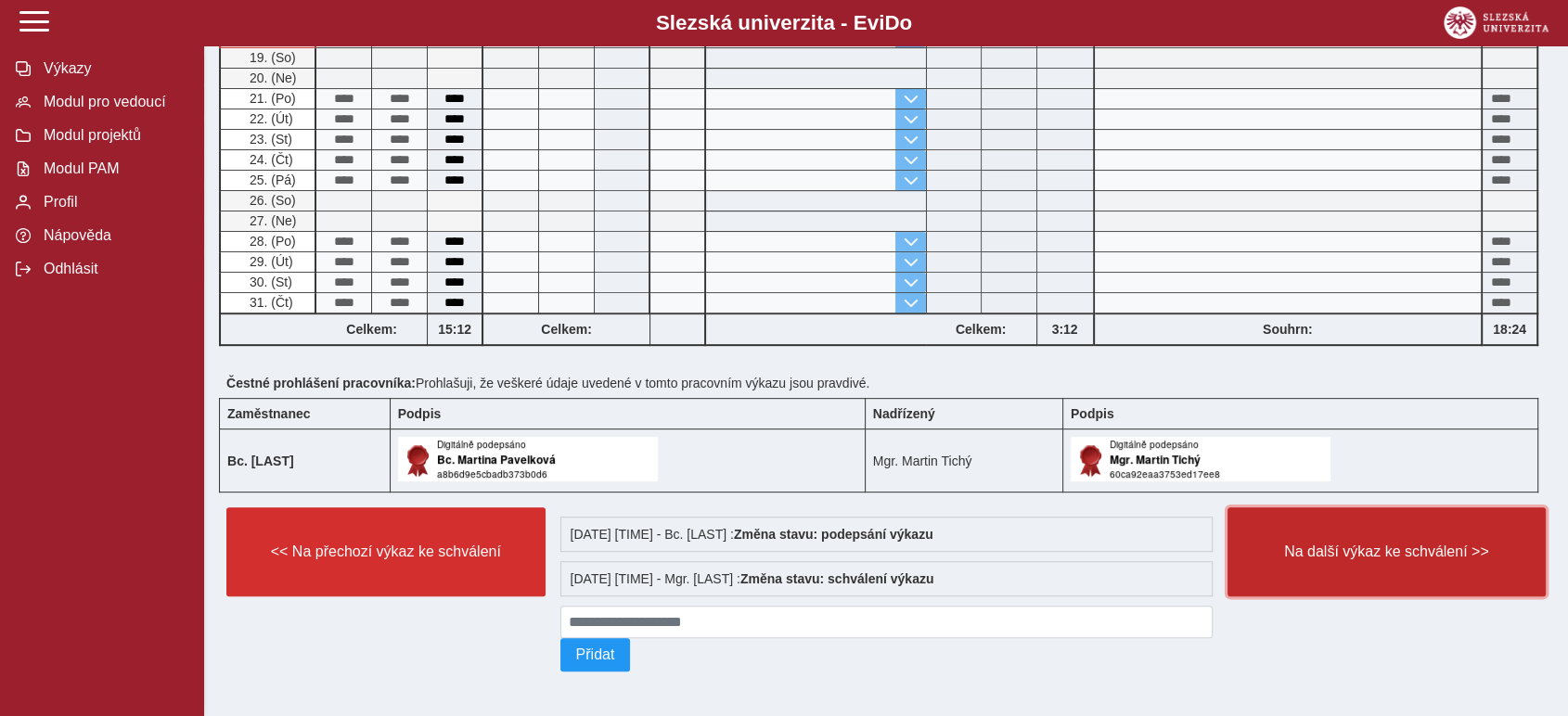 click on "Na další výkaz ke schválení  >>" at bounding box center [1387, 552] 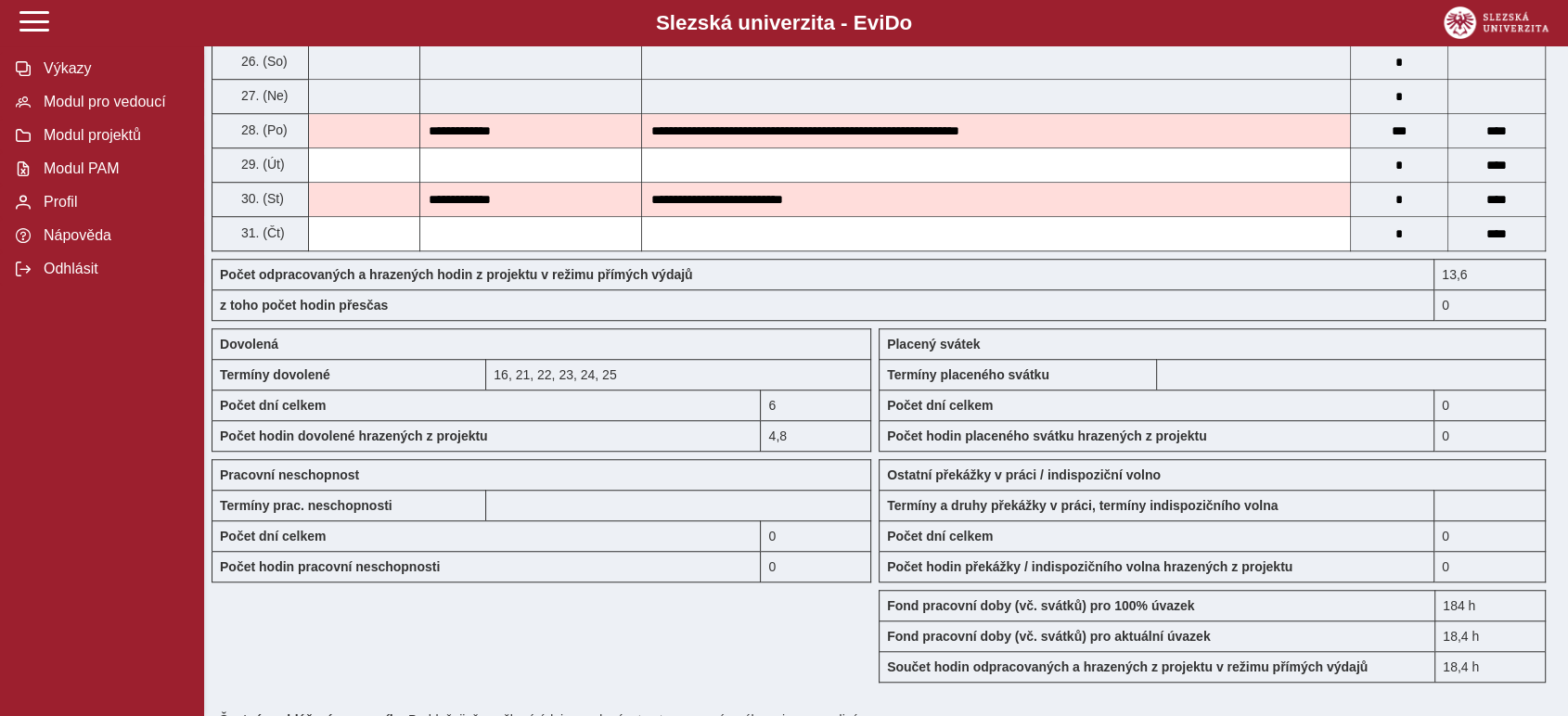 scroll, scrollTop: 1573, scrollLeft: 0, axis: vertical 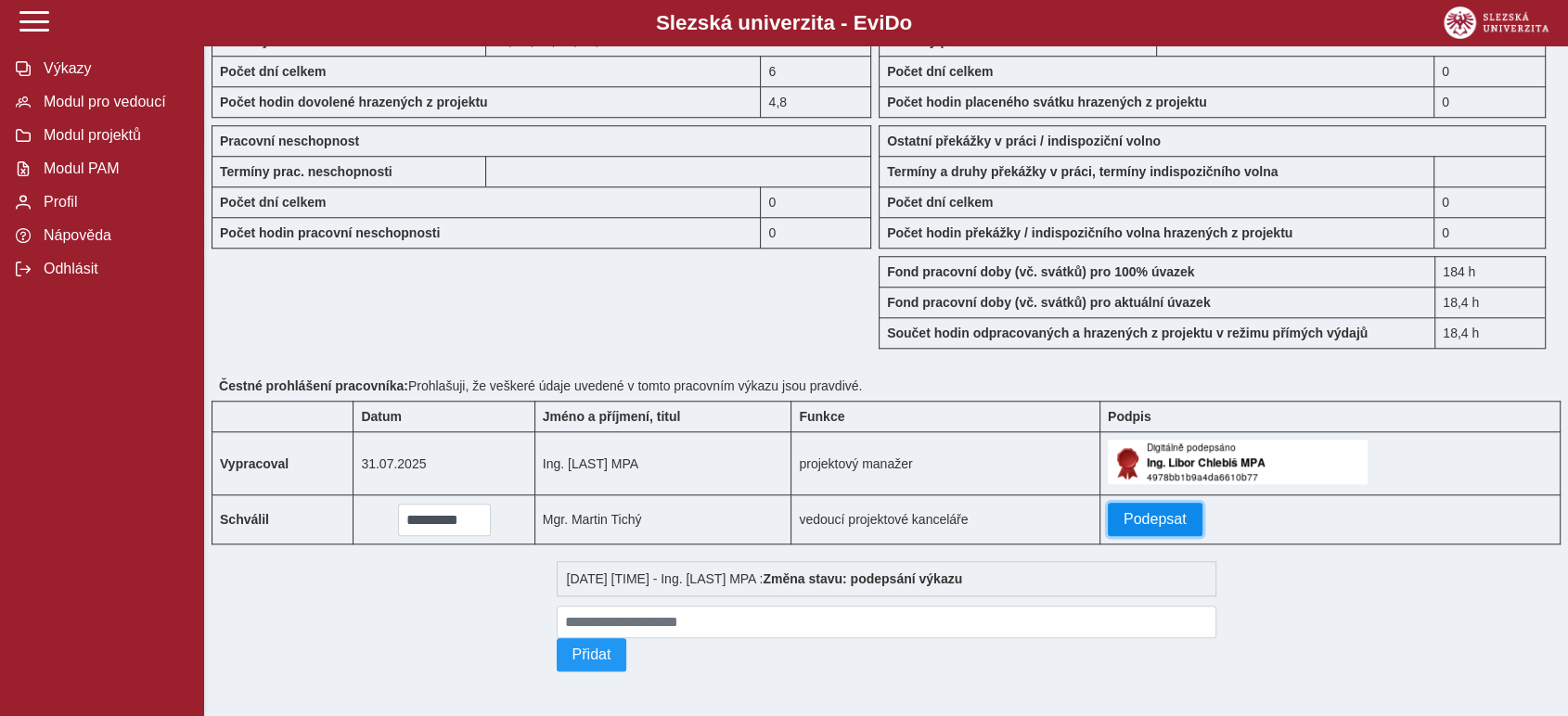 click on "Podepsat" at bounding box center [1155, 519] 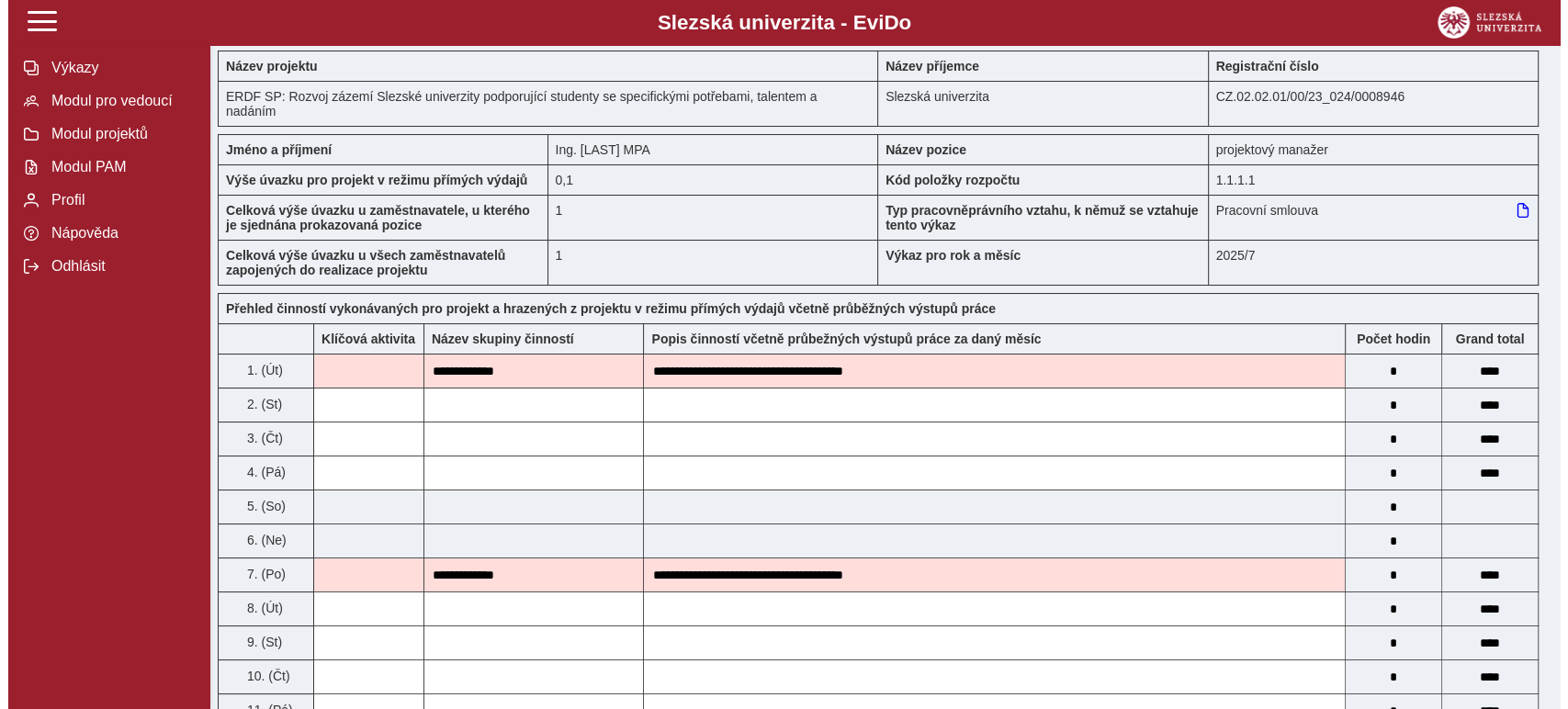 scroll, scrollTop: 0, scrollLeft: 0, axis: both 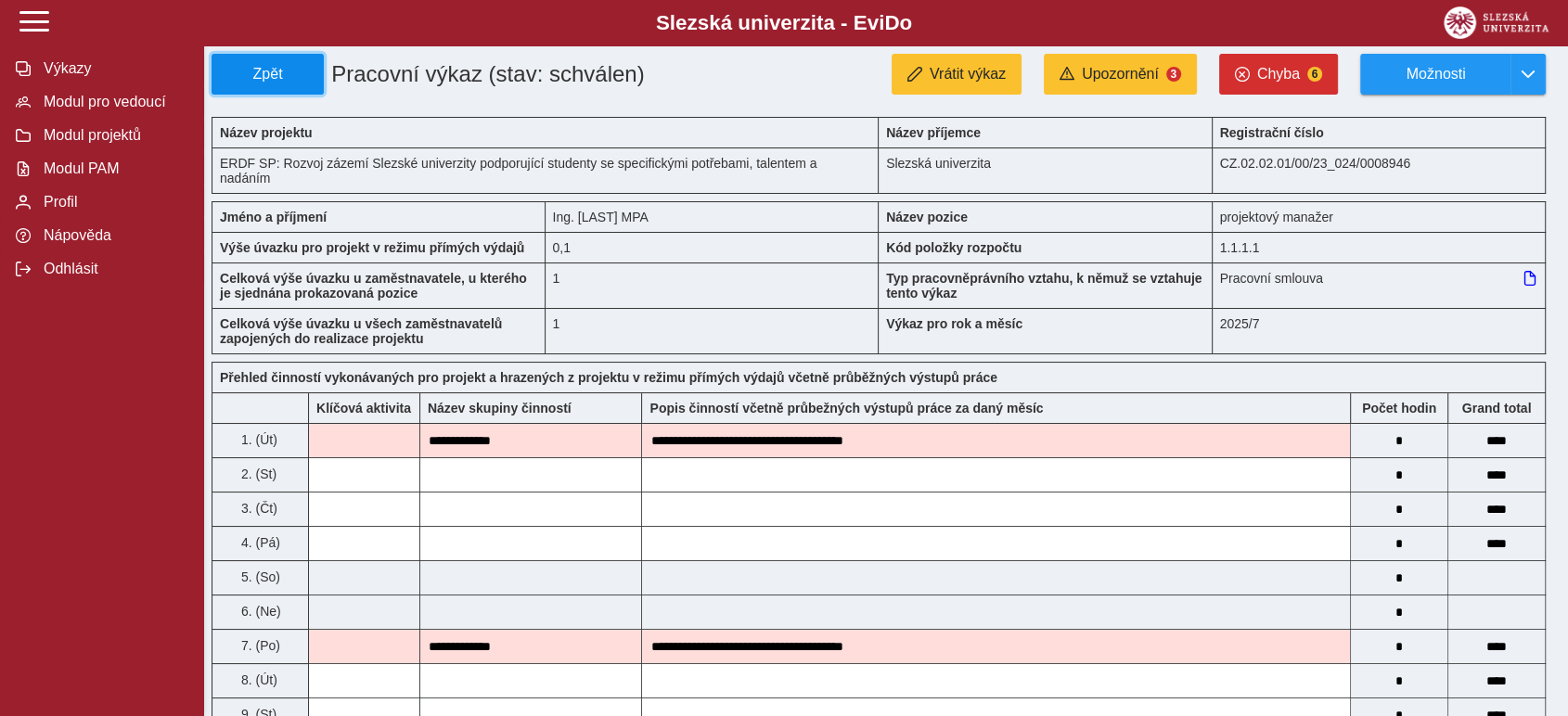 click on "Zpět" at bounding box center (267, 74) 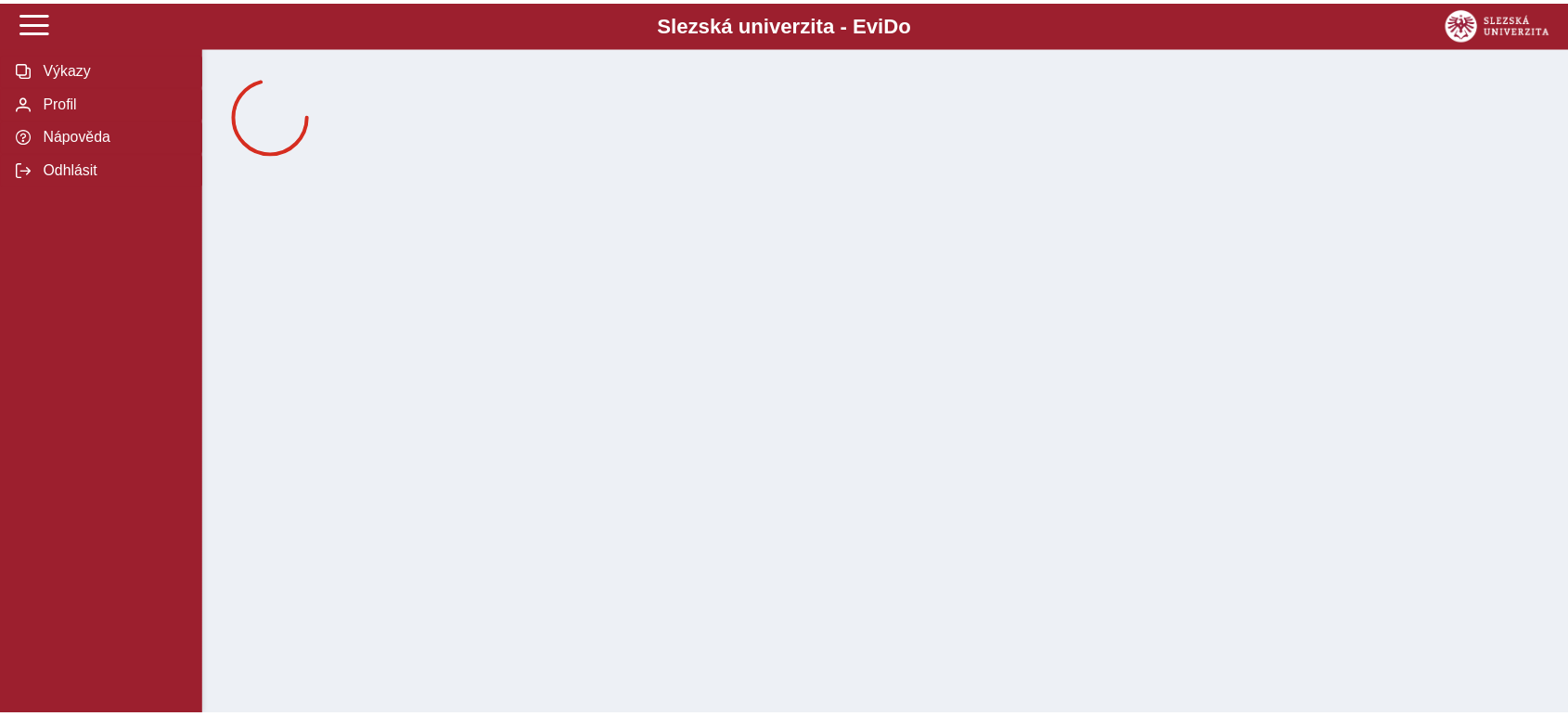 scroll, scrollTop: 0, scrollLeft: 0, axis: both 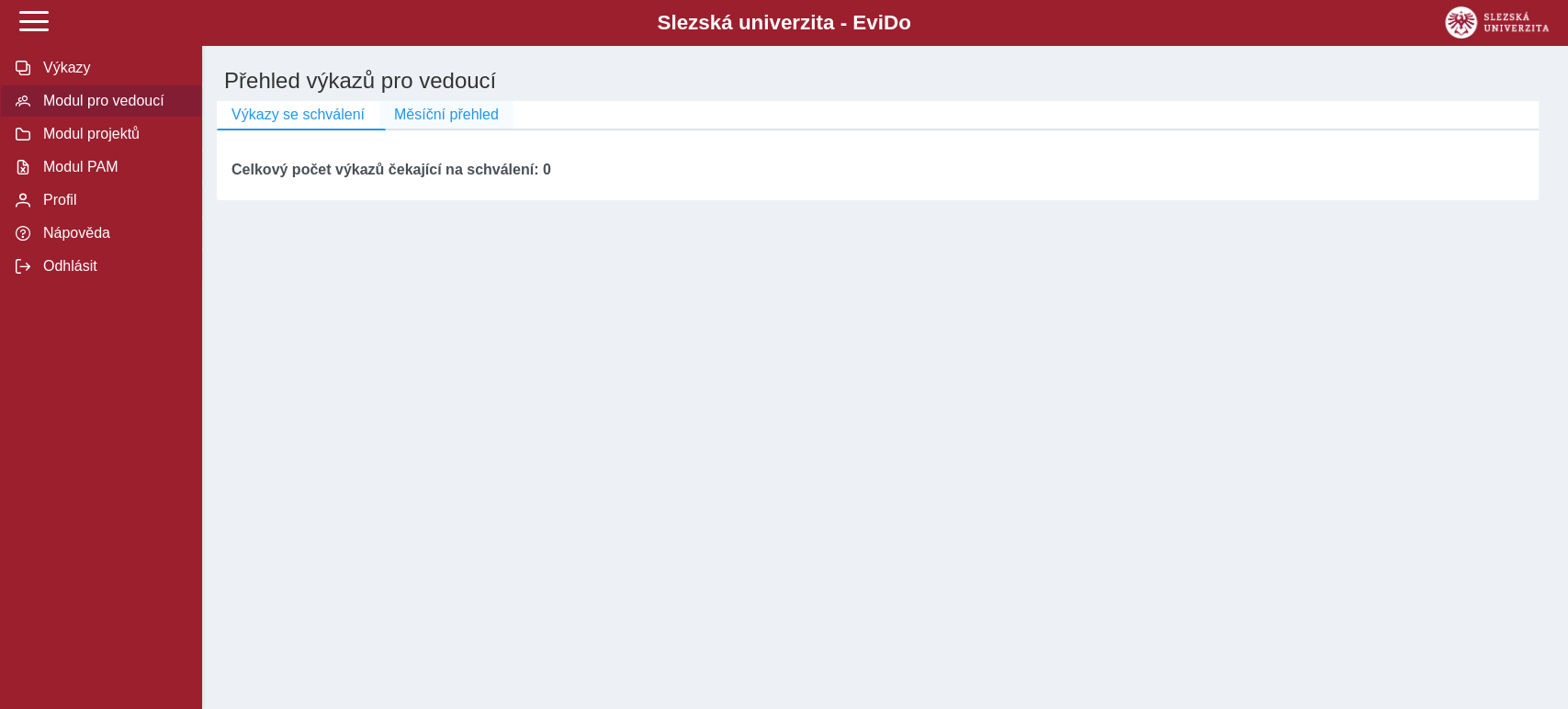 click on "Měsíční přehled" at bounding box center (446, 115) 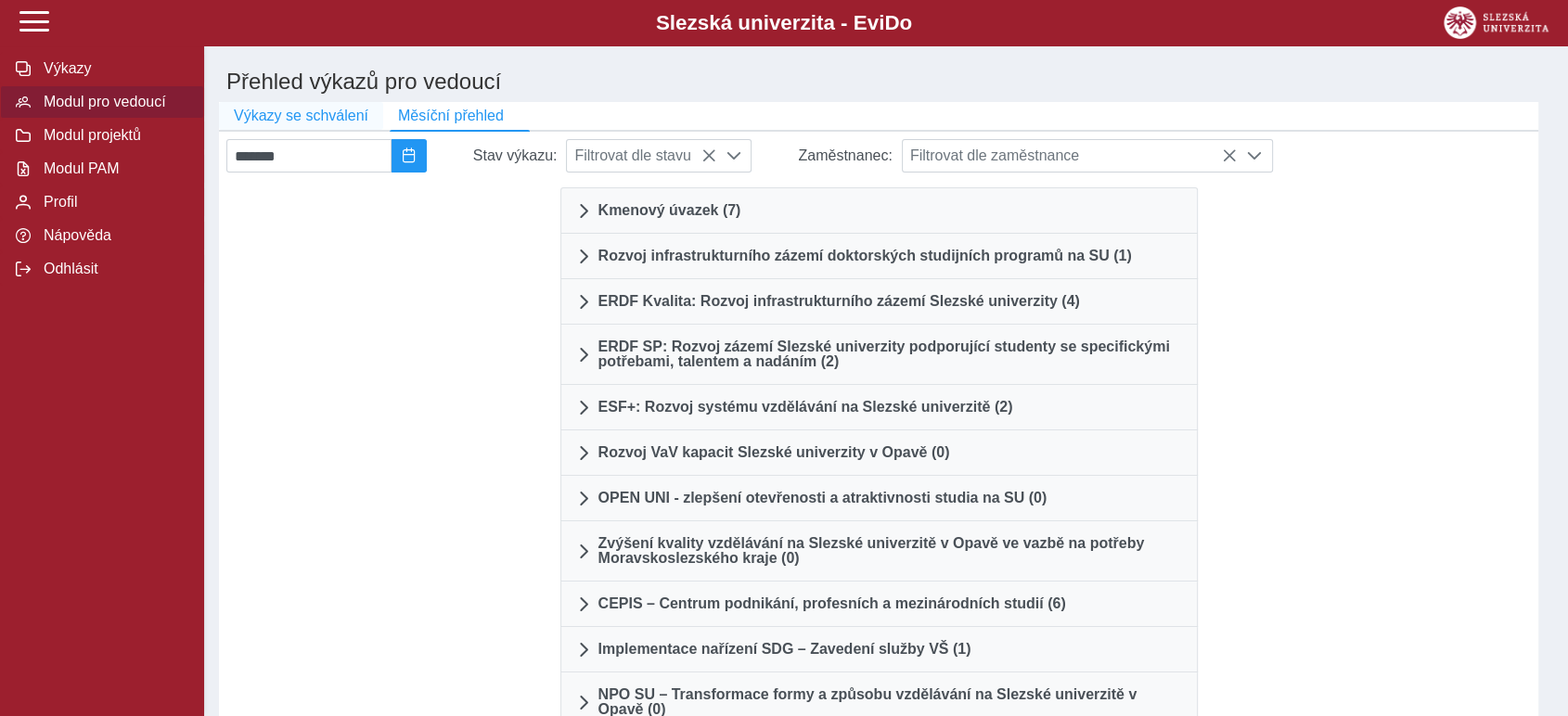click on "Výkazy se schválení" at bounding box center (301, 116) 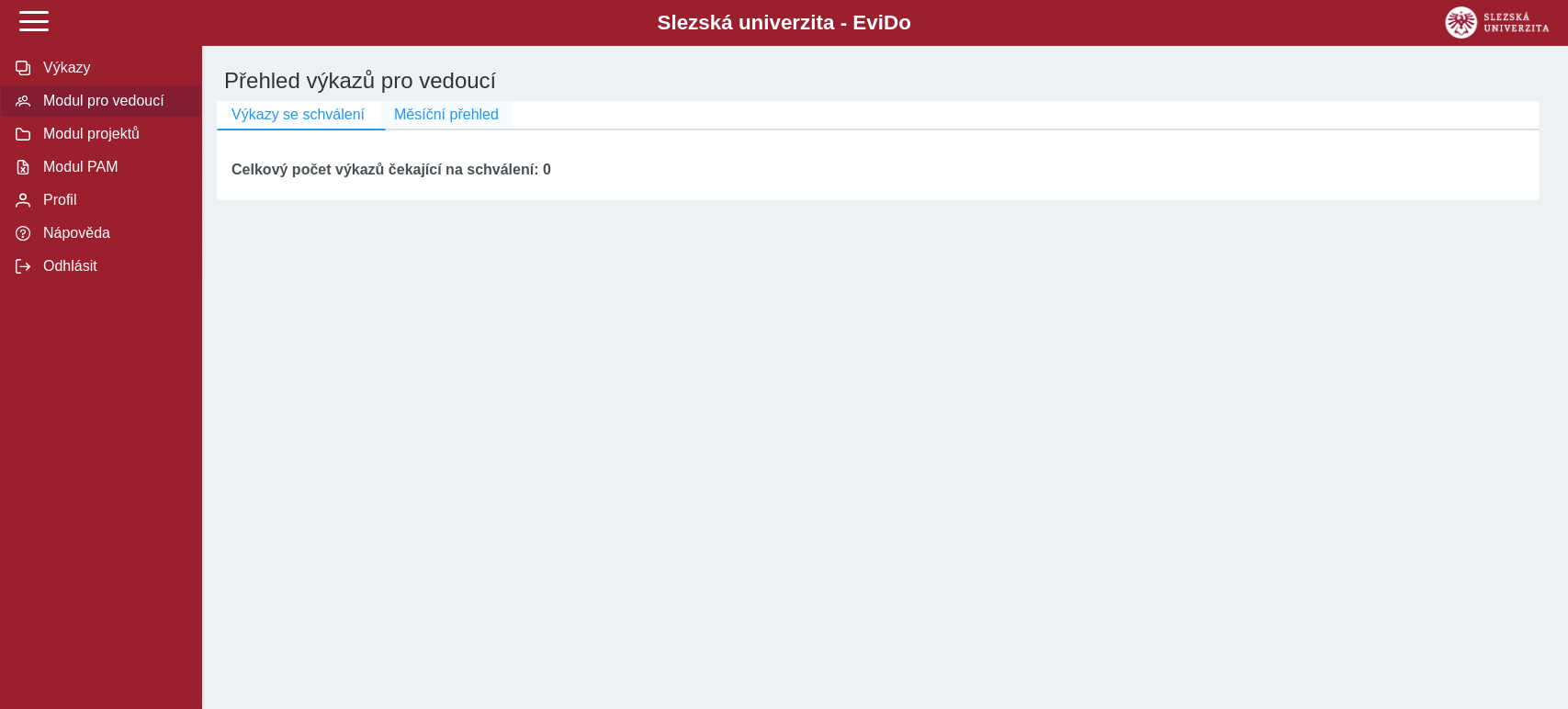 click on "Měsíční přehled" at bounding box center (446, 115) 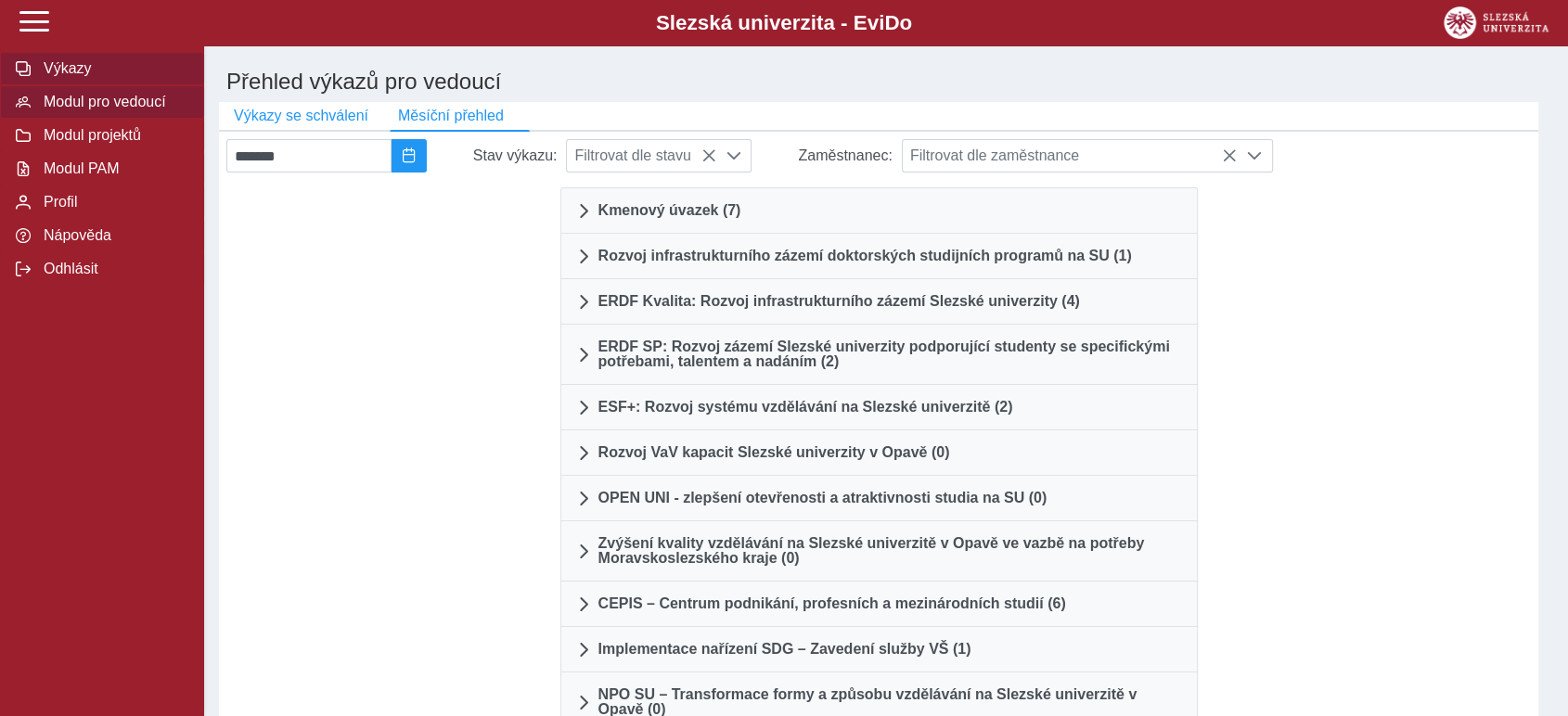 click on "Výkazy" at bounding box center (113, 69) 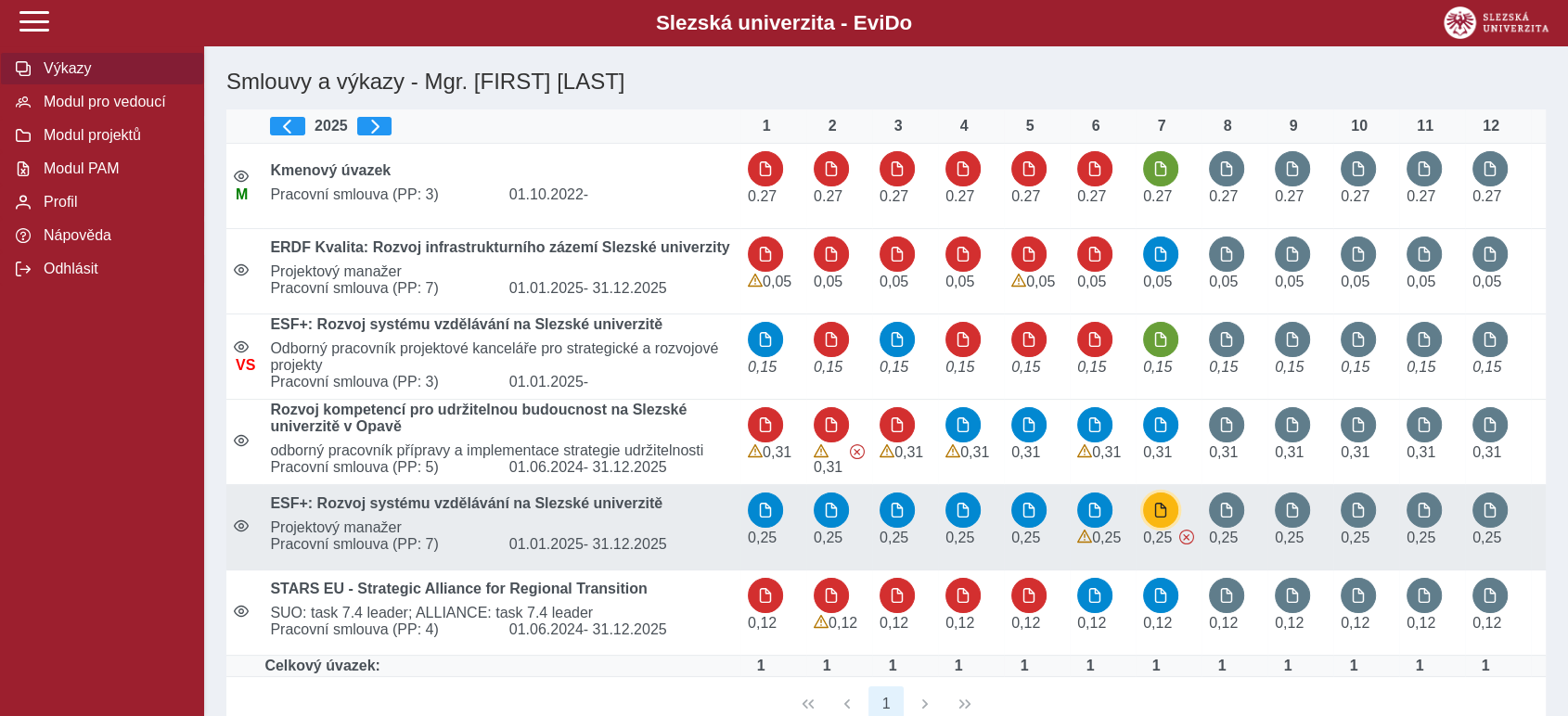 click at bounding box center (1161, 510) 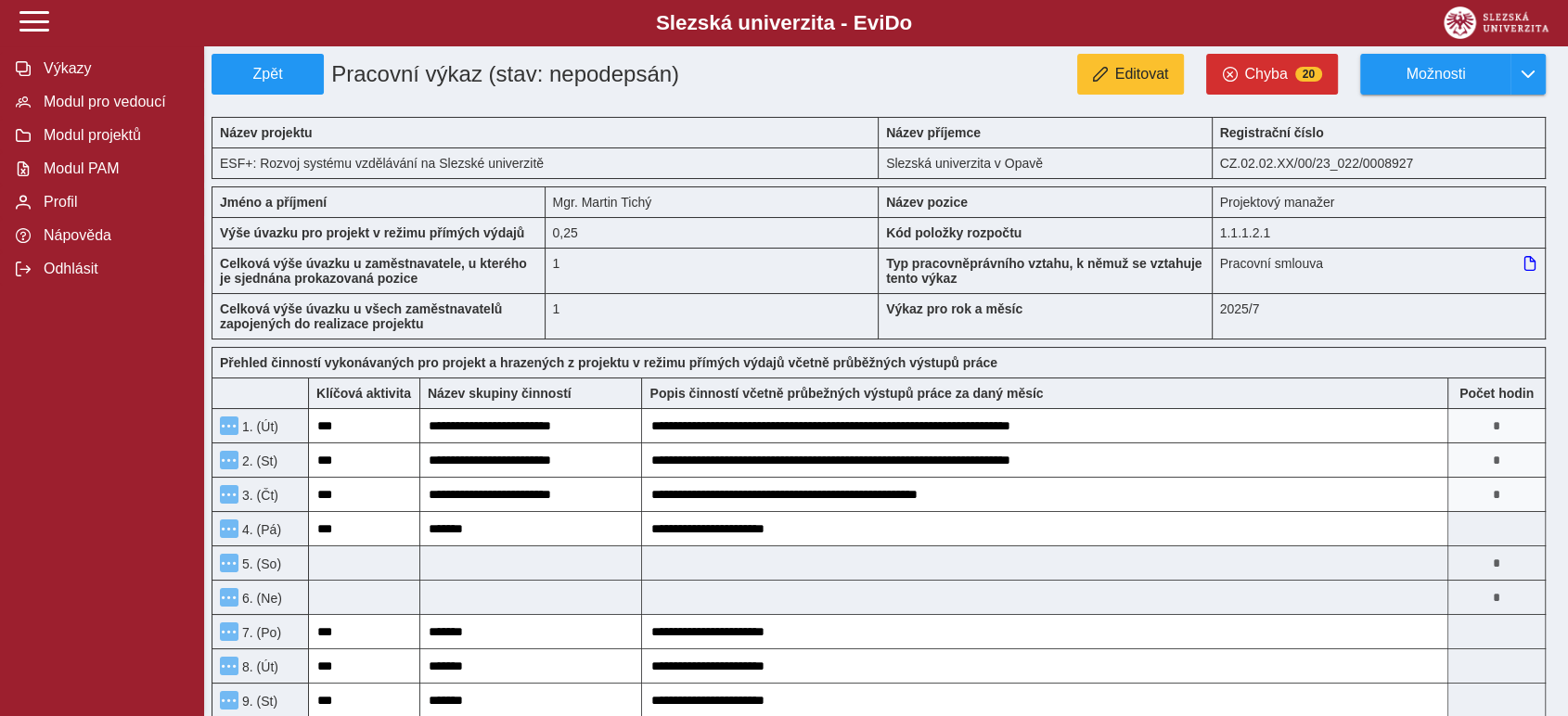 type on "***" 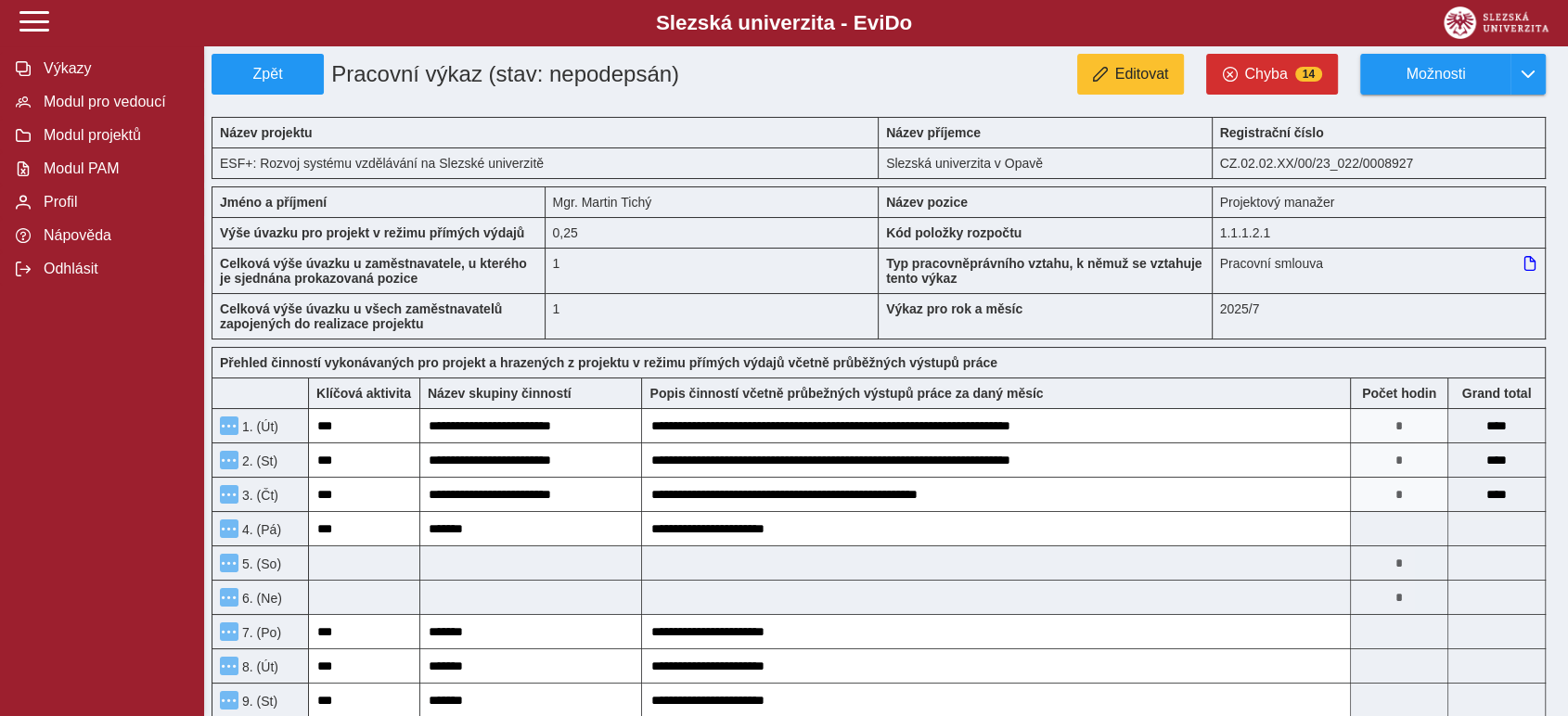 scroll, scrollTop: 515, scrollLeft: 0, axis: vertical 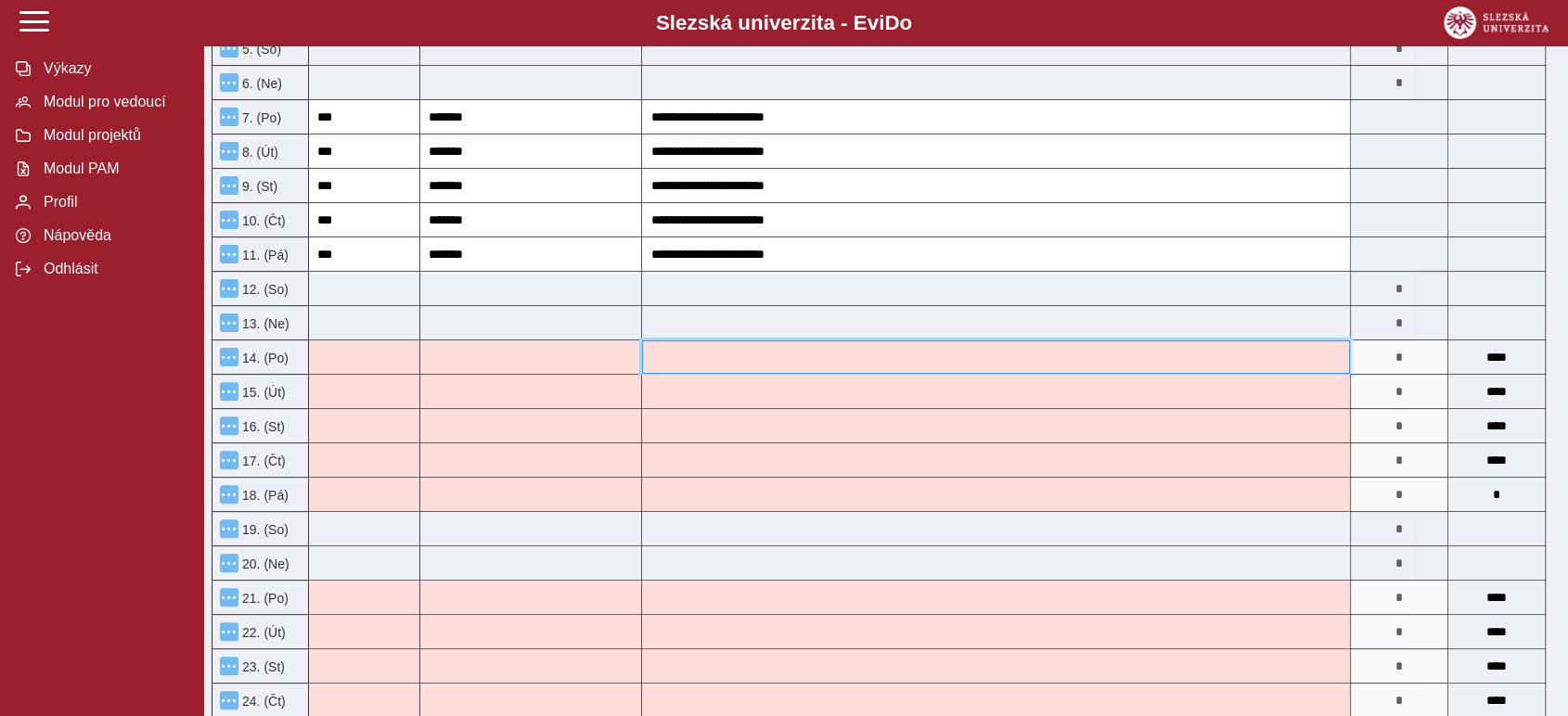click at bounding box center (996, 357) 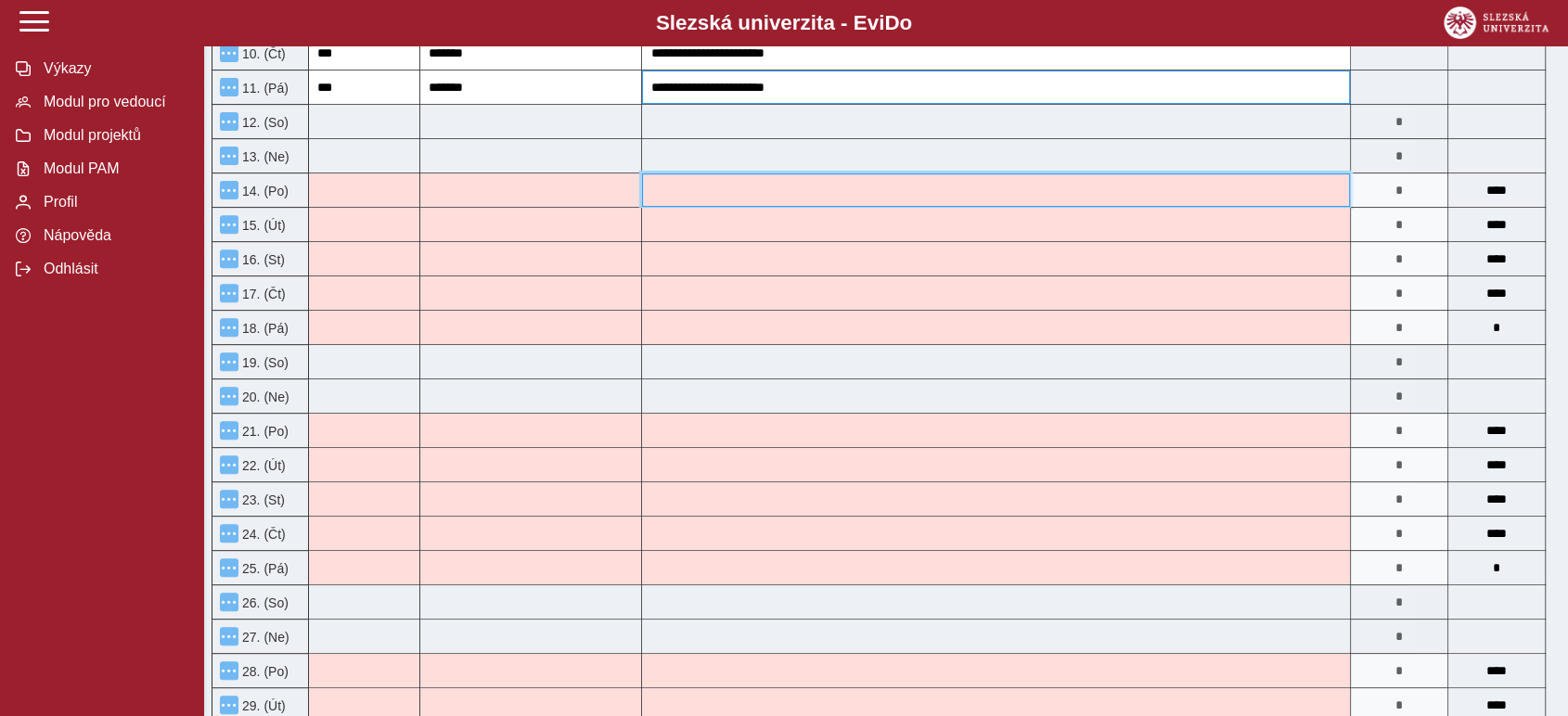 scroll, scrollTop: 412, scrollLeft: 0, axis: vertical 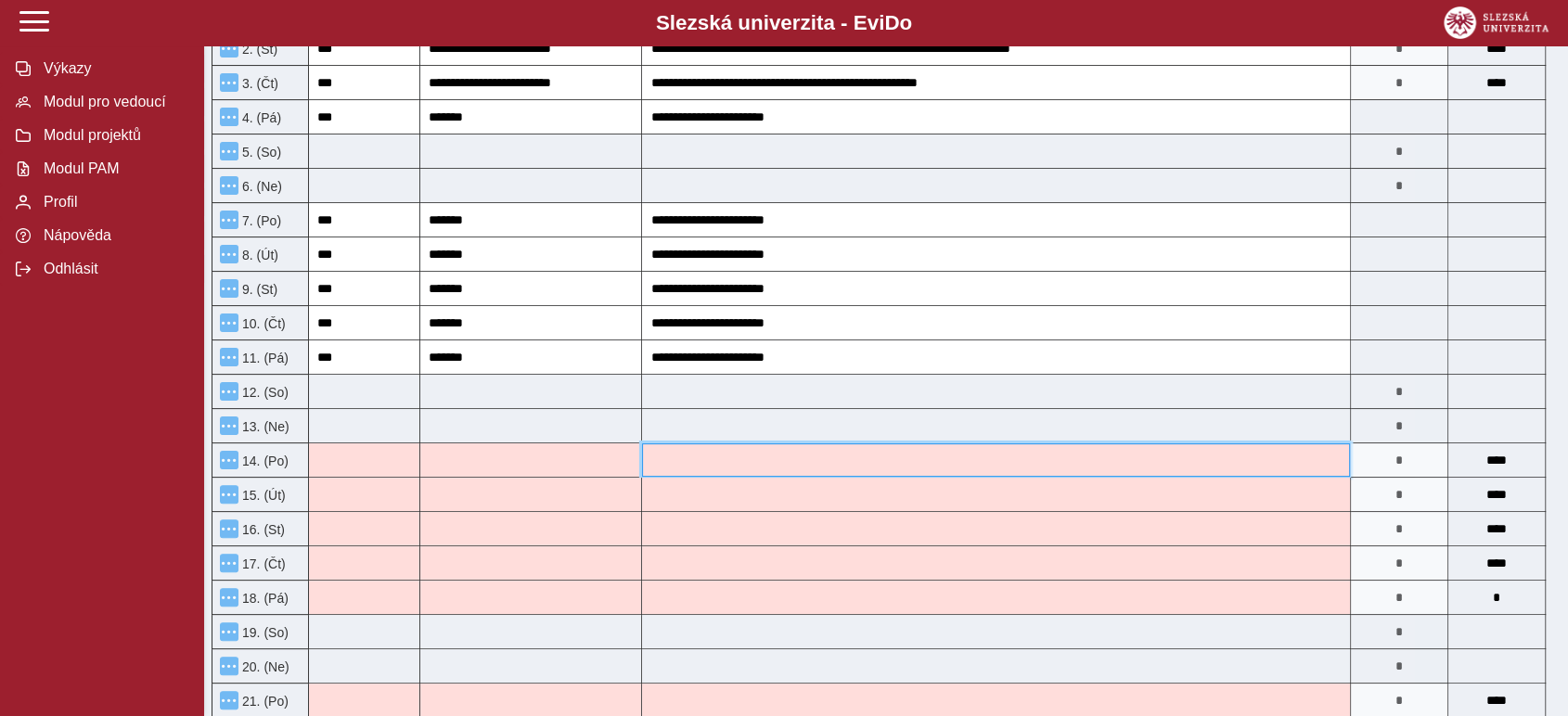 click at bounding box center [996, 460] 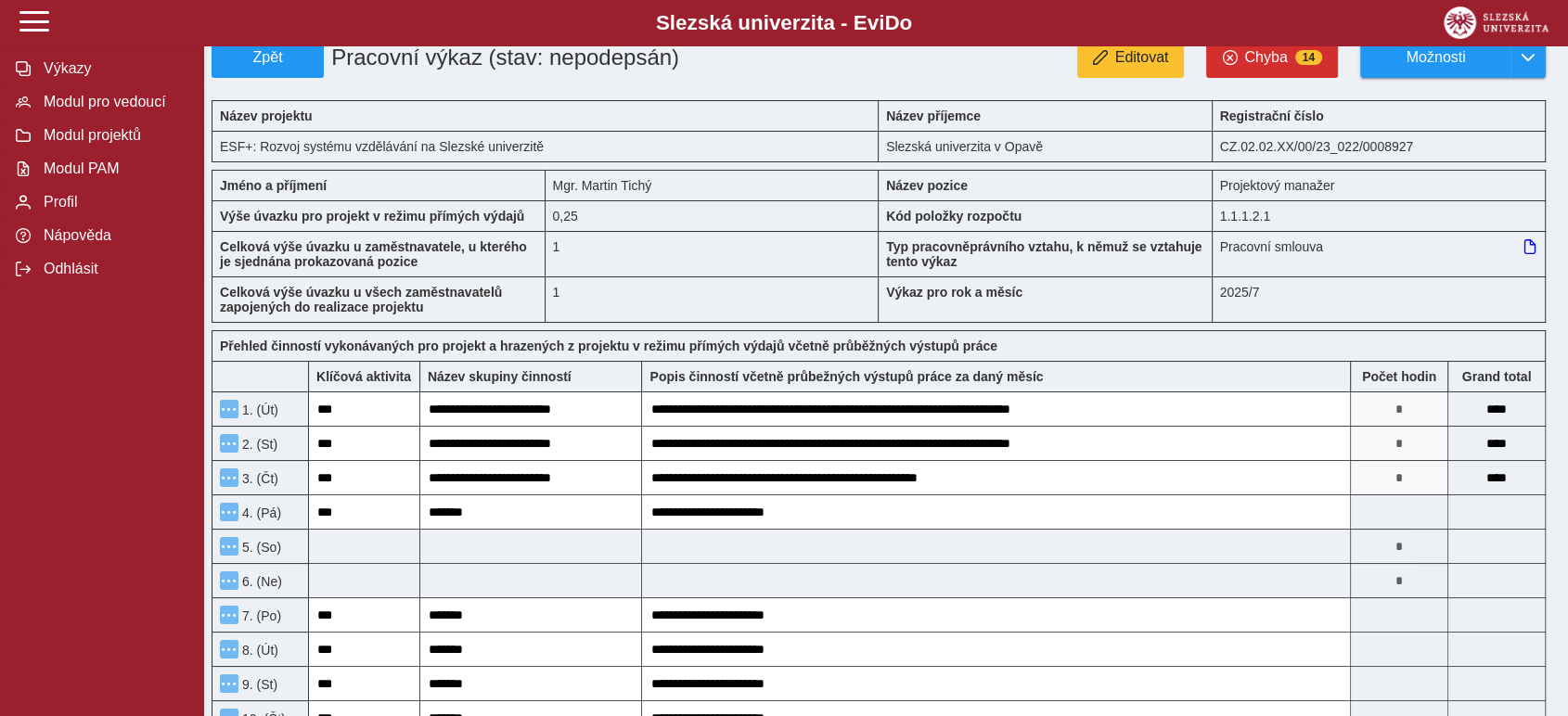 scroll, scrollTop: 0, scrollLeft: 0, axis: both 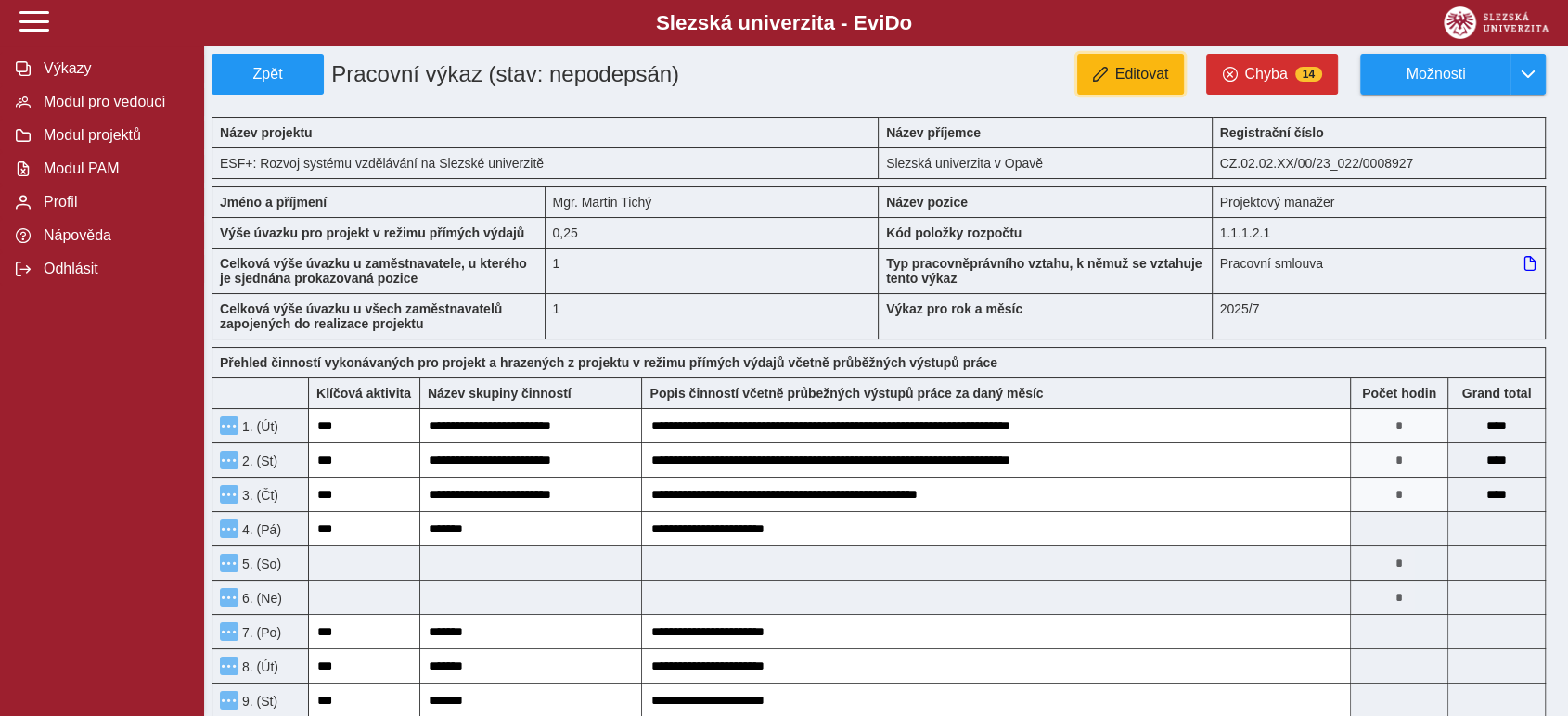 click on "Editovat" at bounding box center (1131, 74) 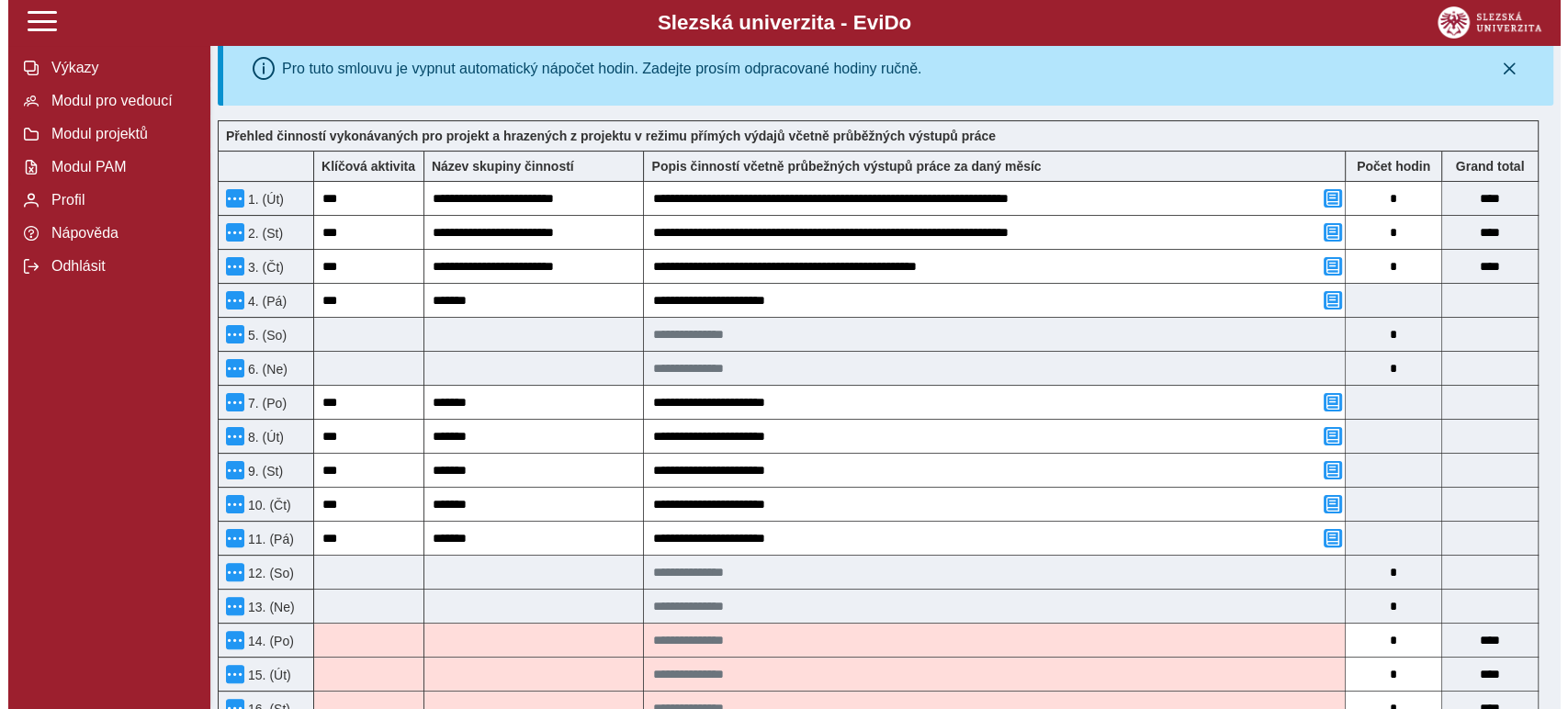 scroll, scrollTop: 612, scrollLeft: 0, axis: vertical 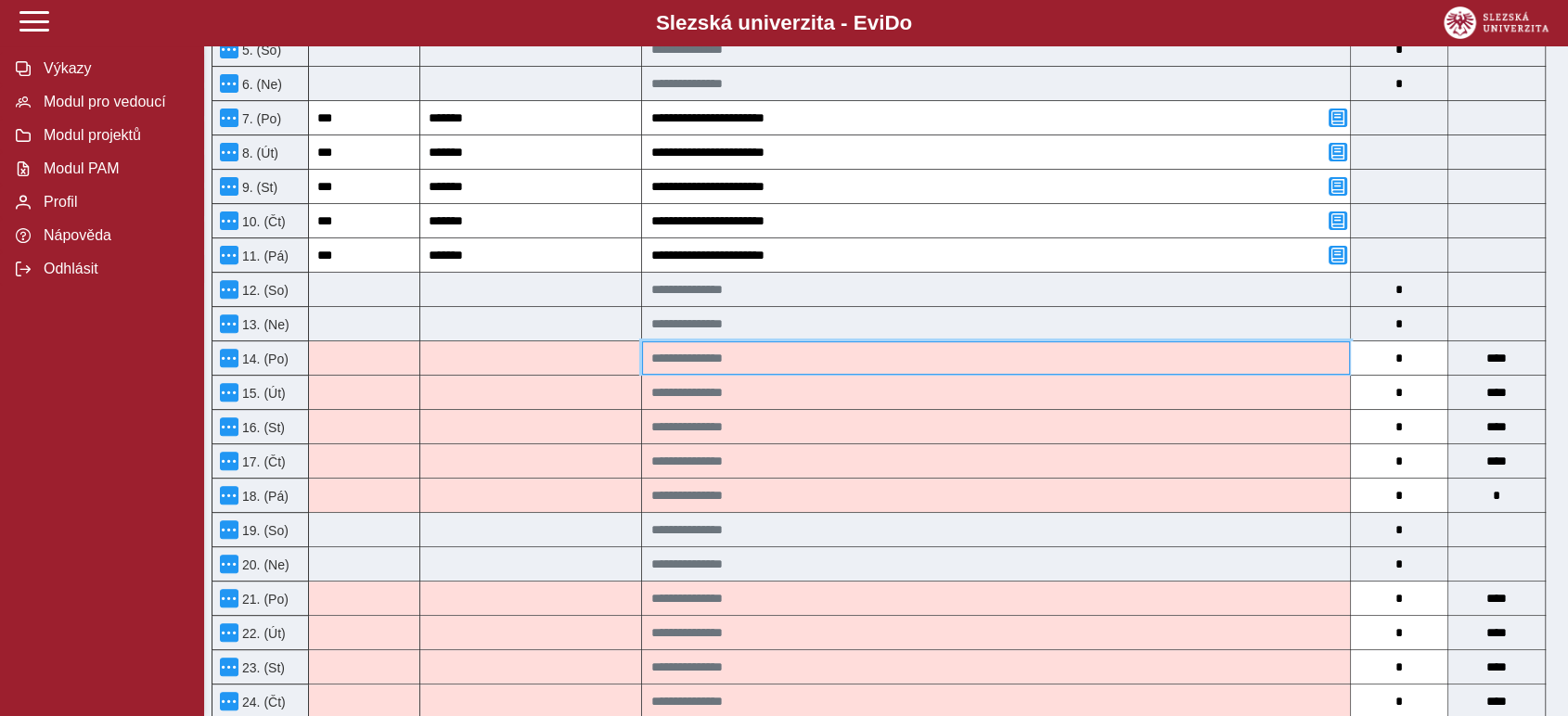 click at bounding box center [996, 358] 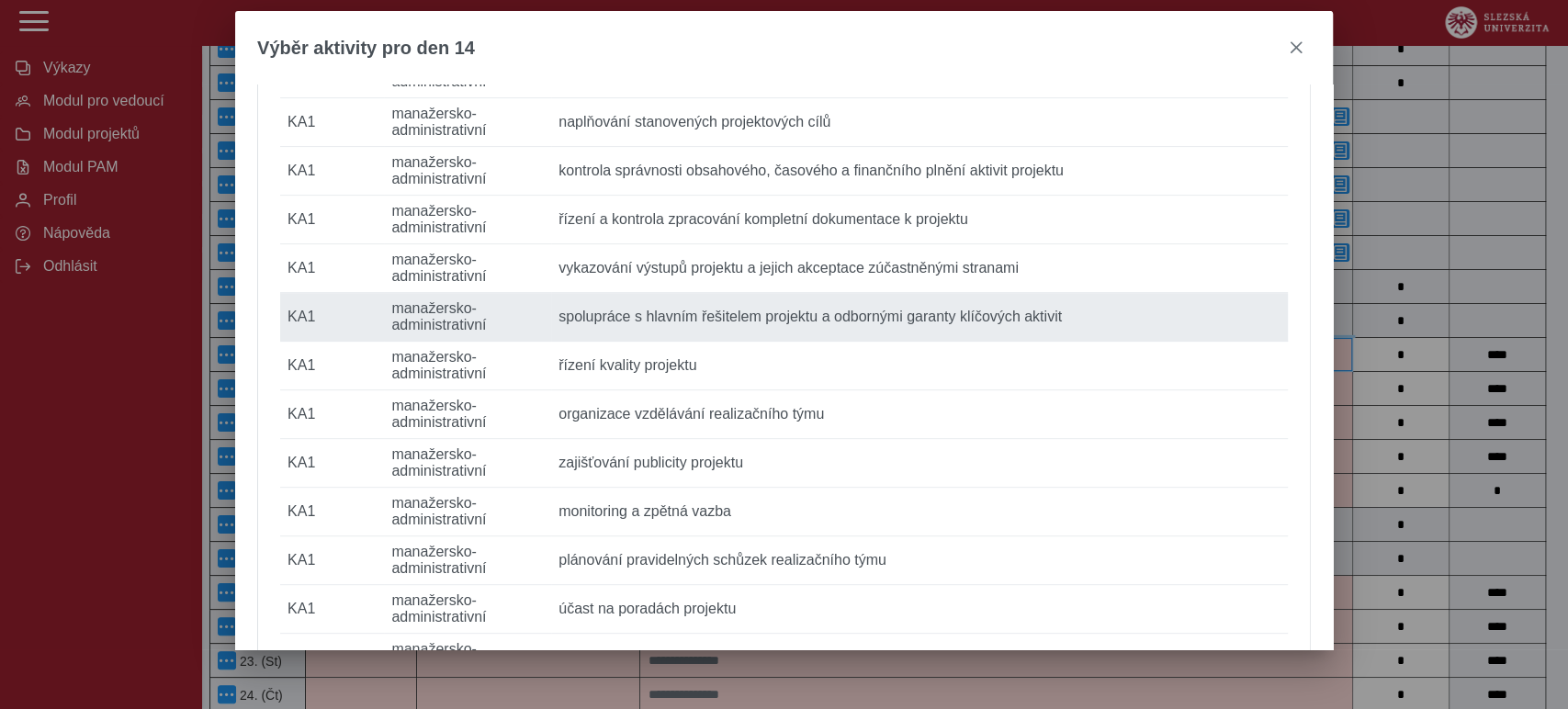 scroll, scrollTop: 408, scrollLeft: 0, axis: vertical 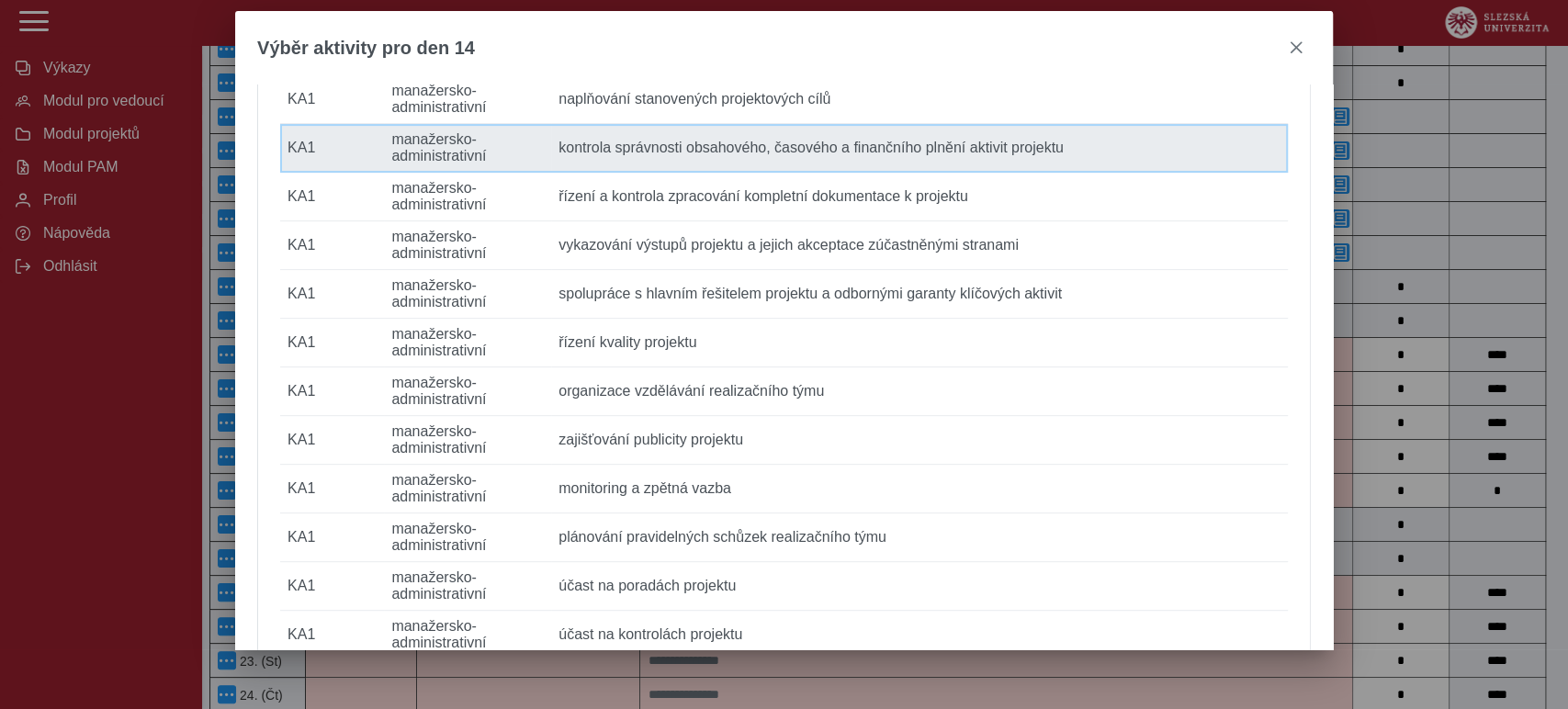 click on "Popis činnosti kontrola správnosti obsahového, časového a finančního plnění aktivit projektu" at bounding box center (919, 148) 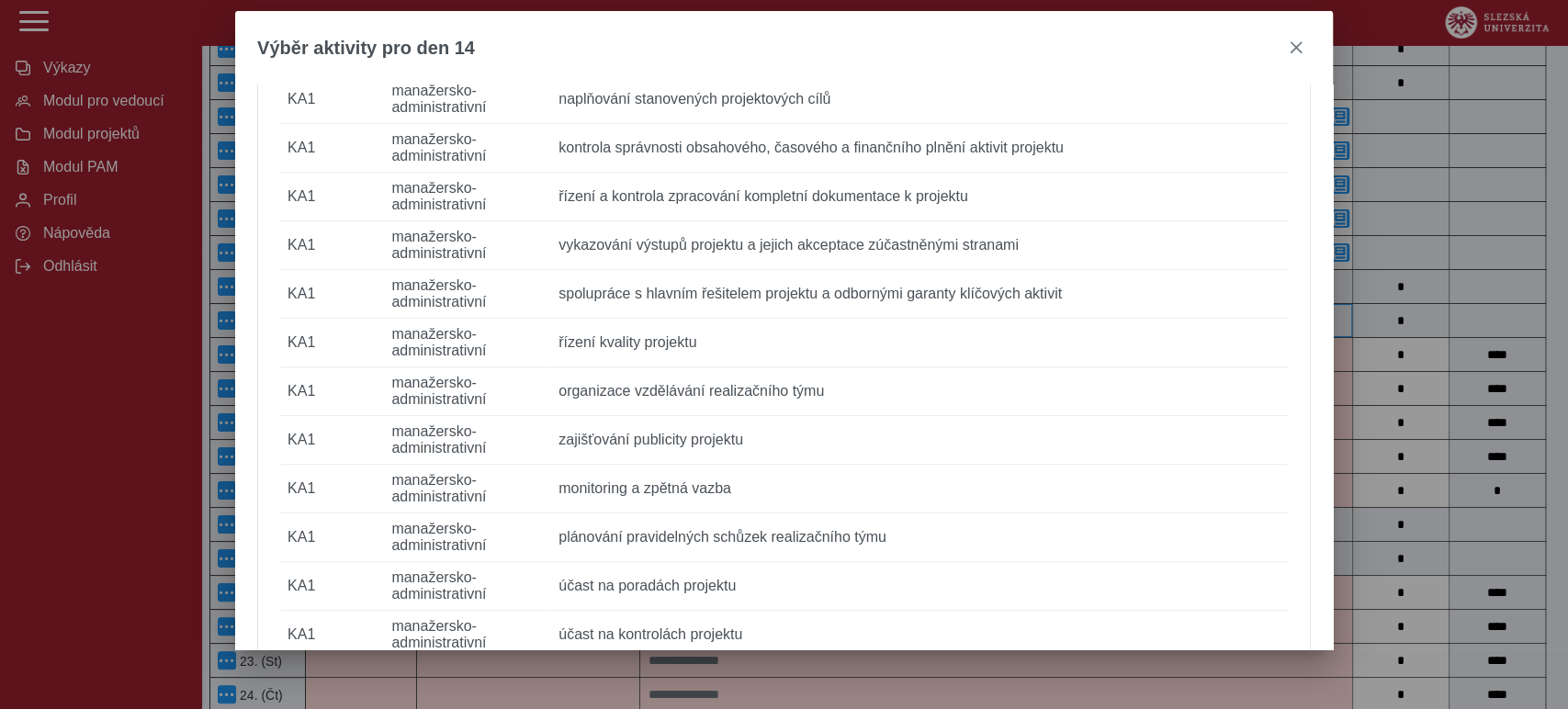 type on "***" 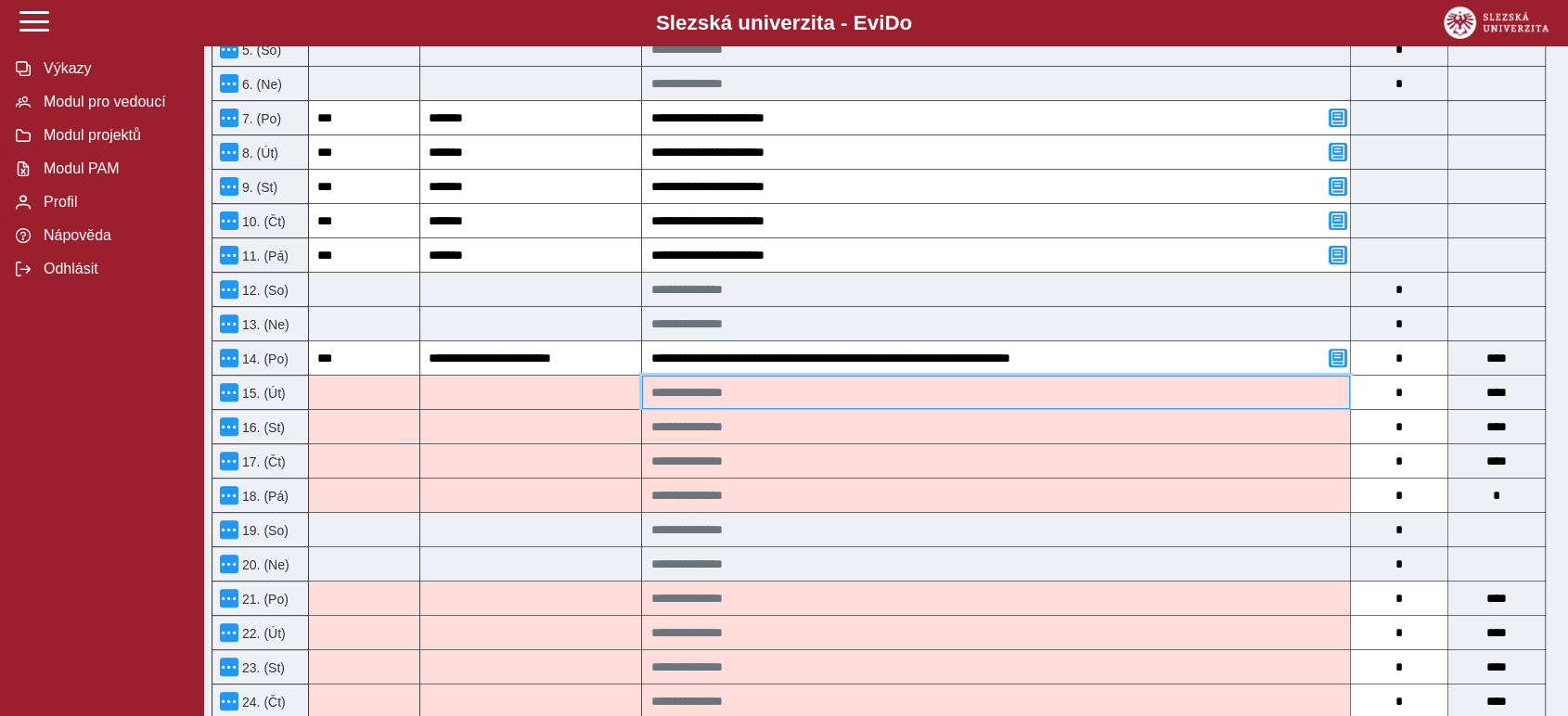 click at bounding box center (996, 392) 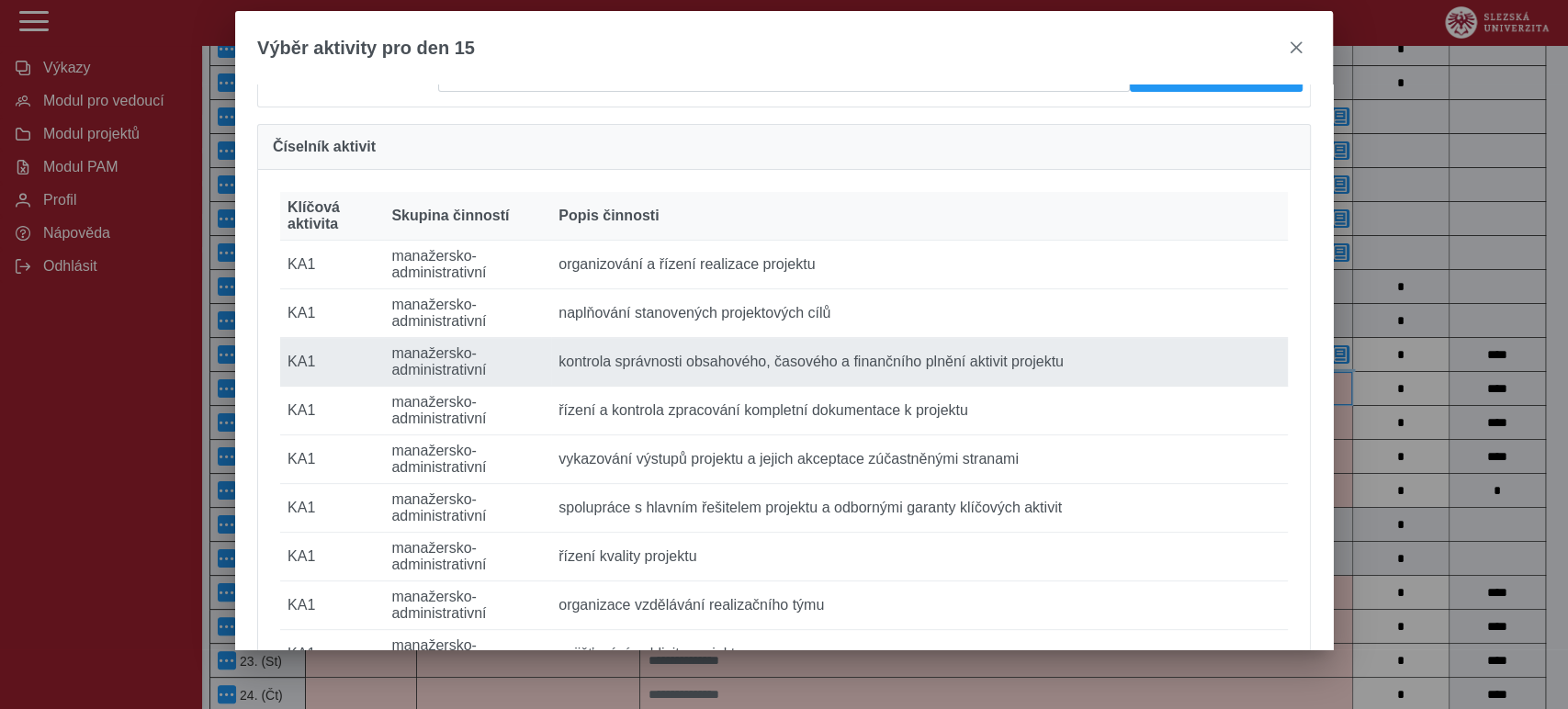 scroll, scrollTop: 204, scrollLeft: 0, axis: vertical 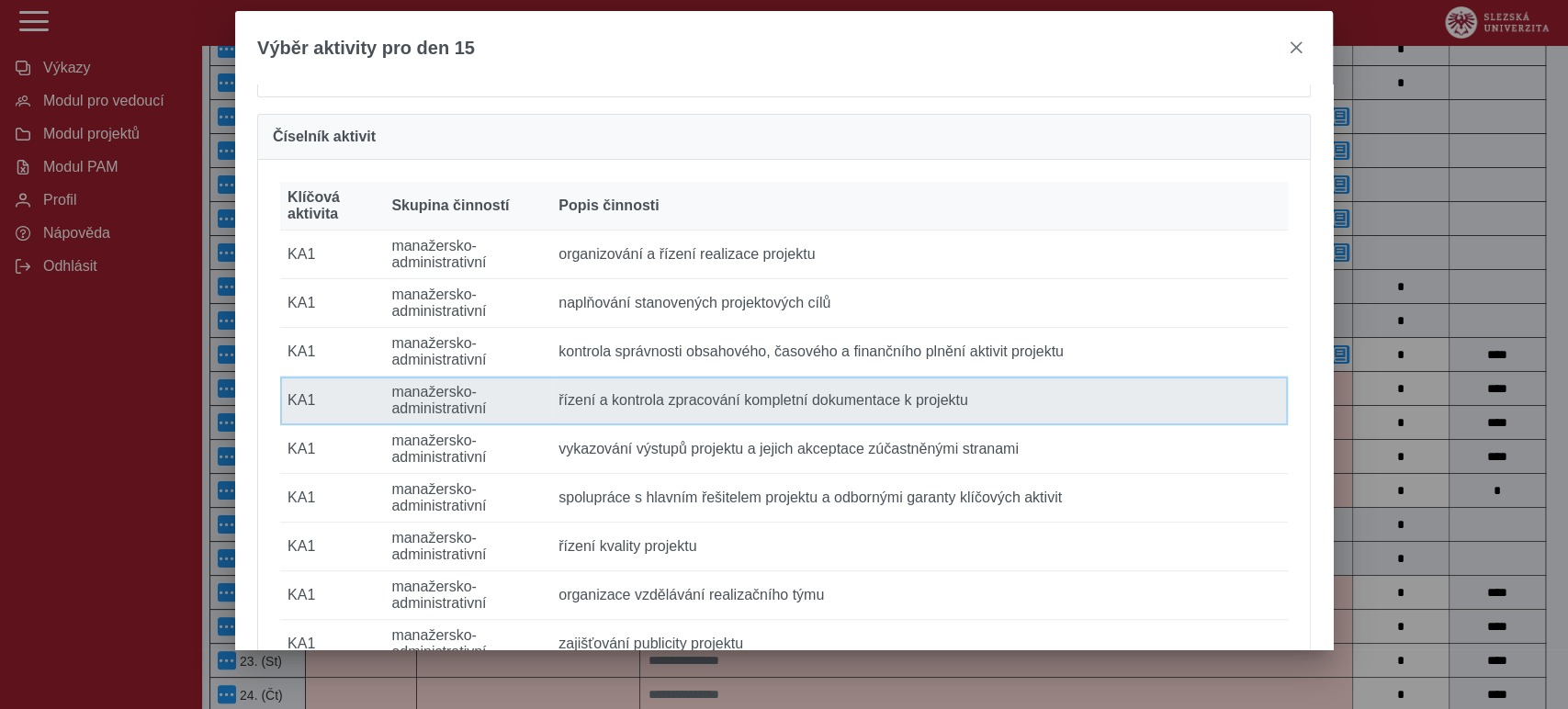 click on "Popis činnosti řízení a kontrola zpracování kompletní dokumentace k projektu" at bounding box center (919, 400) 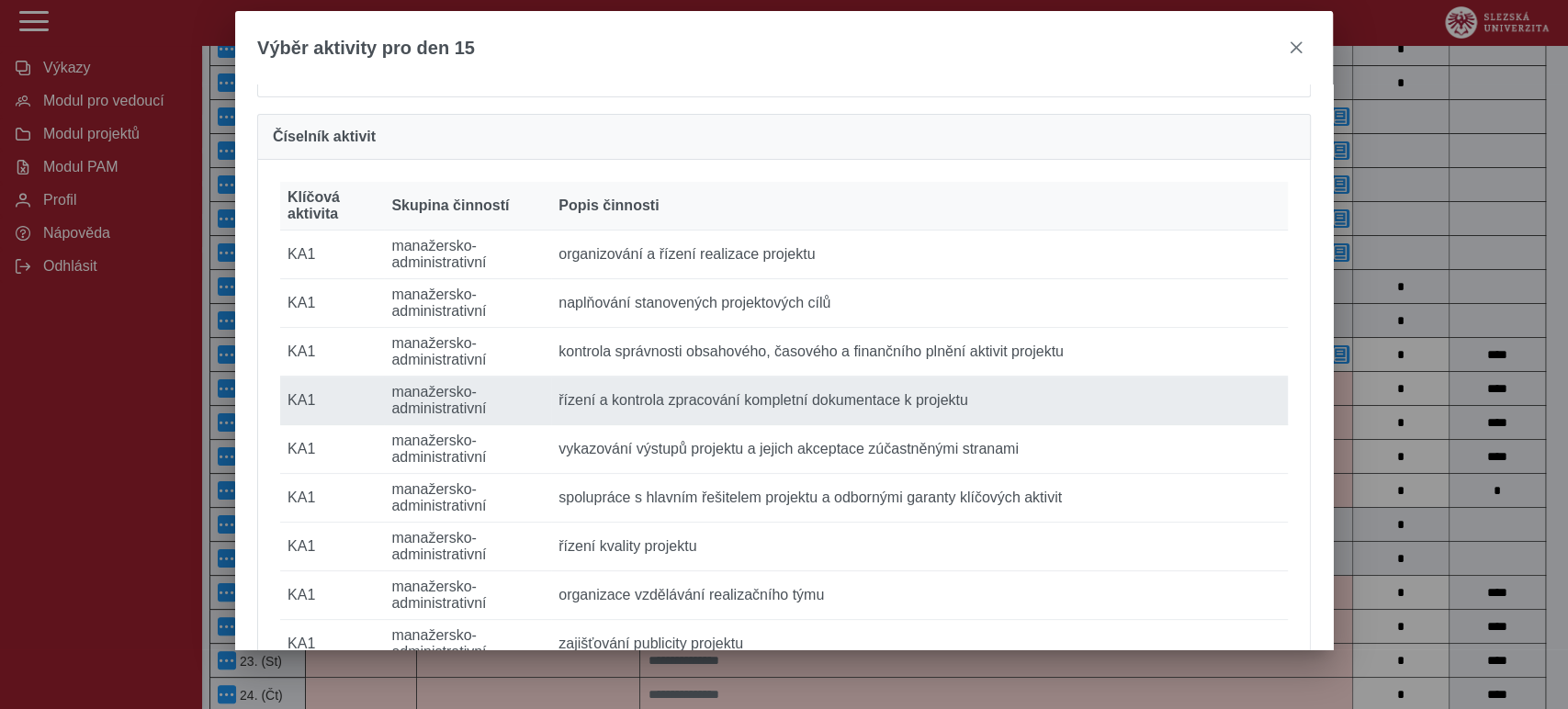 type on "***" 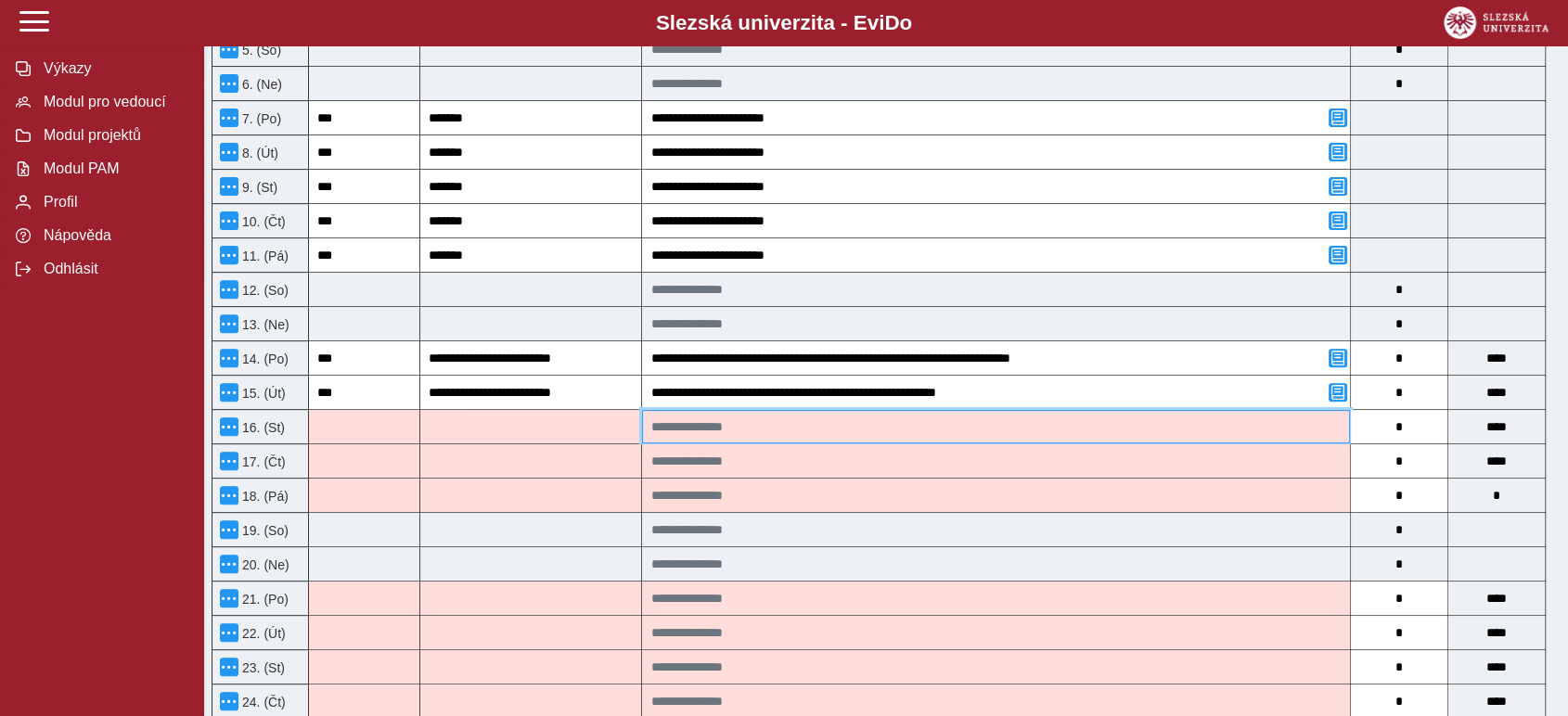 click at bounding box center (996, 427) 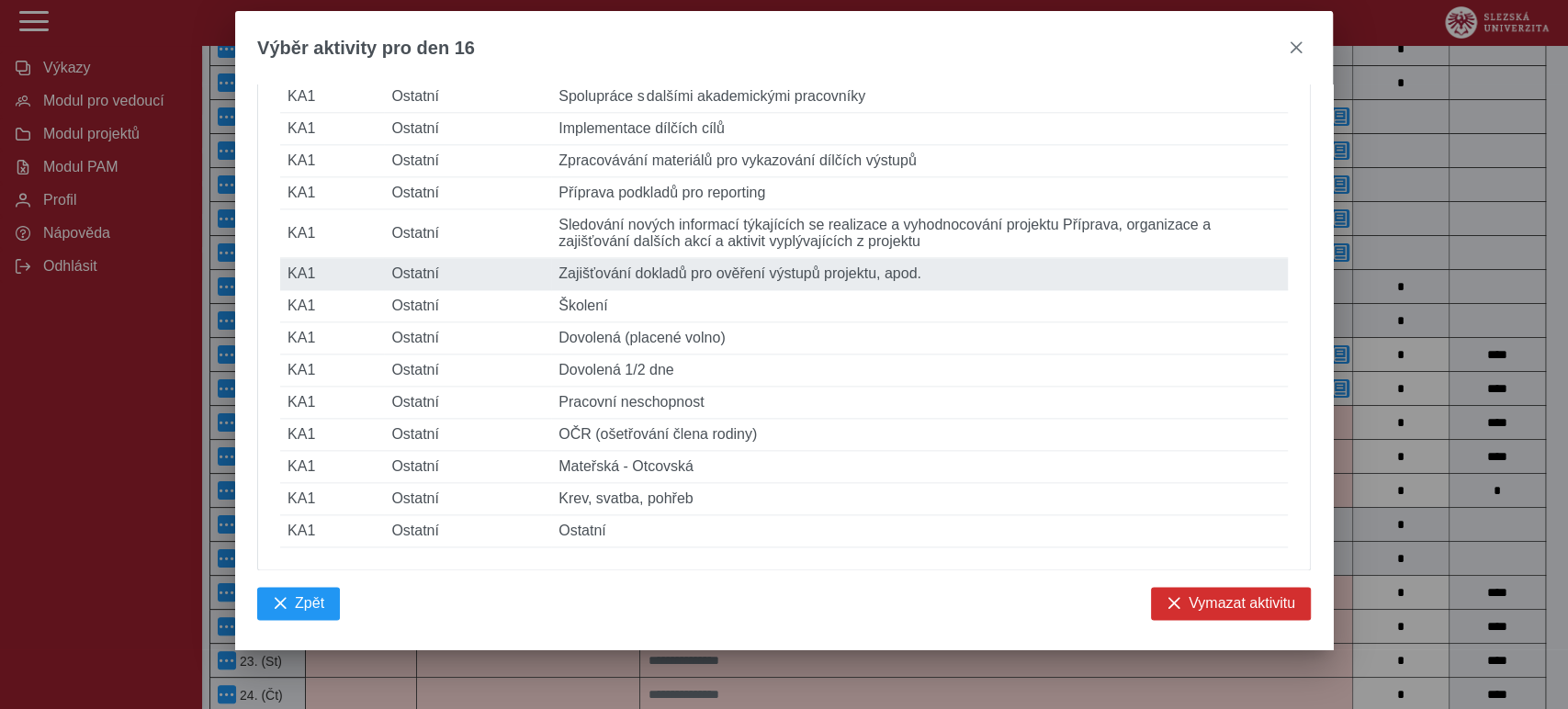 scroll, scrollTop: 1458, scrollLeft: 0, axis: vertical 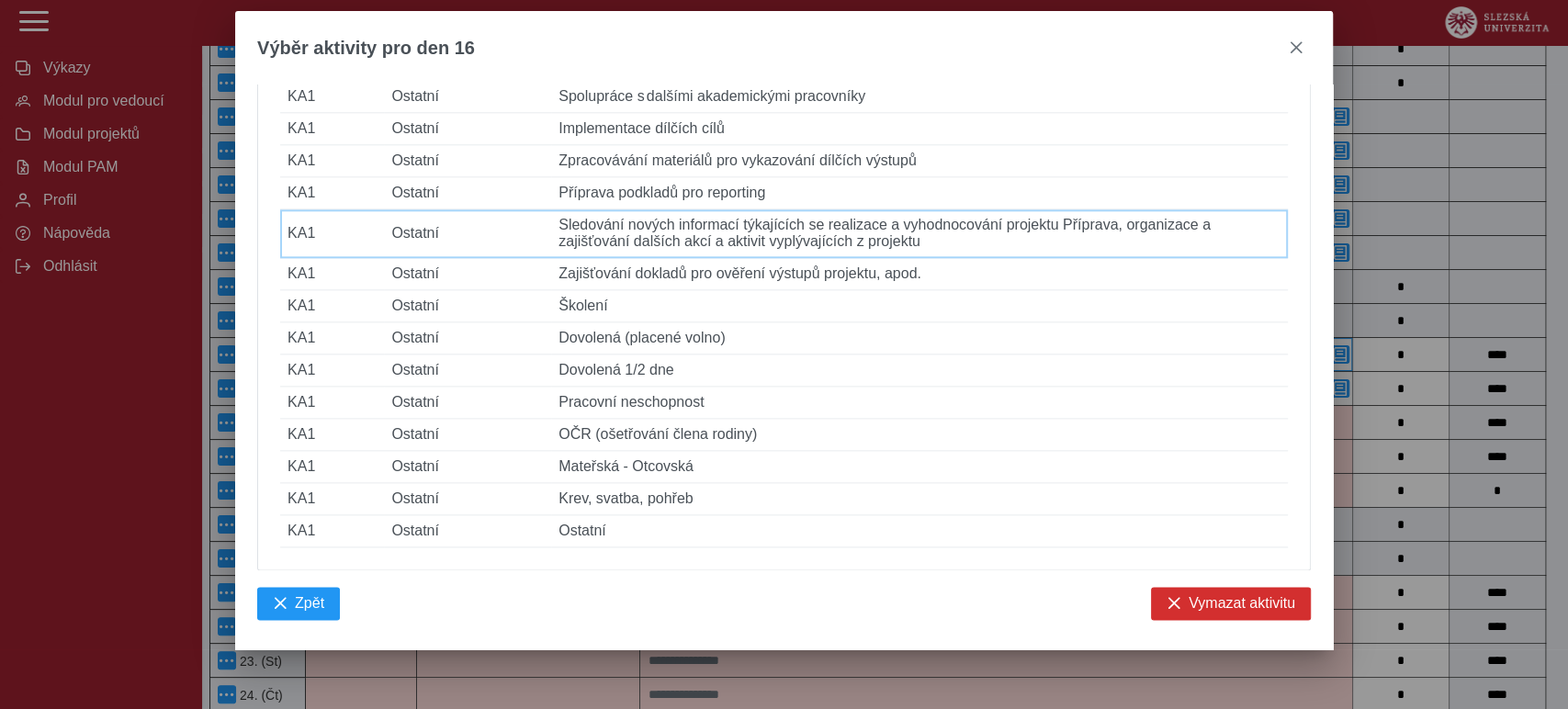 drag, startPoint x: 931, startPoint y: 306, endPoint x: 893, endPoint y: 358, distance: 64.40497 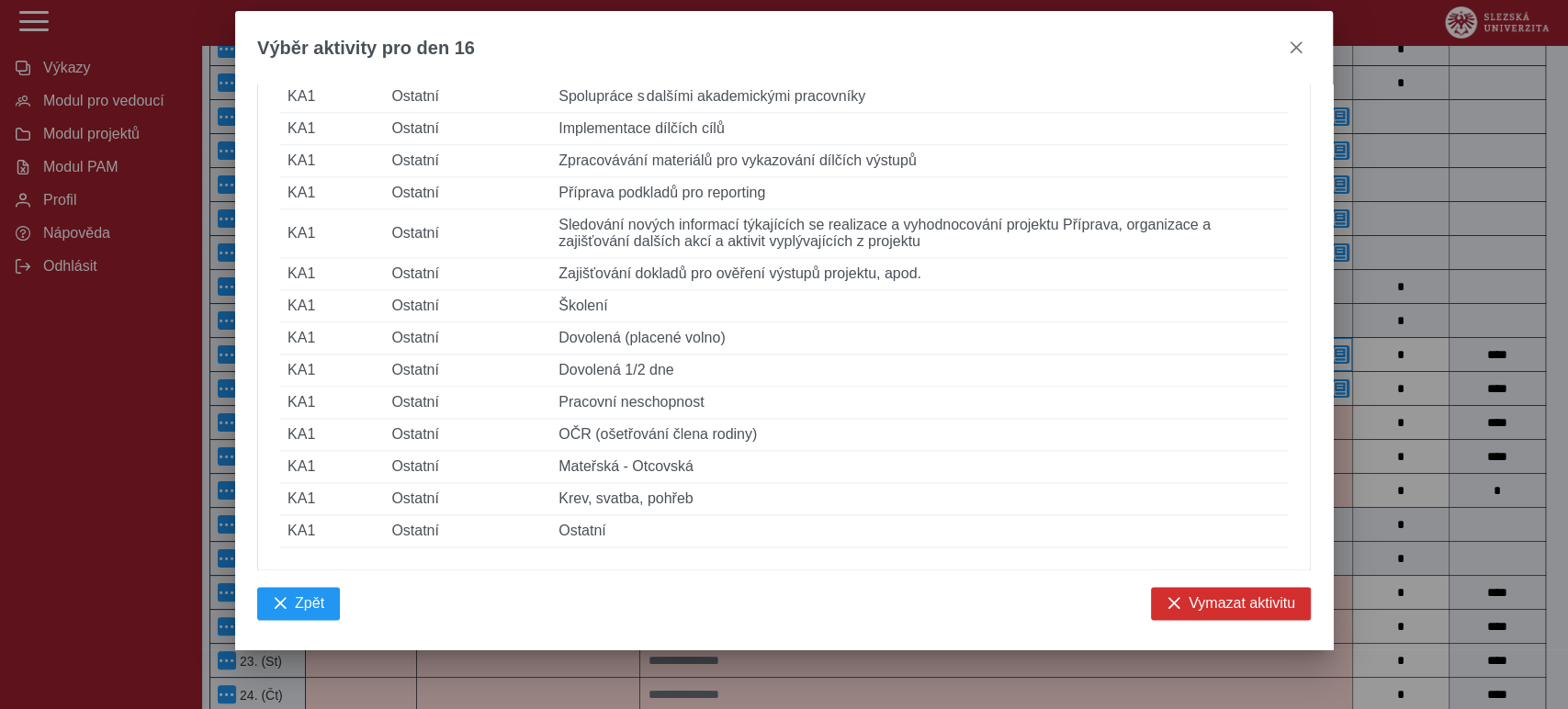 type on "***" 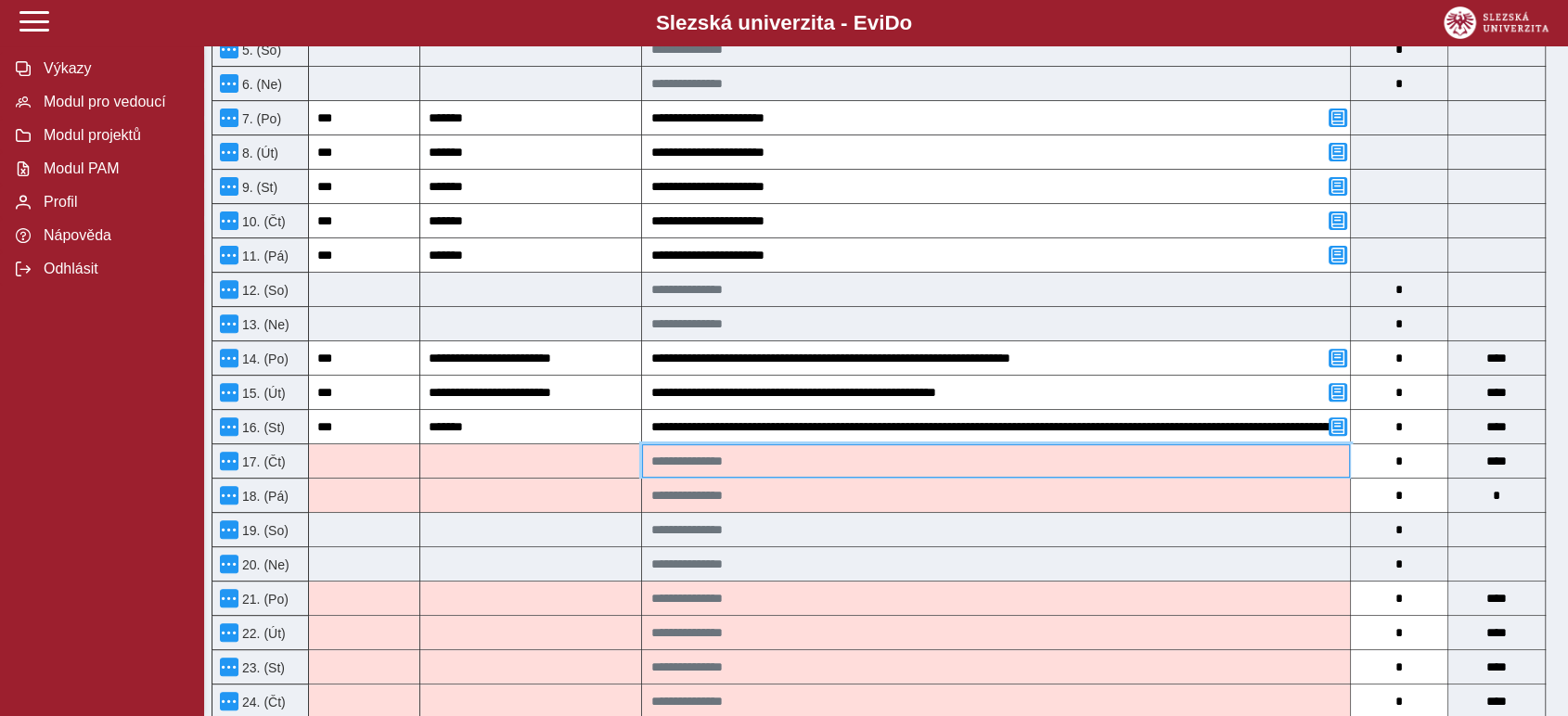 click at bounding box center [996, 461] 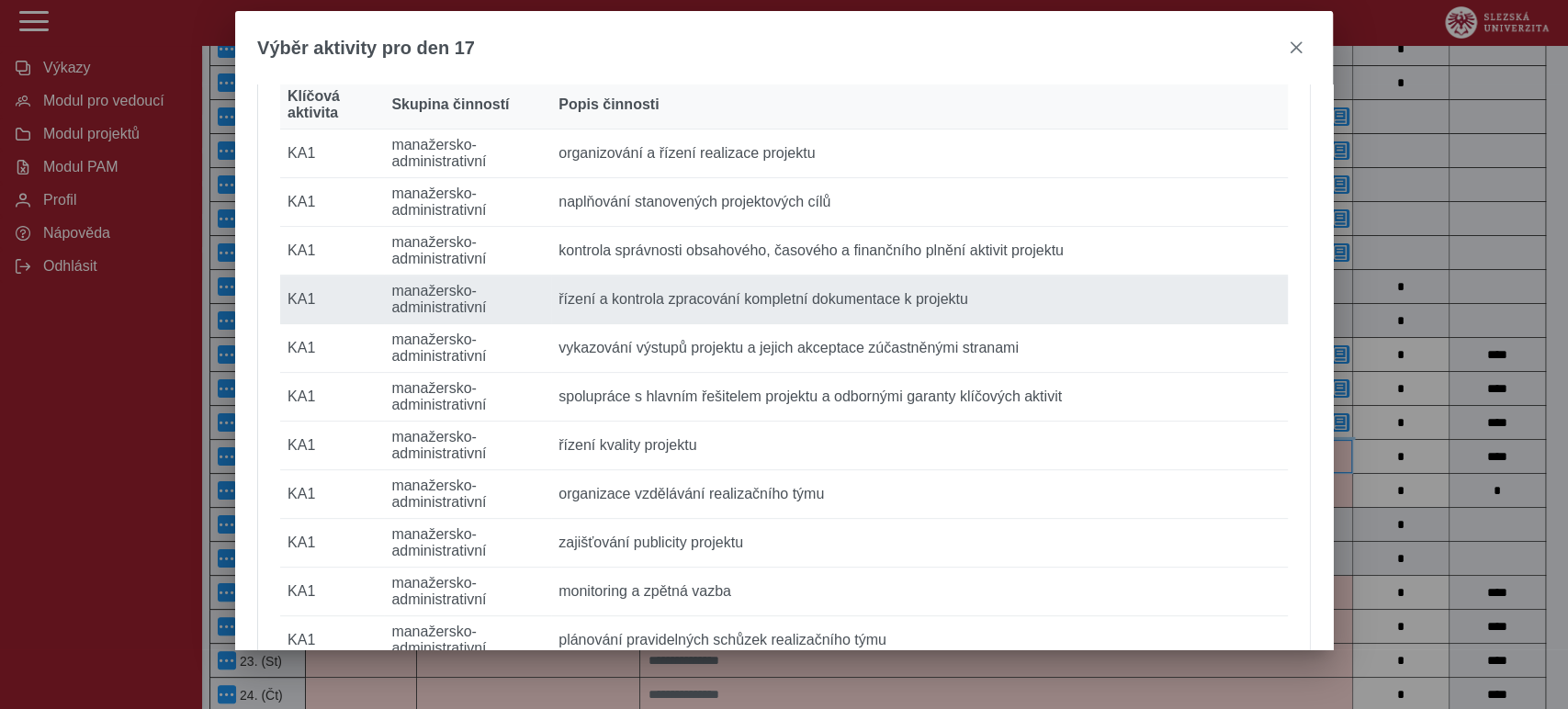 scroll, scrollTop: 306, scrollLeft: 0, axis: vertical 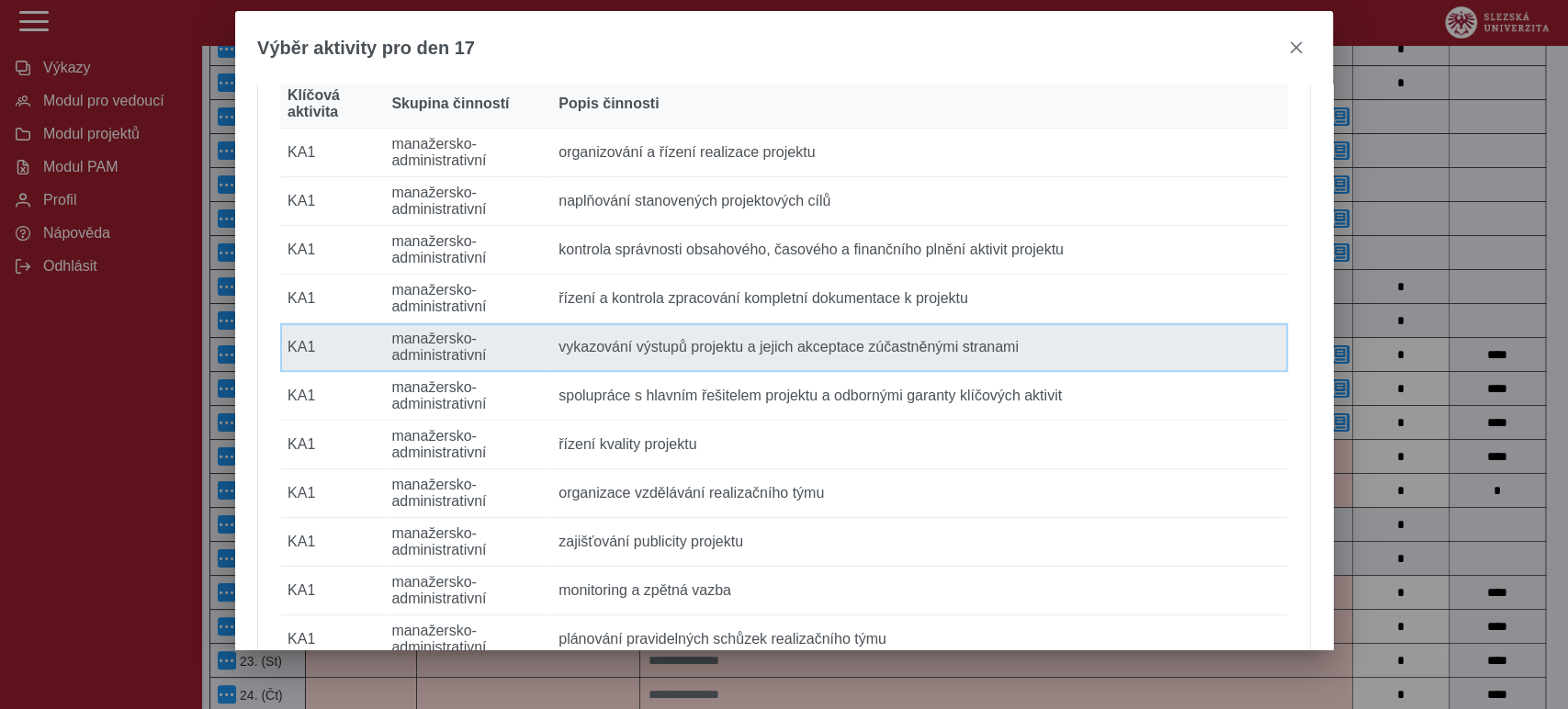 drag, startPoint x: 713, startPoint y: 388, endPoint x: 870, endPoint y: 466, distance: 175.3083 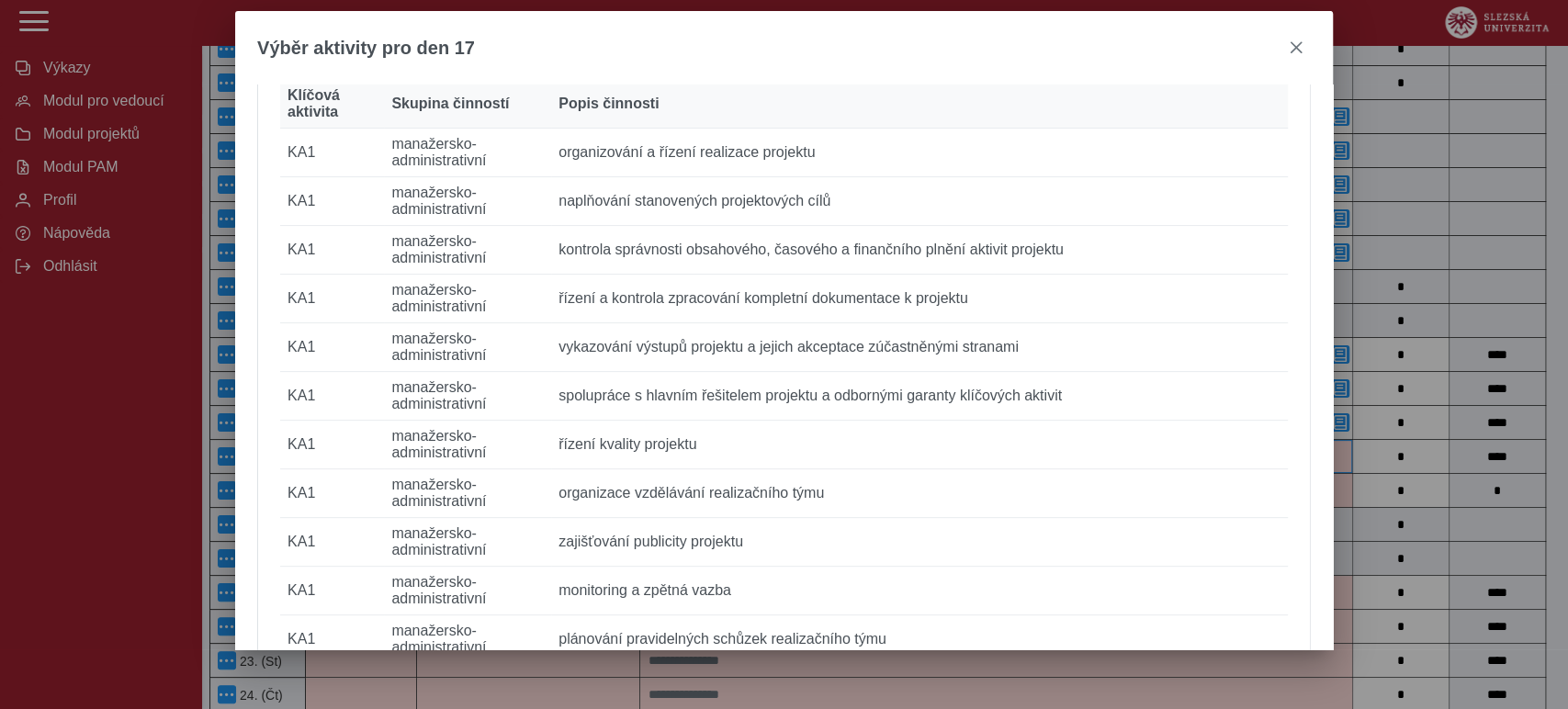 type on "***" 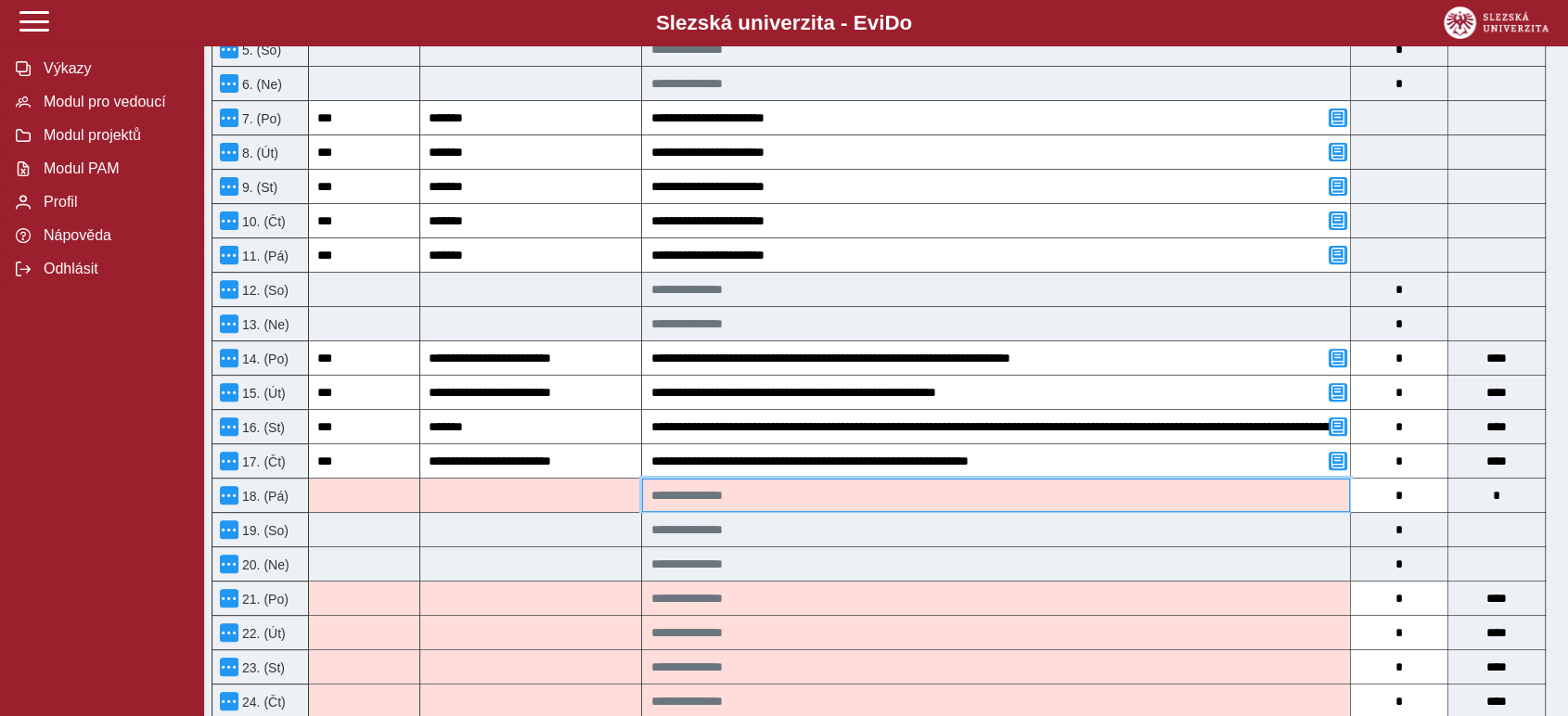 click at bounding box center [996, 495] 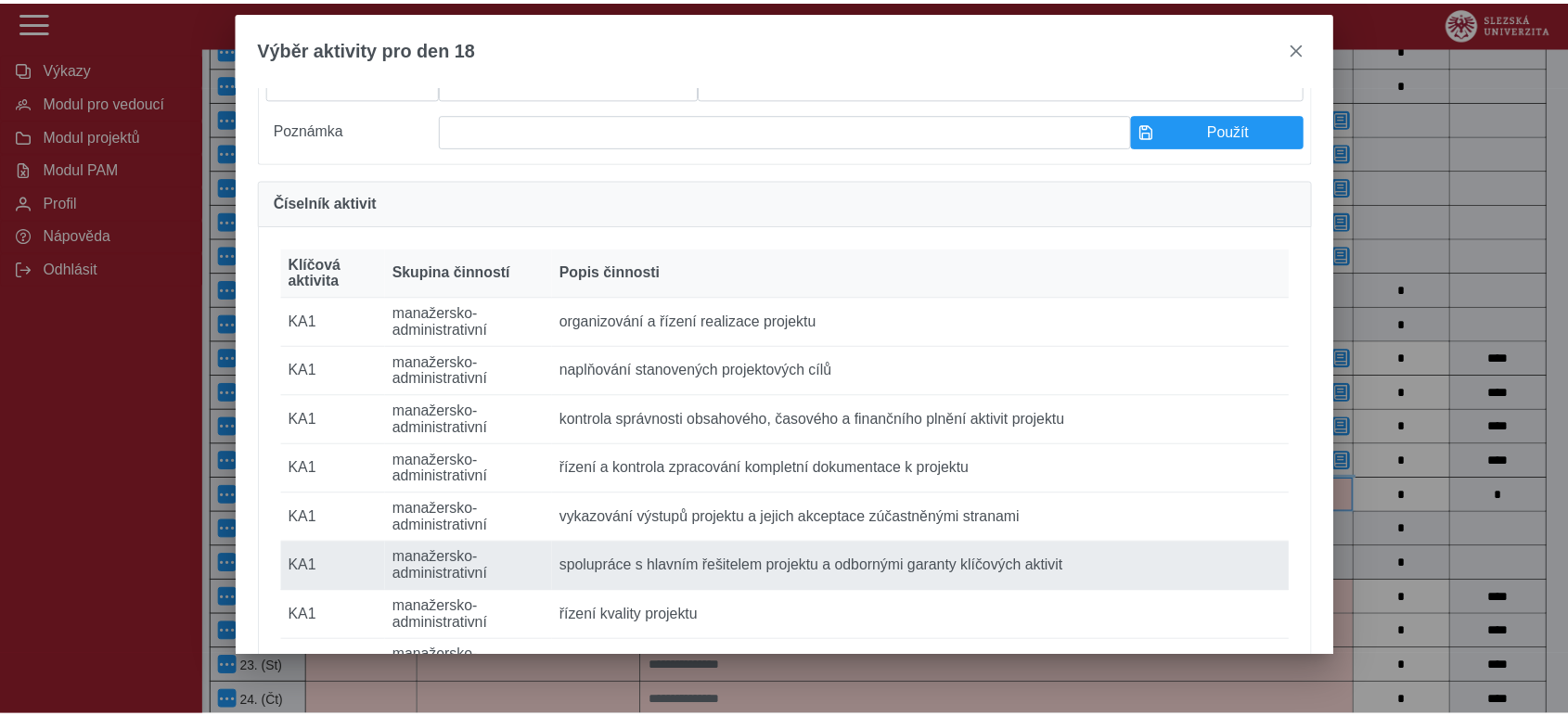 scroll, scrollTop: 309, scrollLeft: 0, axis: vertical 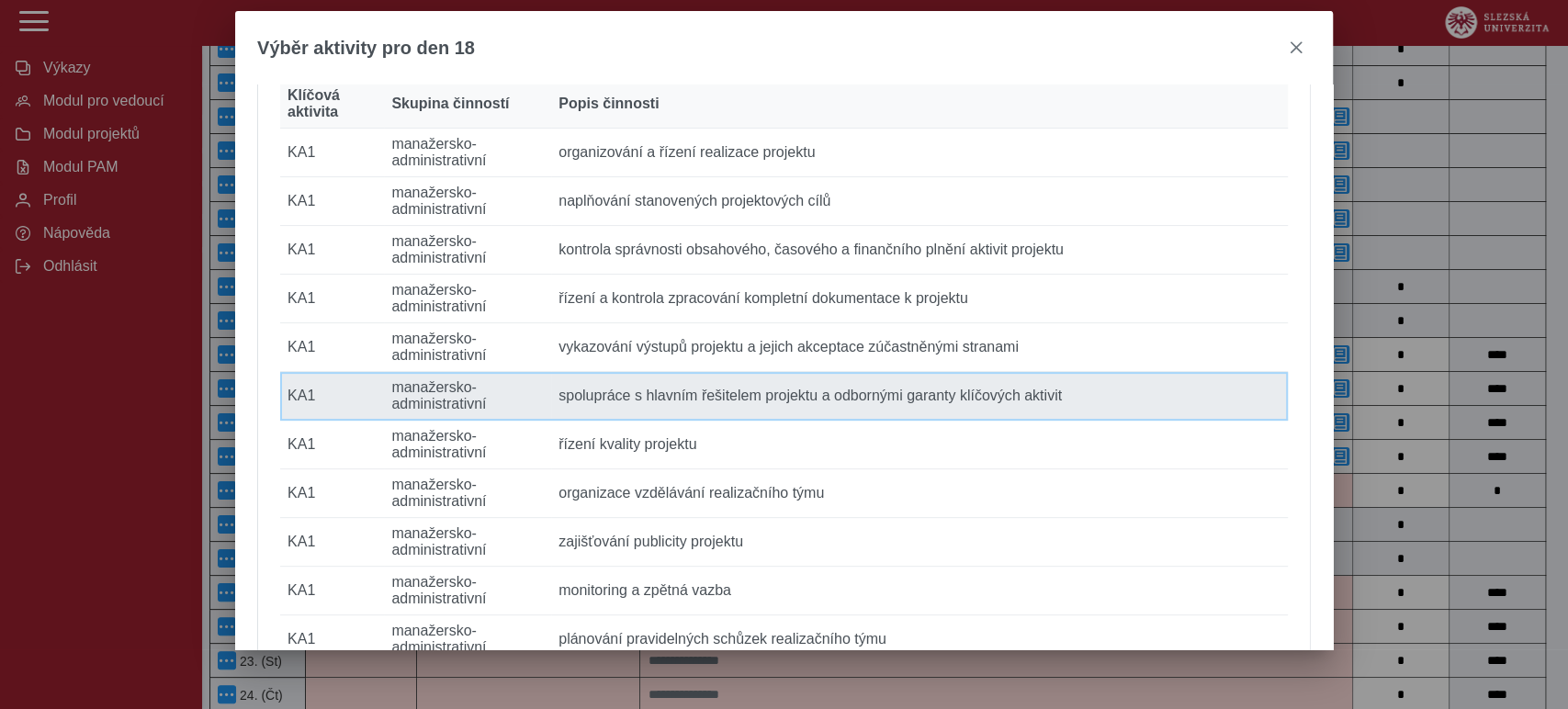 click on "Popis činnosti spolupráce s hlavním řešitelem projektu a odbornými garanty klíčových aktivit" at bounding box center [919, 396] 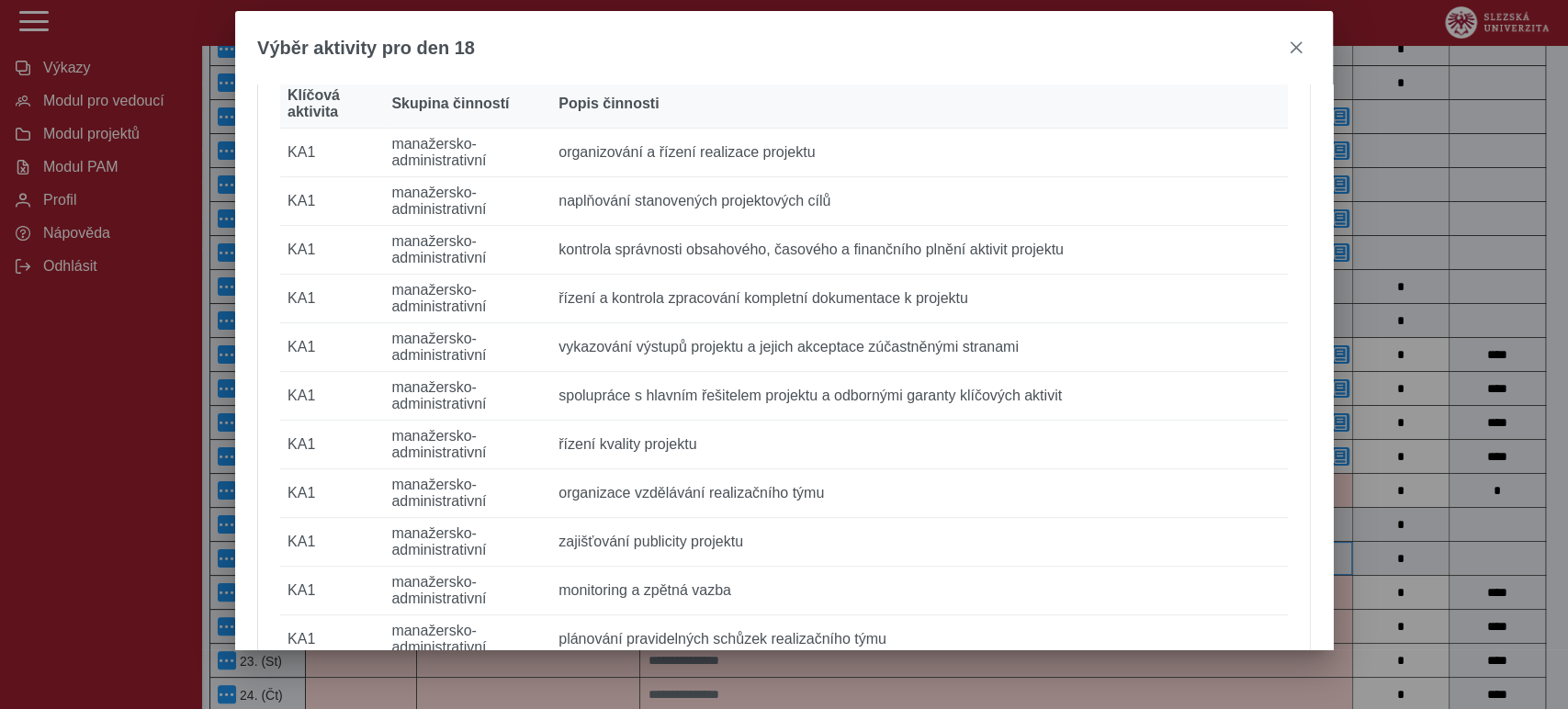 type on "***" 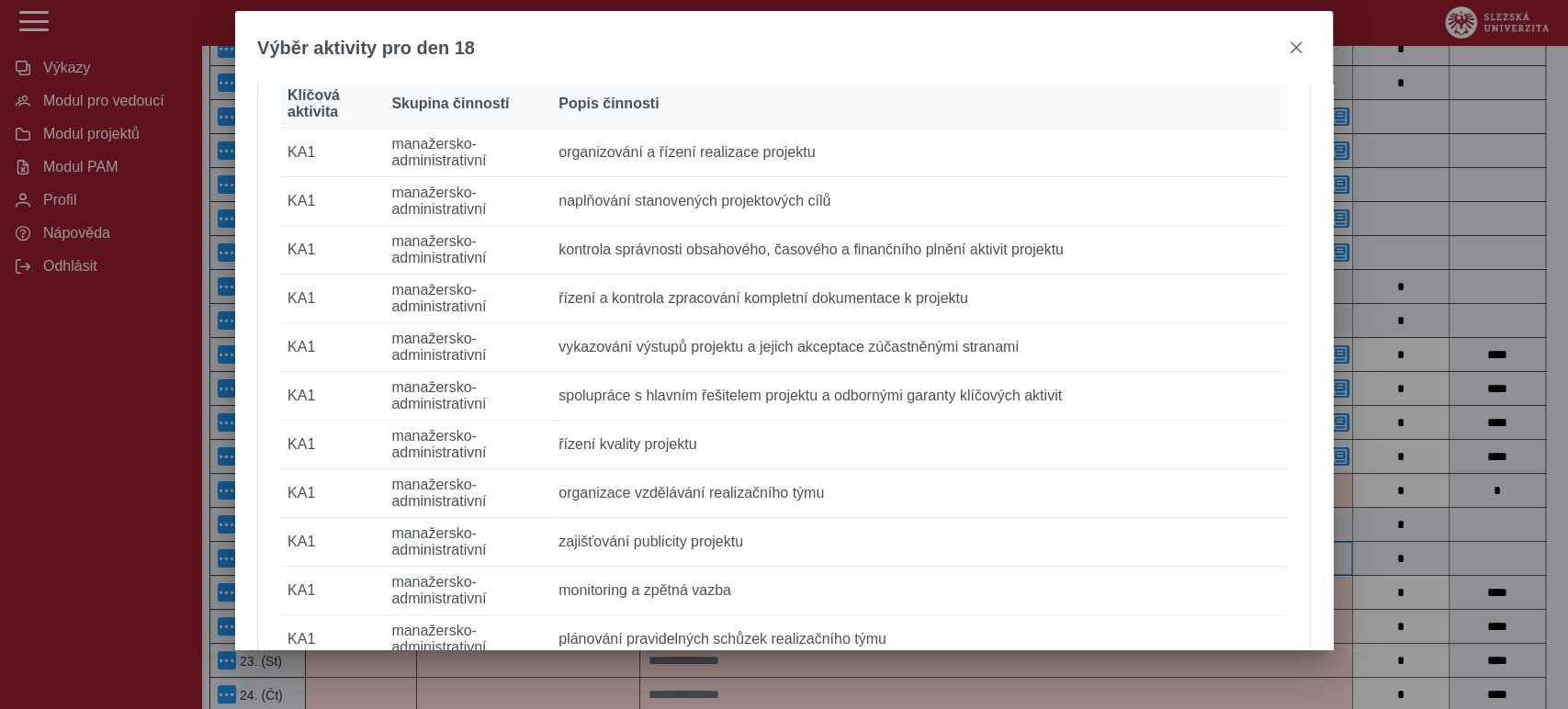 type on "**********" 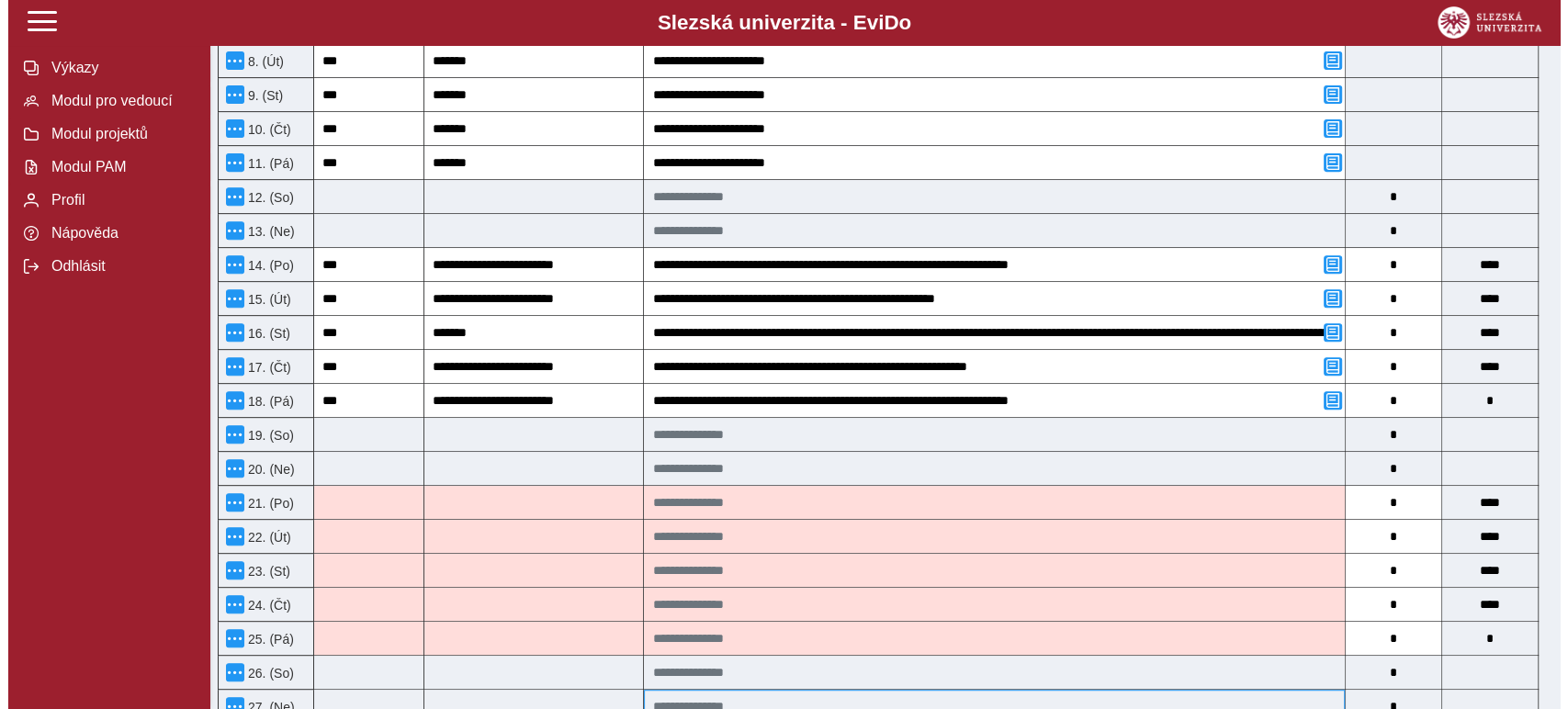 scroll, scrollTop: 918, scrollLeft: 0, axis: vertical 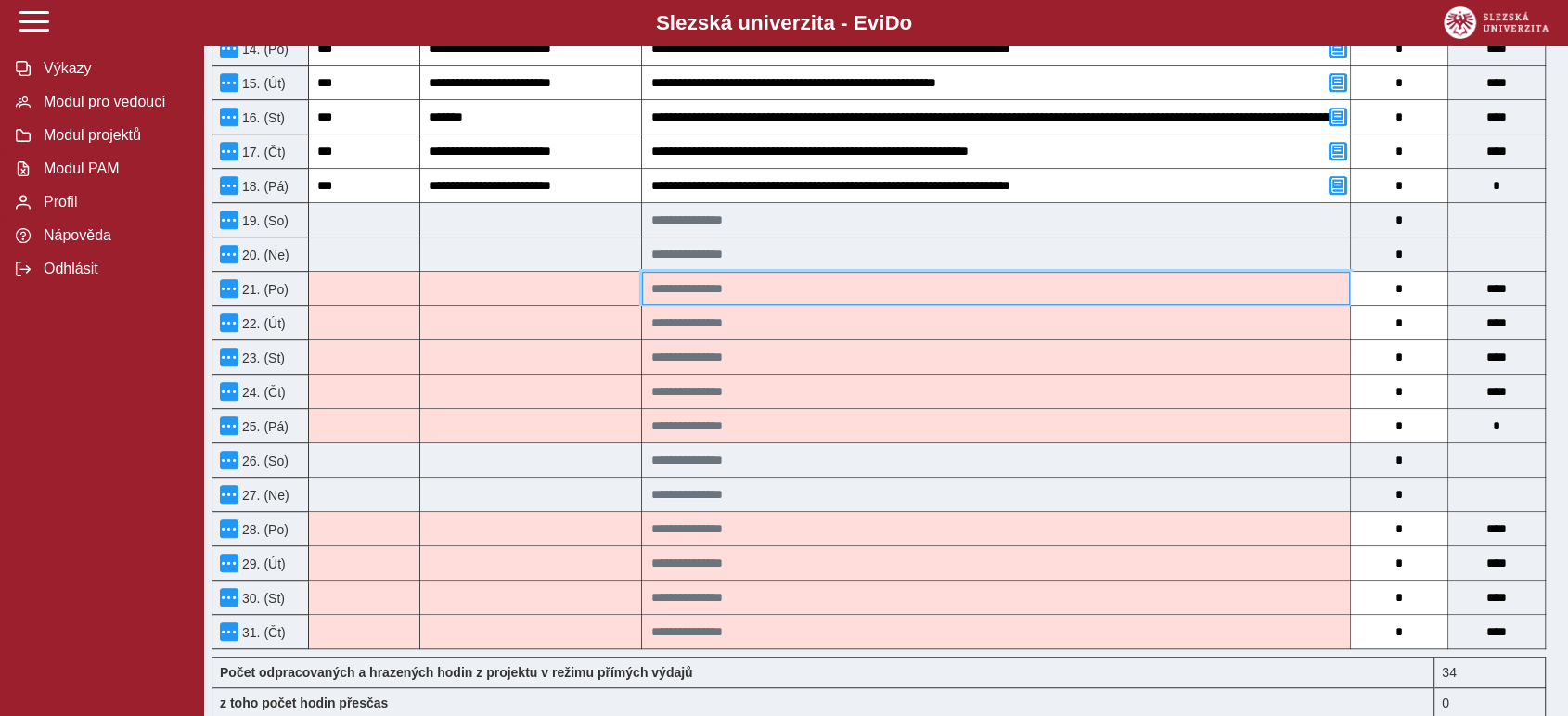 click at bounding box center (996, 288) 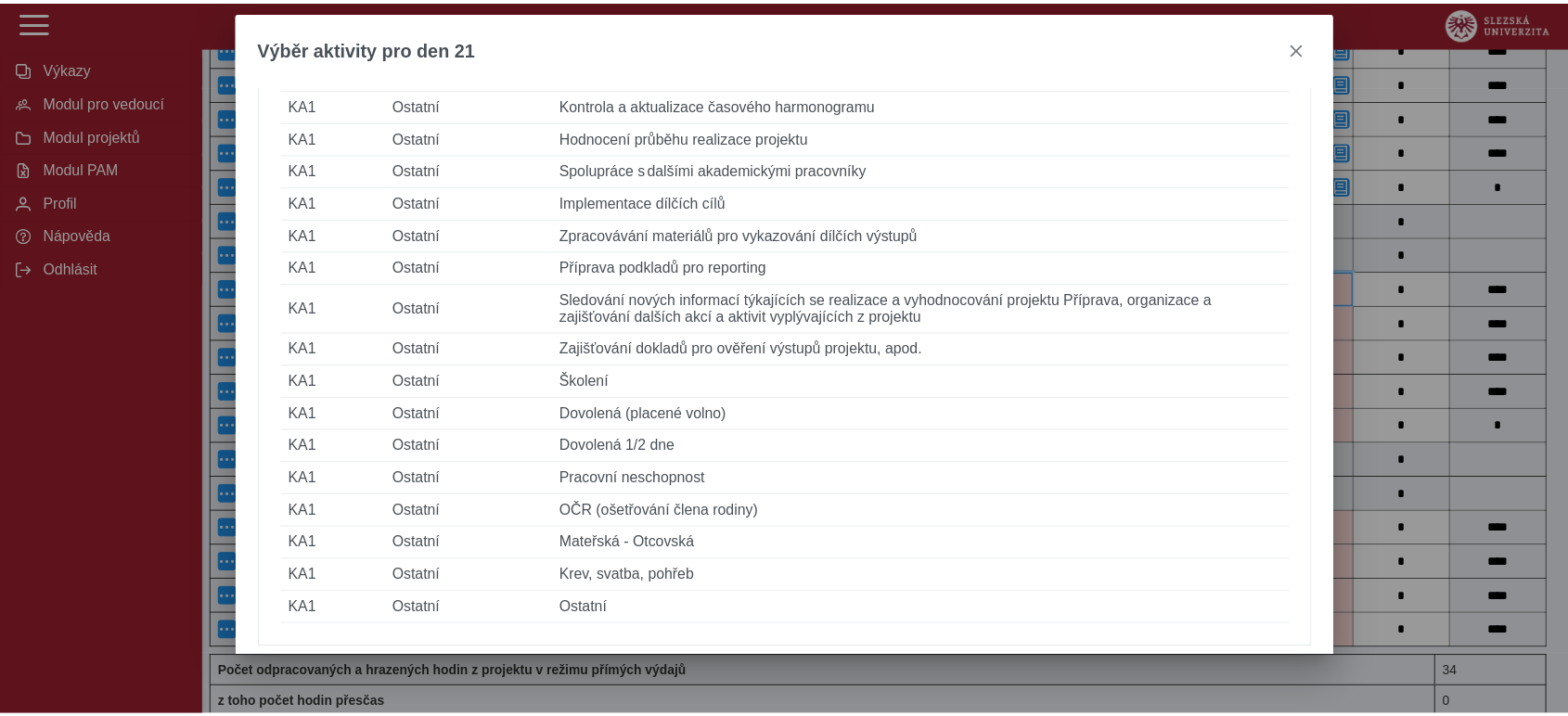 scroll, scrollTop: 1339, scrollLeft: 0, axis: vertical 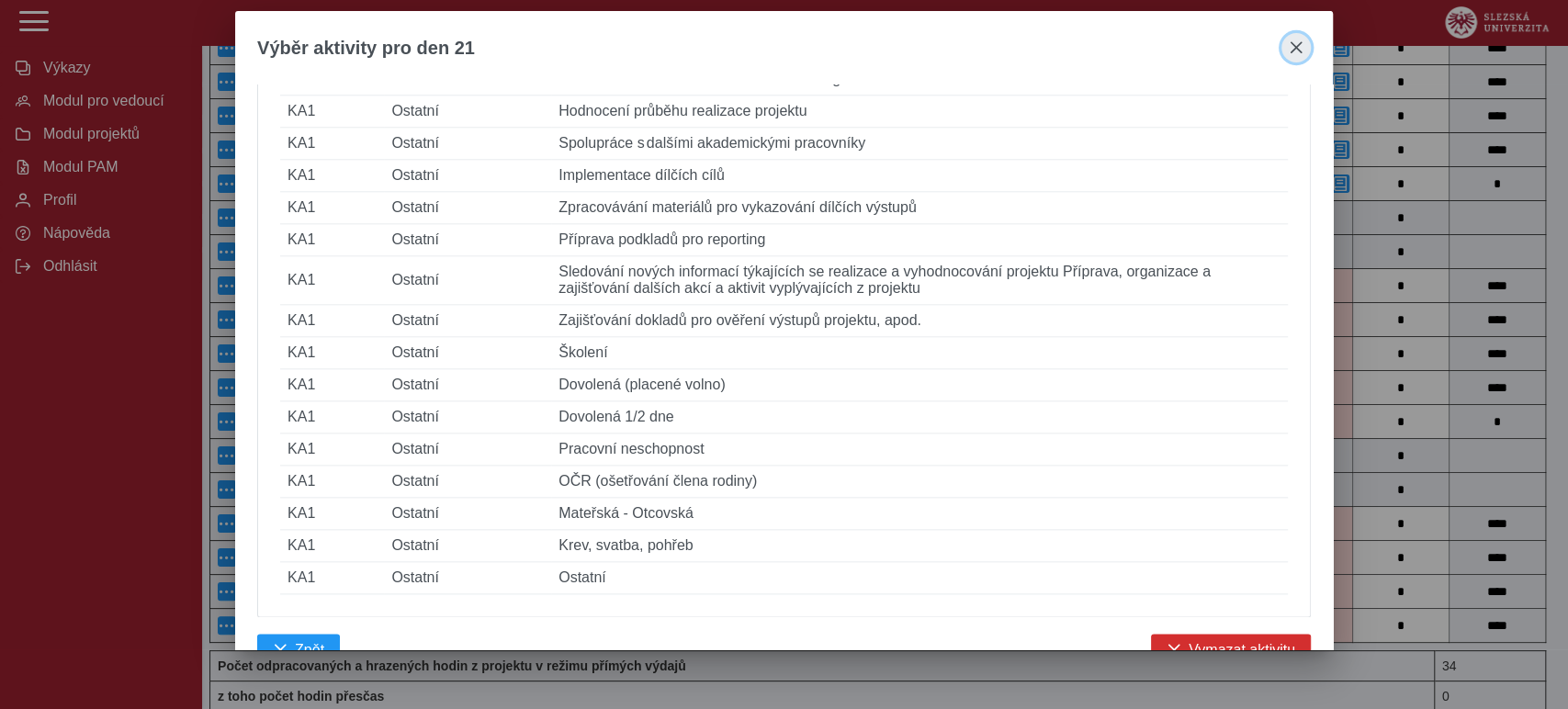 click at bounding box center [1296, 48] 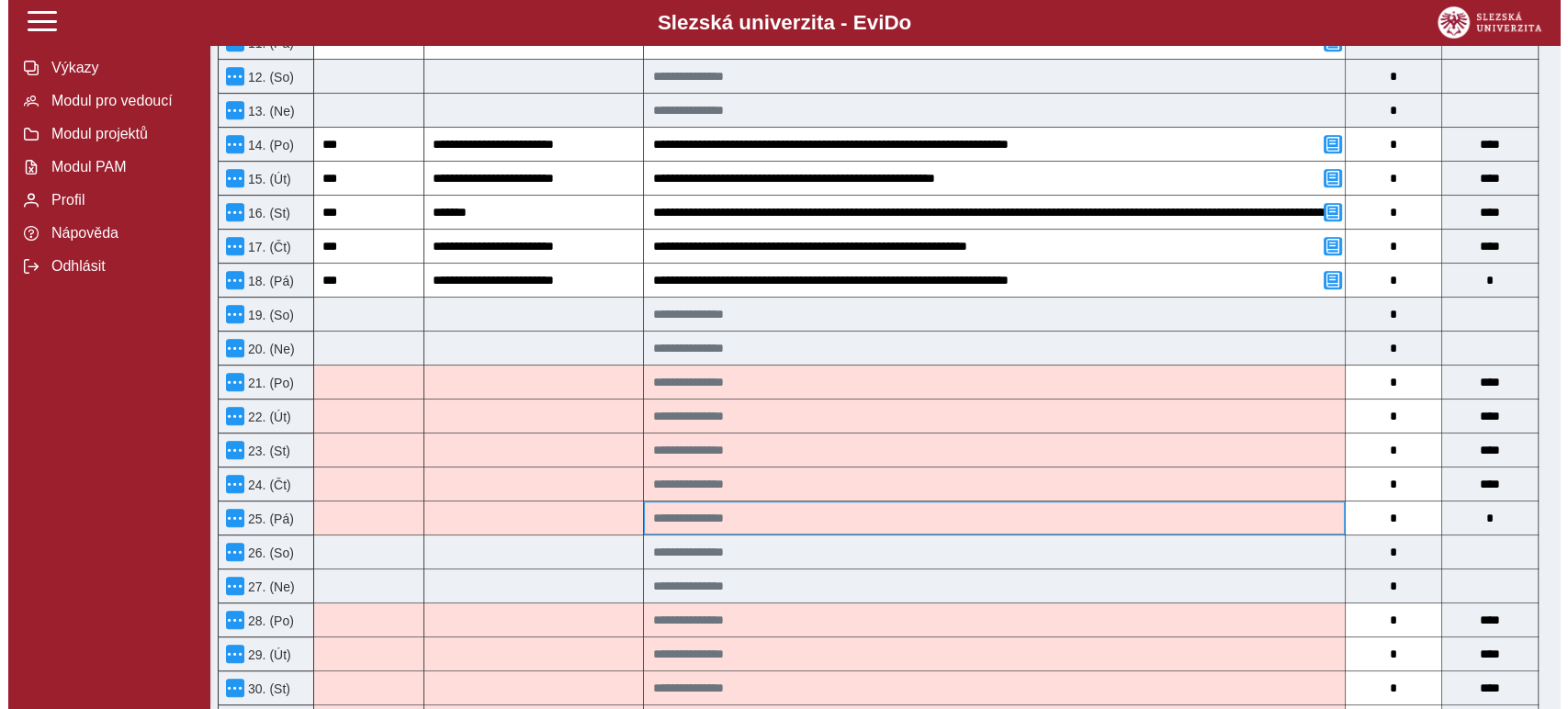 scroll, scrollTop: 918, scrollLeft: 0, axis: vertical 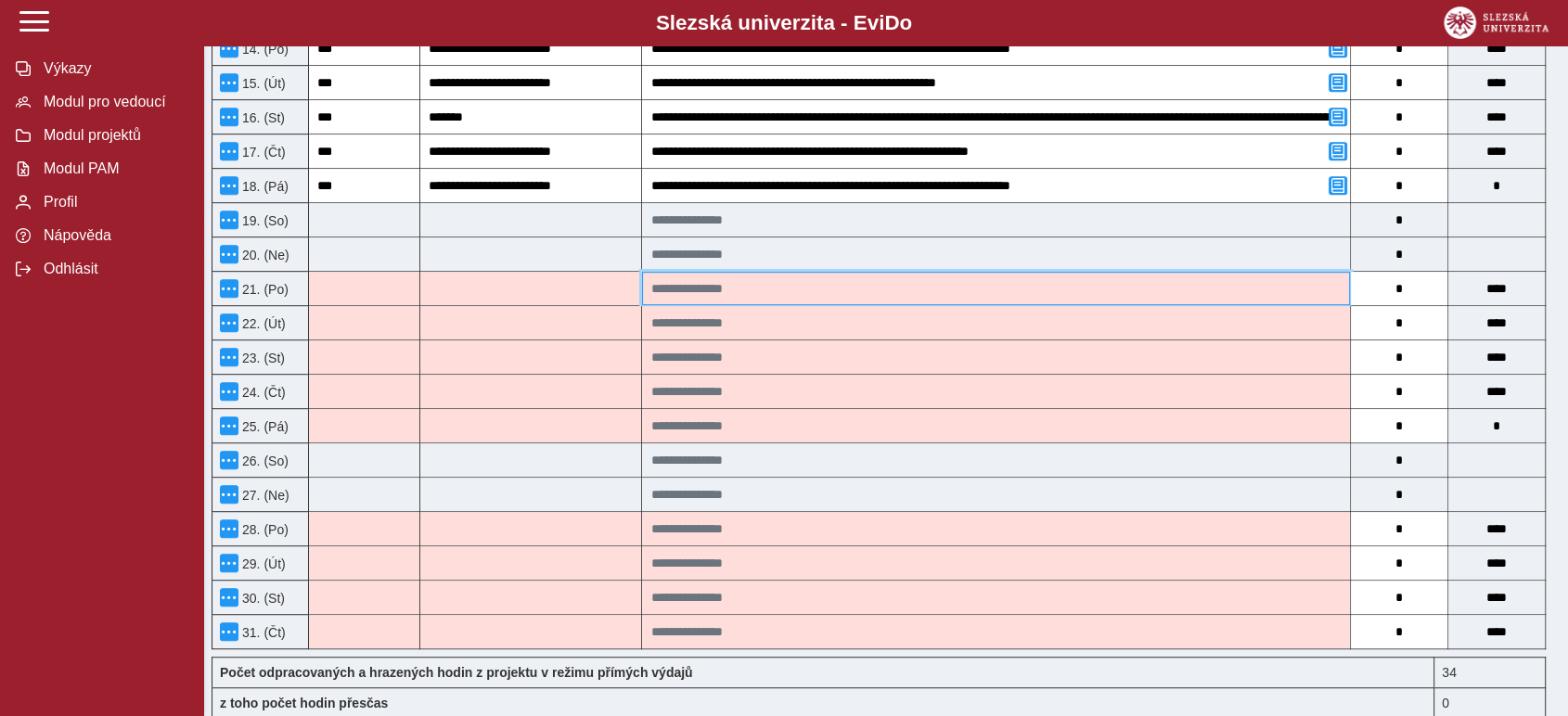 click at bounding box center [996, 288] 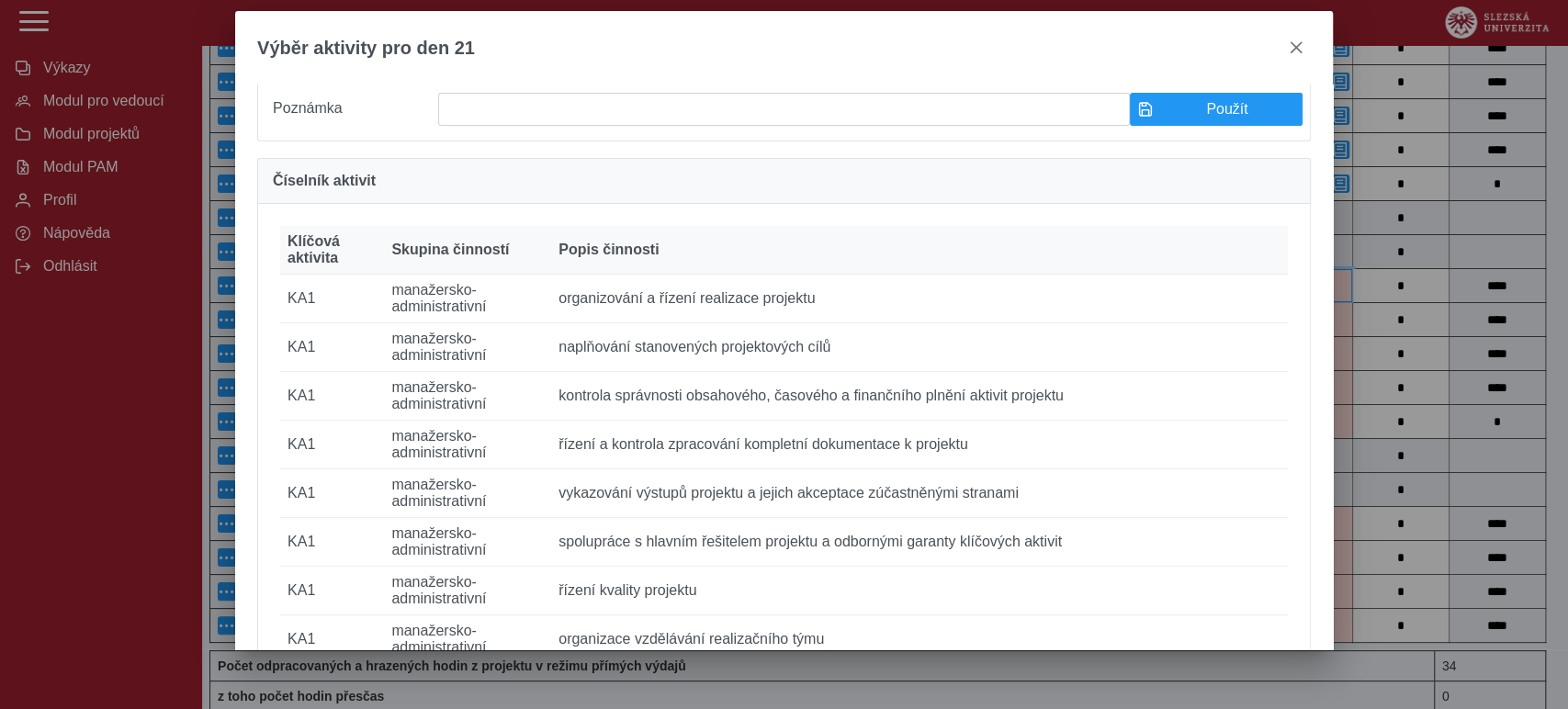 scroll, scrollTop: 0, scrollLeft: 0, axis: both 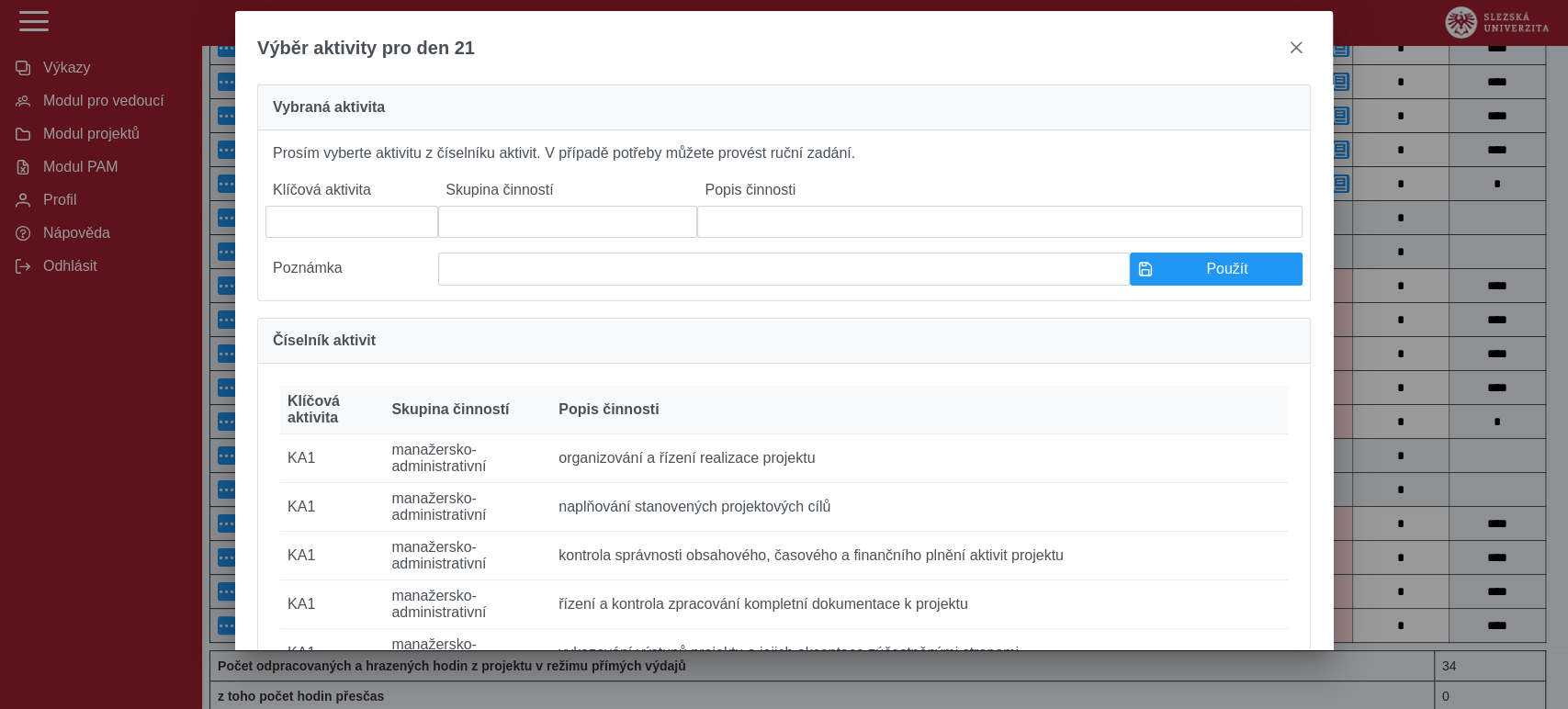 click on "Klíčová aktivita" at bounding box center (352, 190) 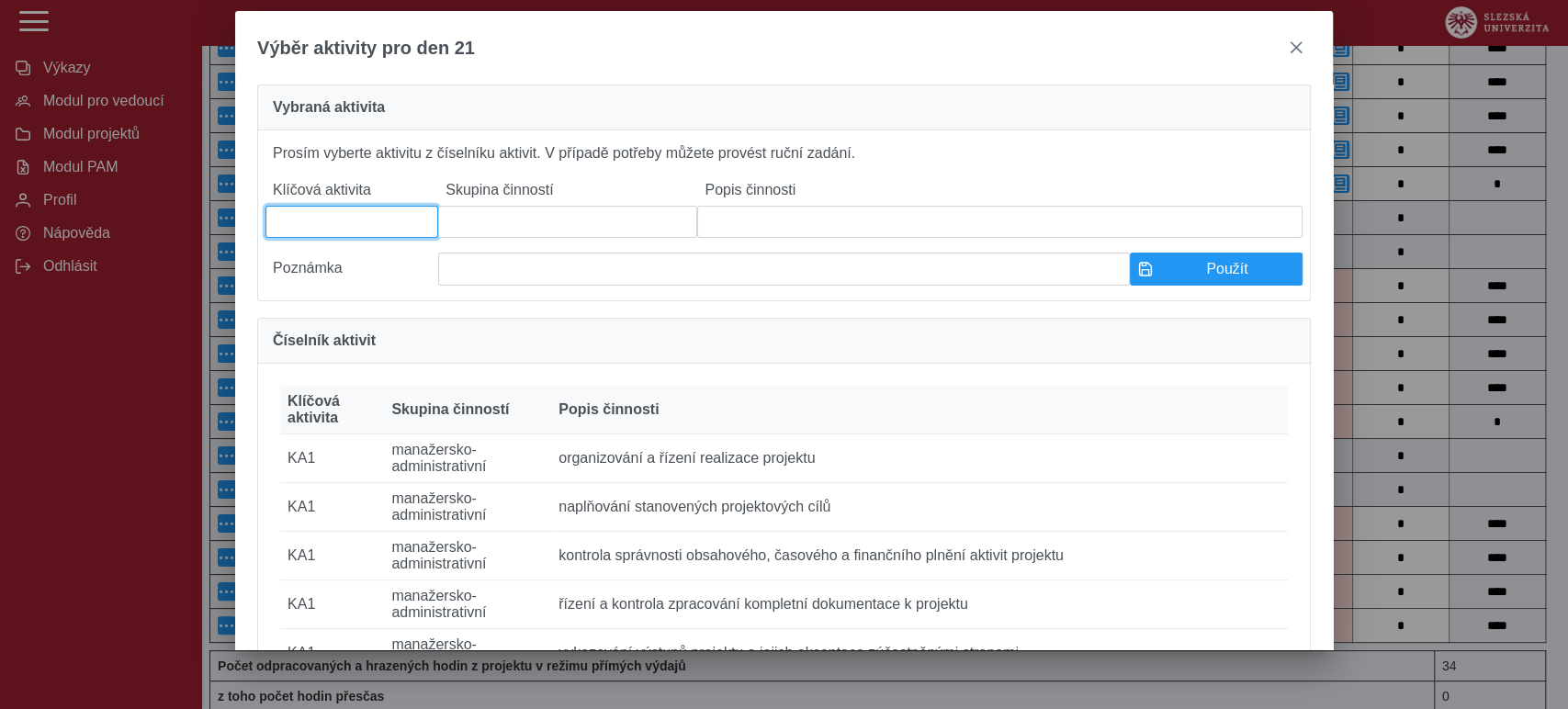 click at bounding box center (352, 221) 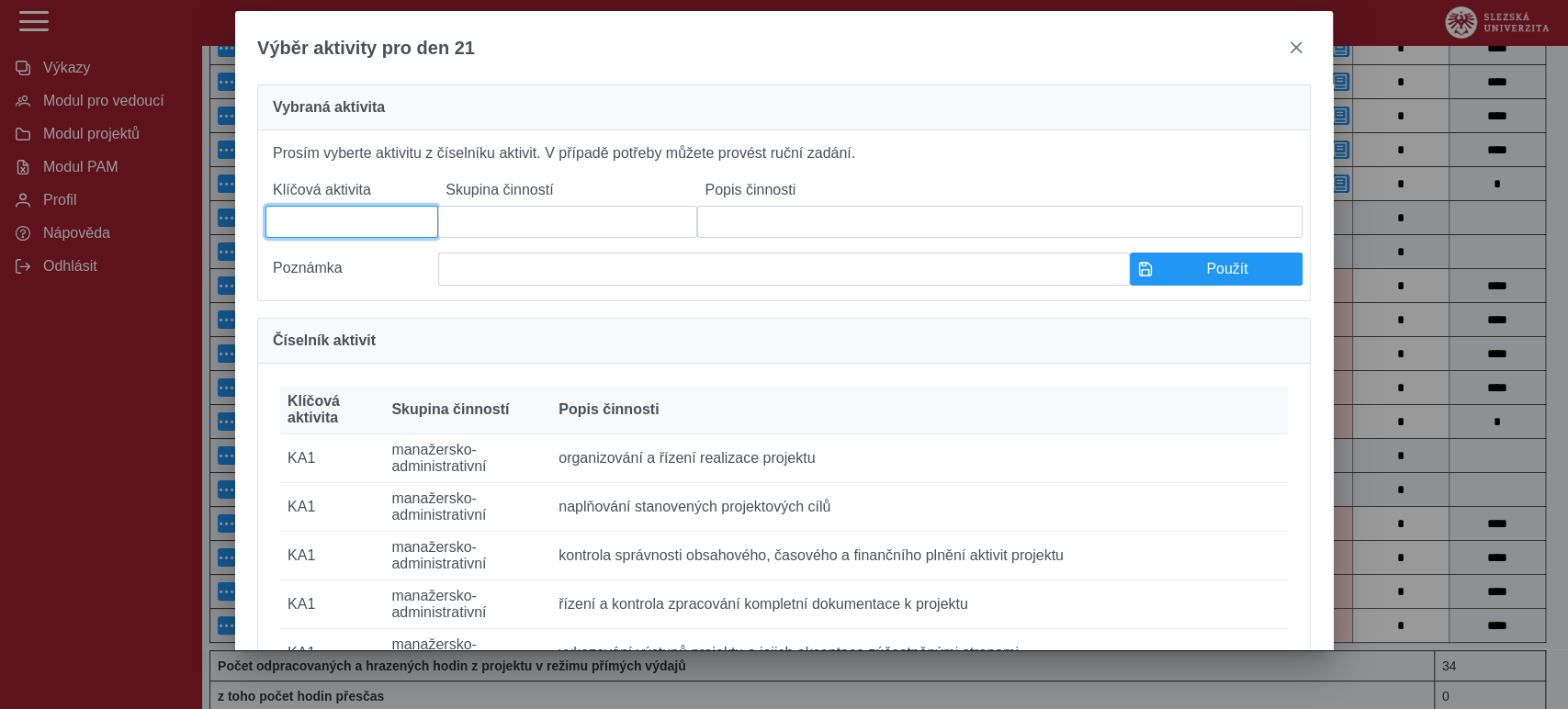 type on "*" 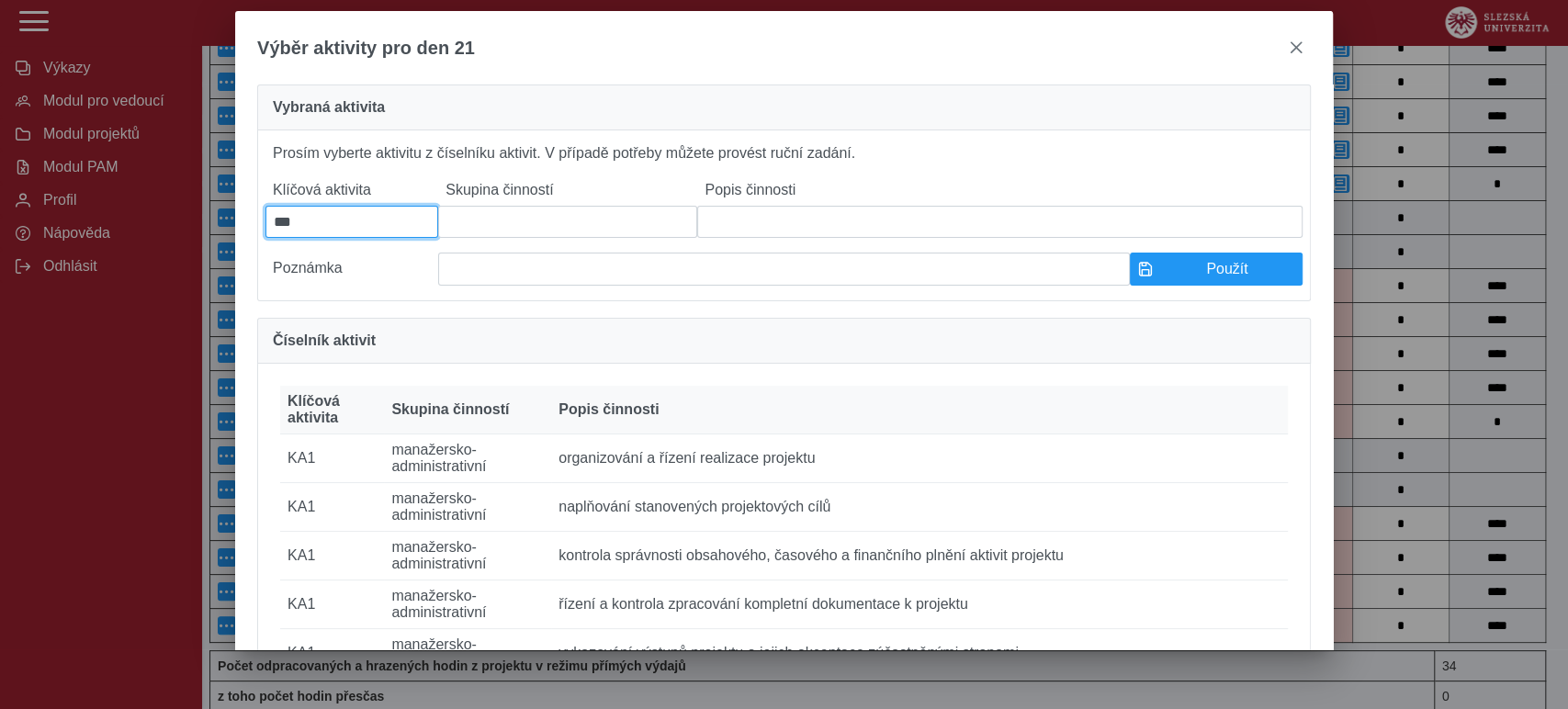 type on "***" 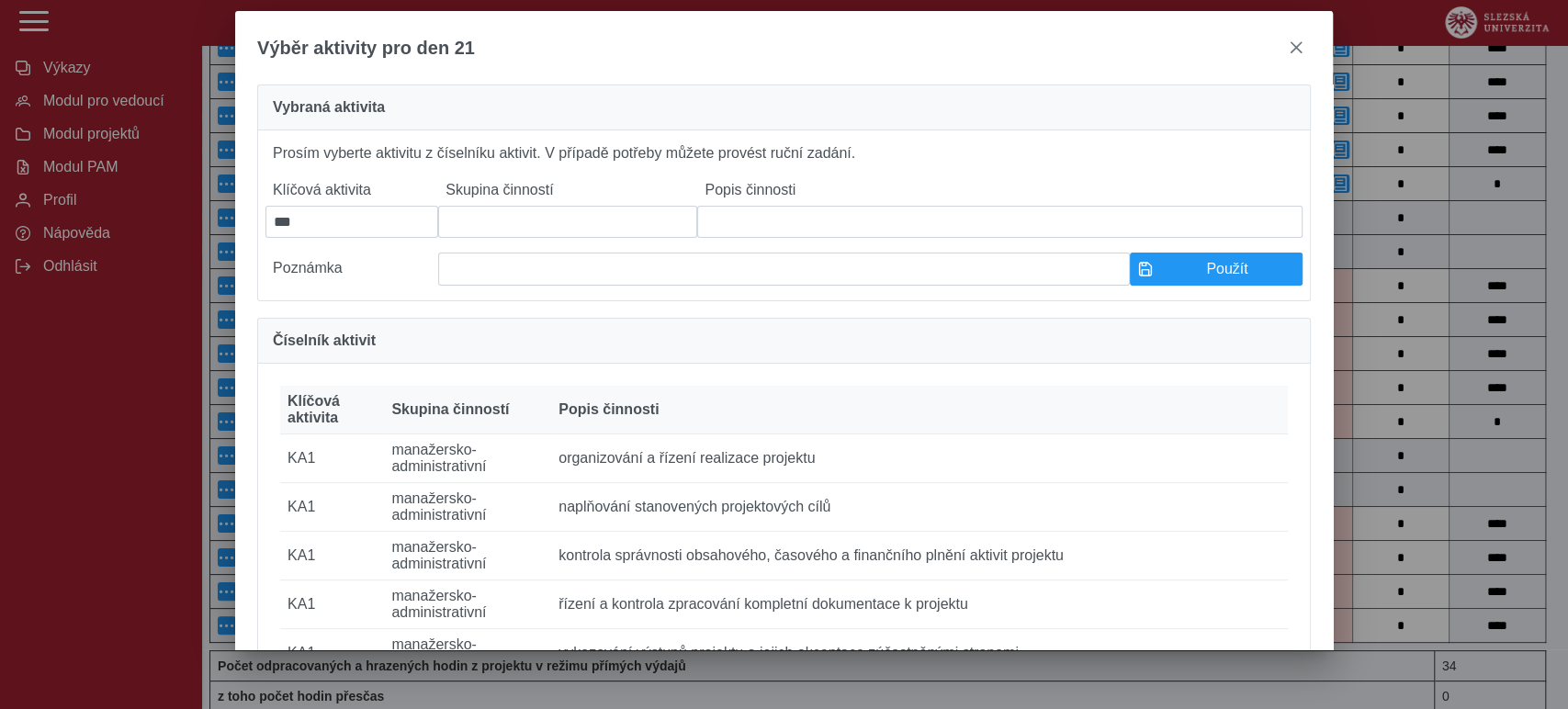 click on "Popis činnosti" at bounding box center (999, 190) 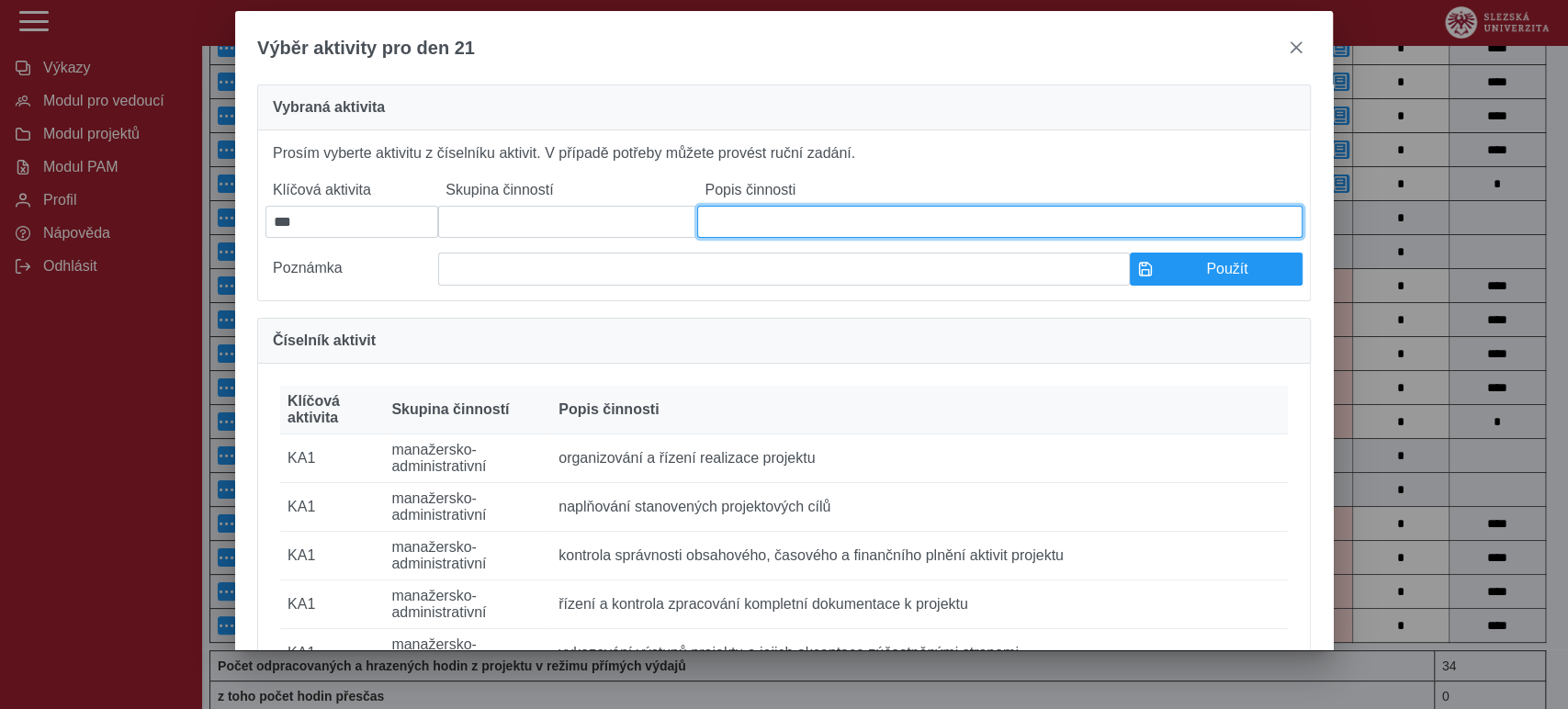 click at bounding box center [999, 221] 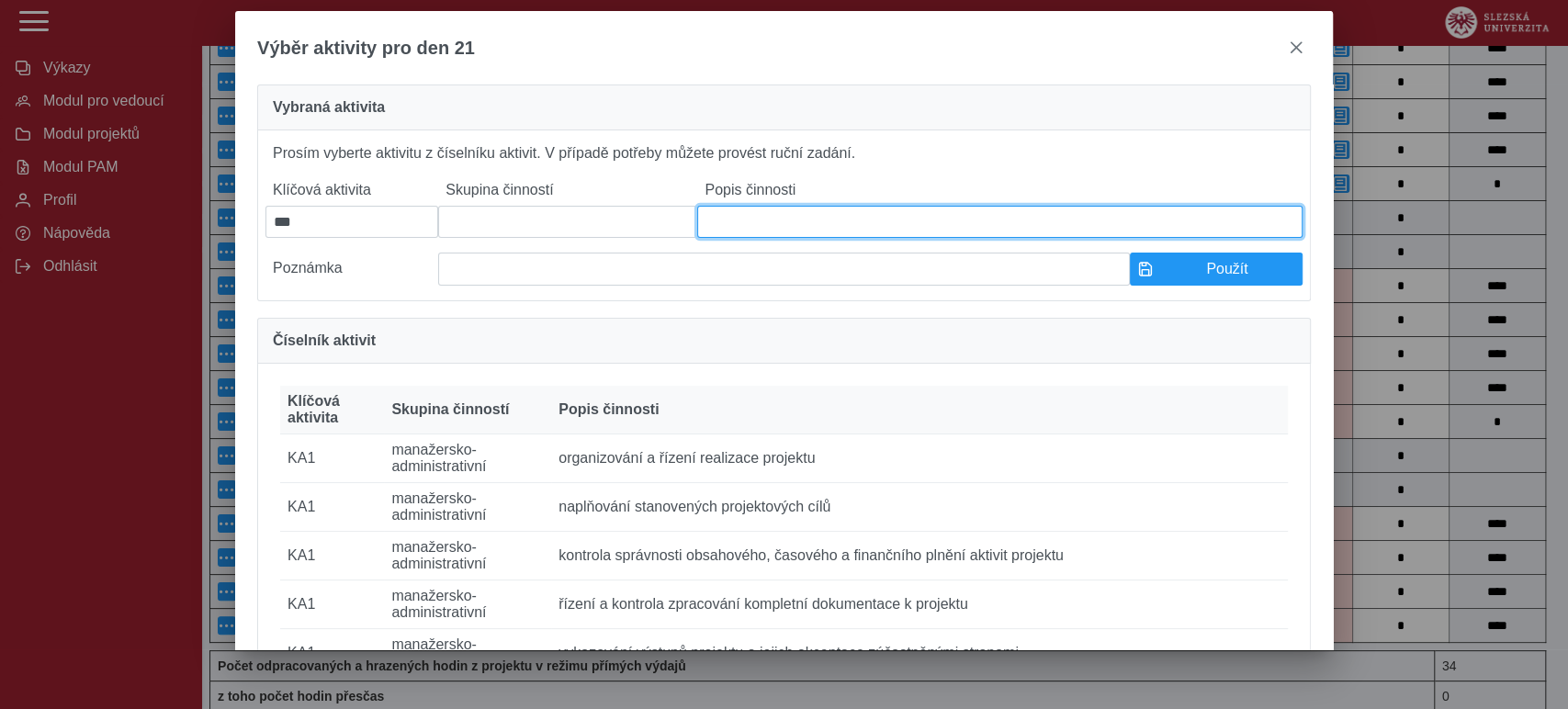 paste on "**********" 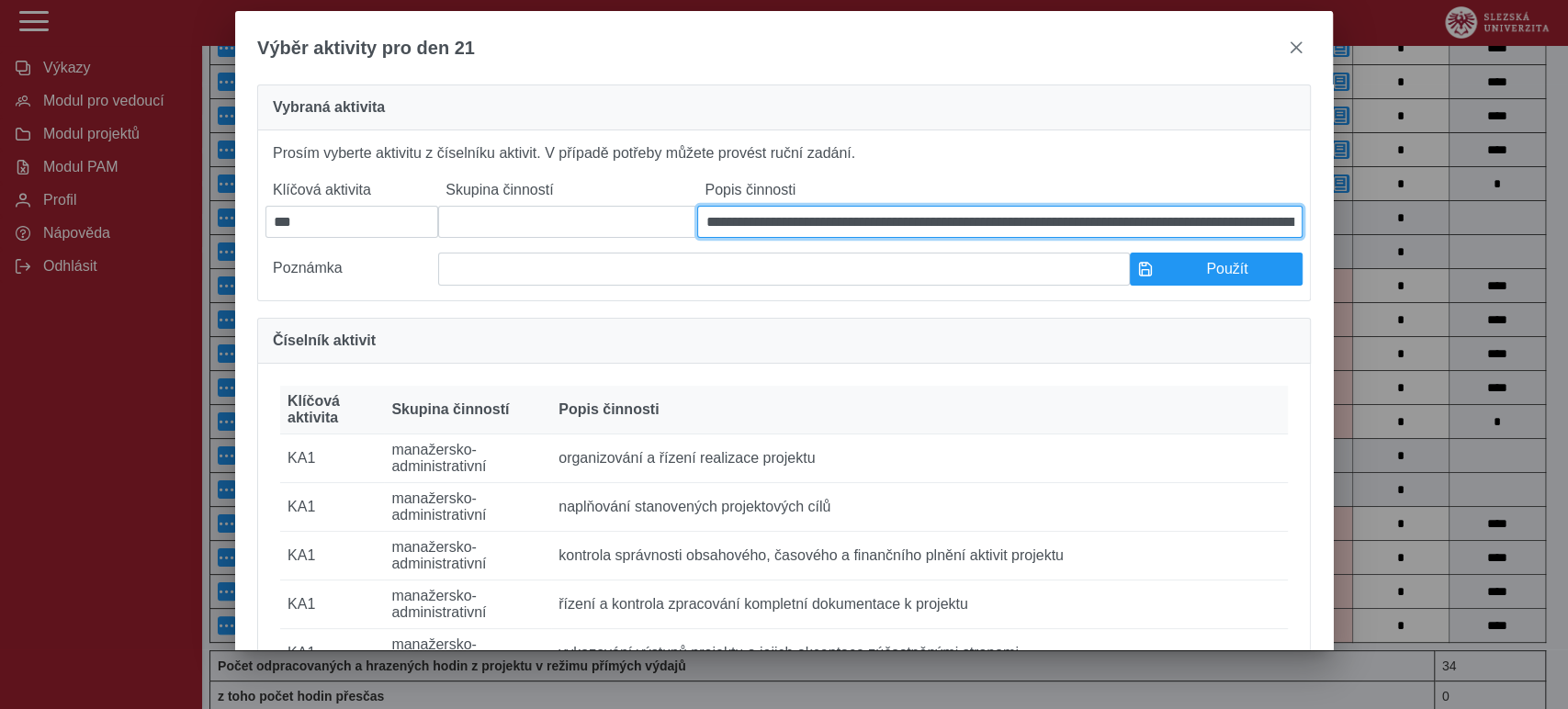 scroll, scrollTop: 0, scrollLeft: 232, axis: horizontal 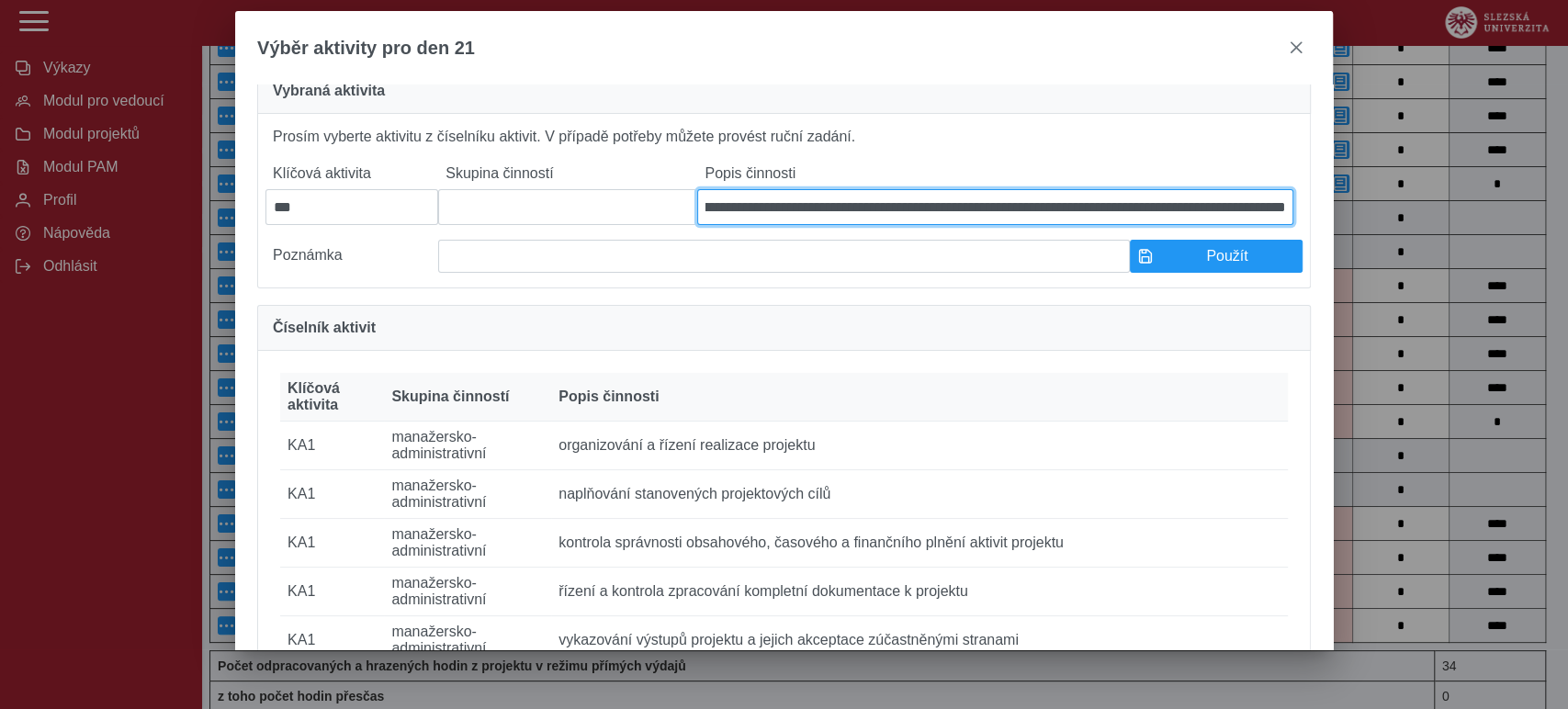 drag, startPoint x: 774, startPoint y: 226, endPoint x: 322, endPoint y: 268, distance: 453.94713 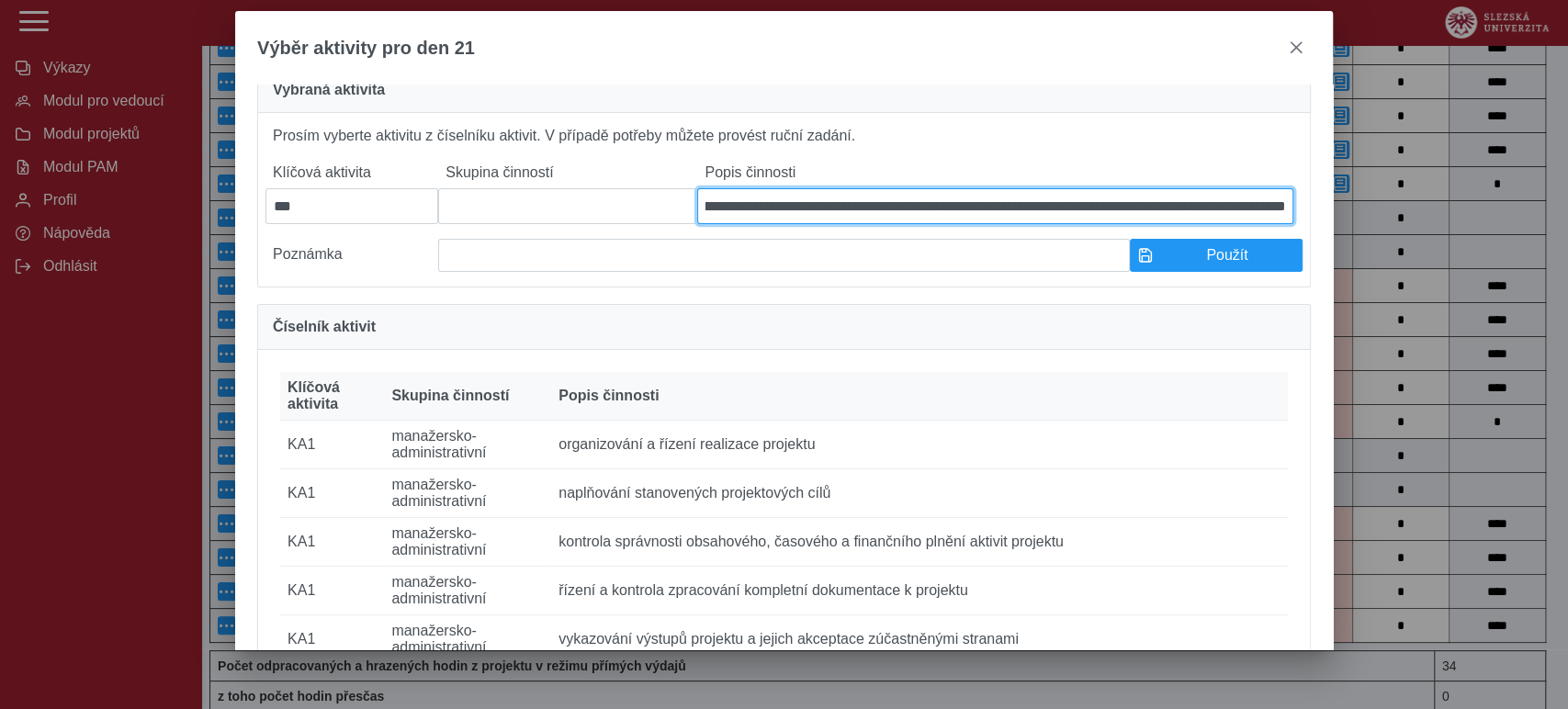 click on "**********" at bounding box center [995, 206] 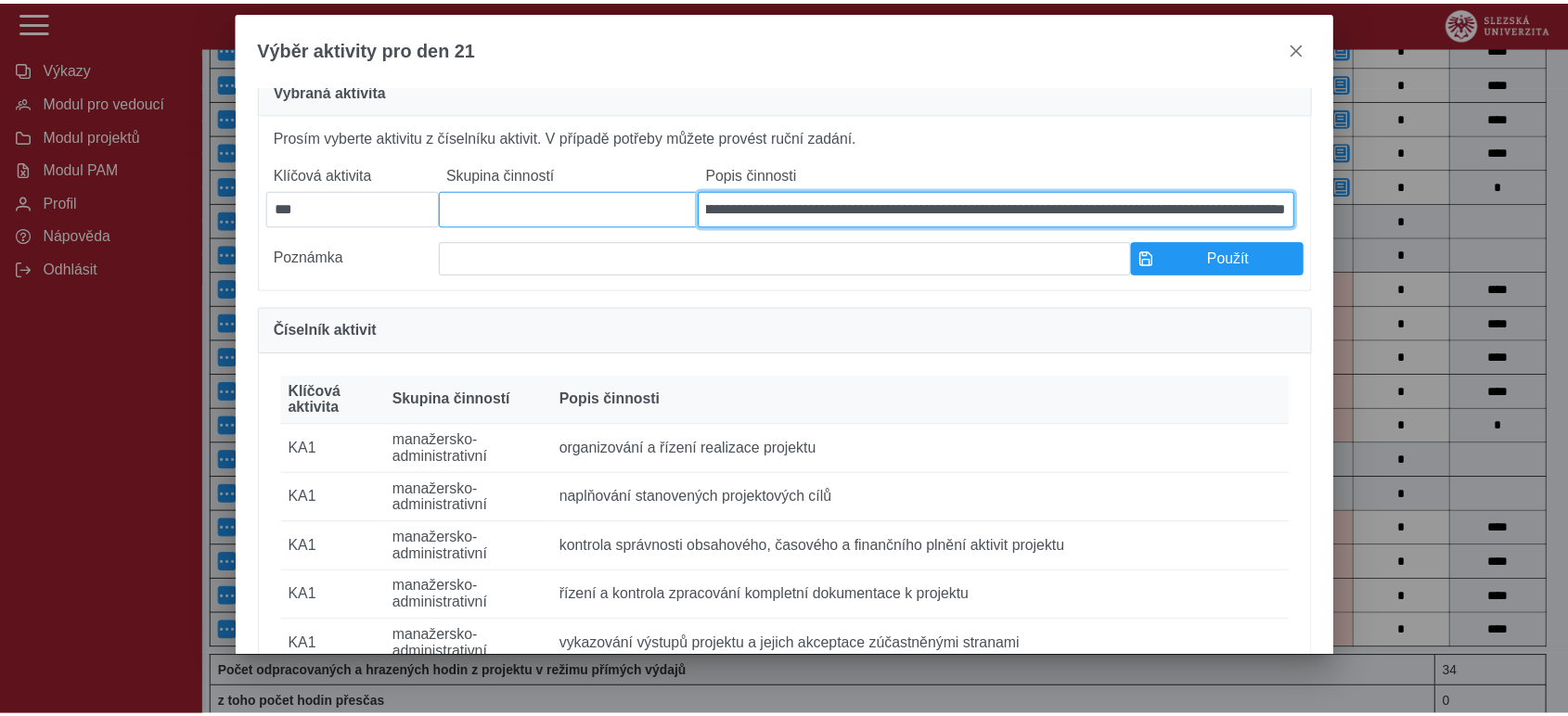 scroll, scrollTop: 0, scrollLeft: 0, axis: both 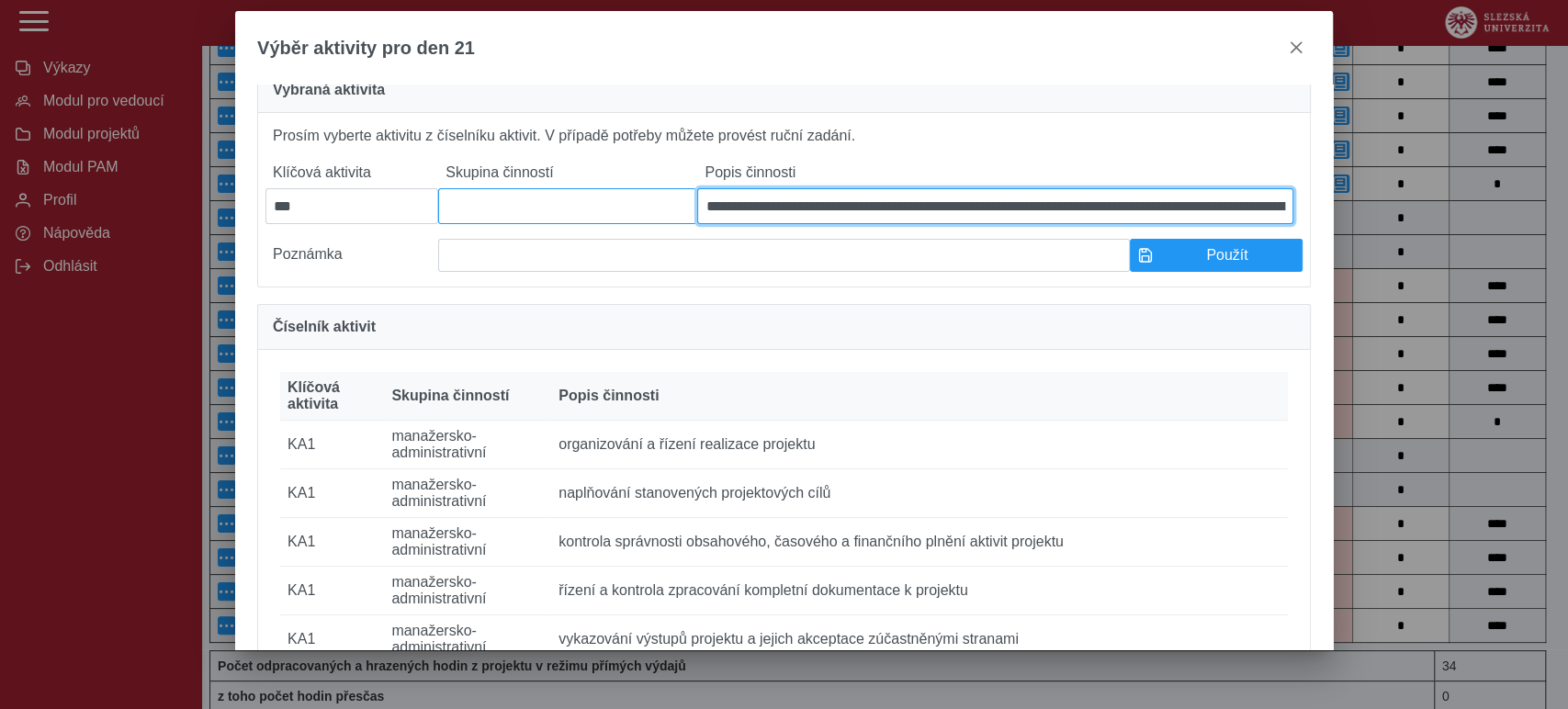 drag, startPoint x: 736, startPoint y: 218, endPoint x: 567, endPoint y: 226, distance: 169.18924 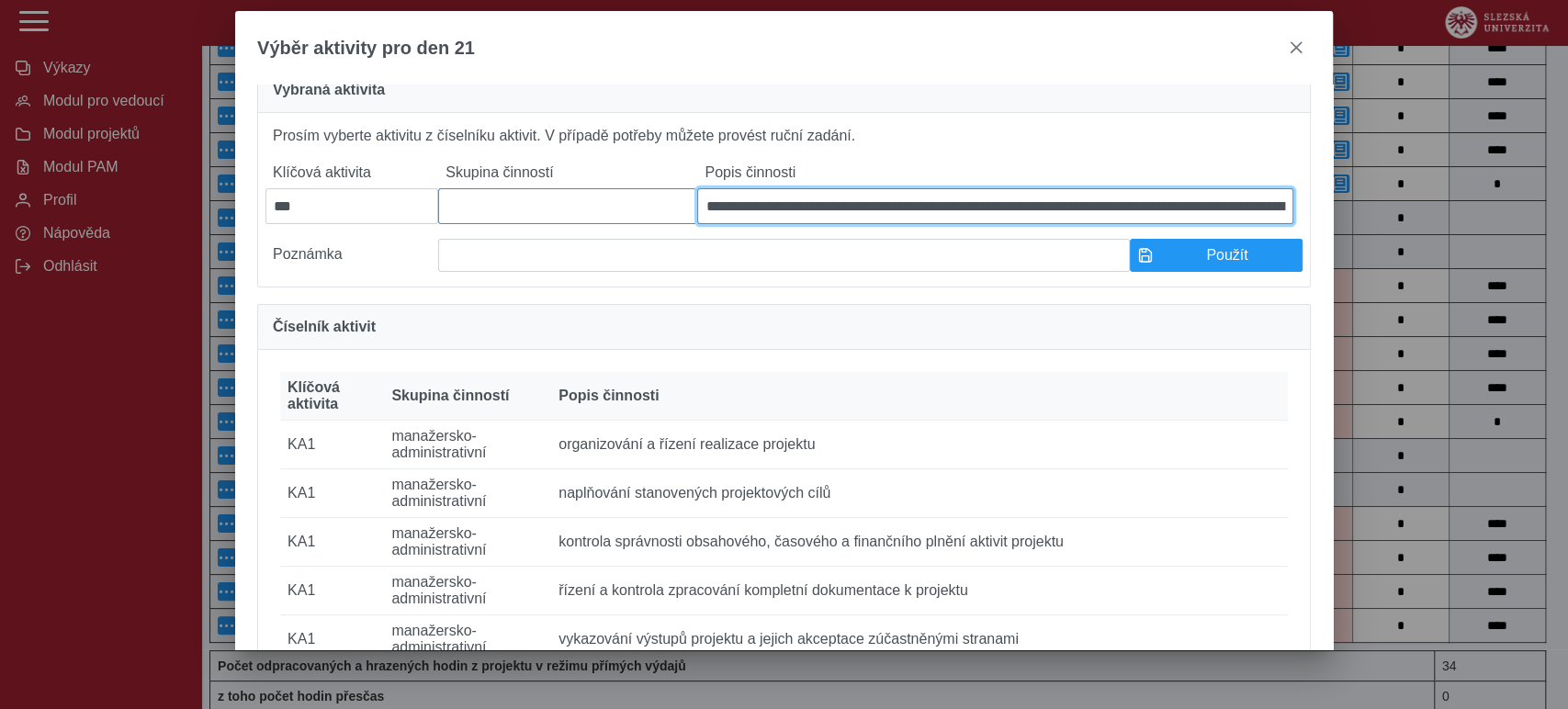 click on "**********" at bounding box center [784, 214] 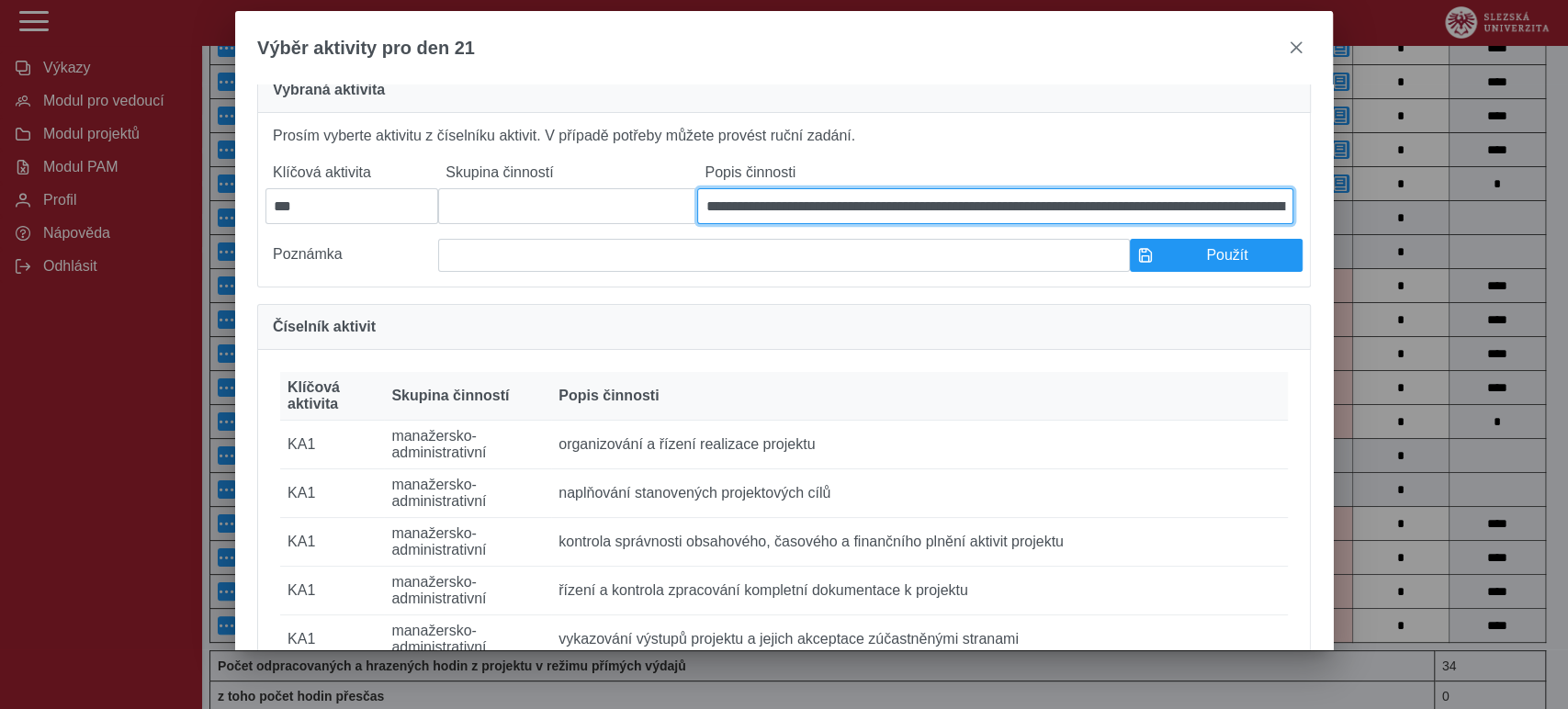 type on "**********" 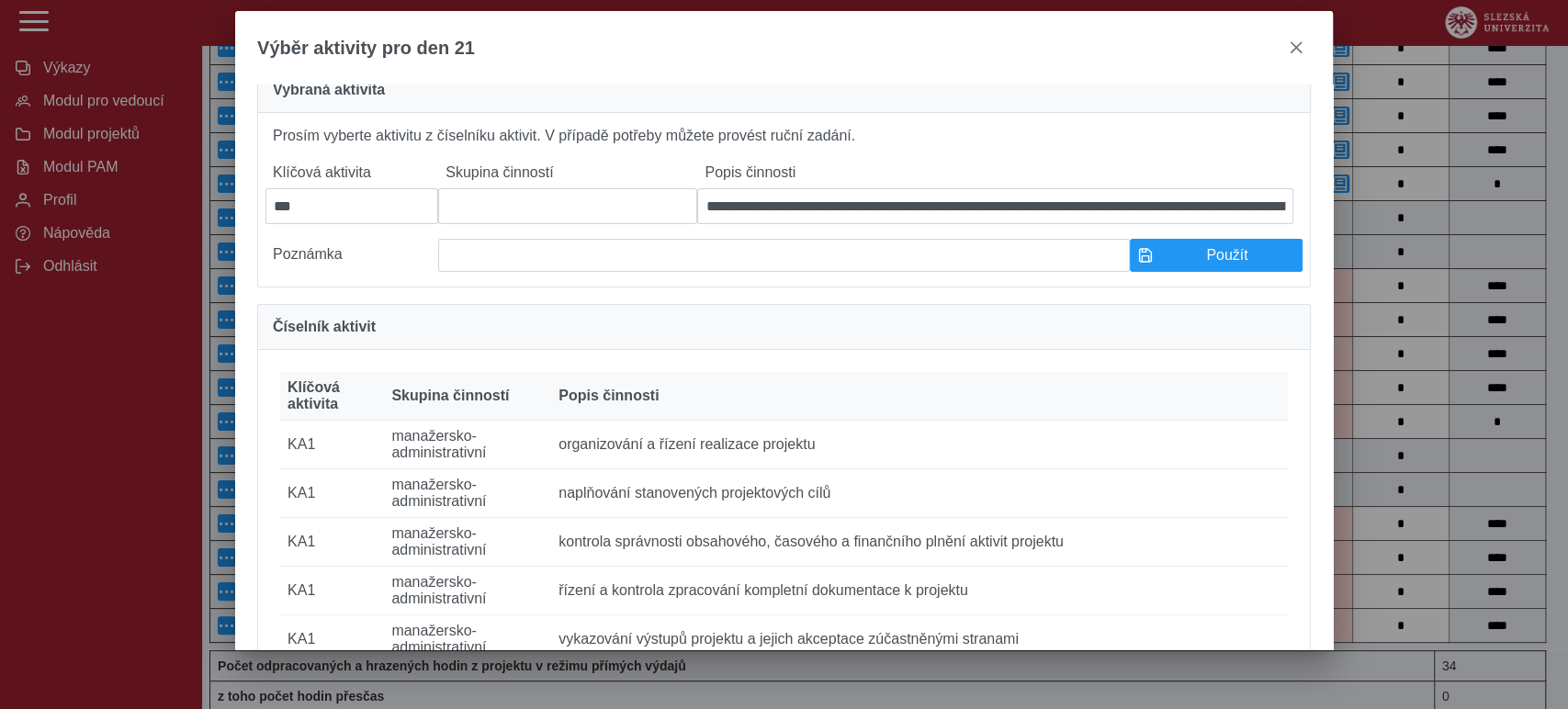 drag, startPoint x: 718, startPoint y: 319, endPoint x: 561, endPoint y: 255, distance: 169.5435 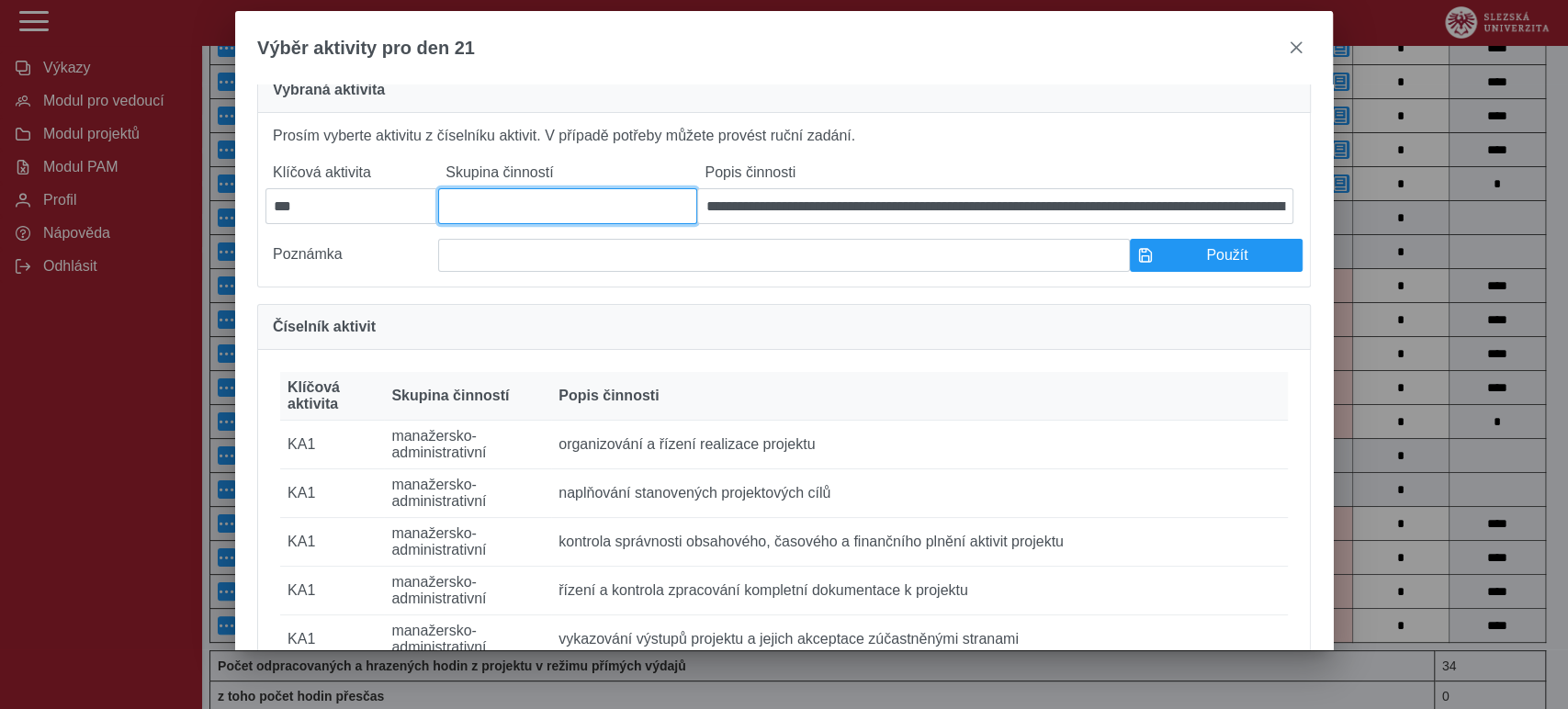 click at bounding box center [568, 206] 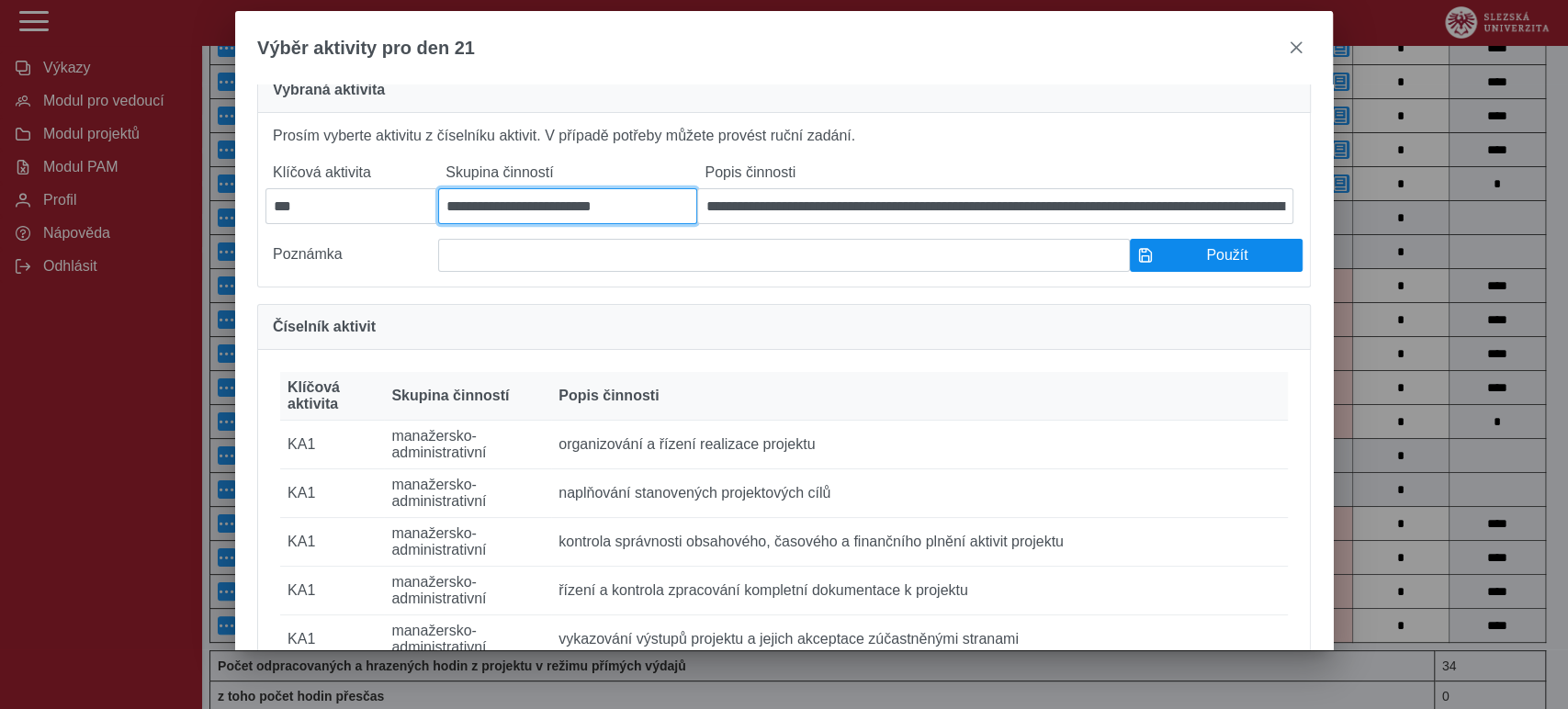 type on "**********" 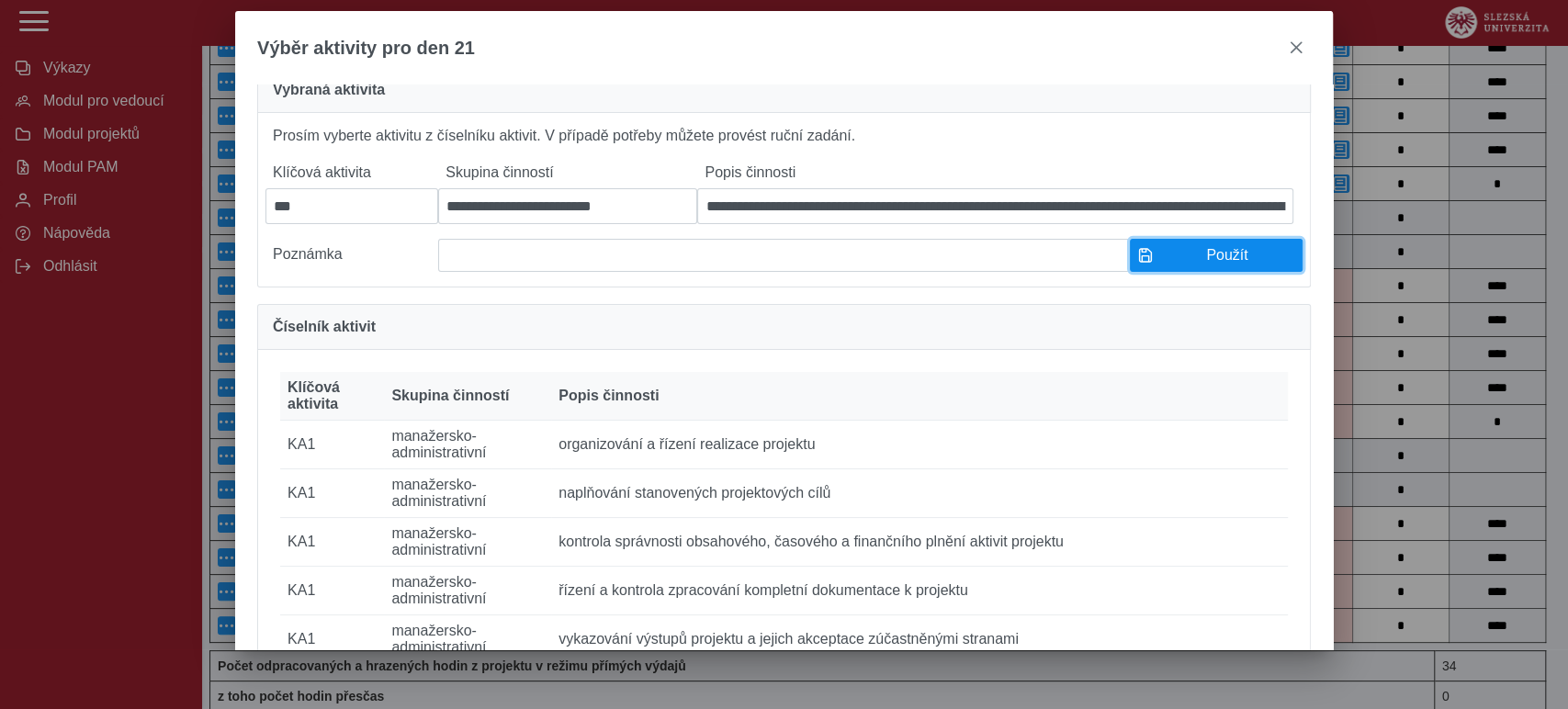 click on "Použít" at bounding box center (1227, 255) 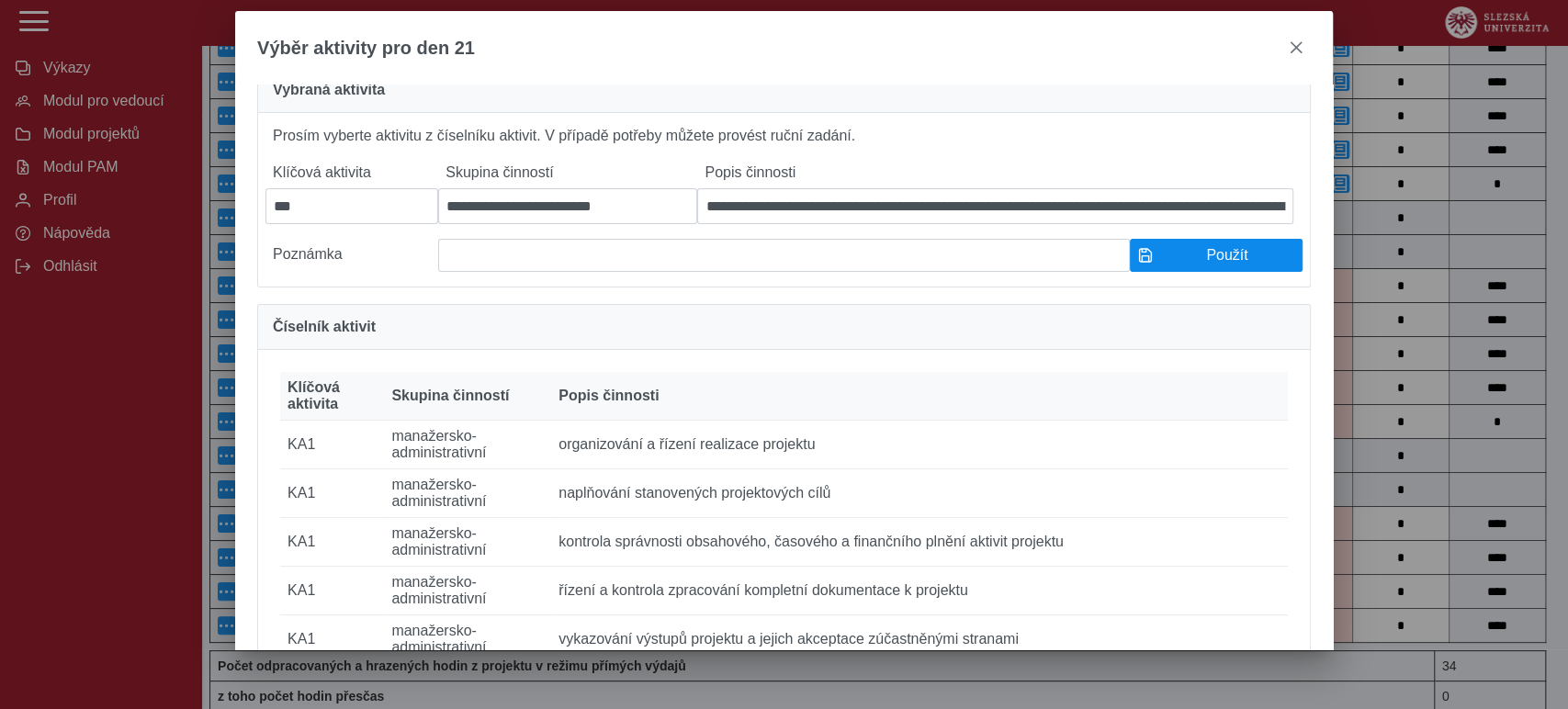 type on "***" 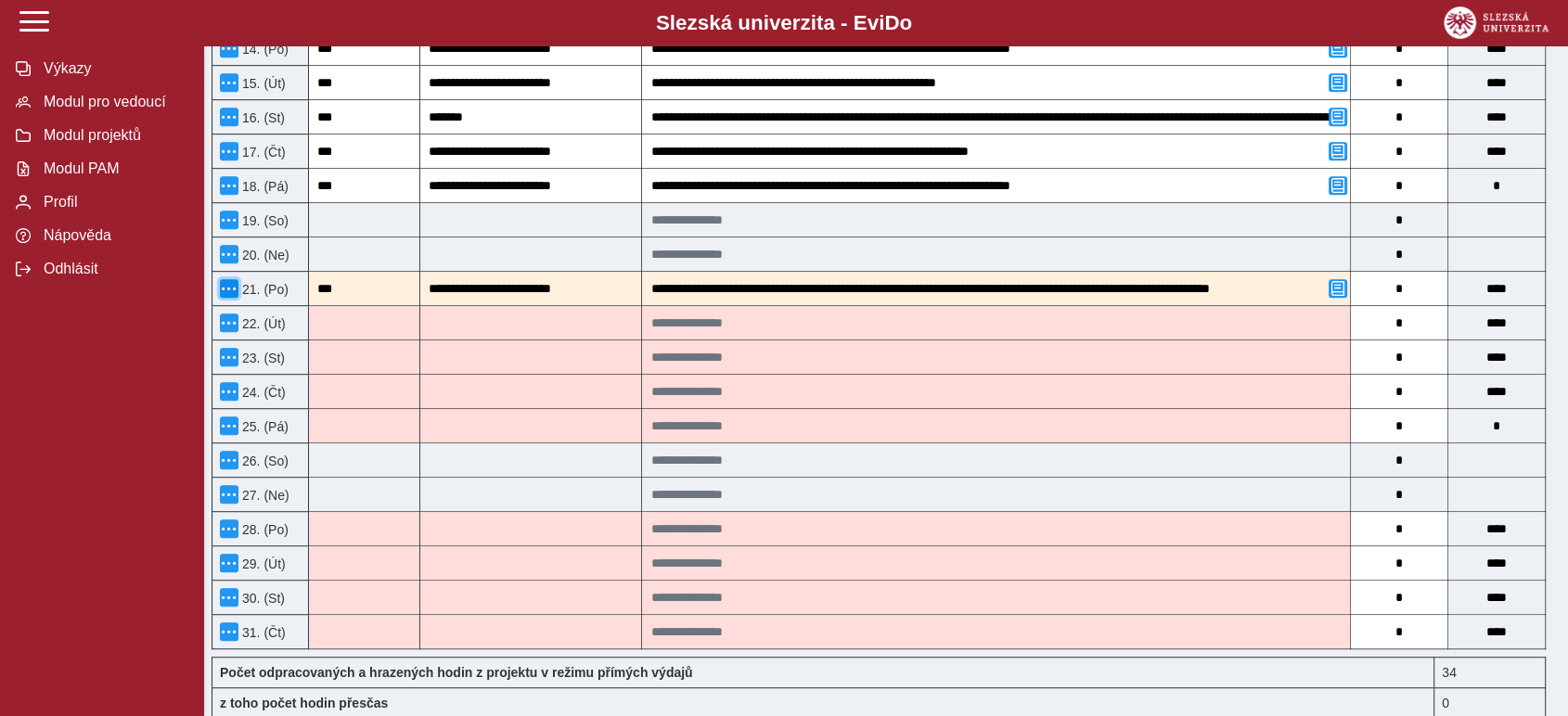 click at bounding box center [229, 288] 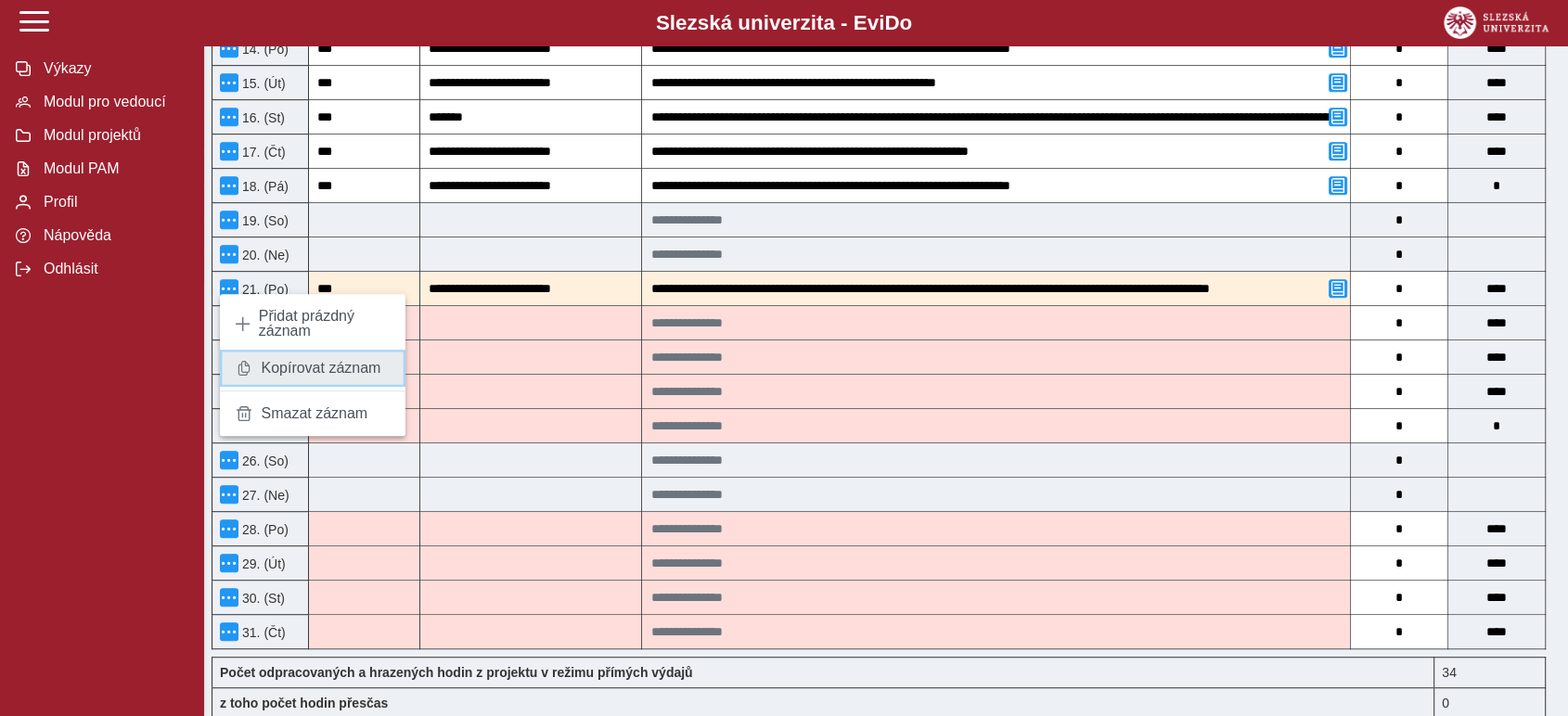 click on "Kopírovat záznam" at bounding box center [320, 368] 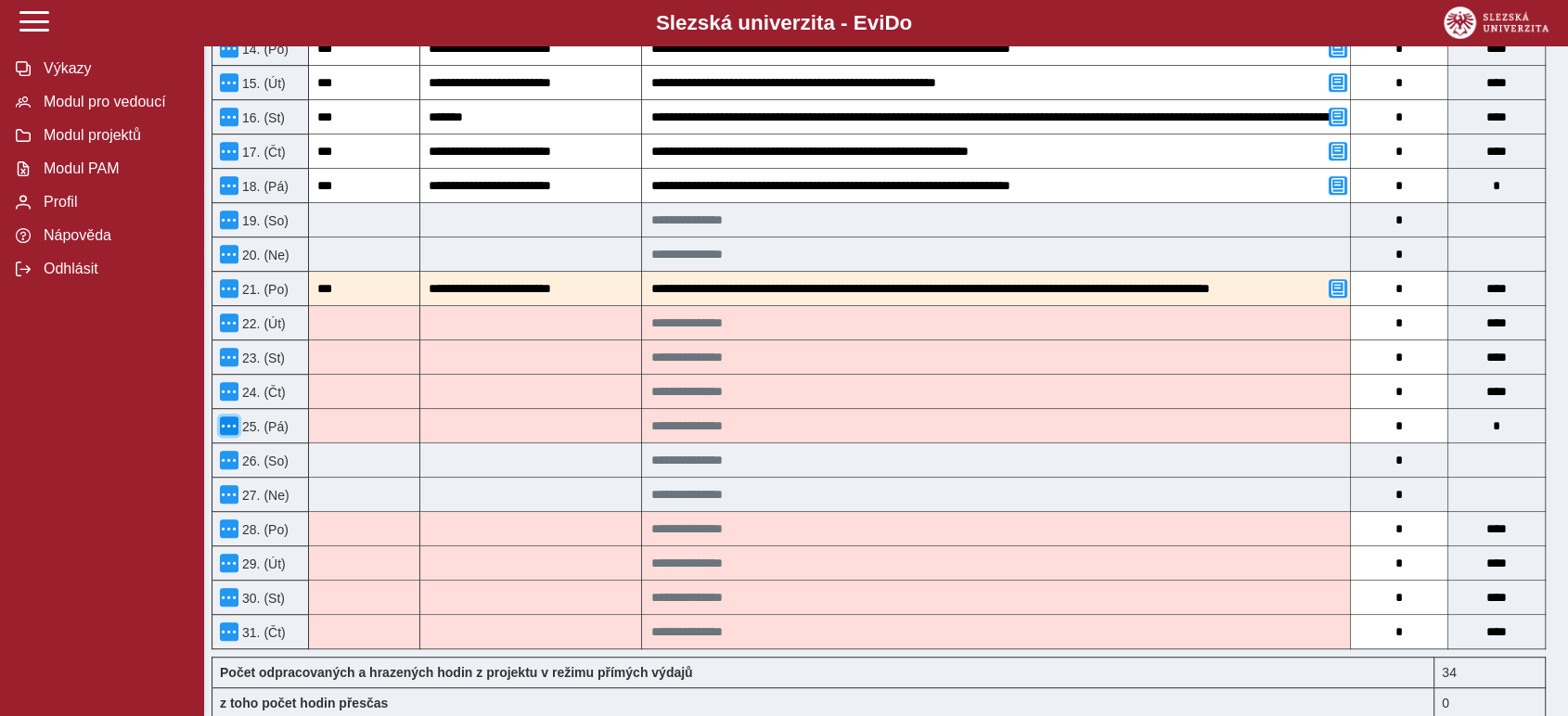 click at bounding box center (229, 426) 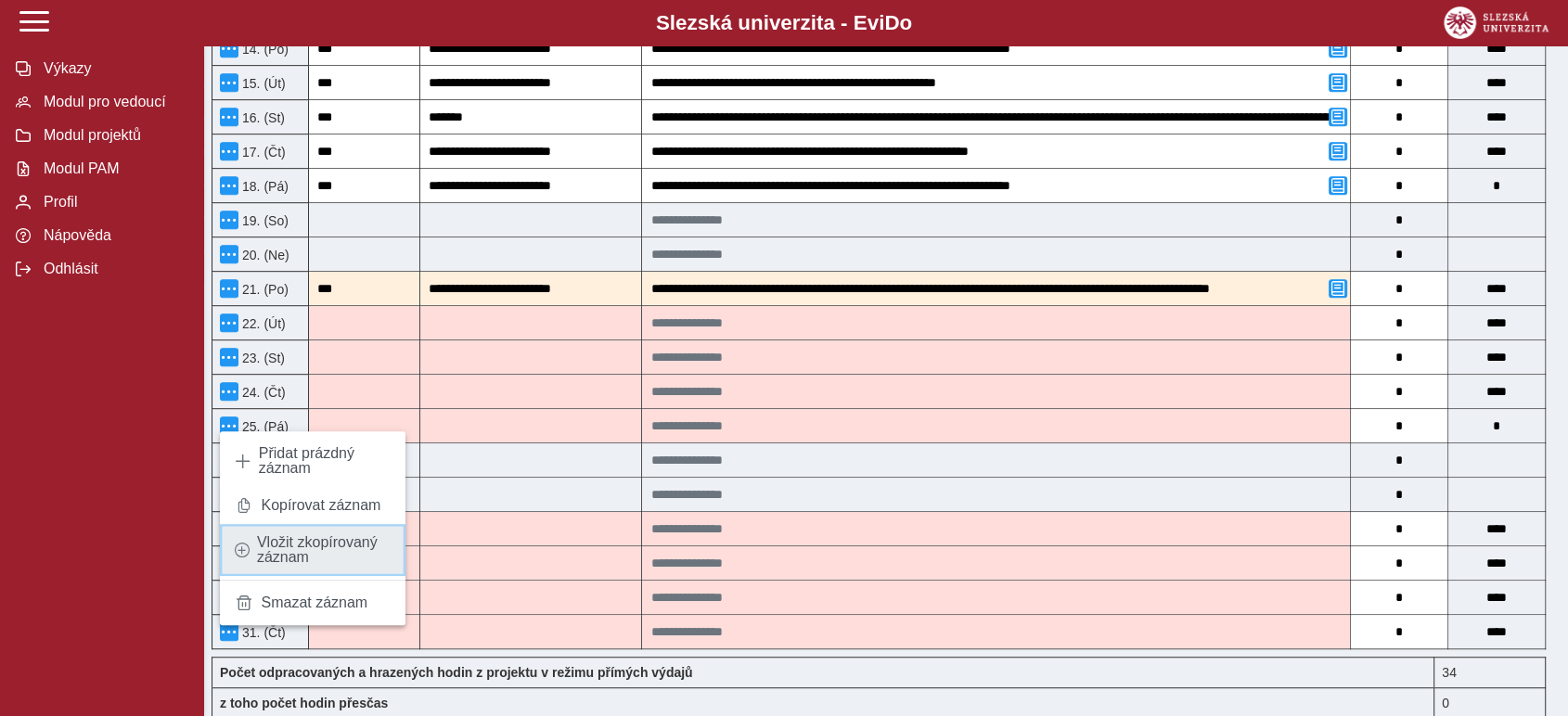 click on "Vložit zkopírovaný záznam" at bounding box center (324, 550) 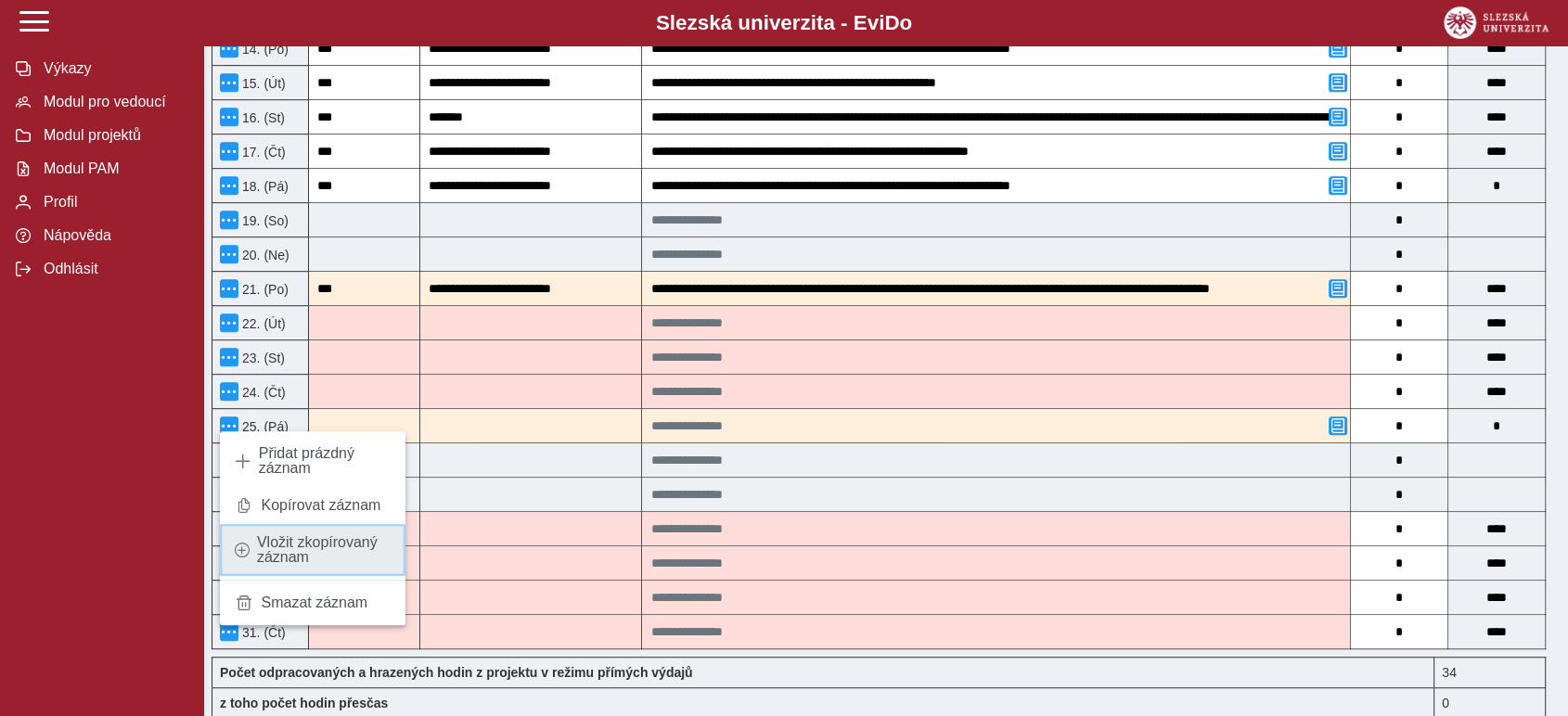 type on "***" 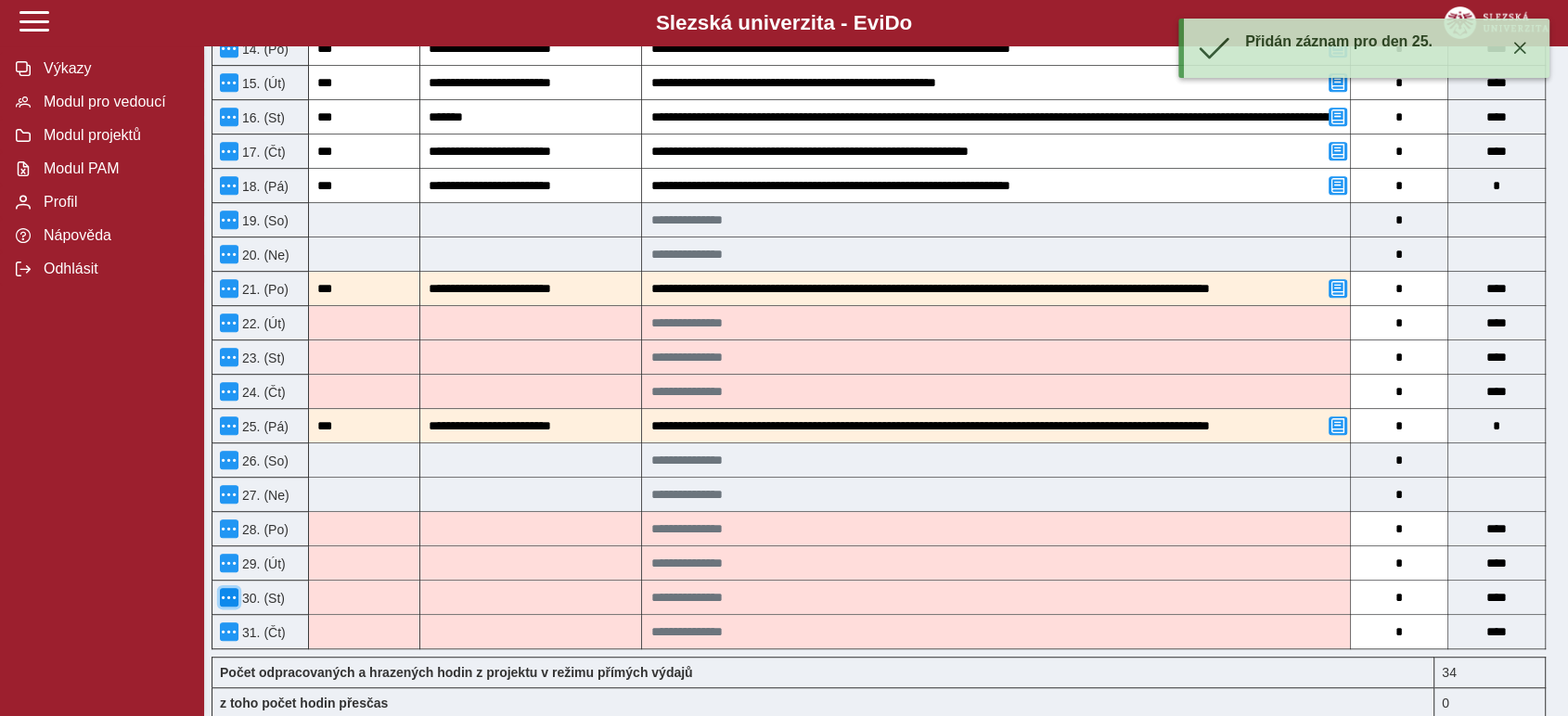 click at bounding box center [229, 597] 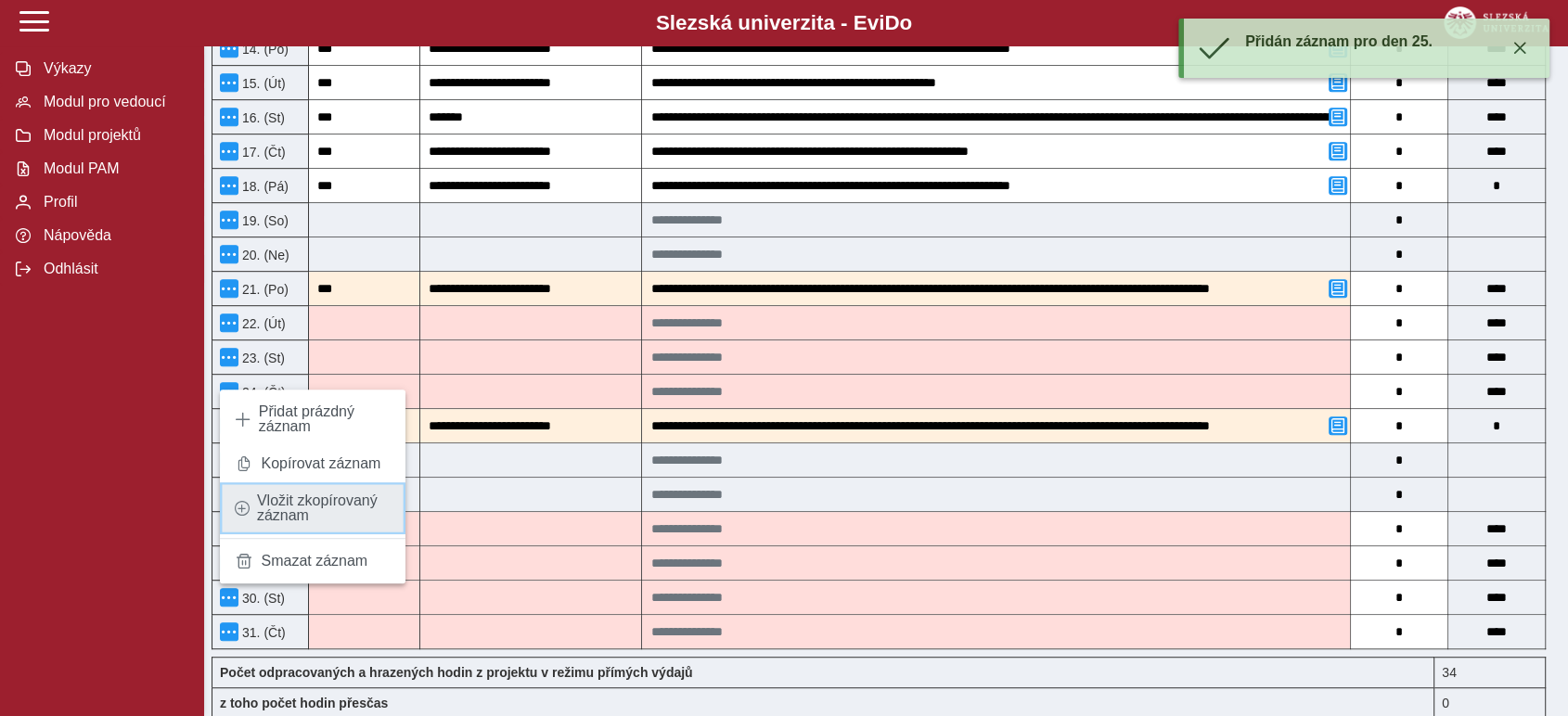 click on "Vložit zkopírovaný záznam" at bounding box center [324, 508] 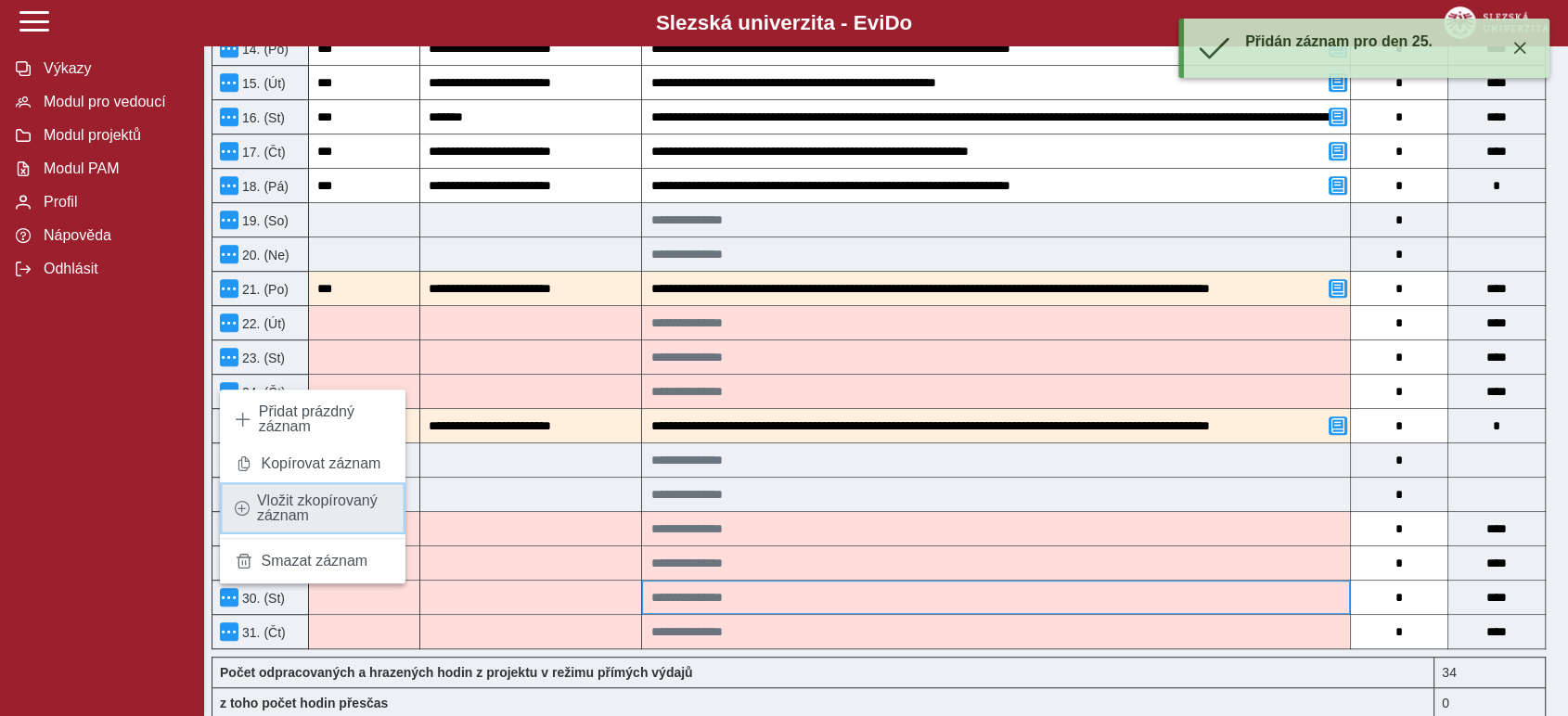 type on "***" 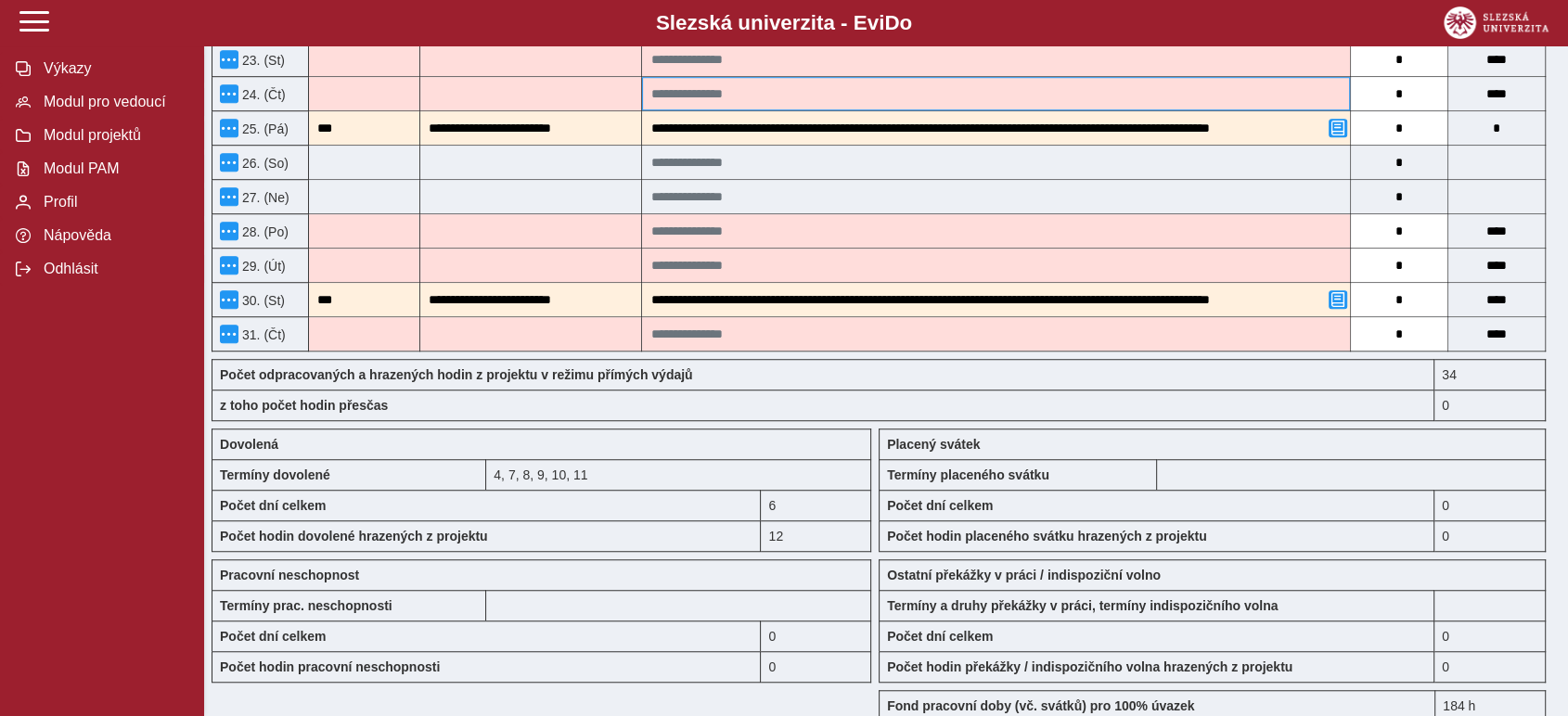 scroll, scrollTop: 1030, scrollLeft: 0, axis: vertical 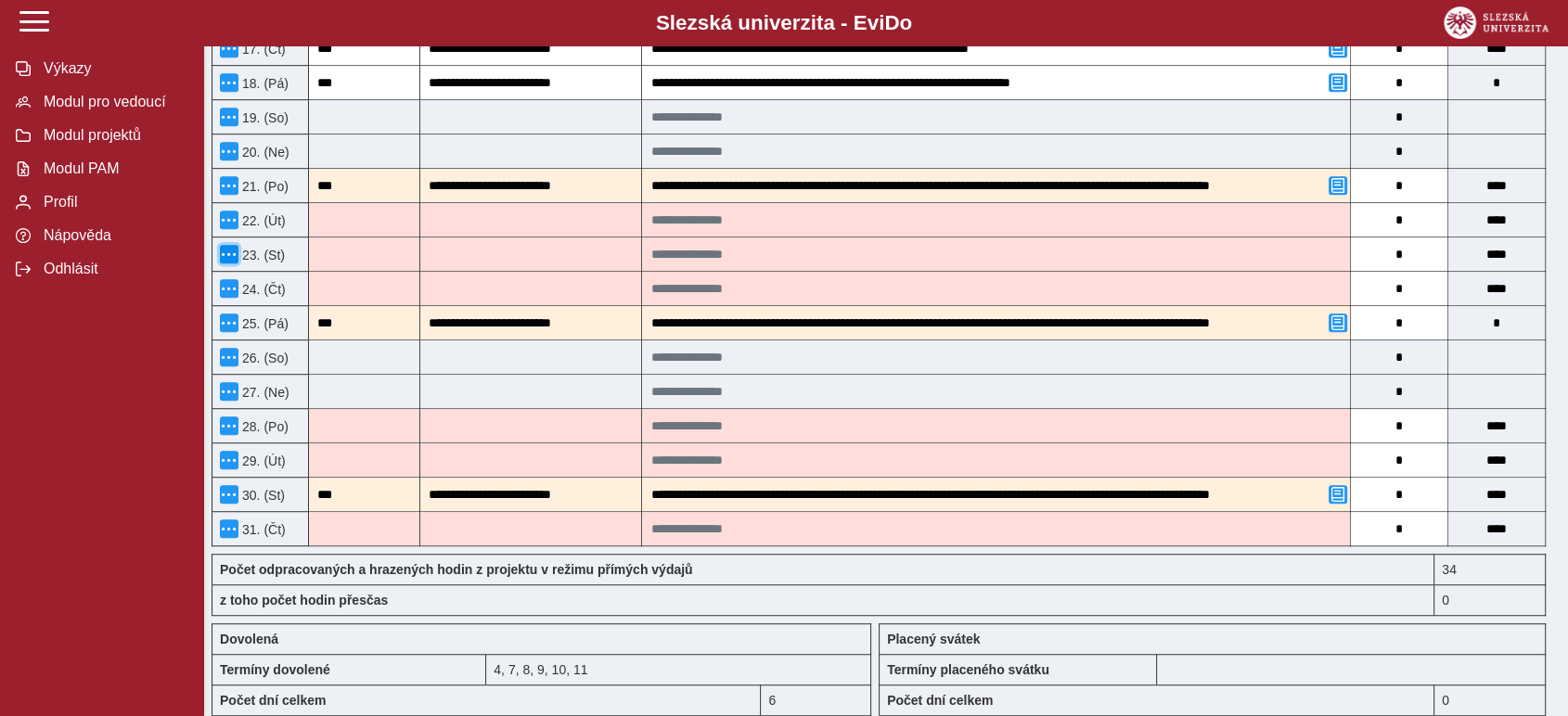 click at bounding box center (229, 254) 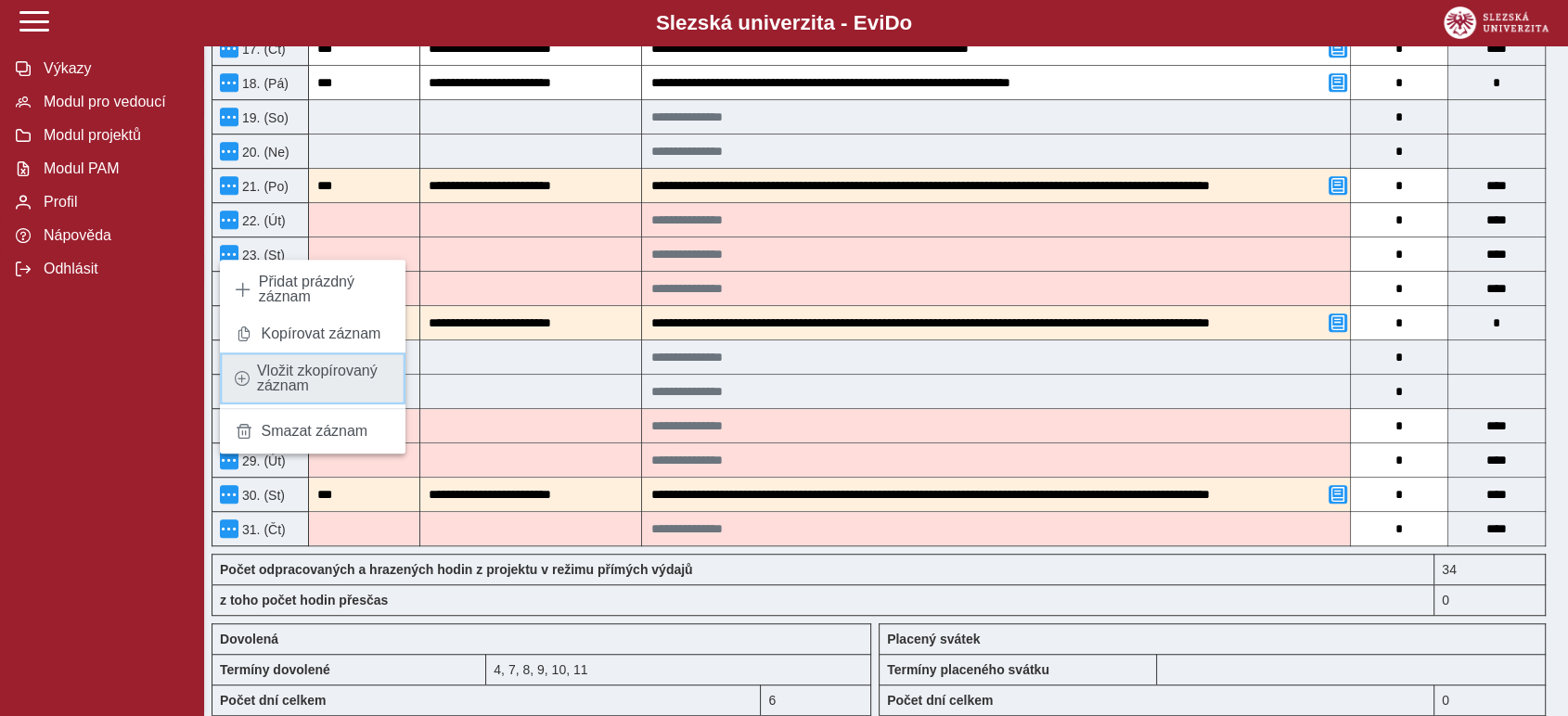 click on "Vložit zkopírovaný záznam" at bounding box center (324, 378) 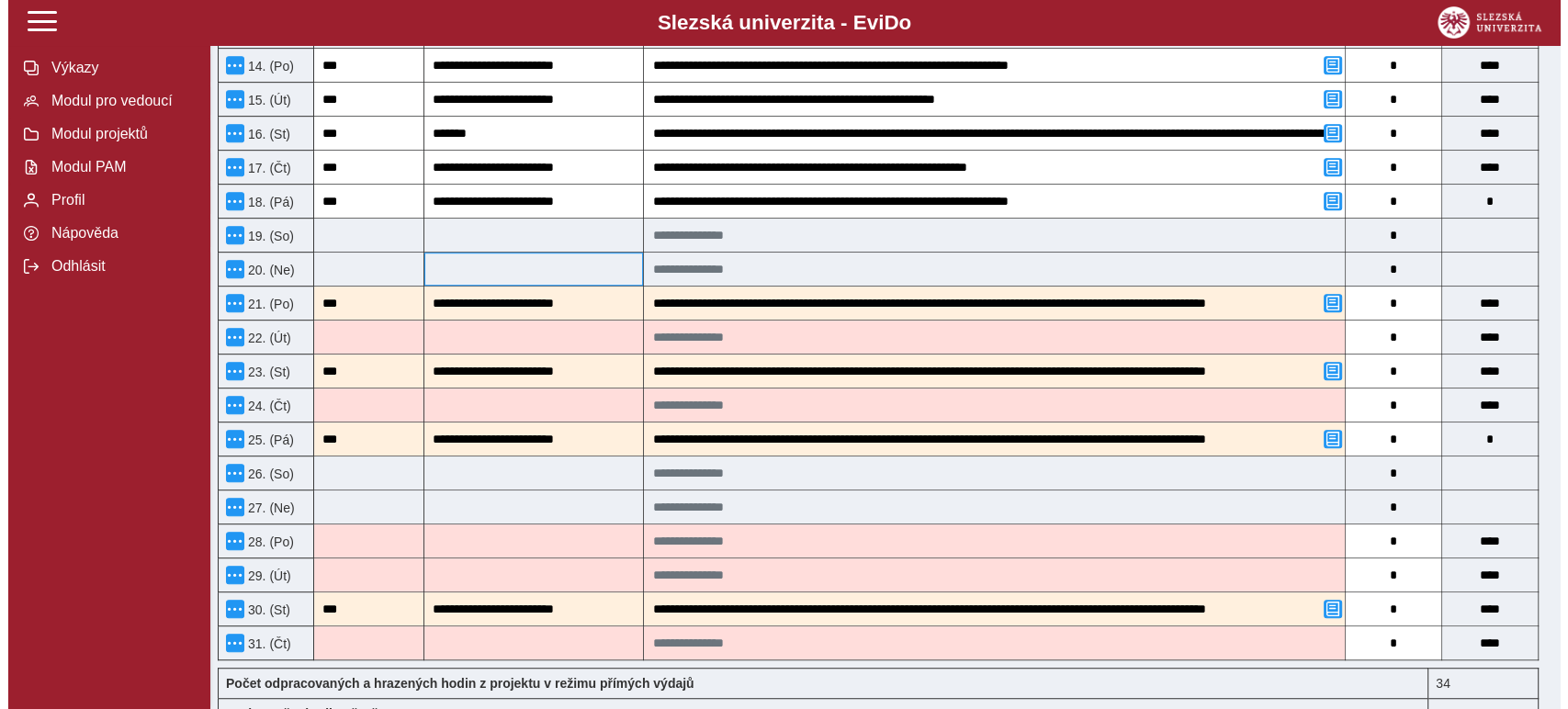 scroll, scrollTop: 816, scrollLeft: 0, axis: vertical 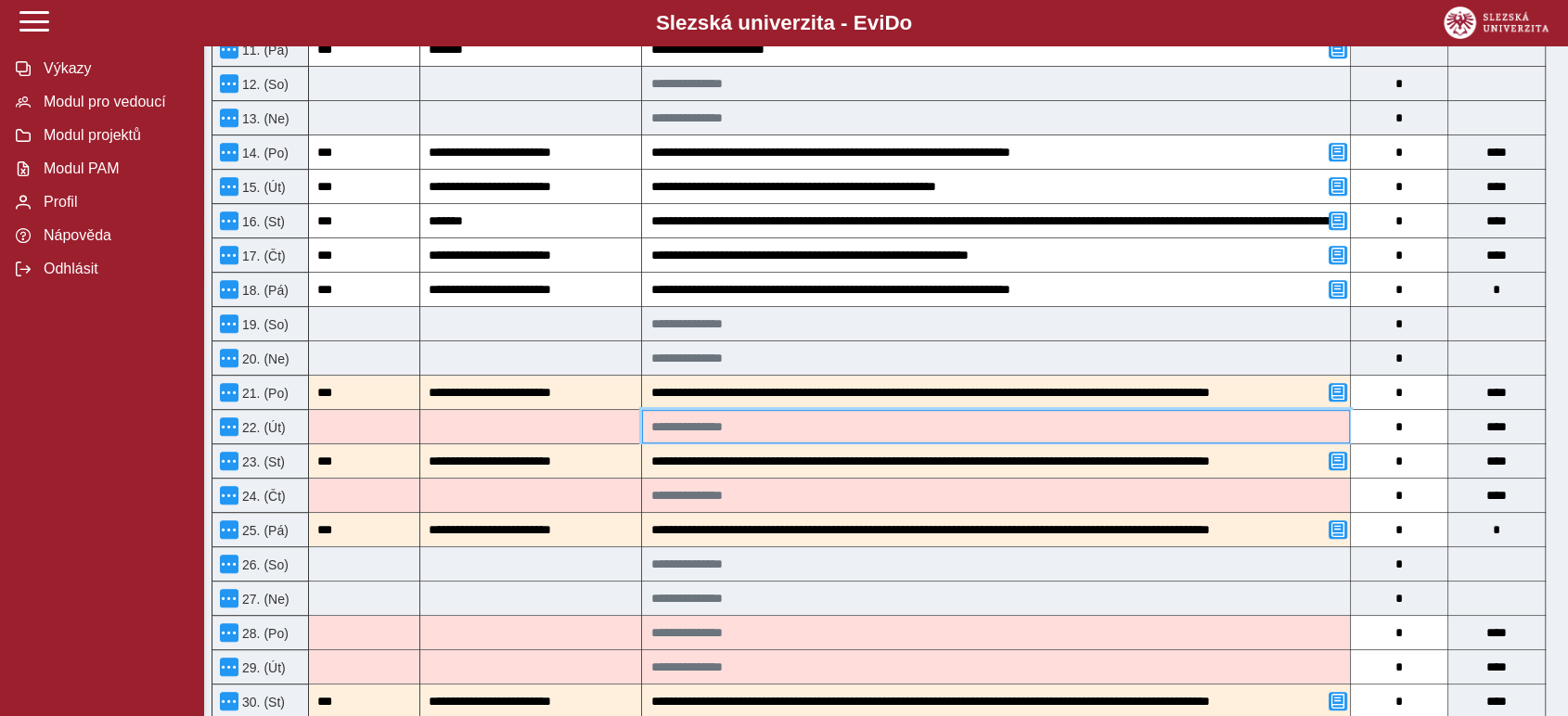 click at bounding box center [996, 427] 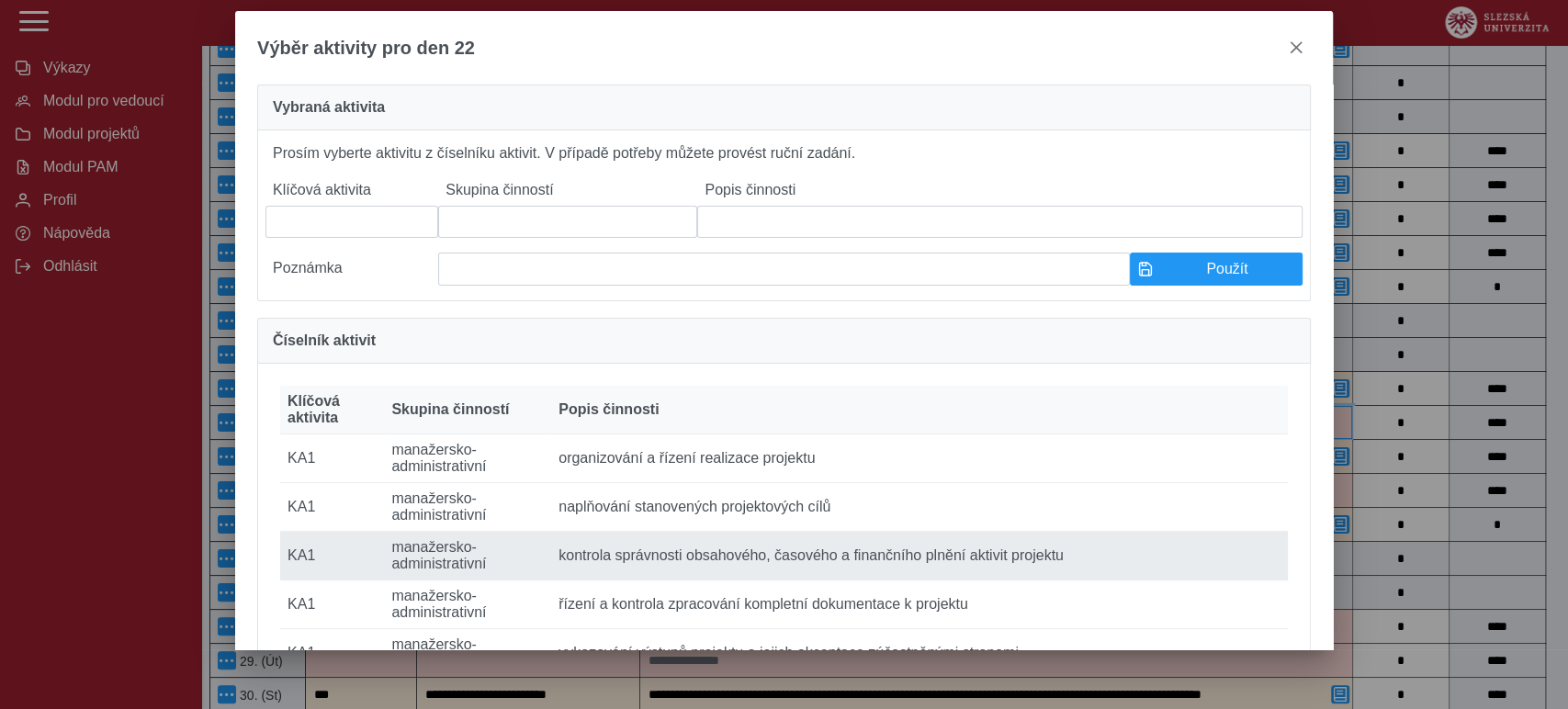 scroll, scrollTop: 204, scrollLeft: 0, axis: vertical 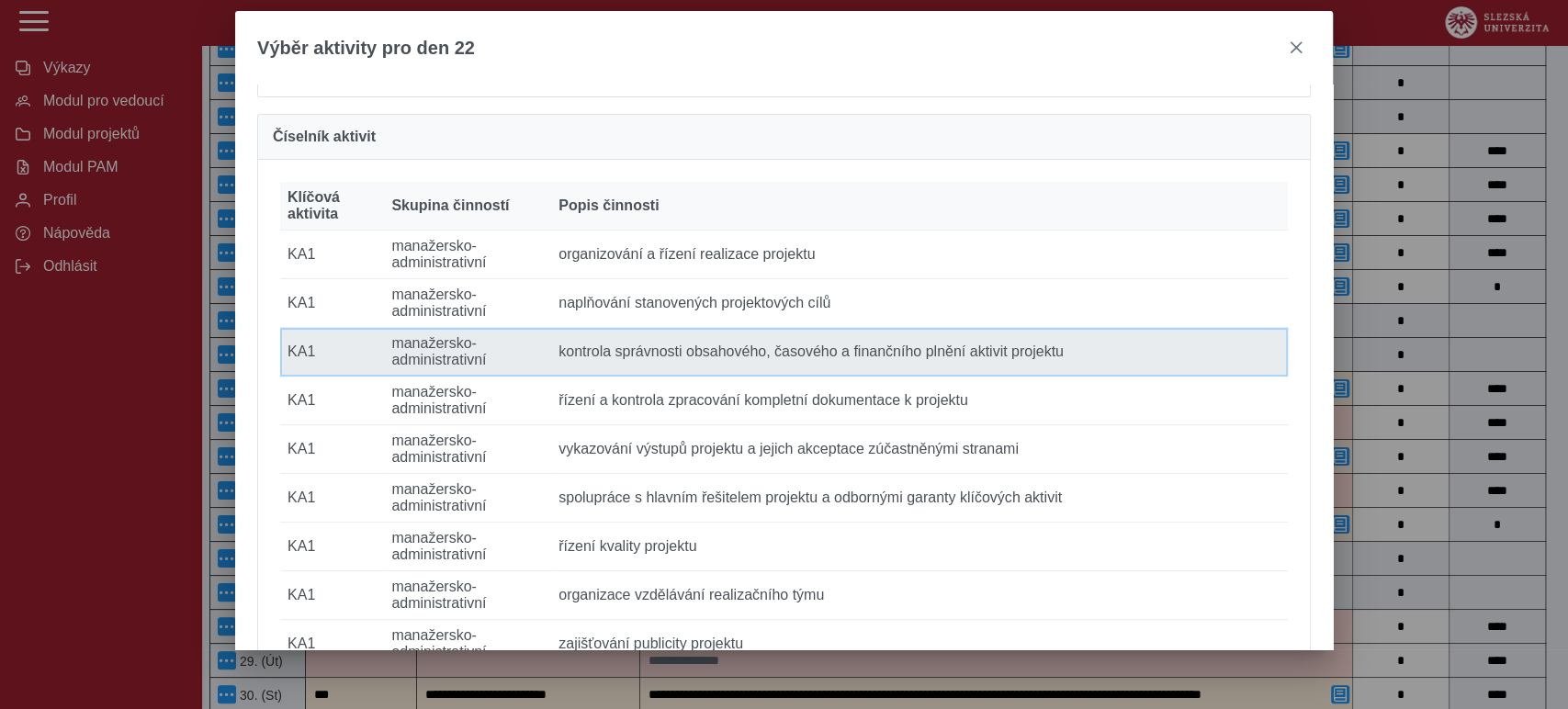 click on "Popis činnosti kontrola správnosti obsahového, časového a finančního plnění aktivit projektu" at bounding box center (919, 352) 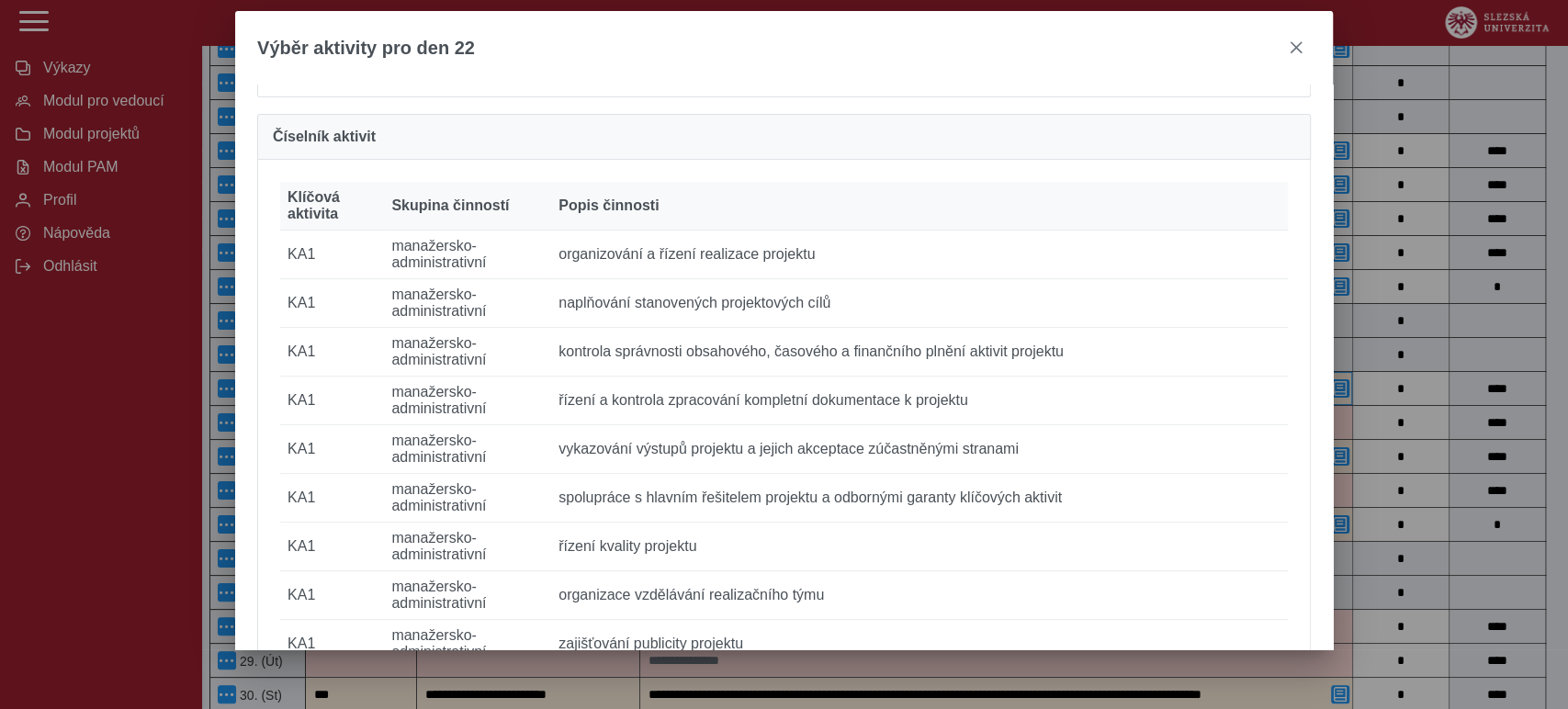 type on "***" 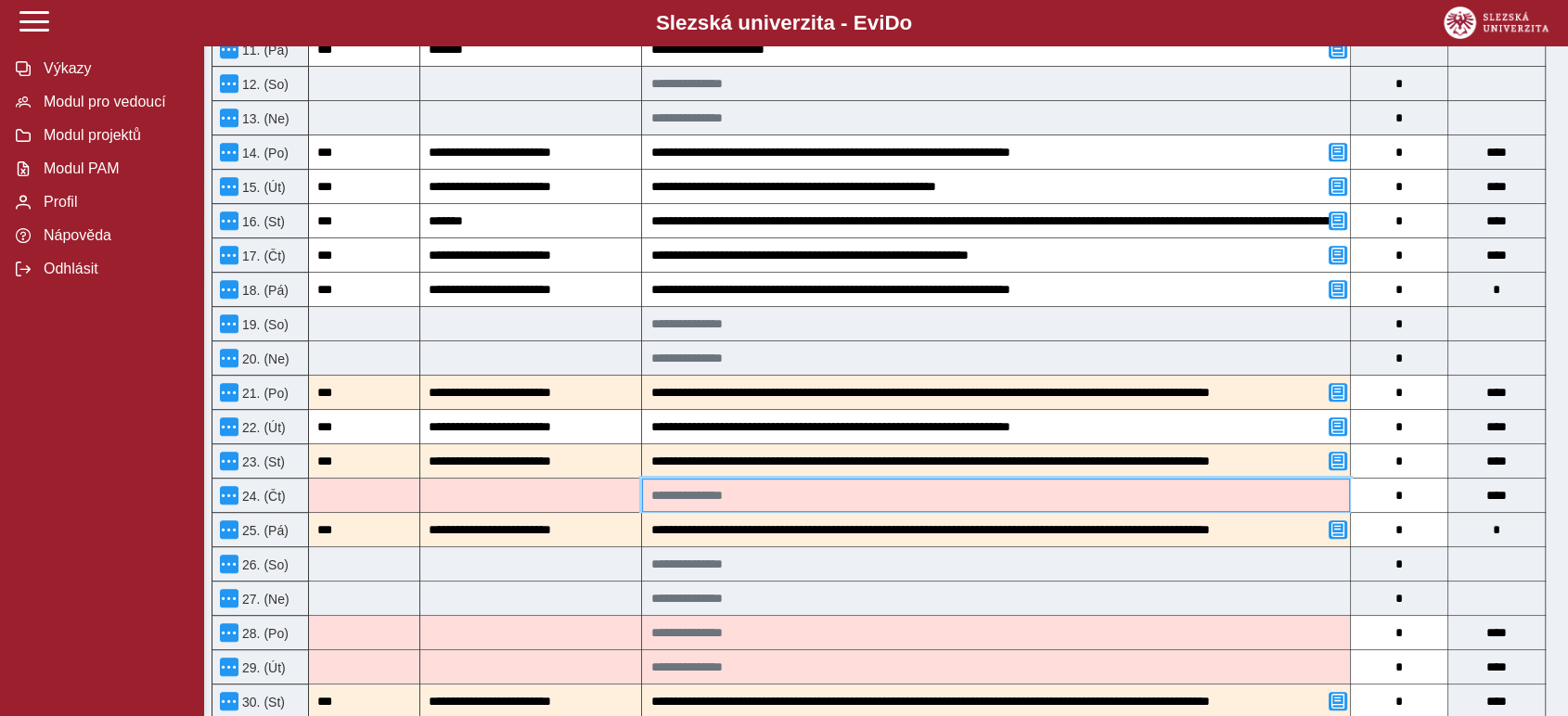 click at bounding box center (996, 495) 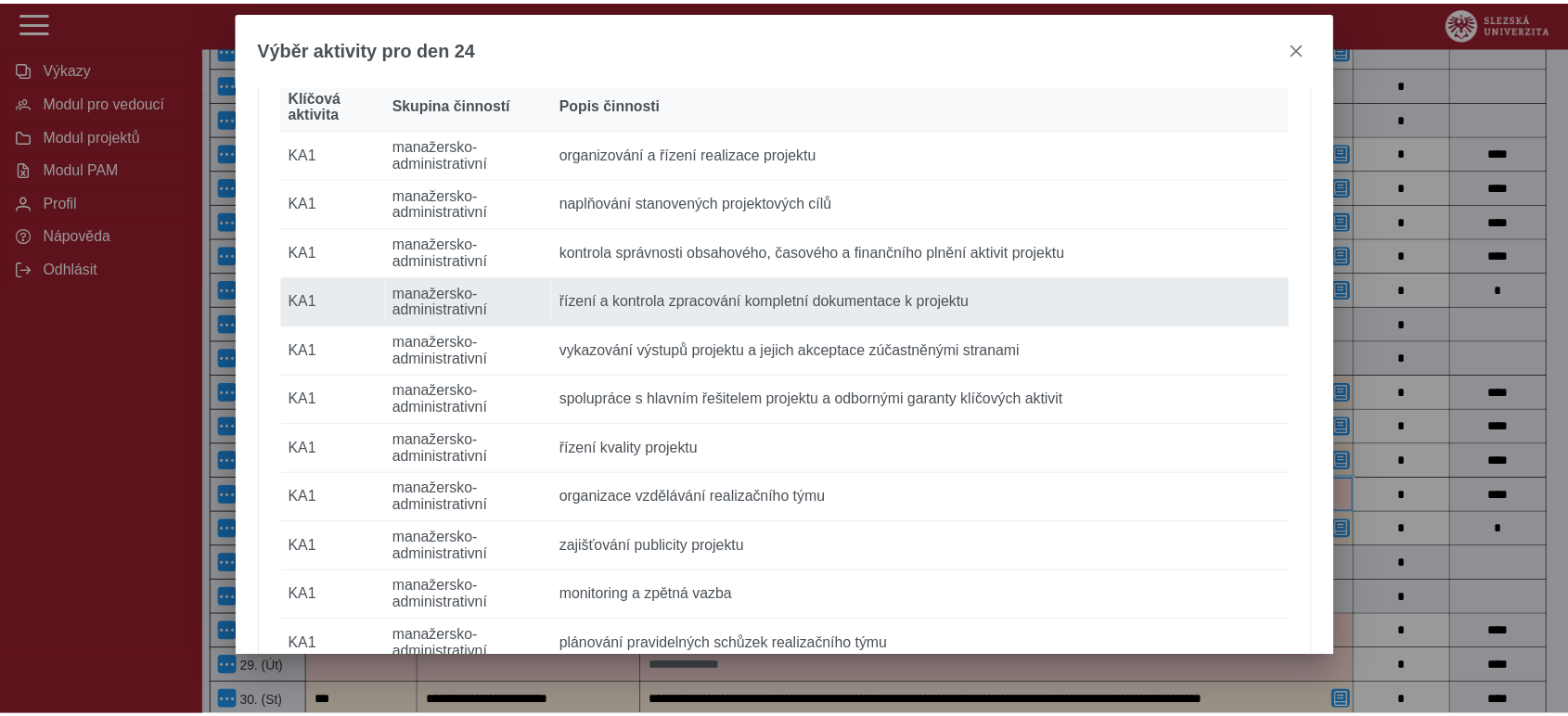 scroll, scrollTop: 412, scrollLeft: 0, axis: vertical 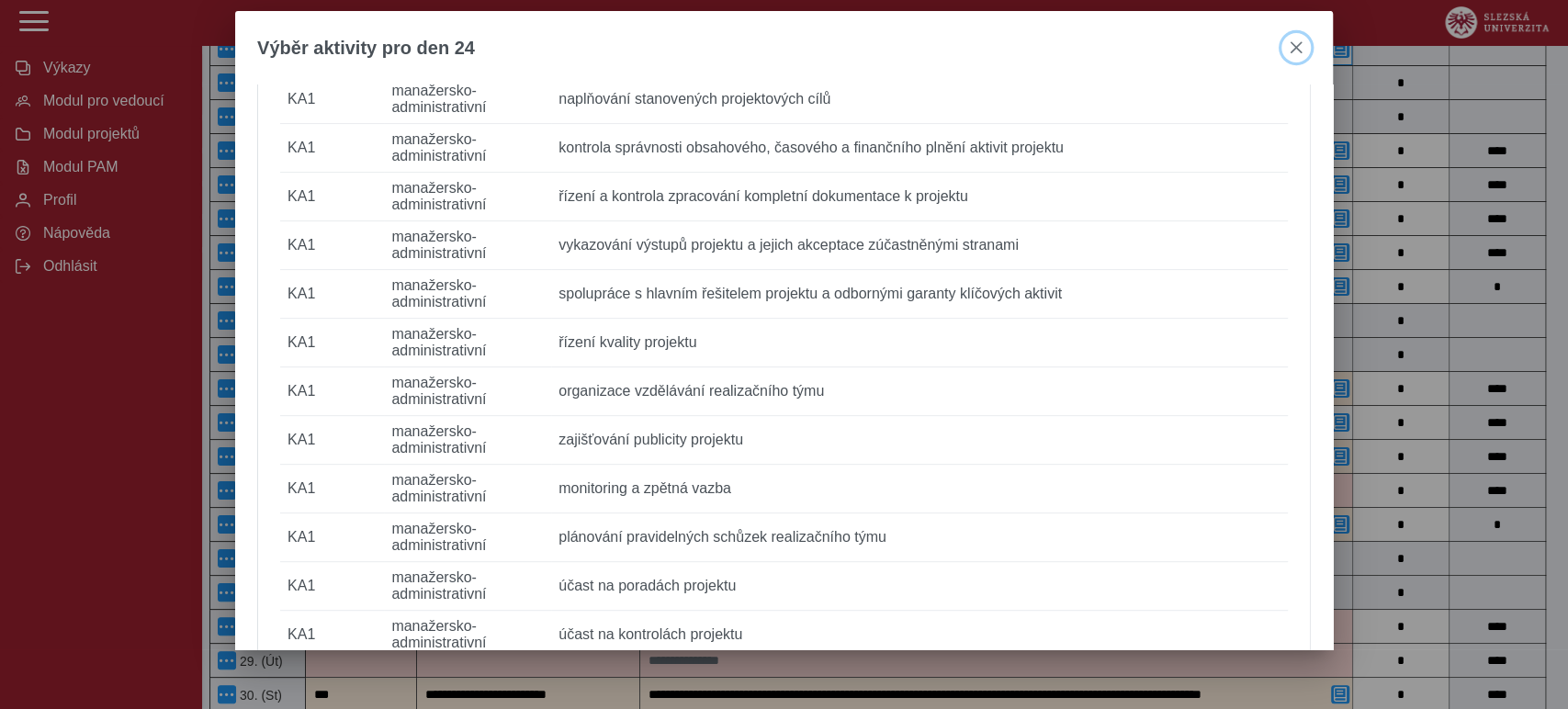 drag, startPoint x: 1302, startPoint y: 38, endPoint x: 1306, endPoint y: 57, distance: 19.416488 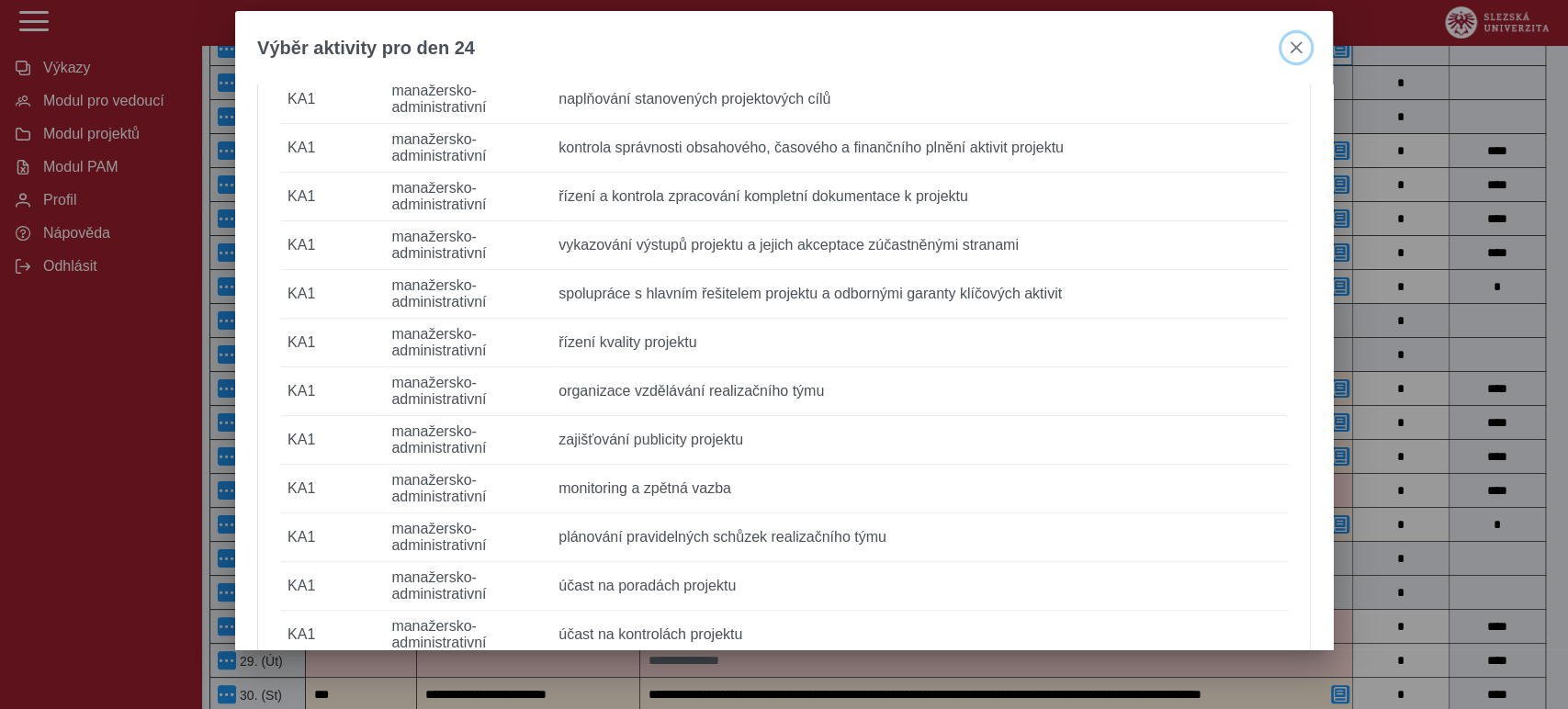 click at bounding box center (1296, 48) 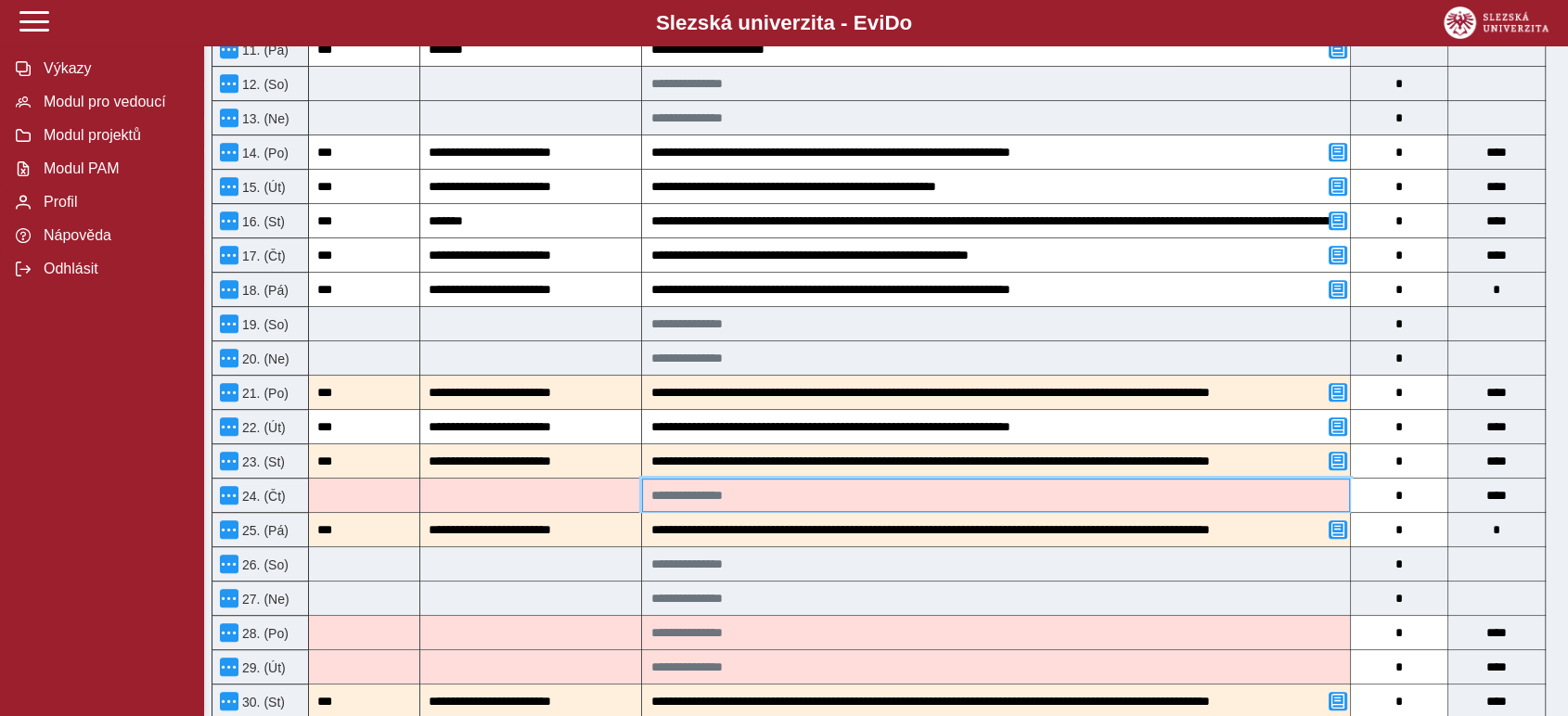 click at bounding box center (996, 495) 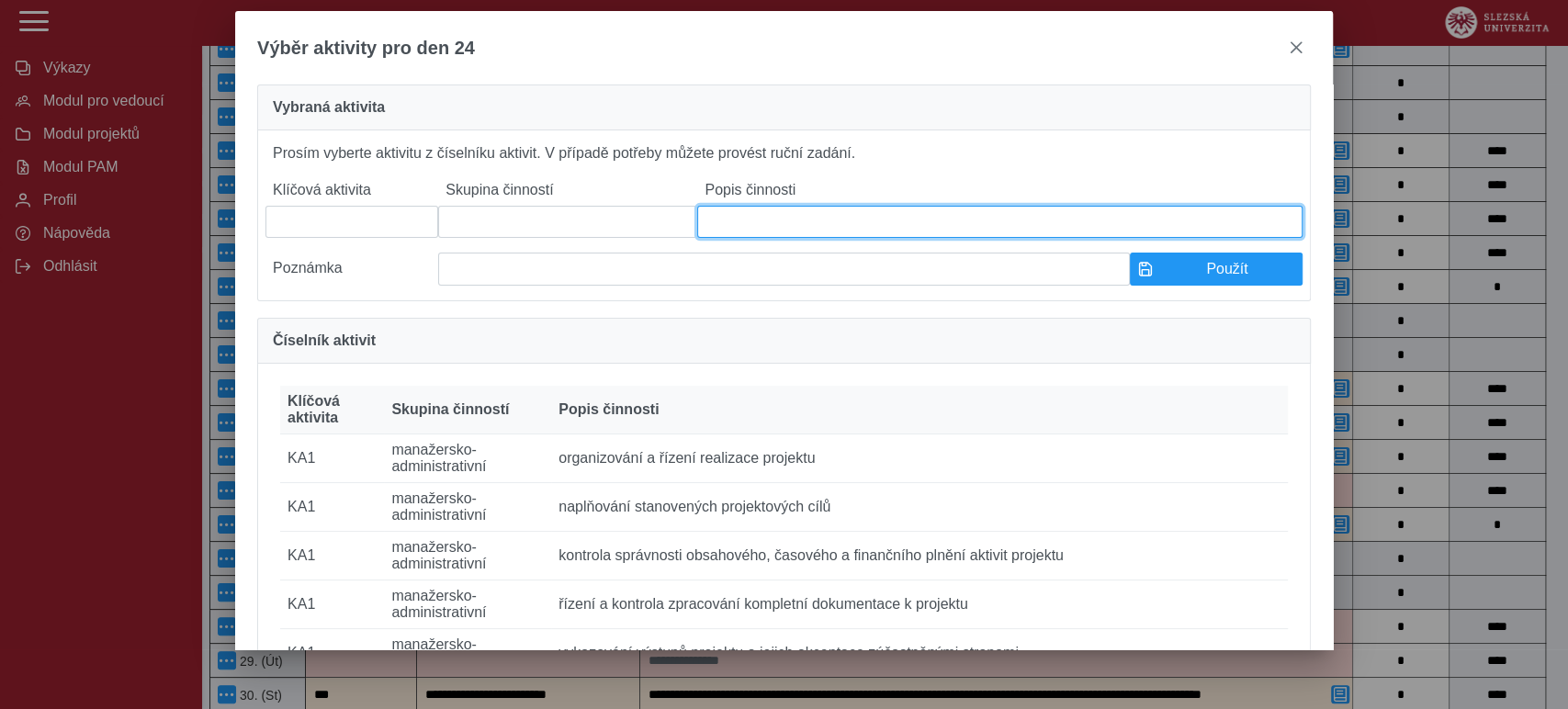 click at bounding box center (999, 221) 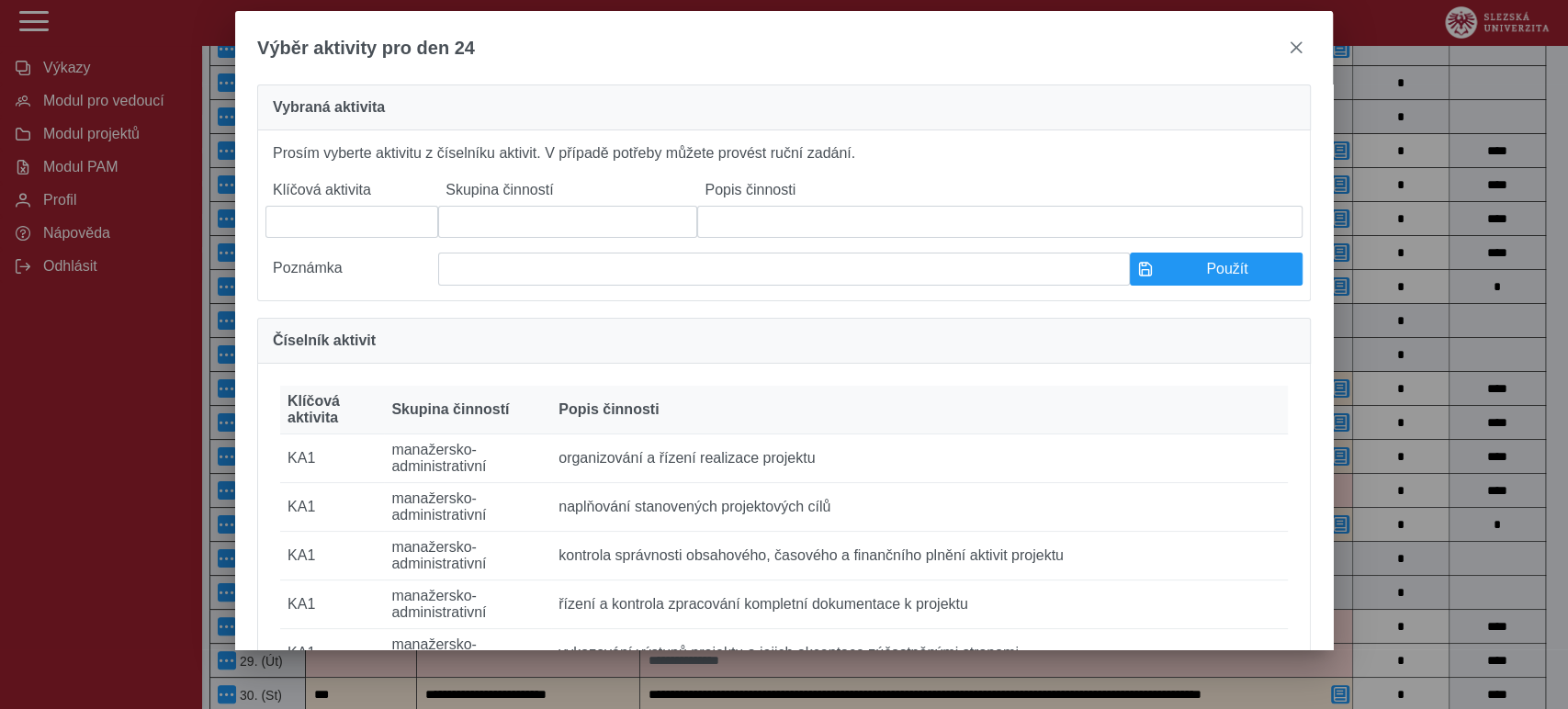 click at bounding box center [784, 245] 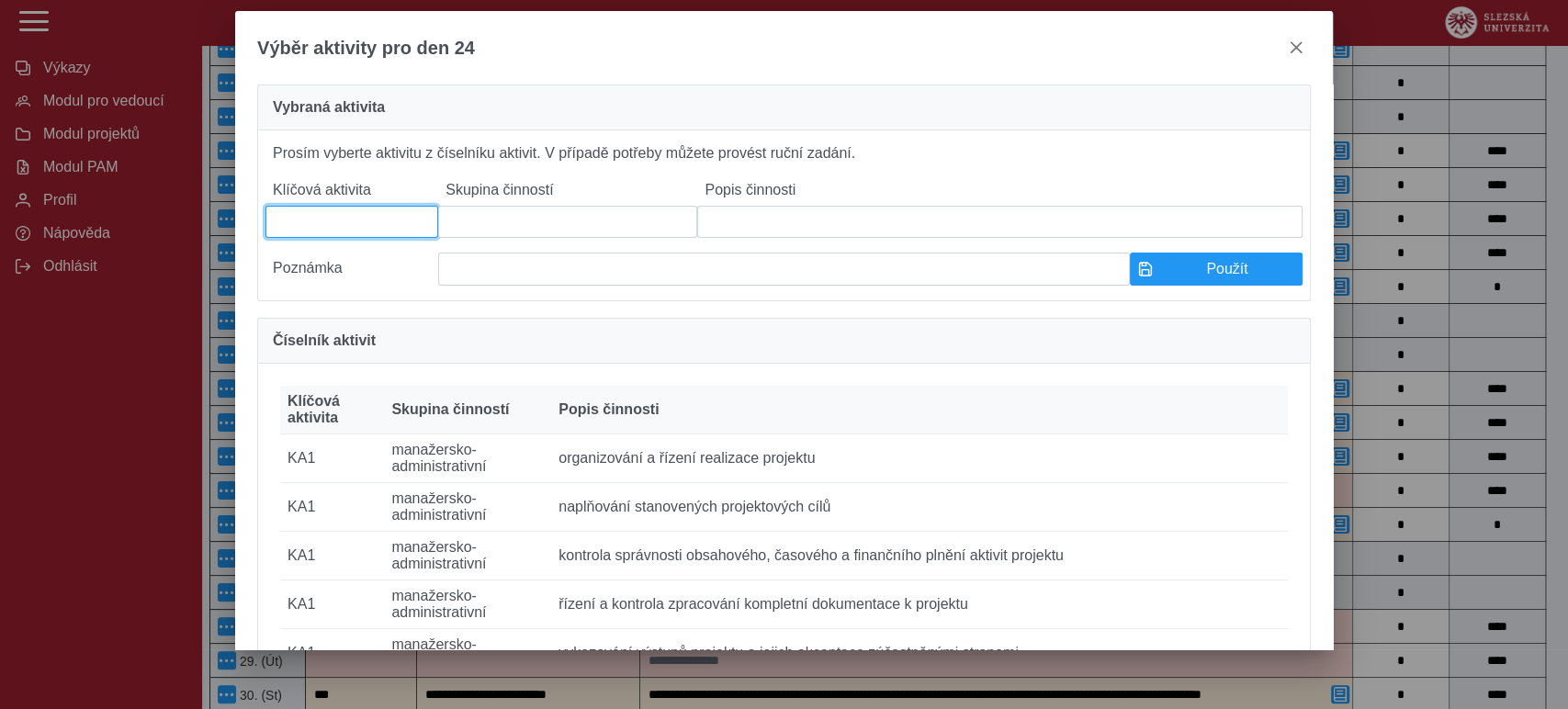 click at bounding box center [352, 221] 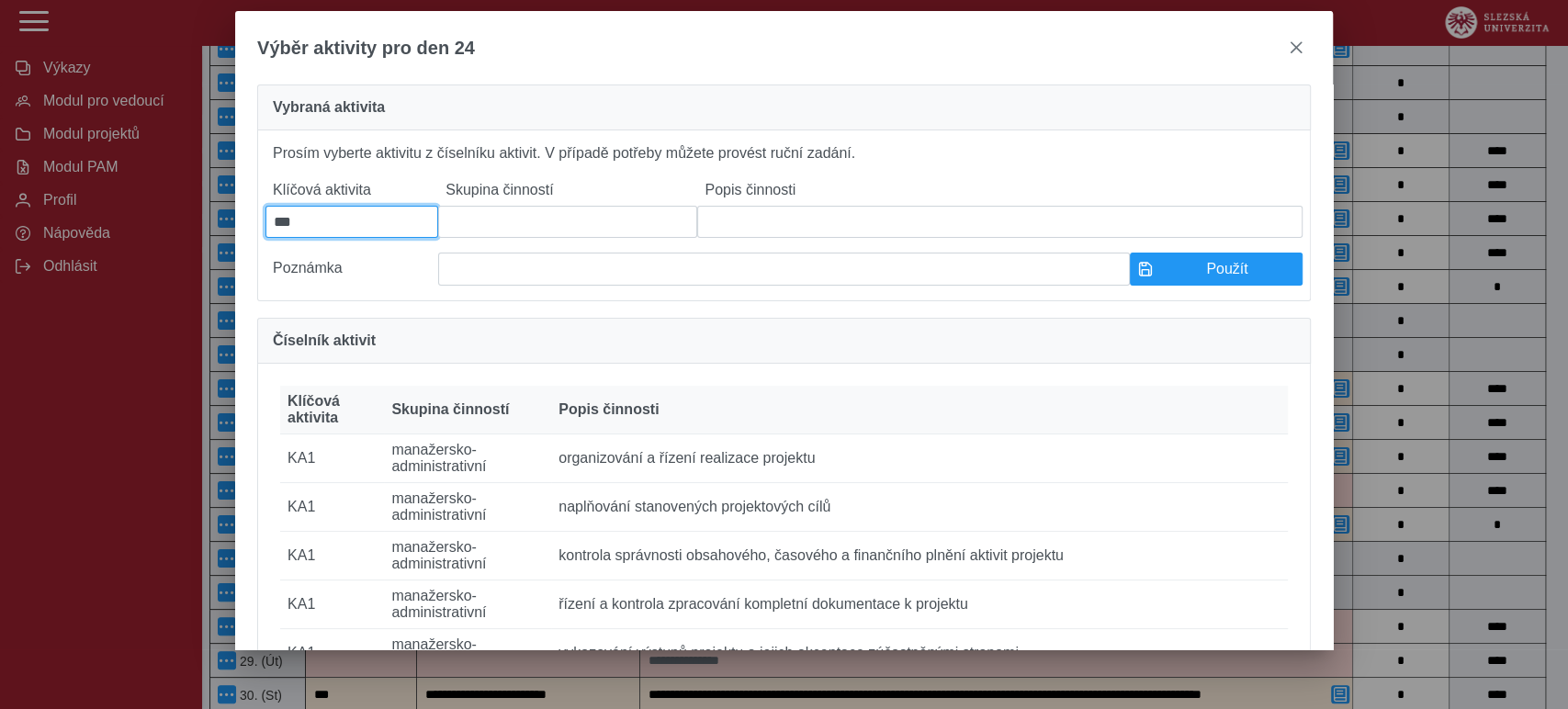 type on "***" 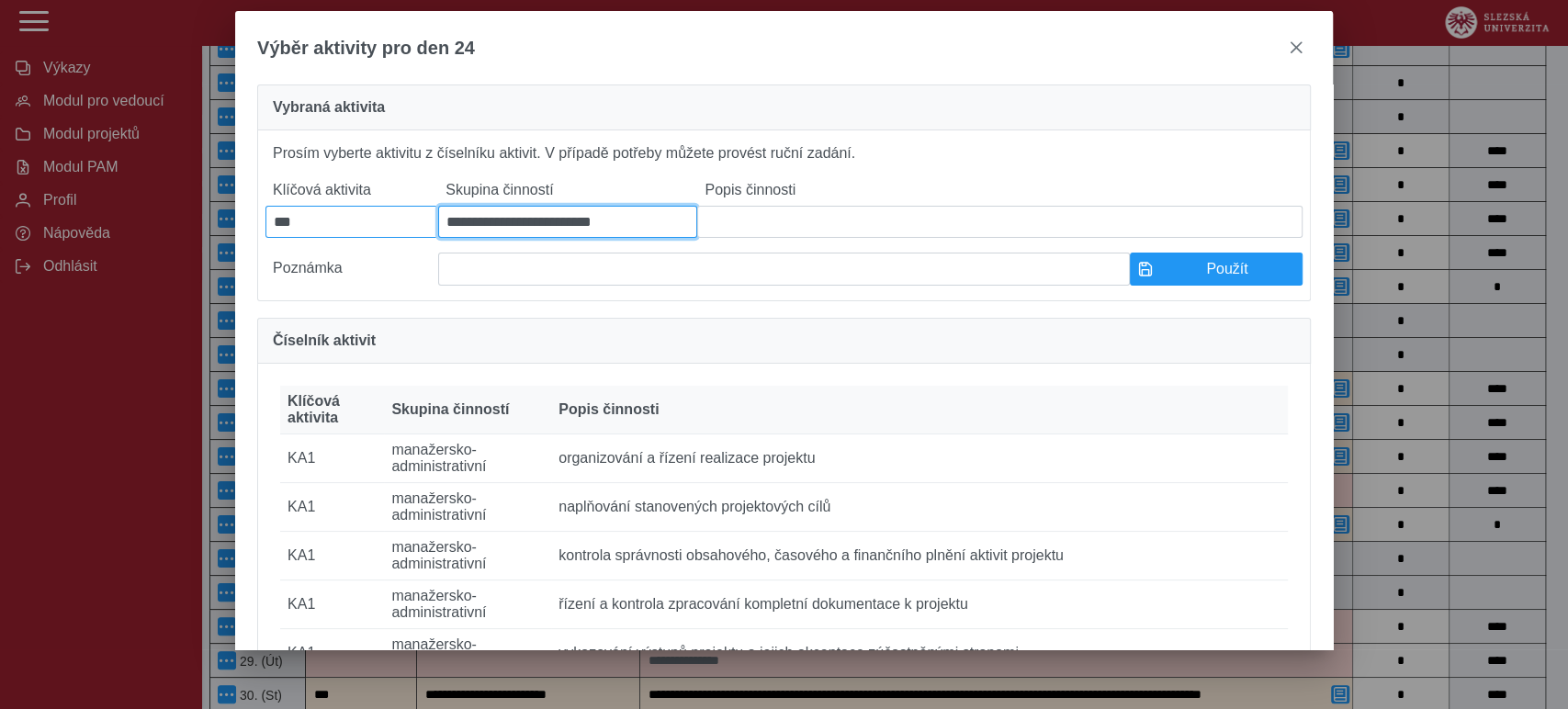 type on "**********" 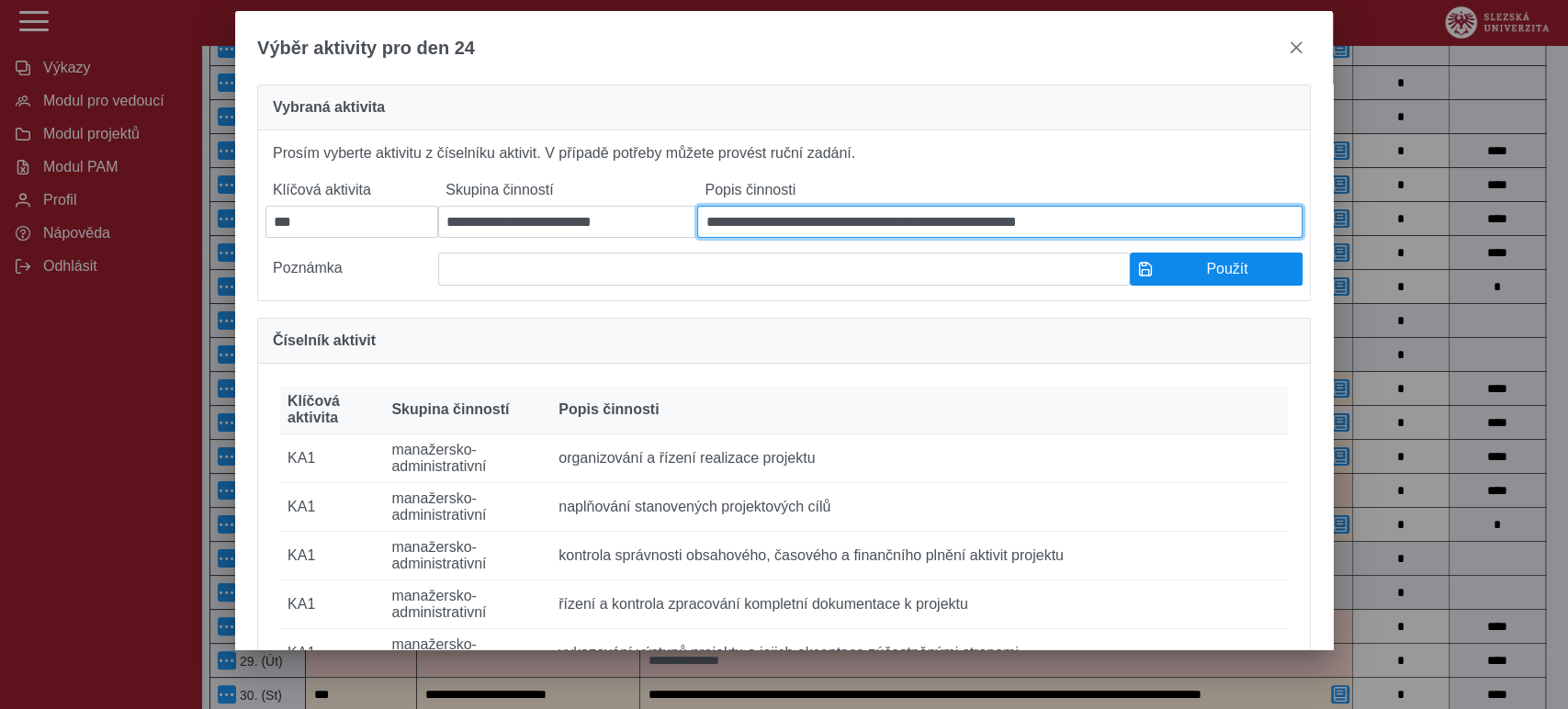 type on "**********" 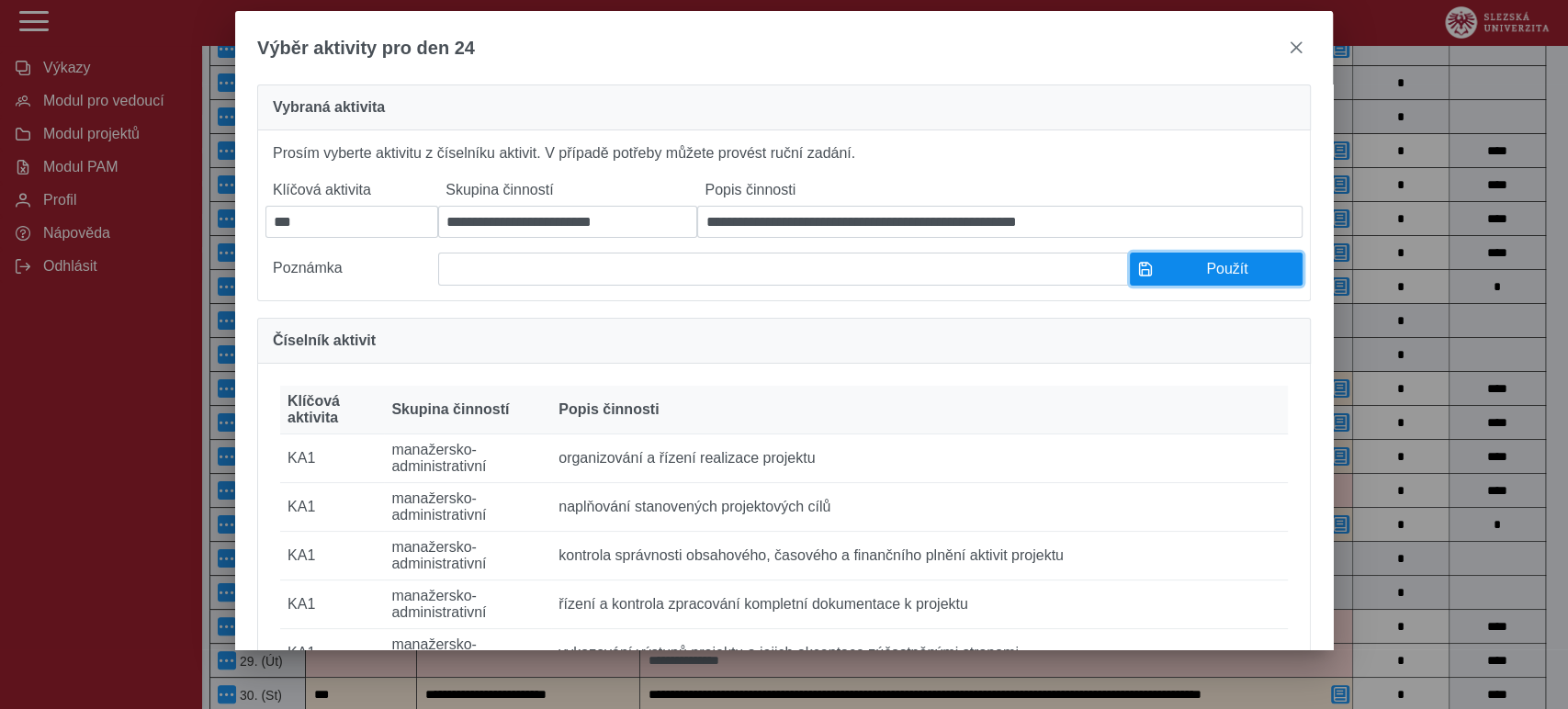click on "Použít" at bounding box center (1227, 269) 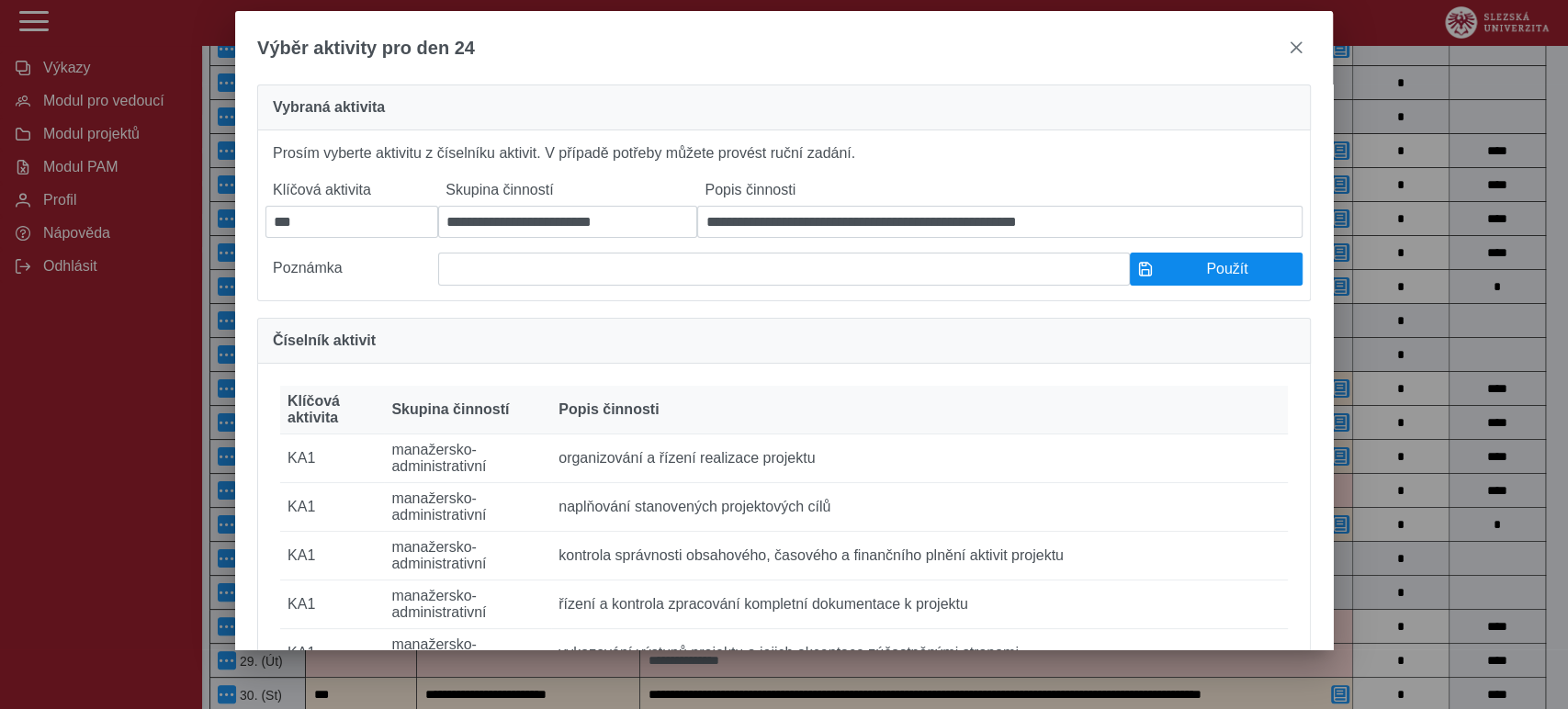 type on "***" 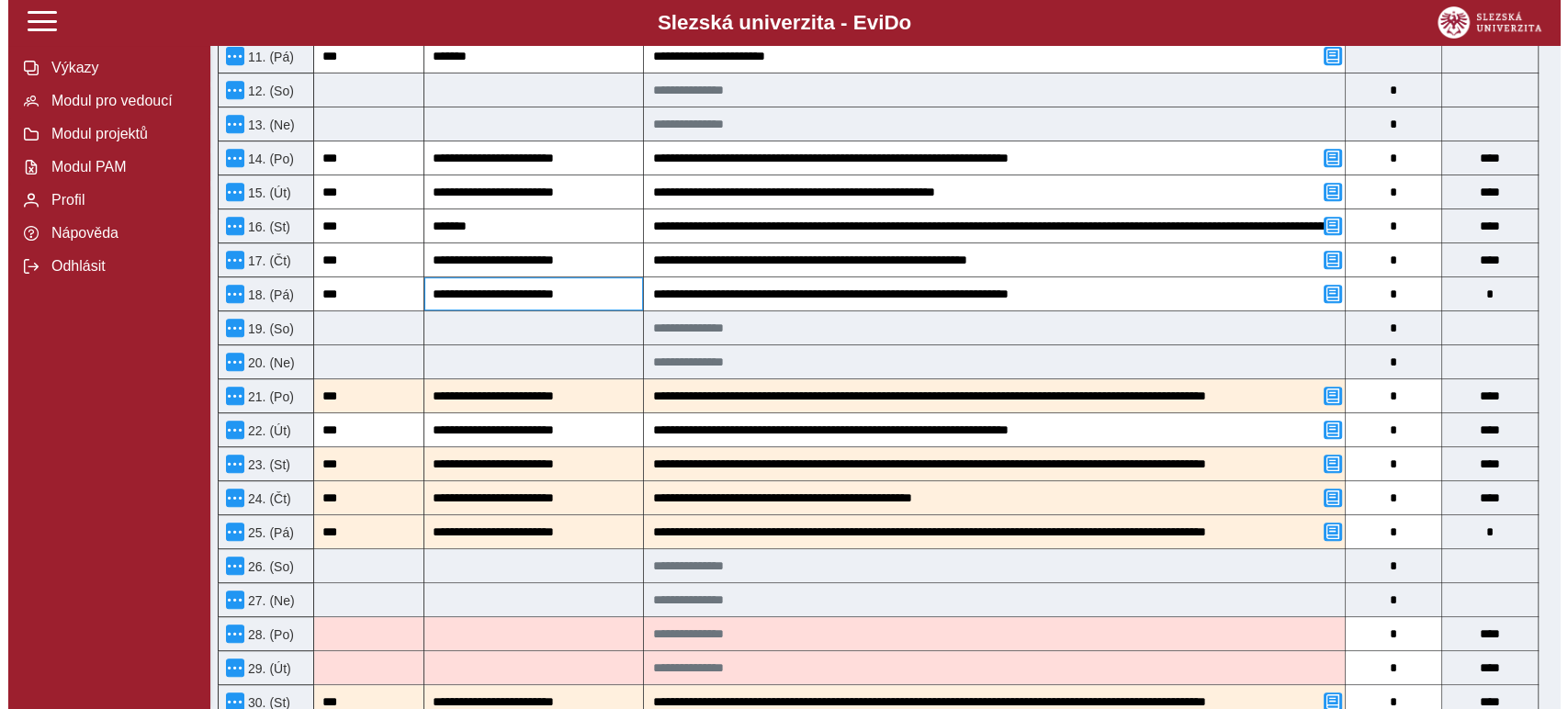 scroll, scrollTop: 1020, scrollLeft: 0, axis: vertical 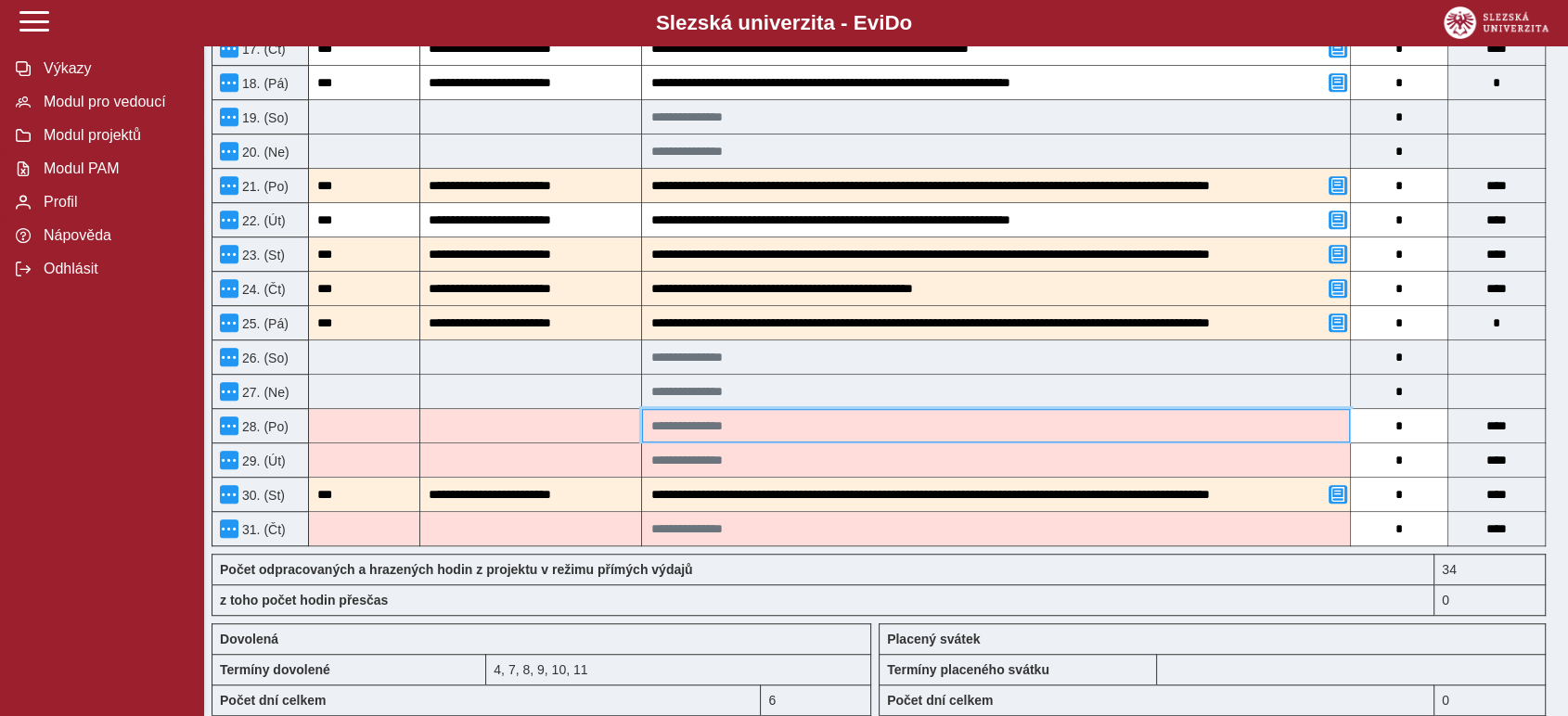 click at bounding box center [996, 426] 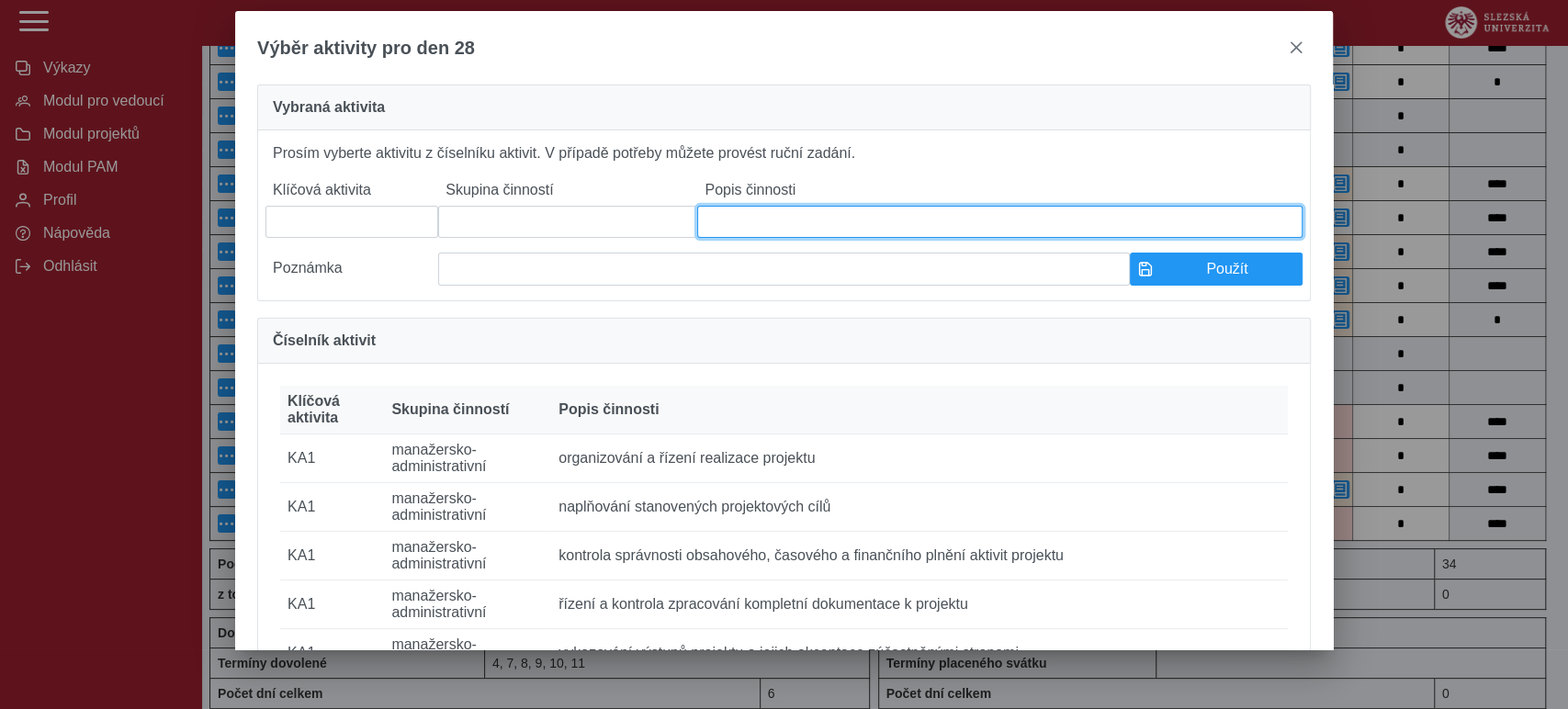 click at bounding box center [999, 221] 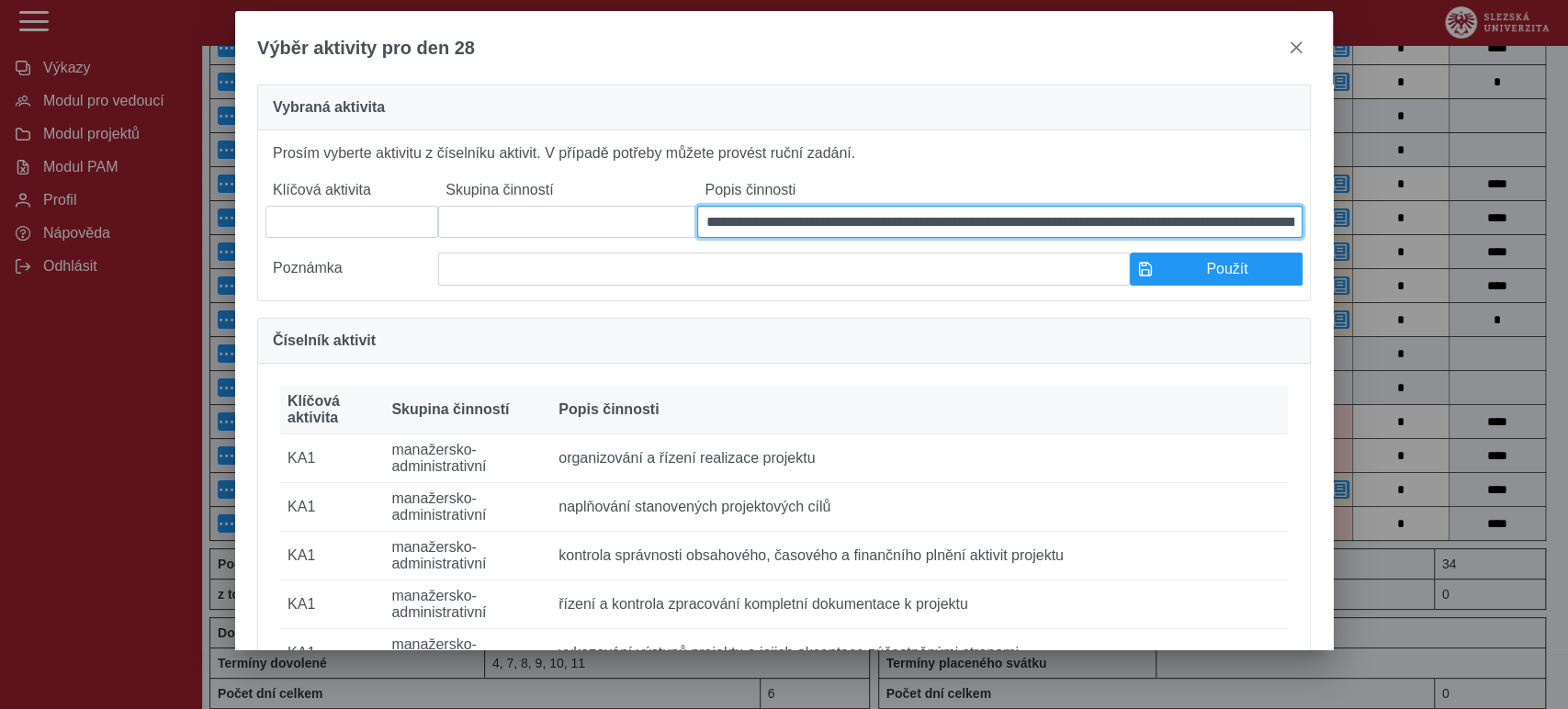 scroll, scrollTop: 0, scrollLeft: 141, axis: horizontal 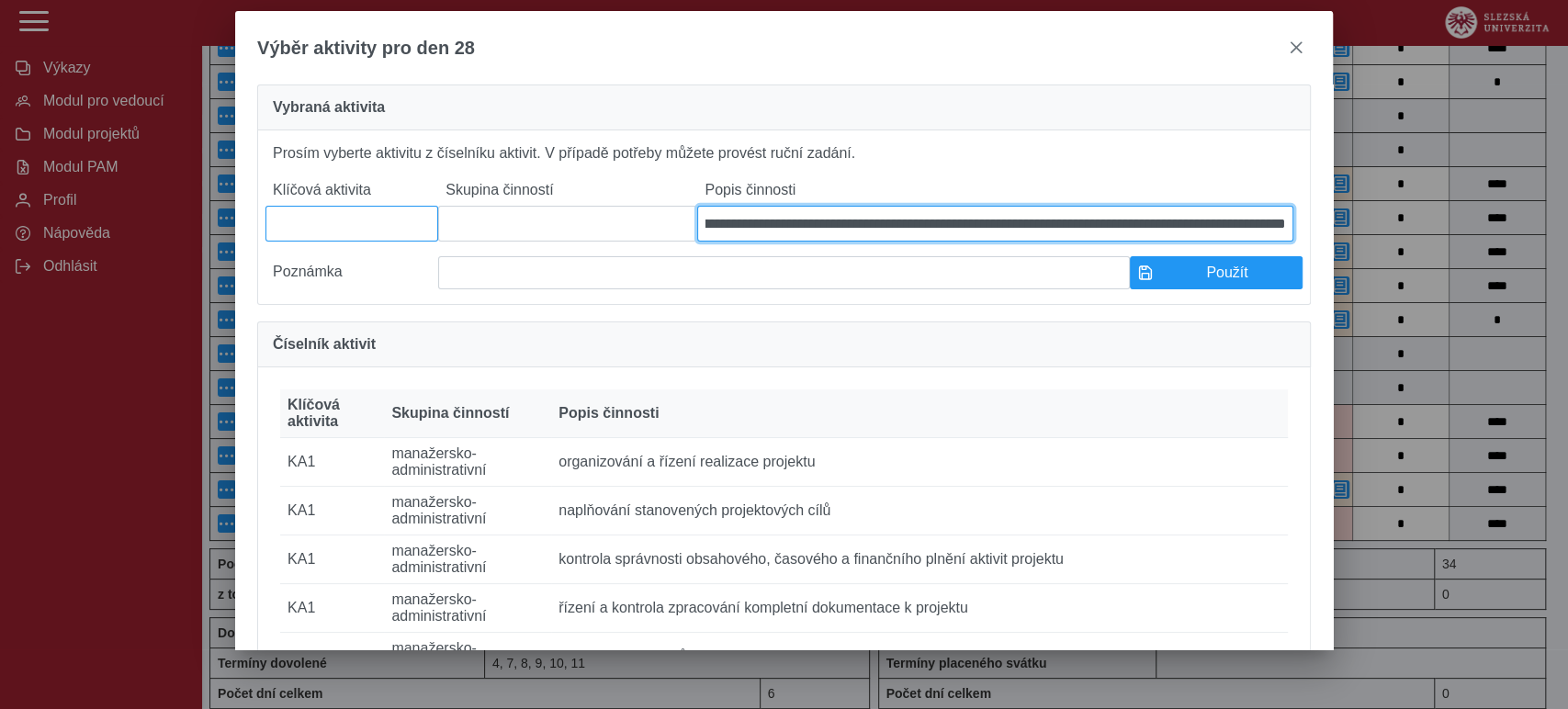 type on "**********" 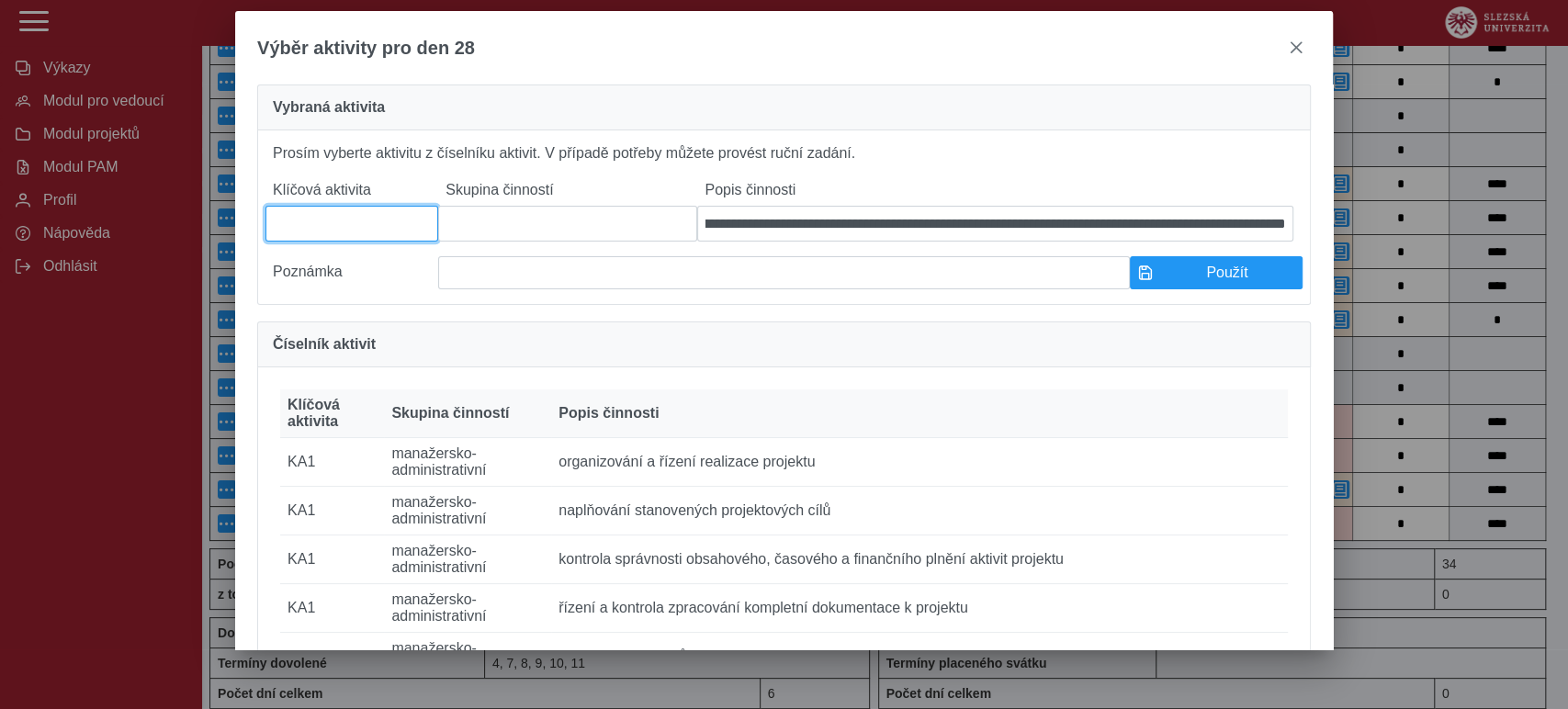click at bounding box center [352, 223] 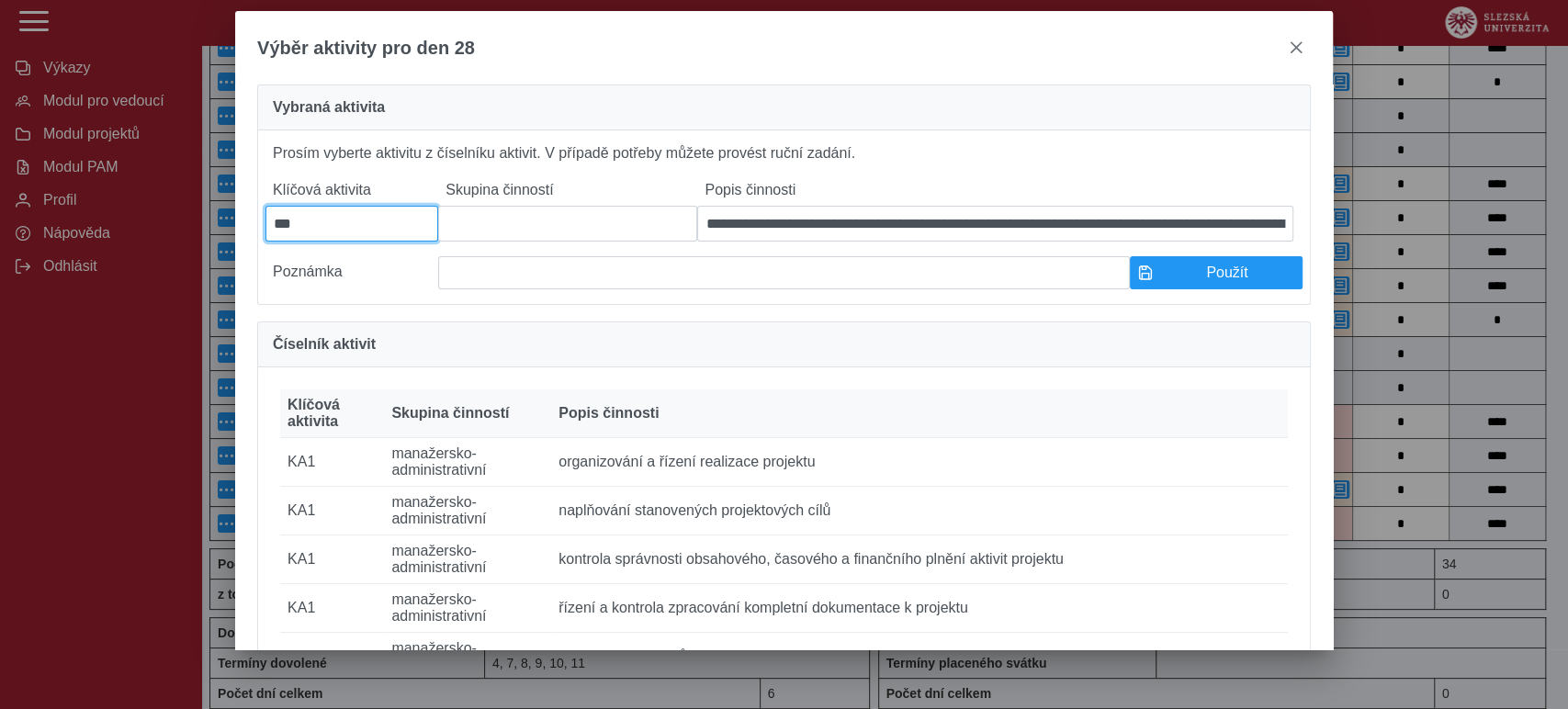 type on "***" 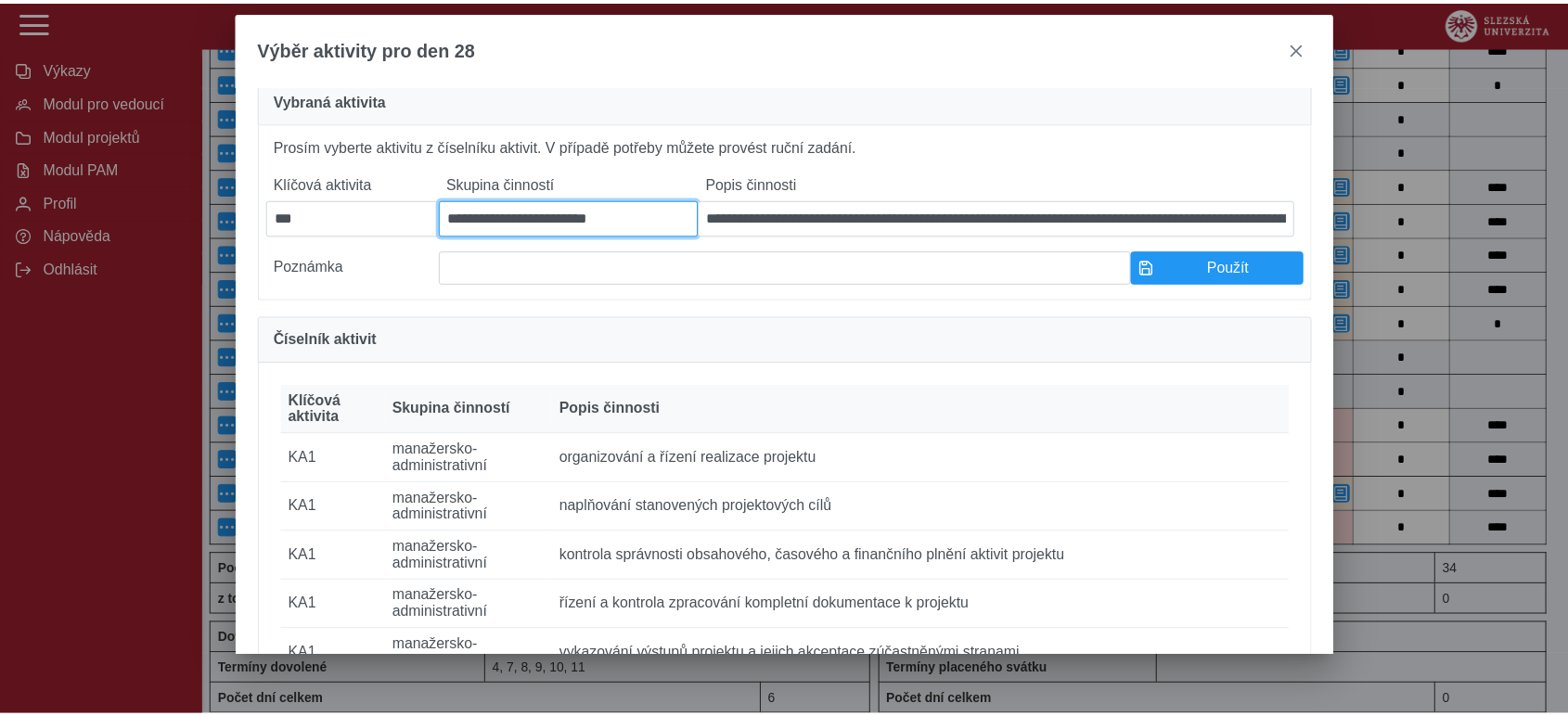 scroll, scrollTop: 0, scrollLeft: 0, axis: both 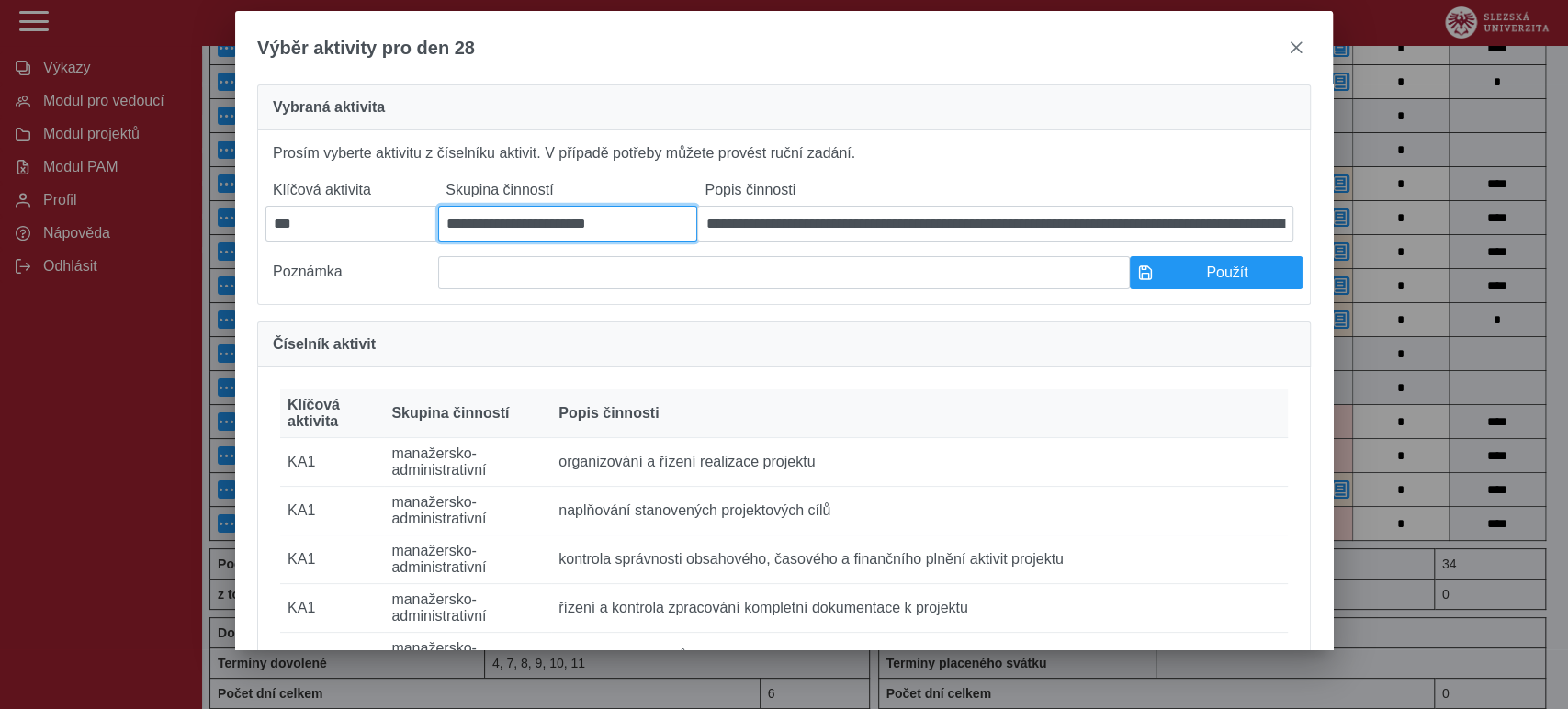 click on "**********" at bounding box center (568, 223) 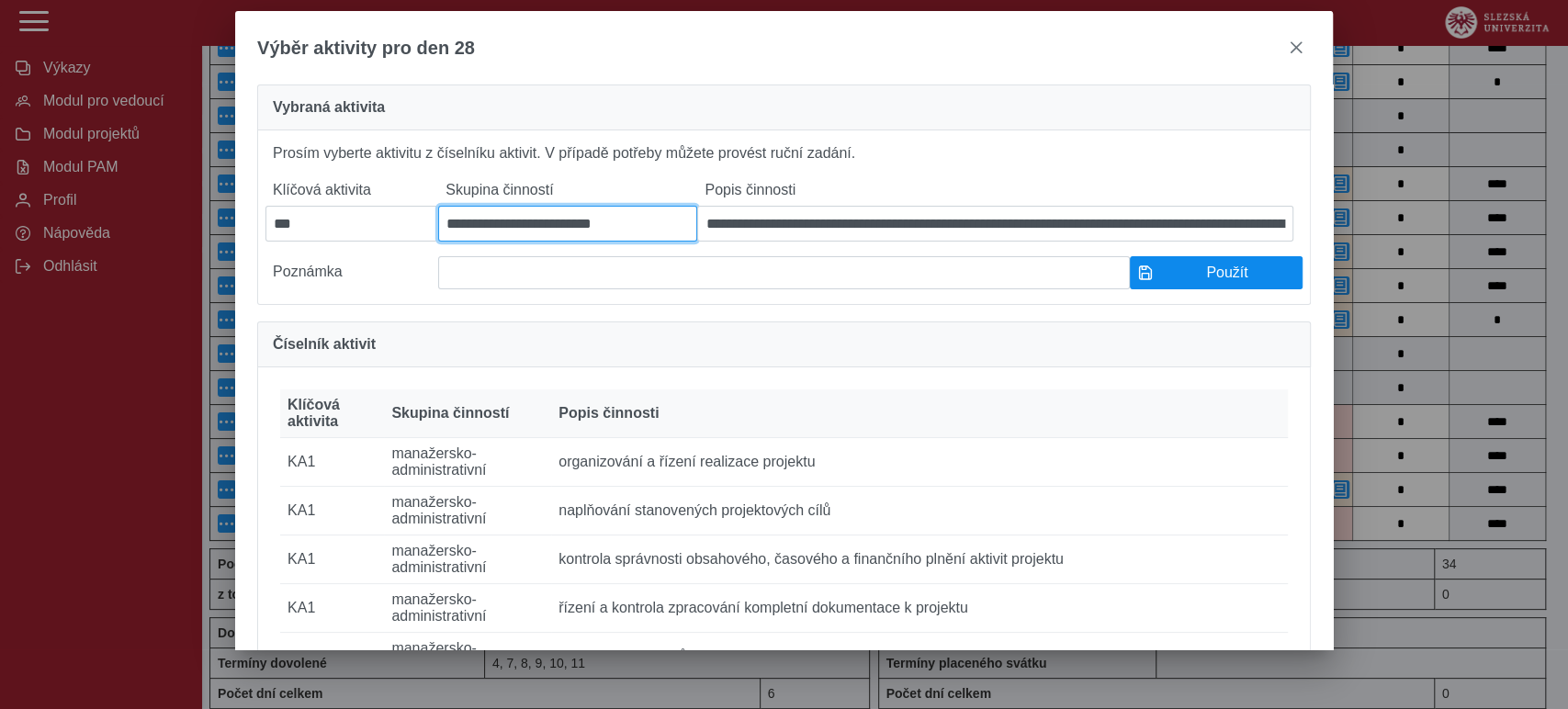 type on "**********" 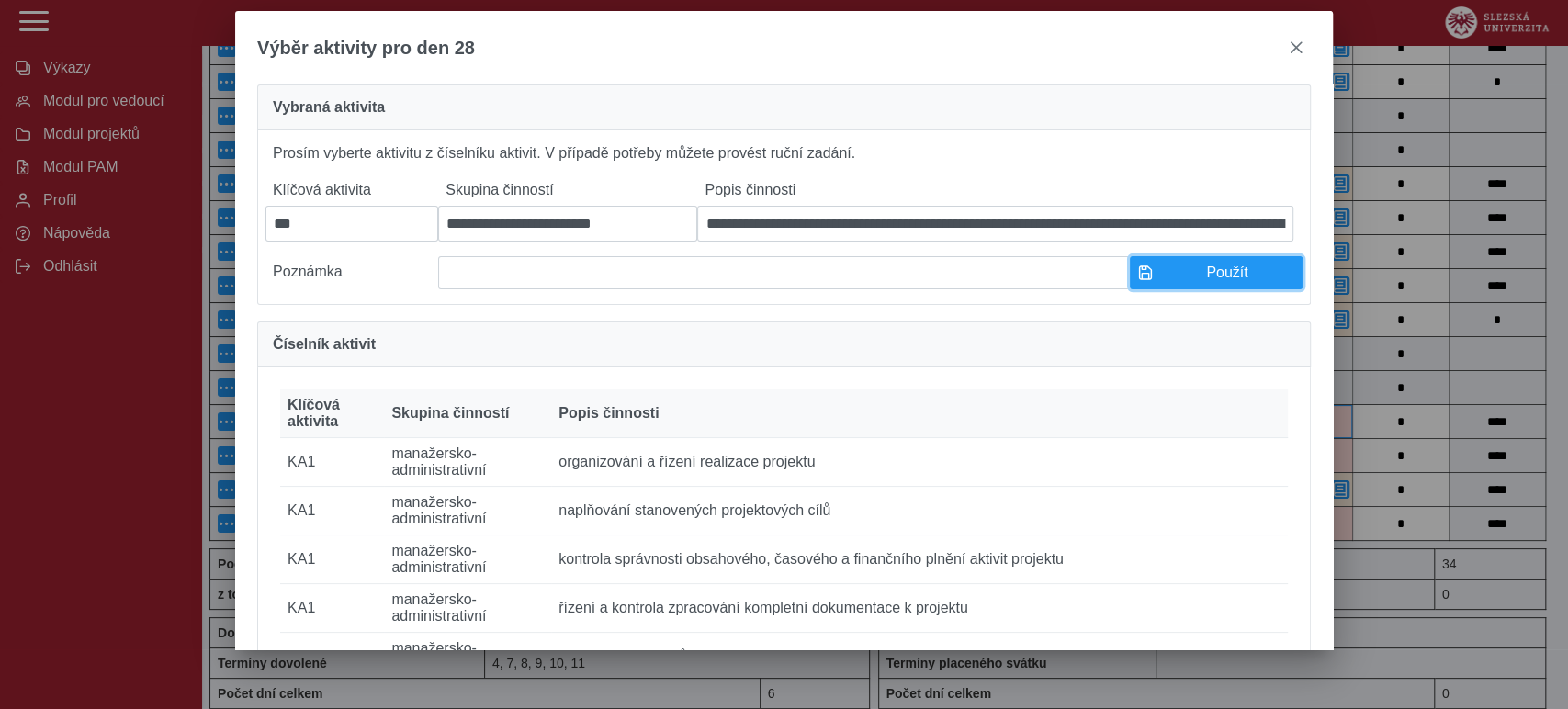 drag, startPoint x: 1211, startPoint y: 276, endPoint x: 1207, endPoint y: 432, distance: 156.05127 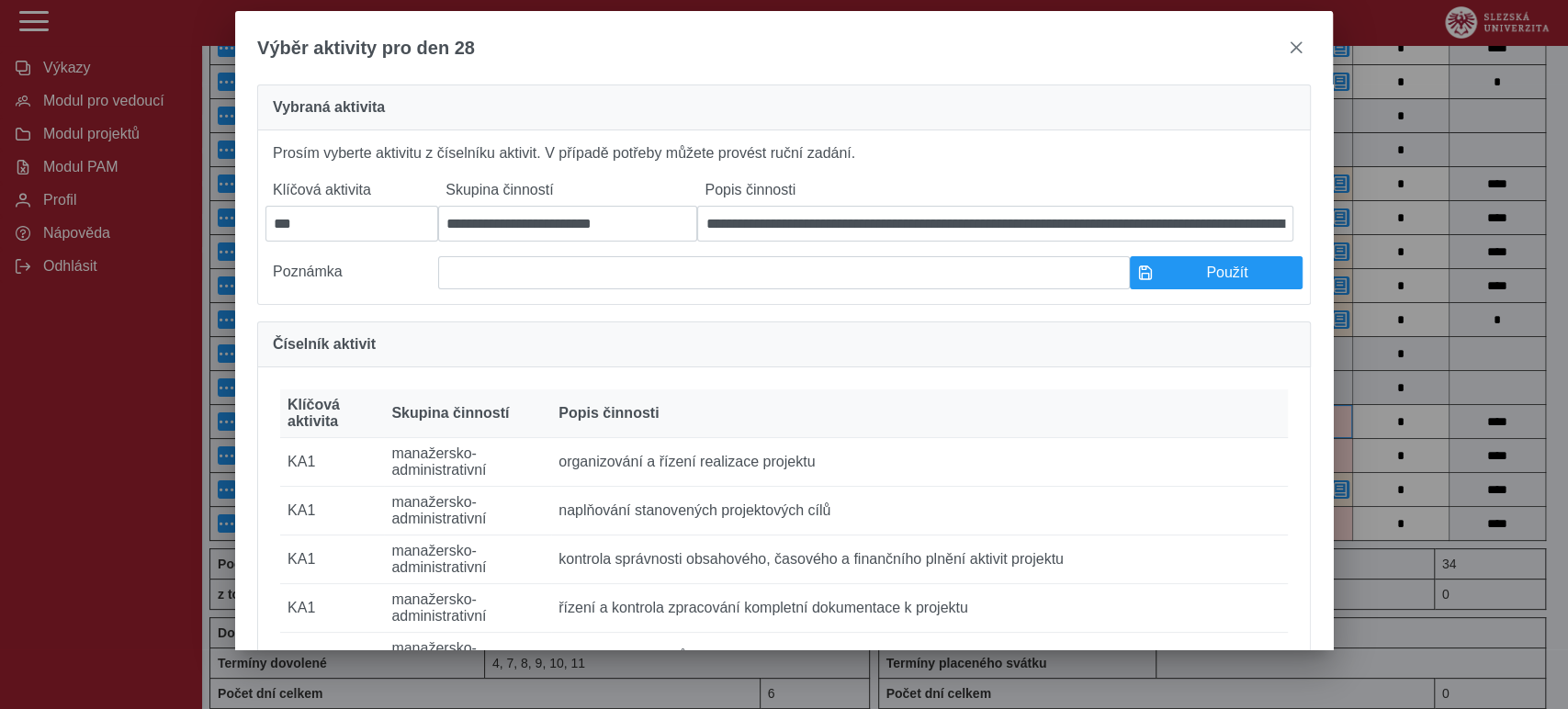 type on "***" 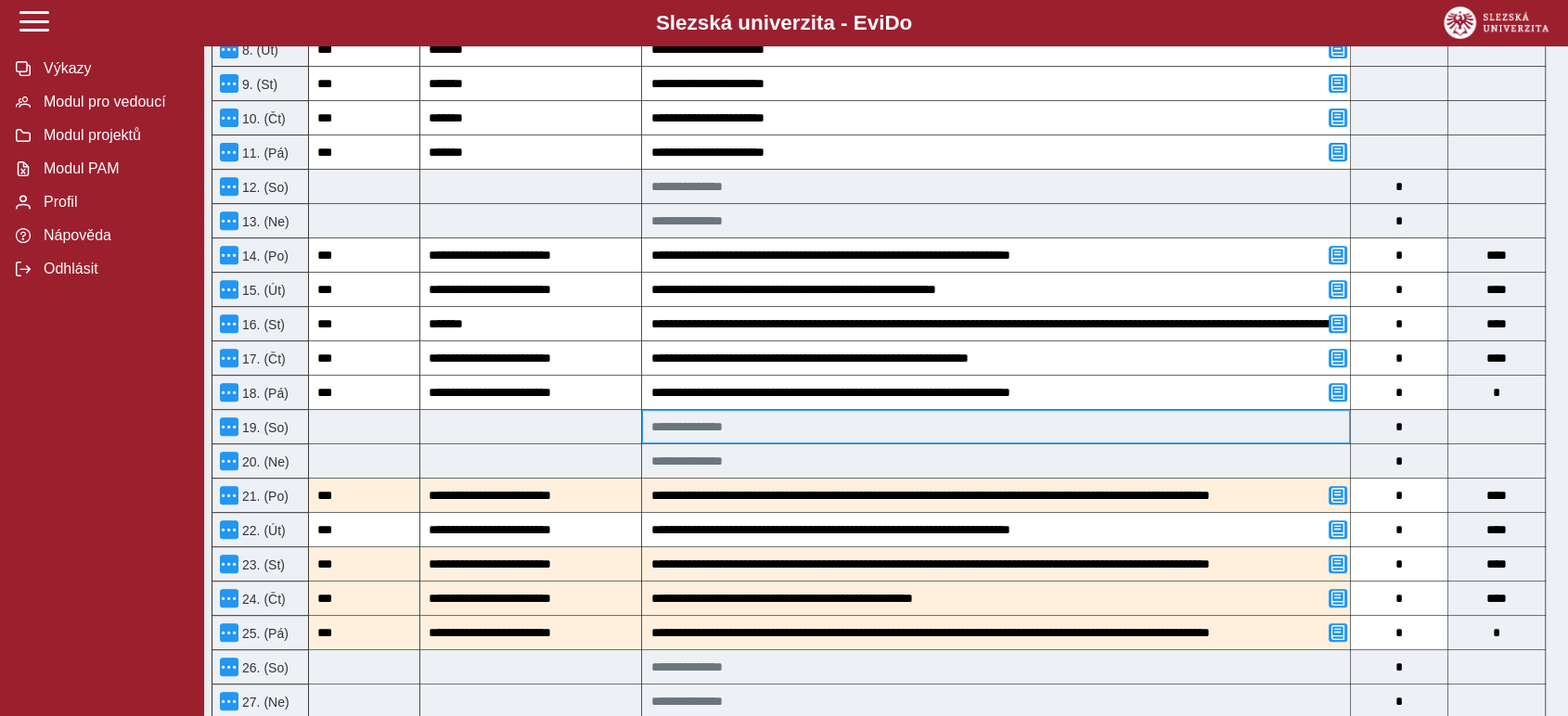 scroll, scrollTop: 618, scrollLeft: 0, axis: vertical 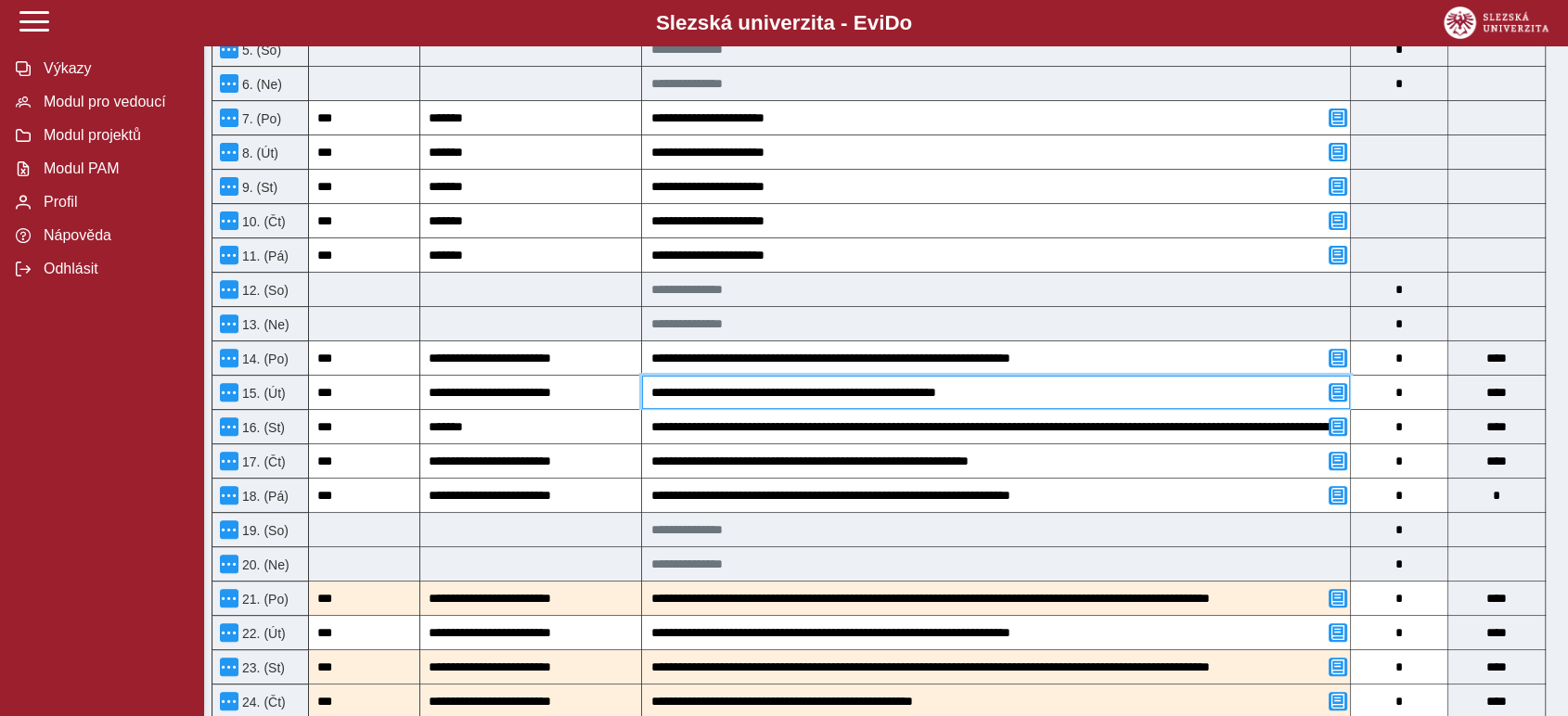 click on "**********" at bounding box center [996, 392] 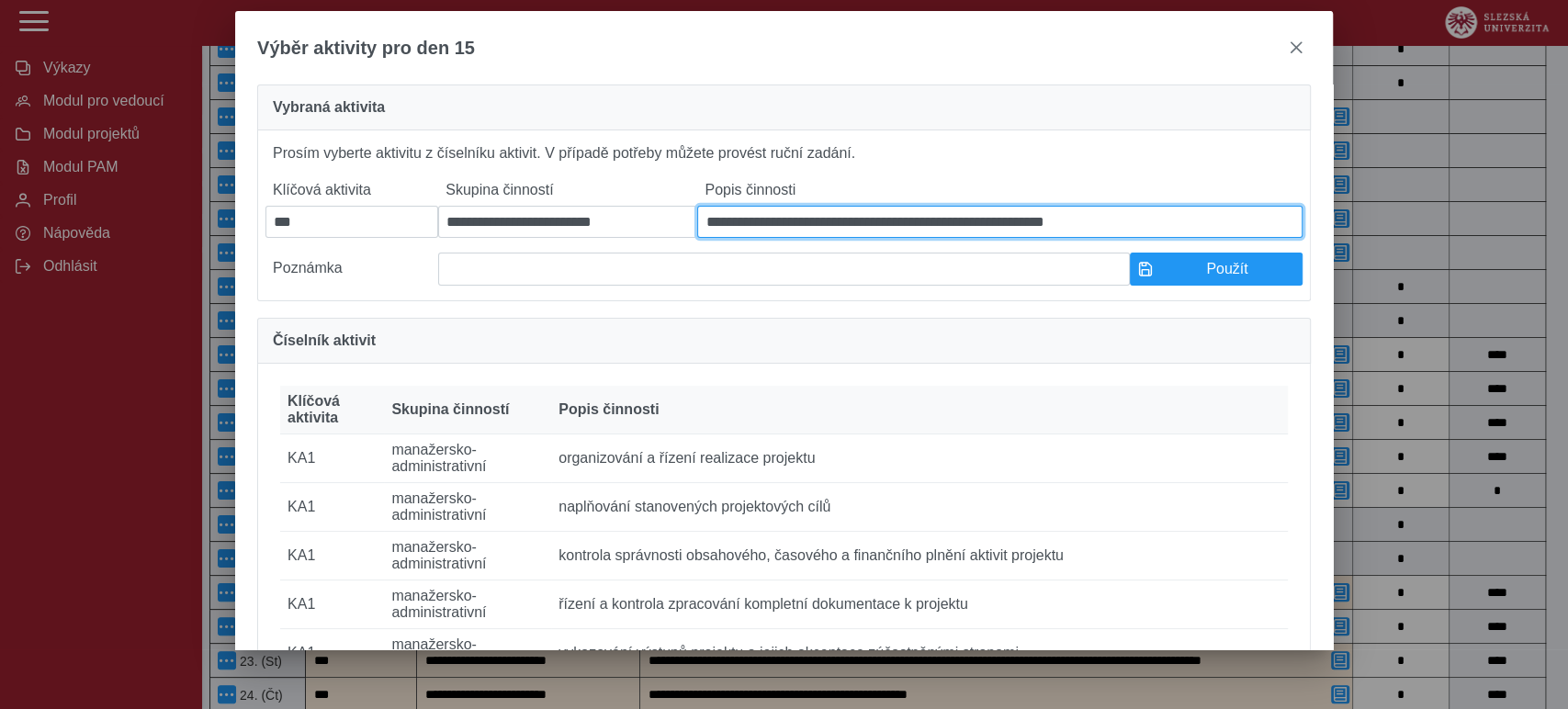 click on "**********" at bounding box center [999, 221] 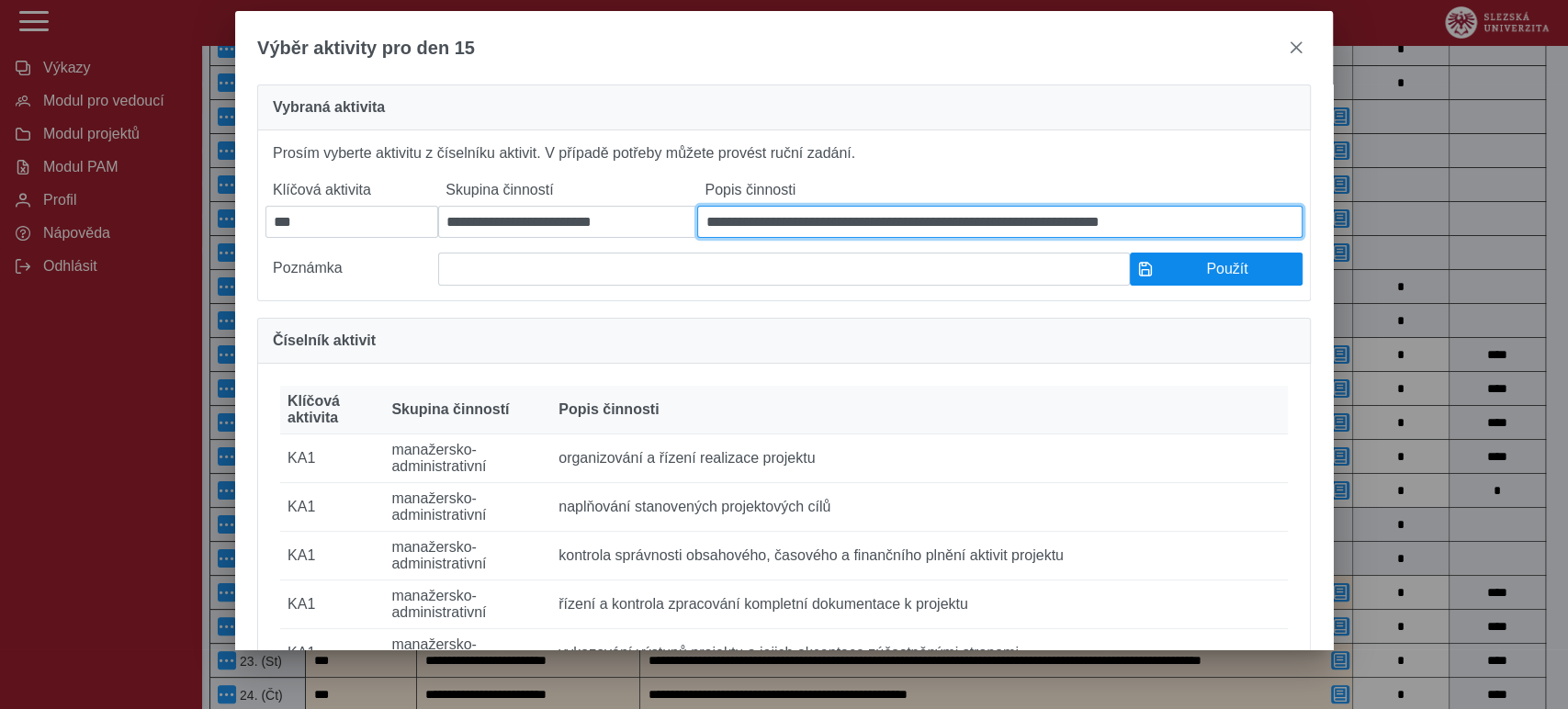 type on "**********" 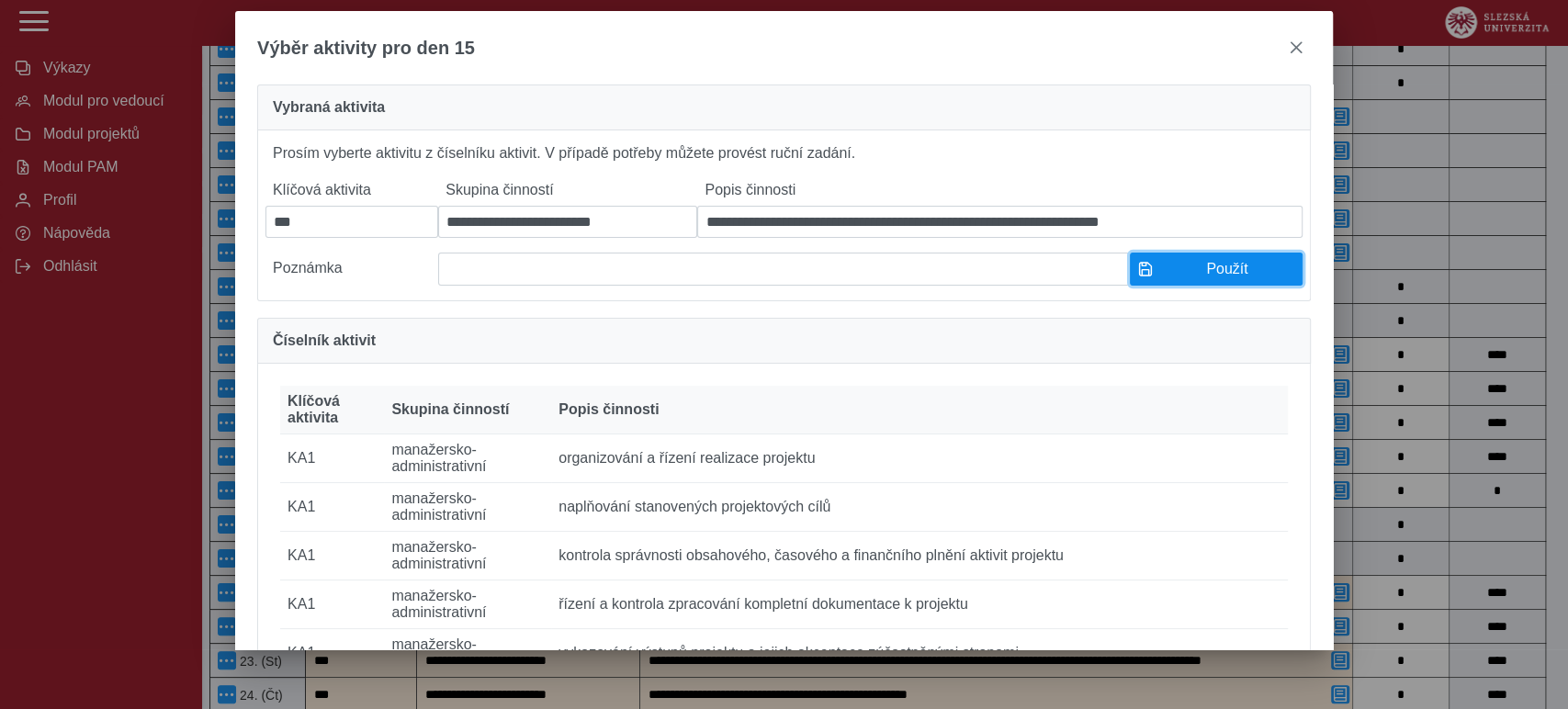 click on "Použít" at bounding box center [1227, 269] 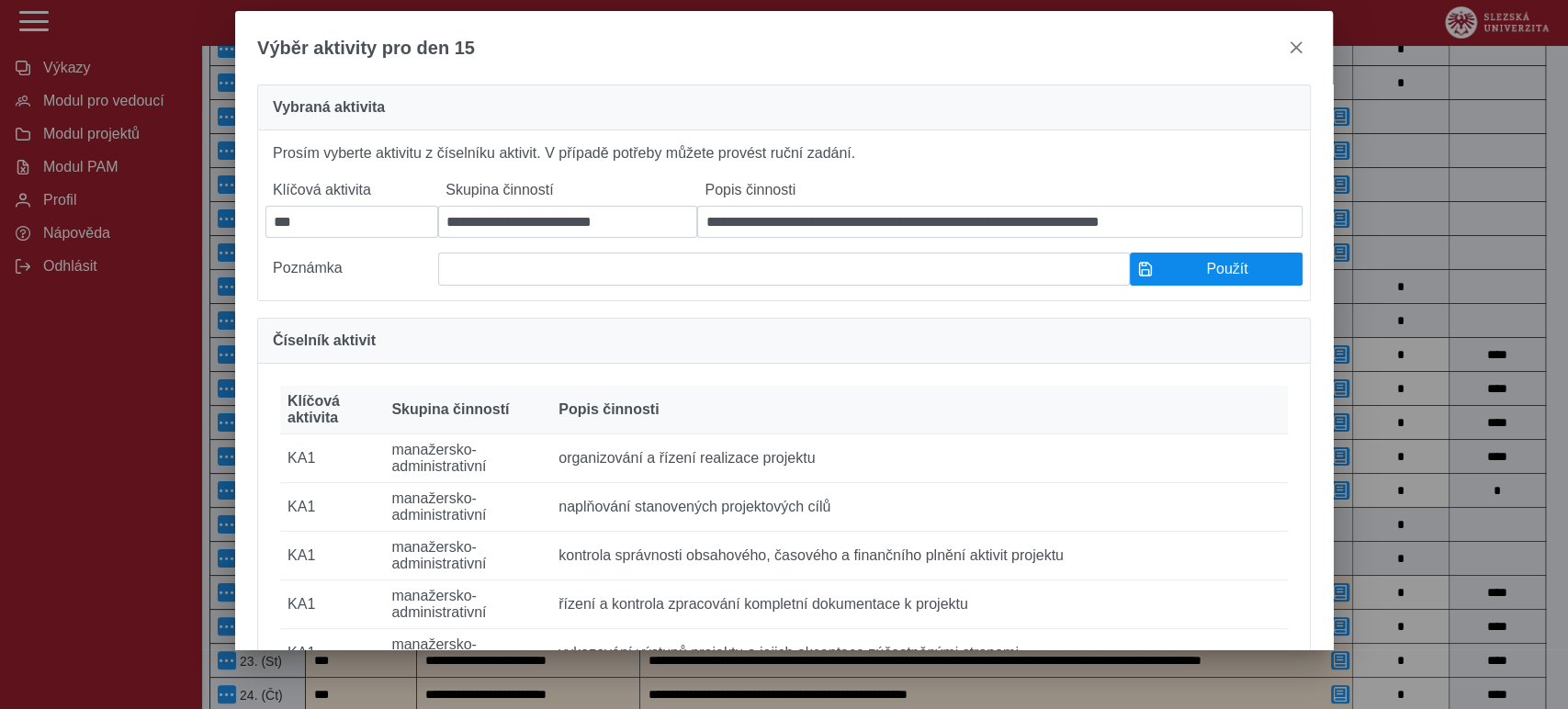 type on "**********" 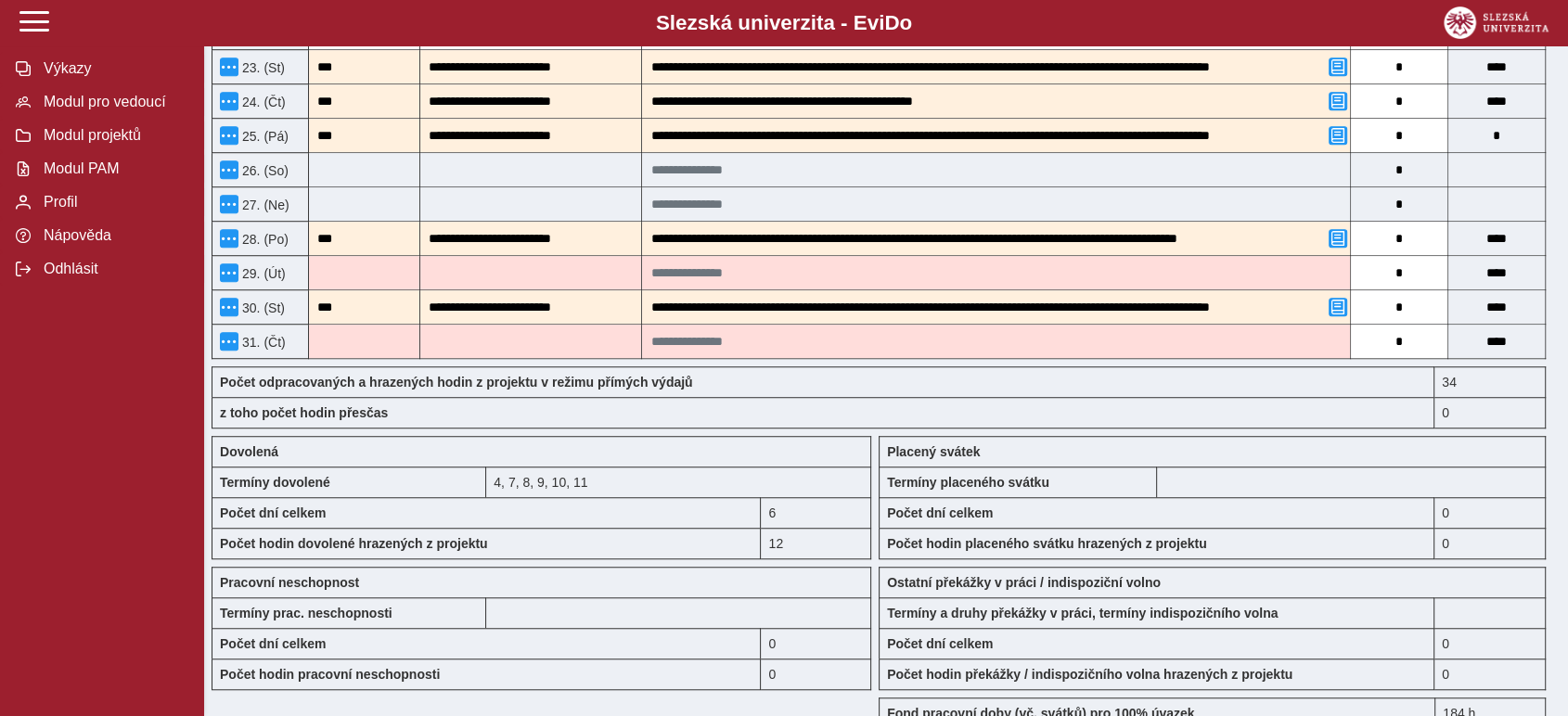 scroll, scrollTop: 1339, scrollLeft: 0, axis: vertical 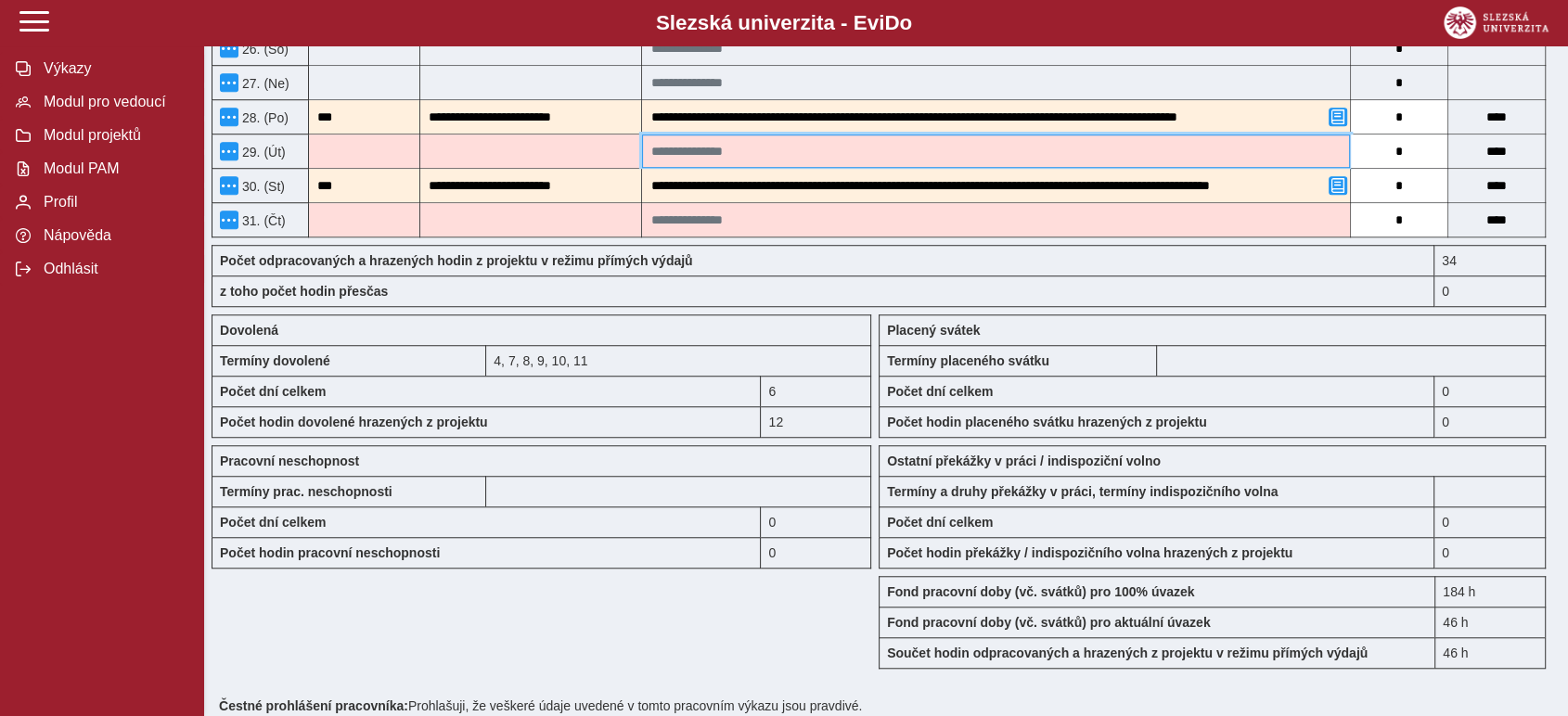 click at bounding box center [996, 151] 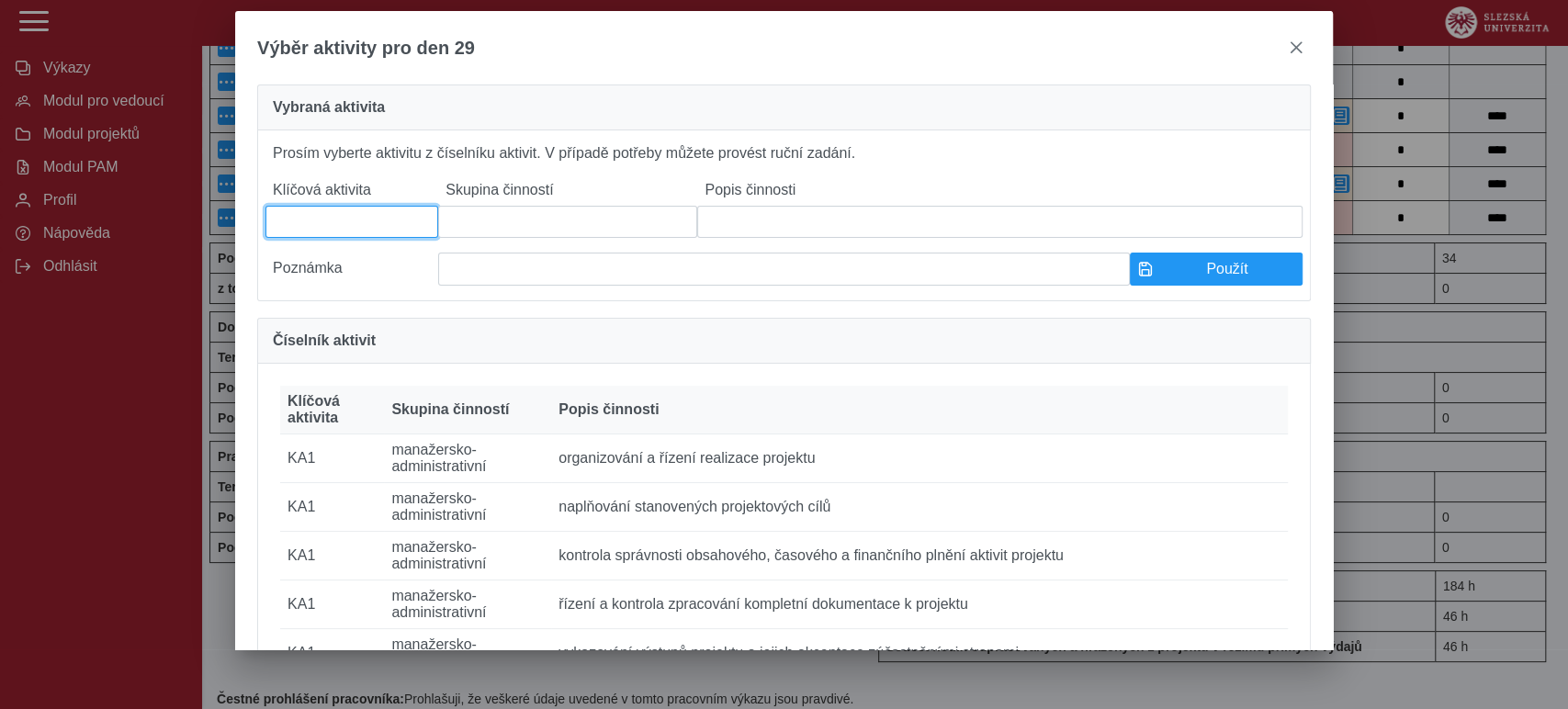 click at bounding box center [352, 221] 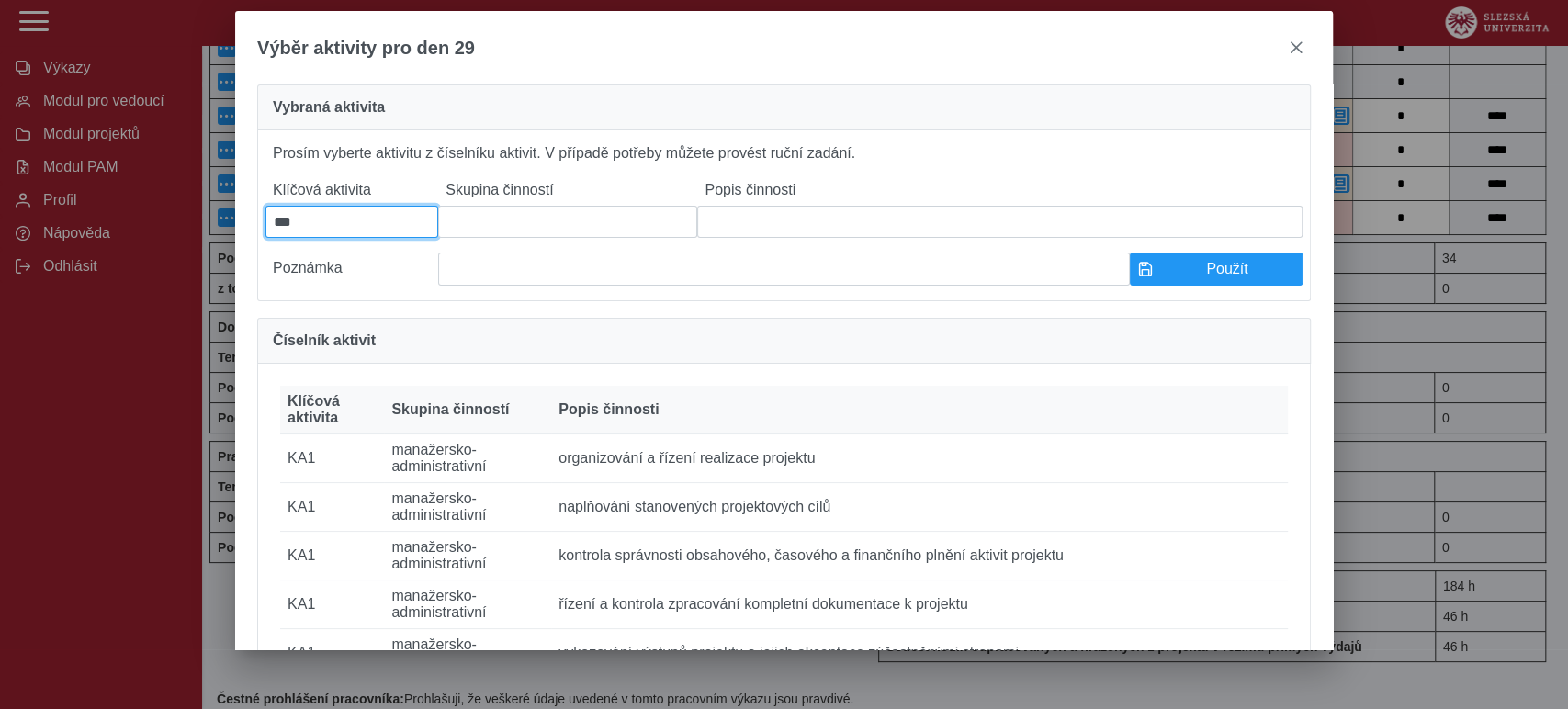 type on "***" 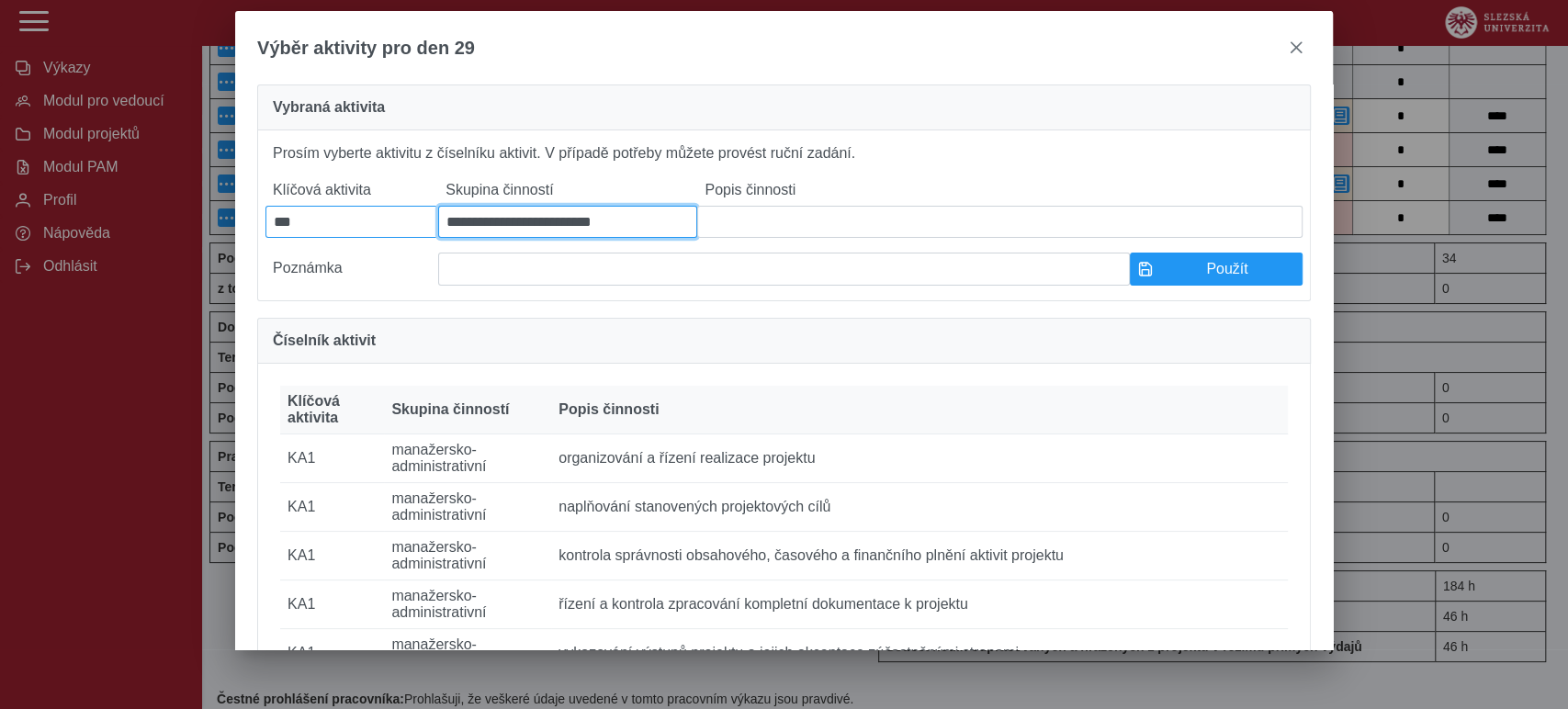 type on "**********" 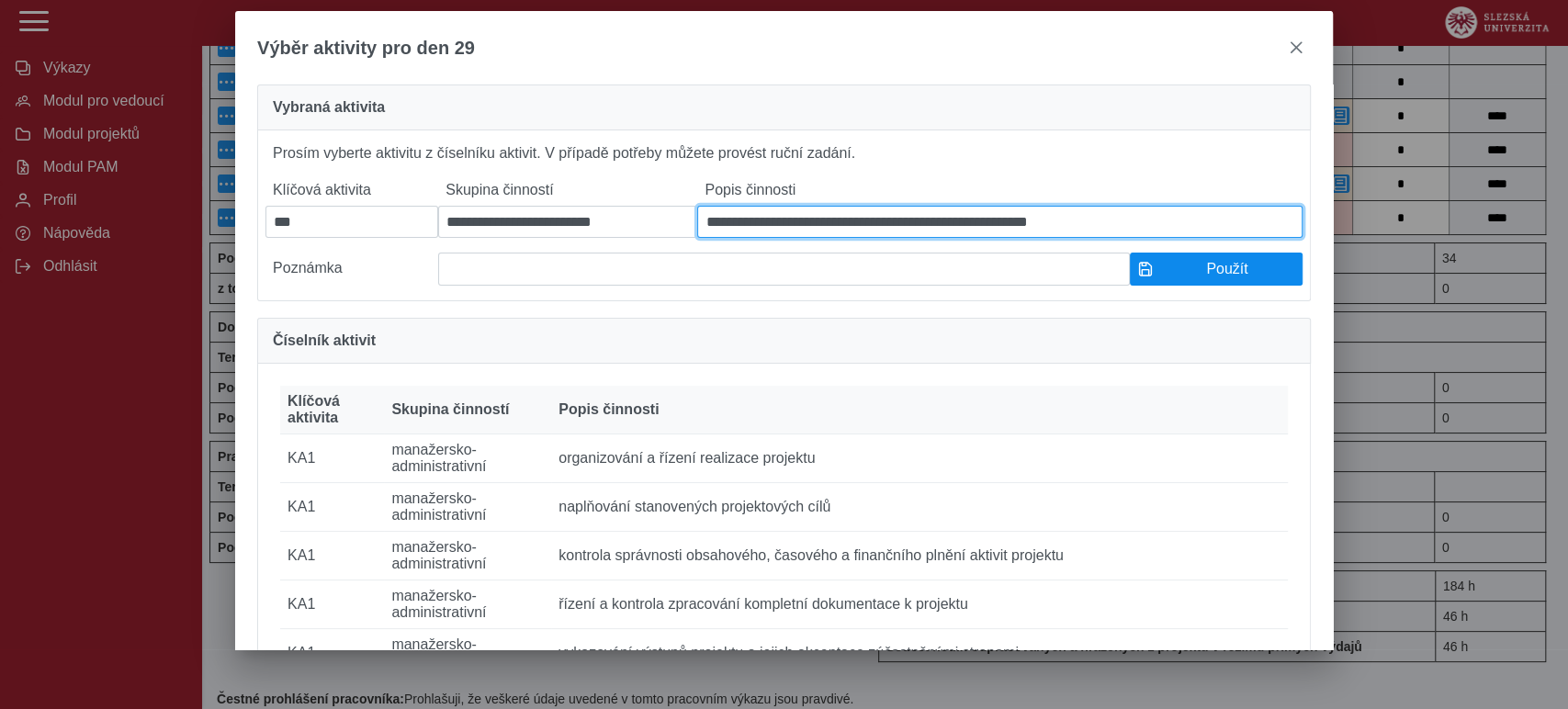 type on "**********" 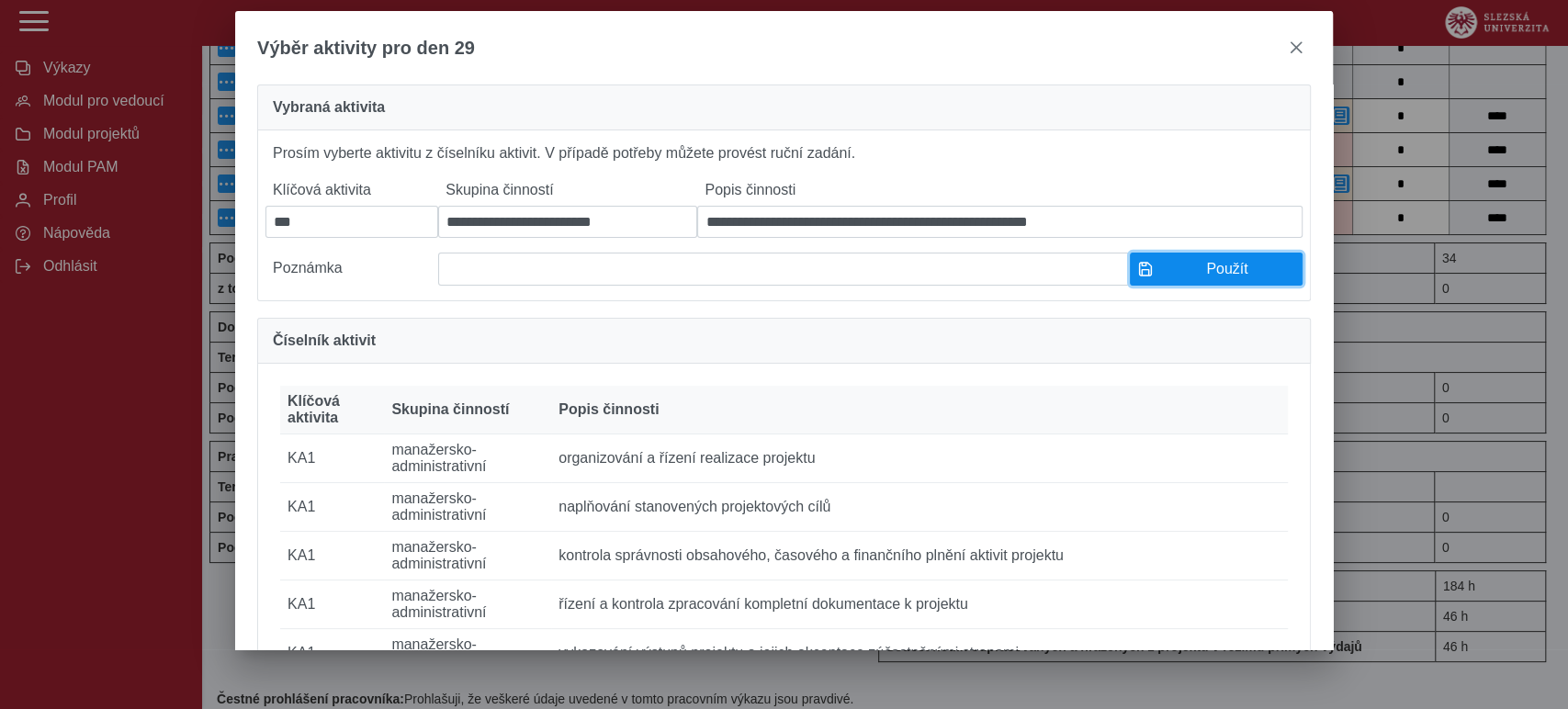 click on "Použít" at bounding box center (1227, 269) 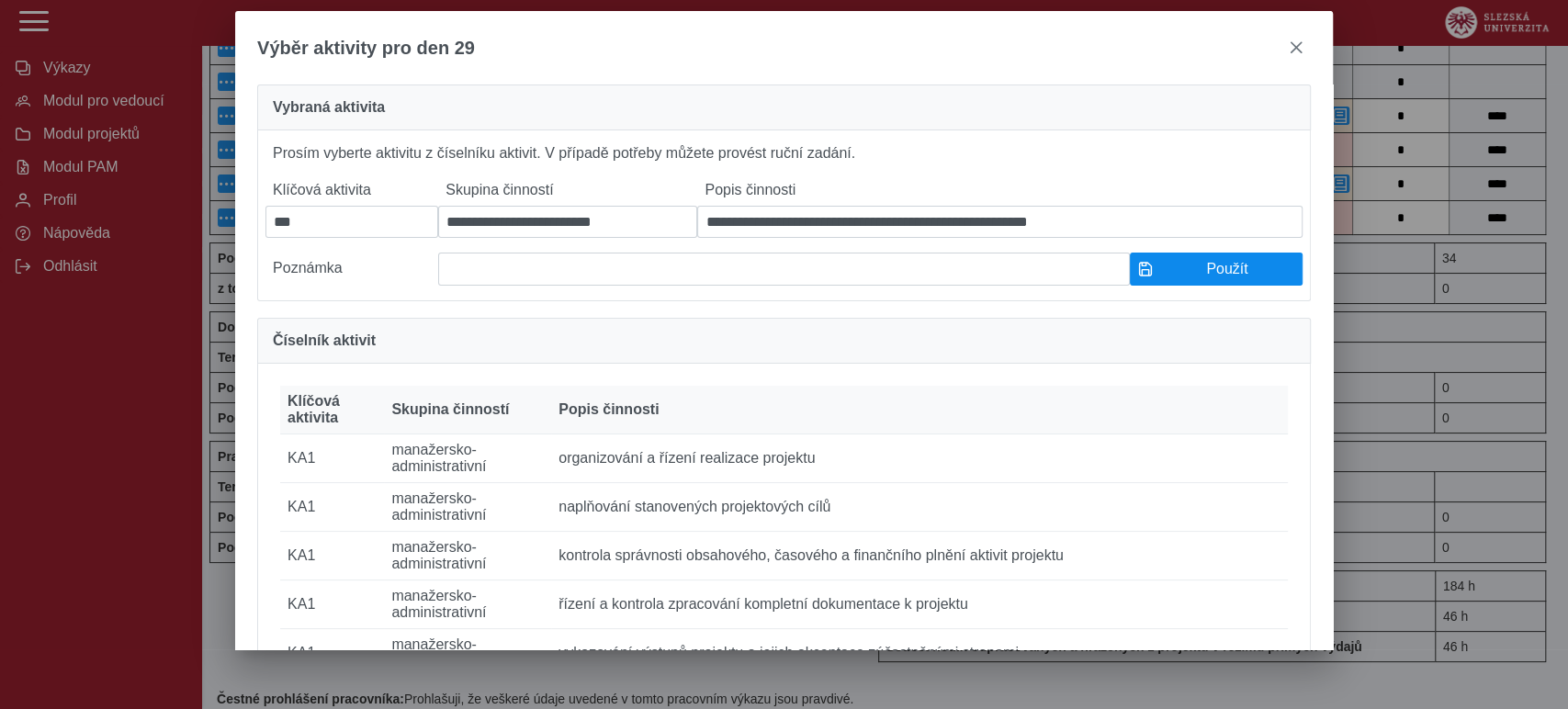 type on "***" 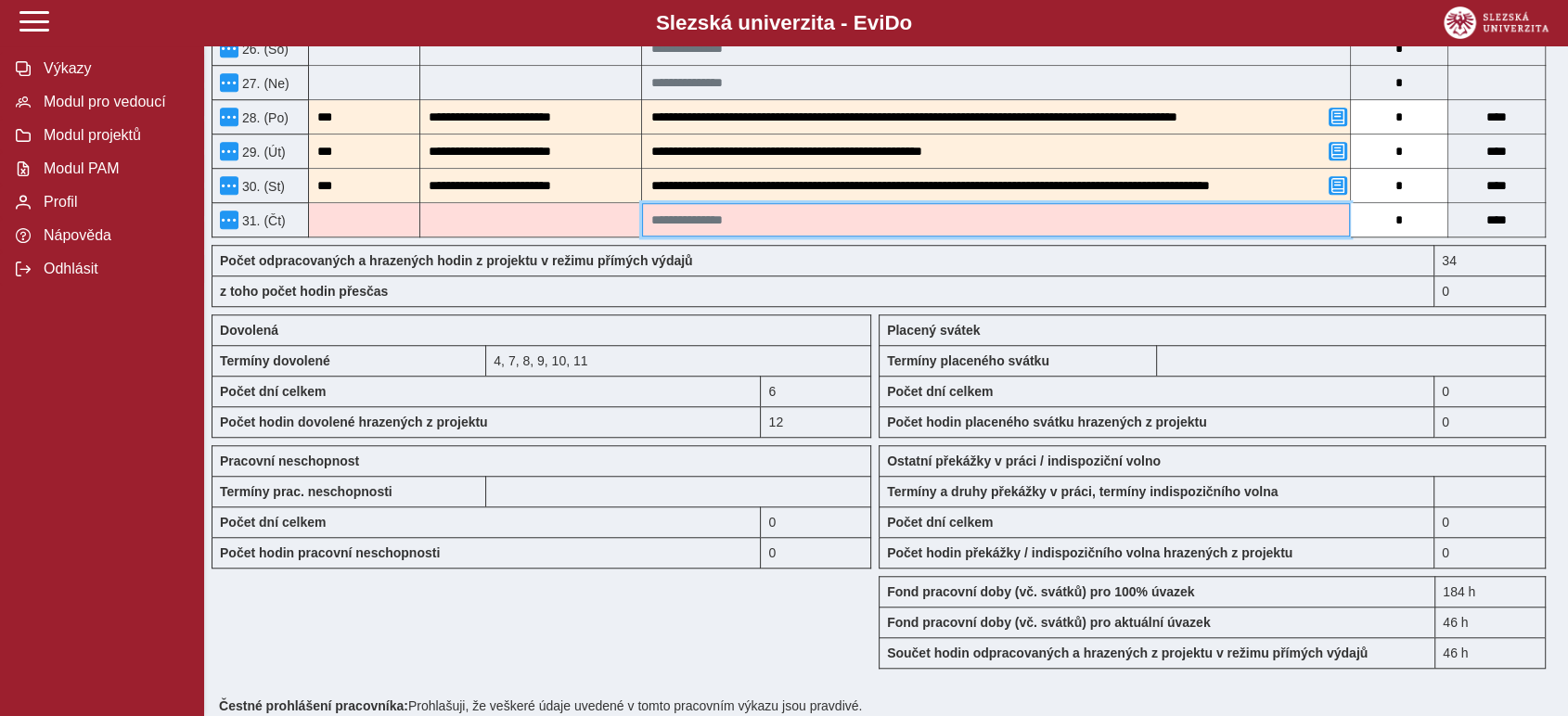 click at bounding box center [996, 220] 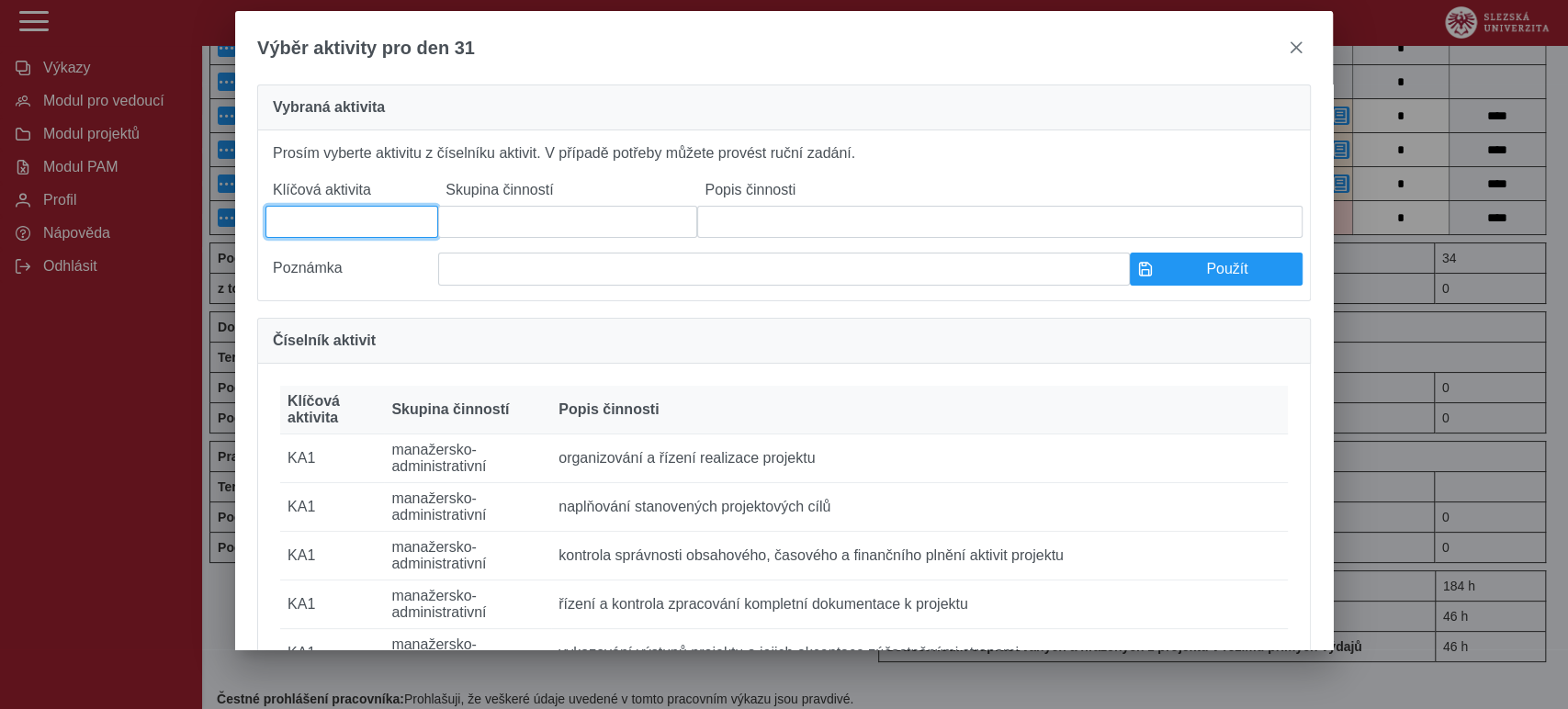 click at bounding box center [352, 221] 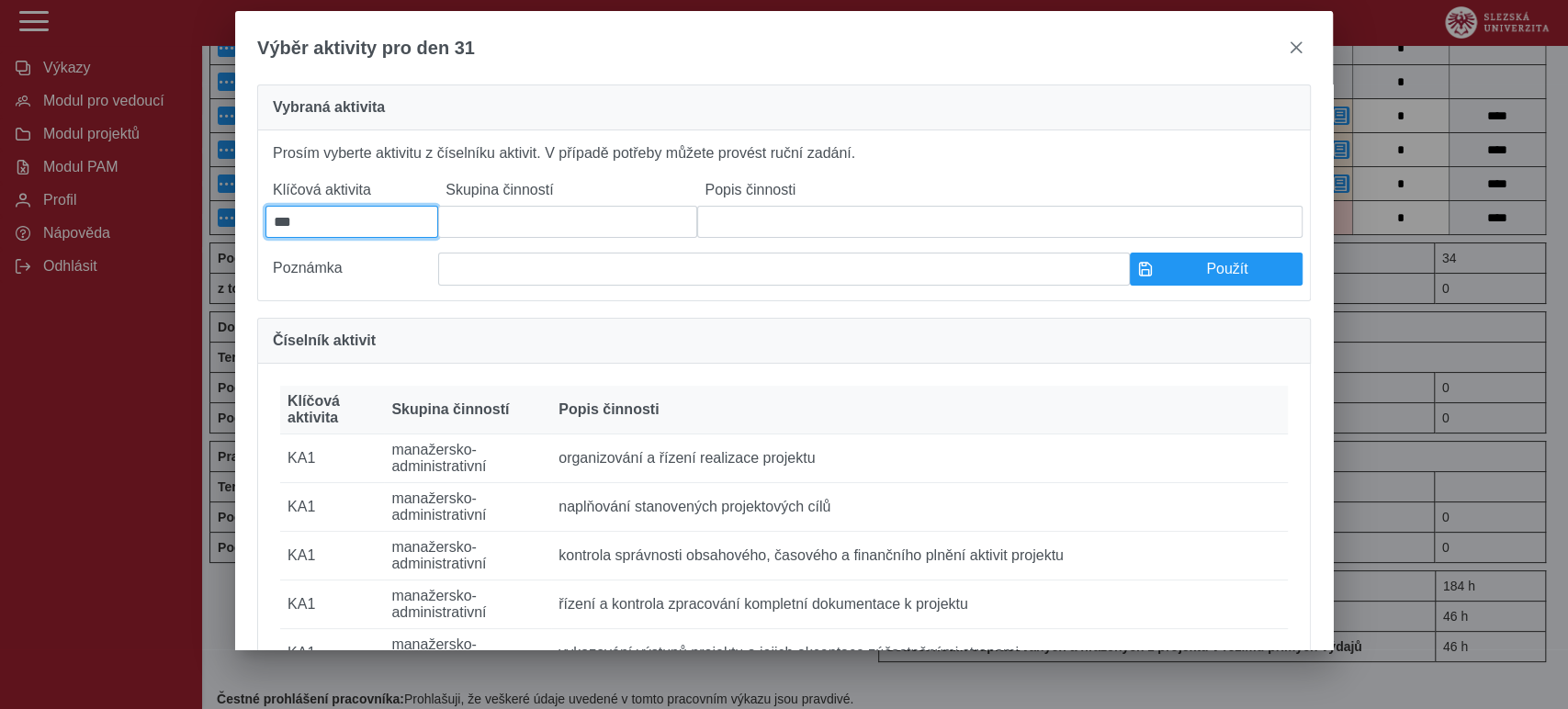 type on "***" 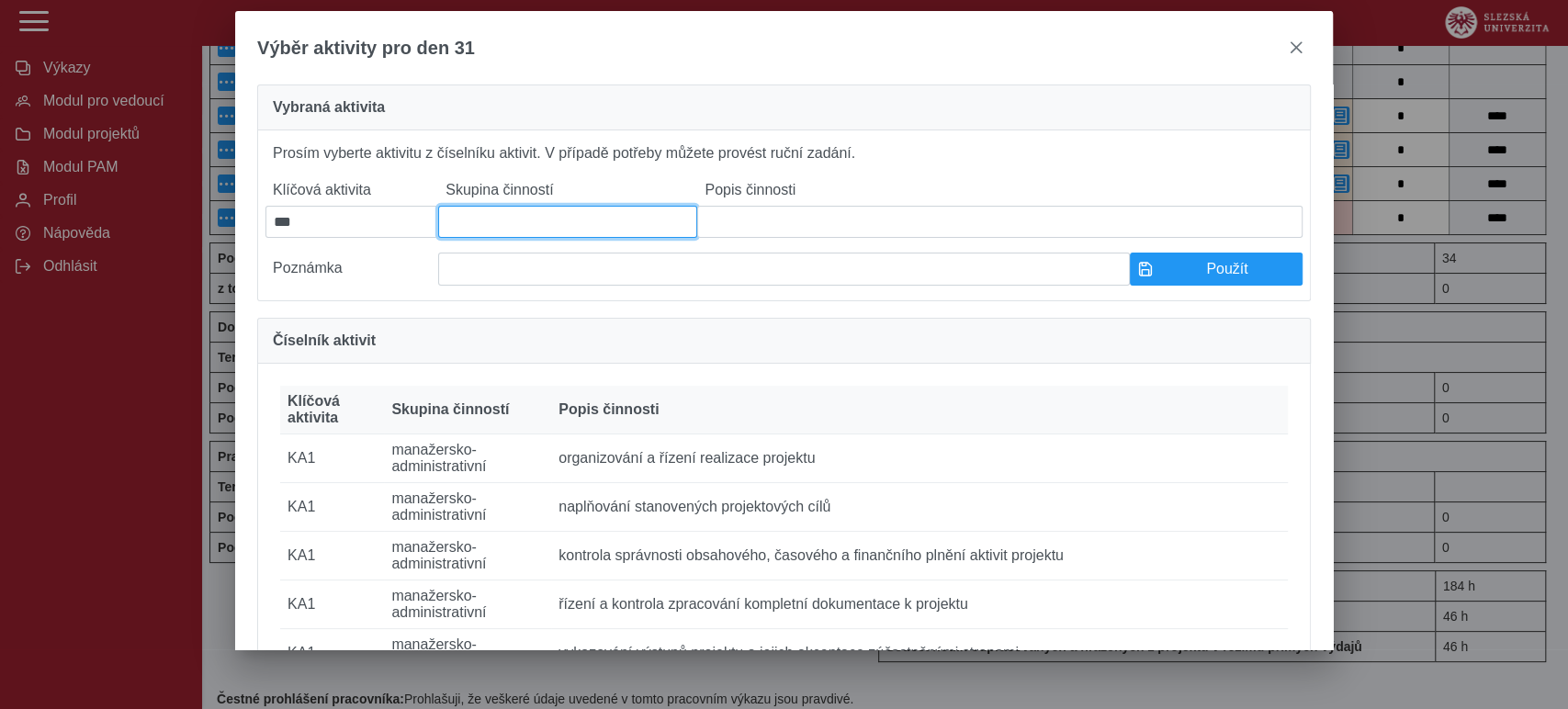 click at bounding box center (568, 221) 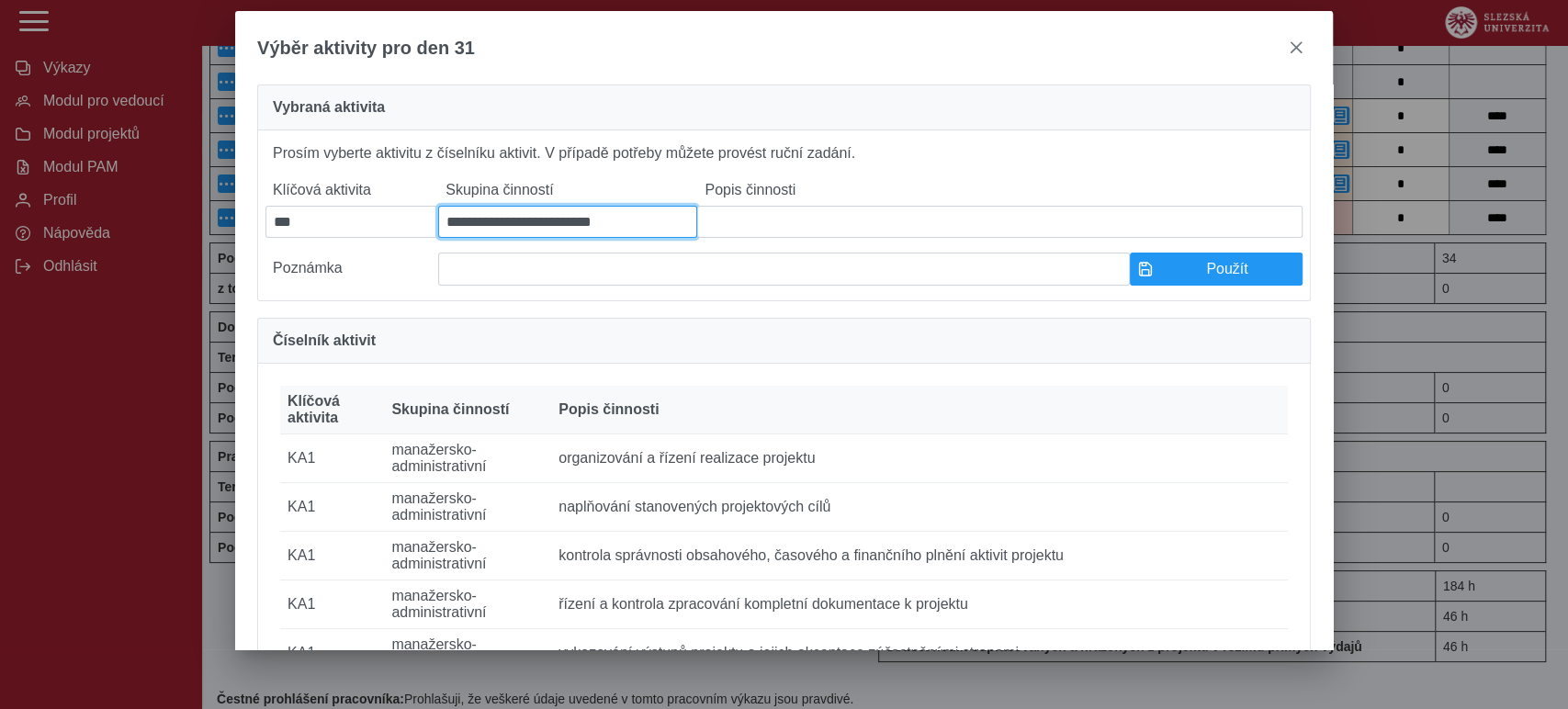 type on "**********" 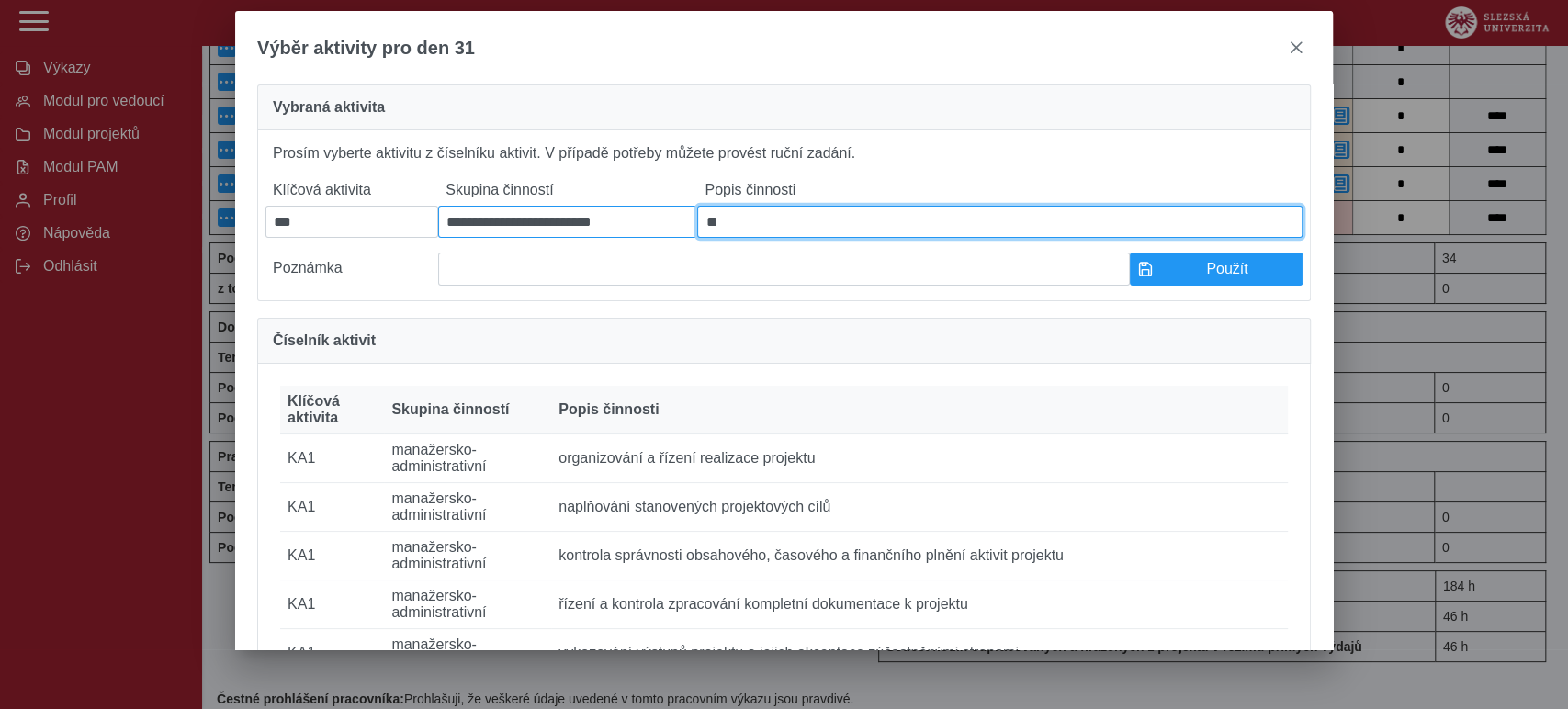 type on "*" 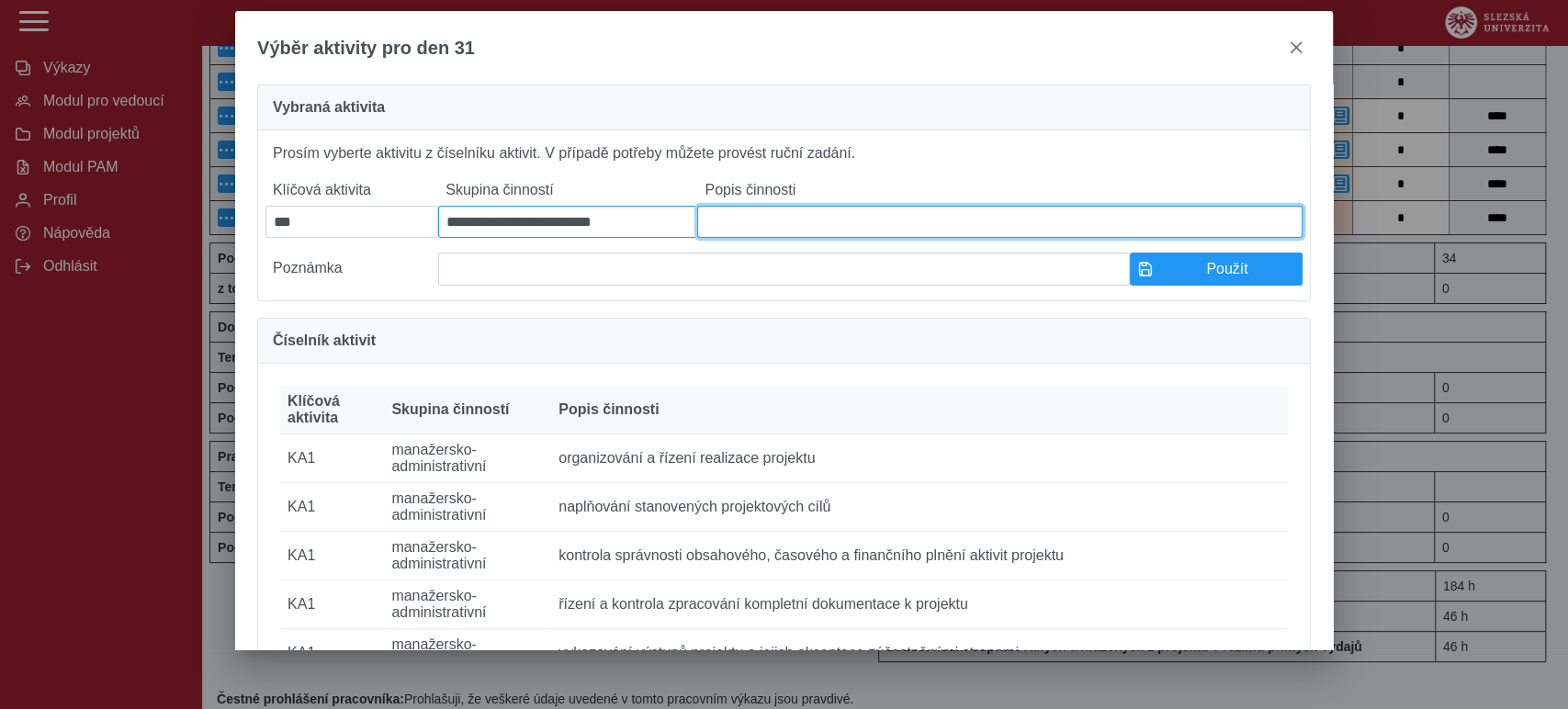 type on "*" 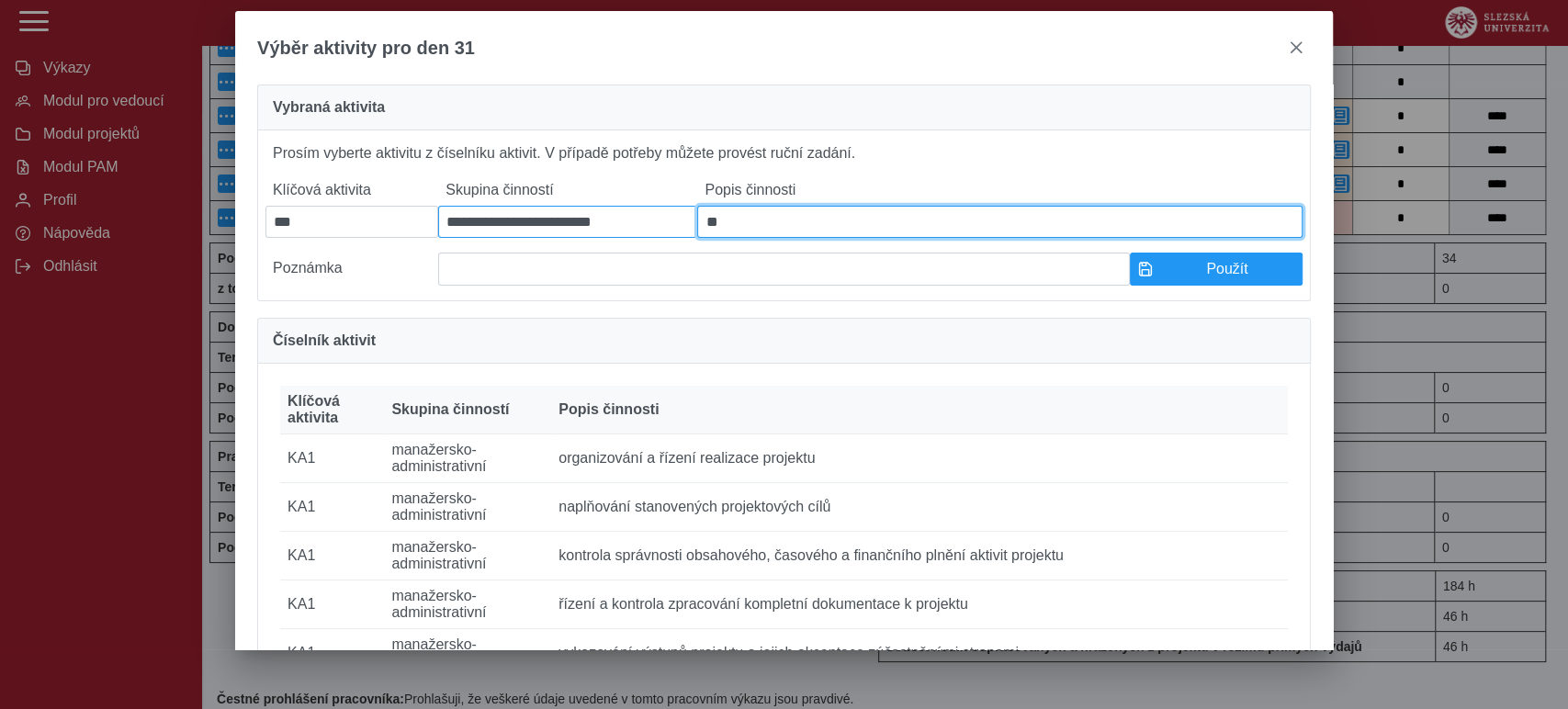 type on "*" 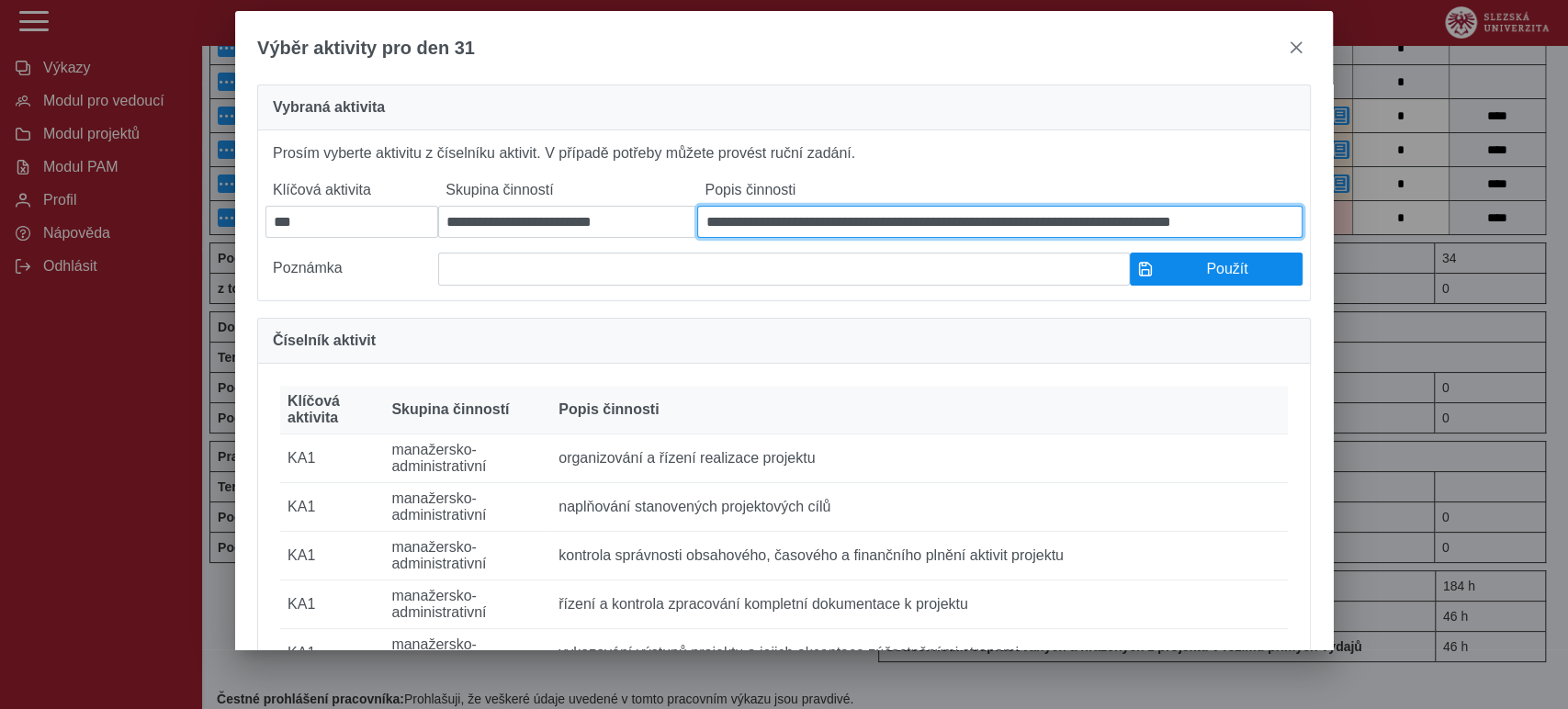 type on "**********" 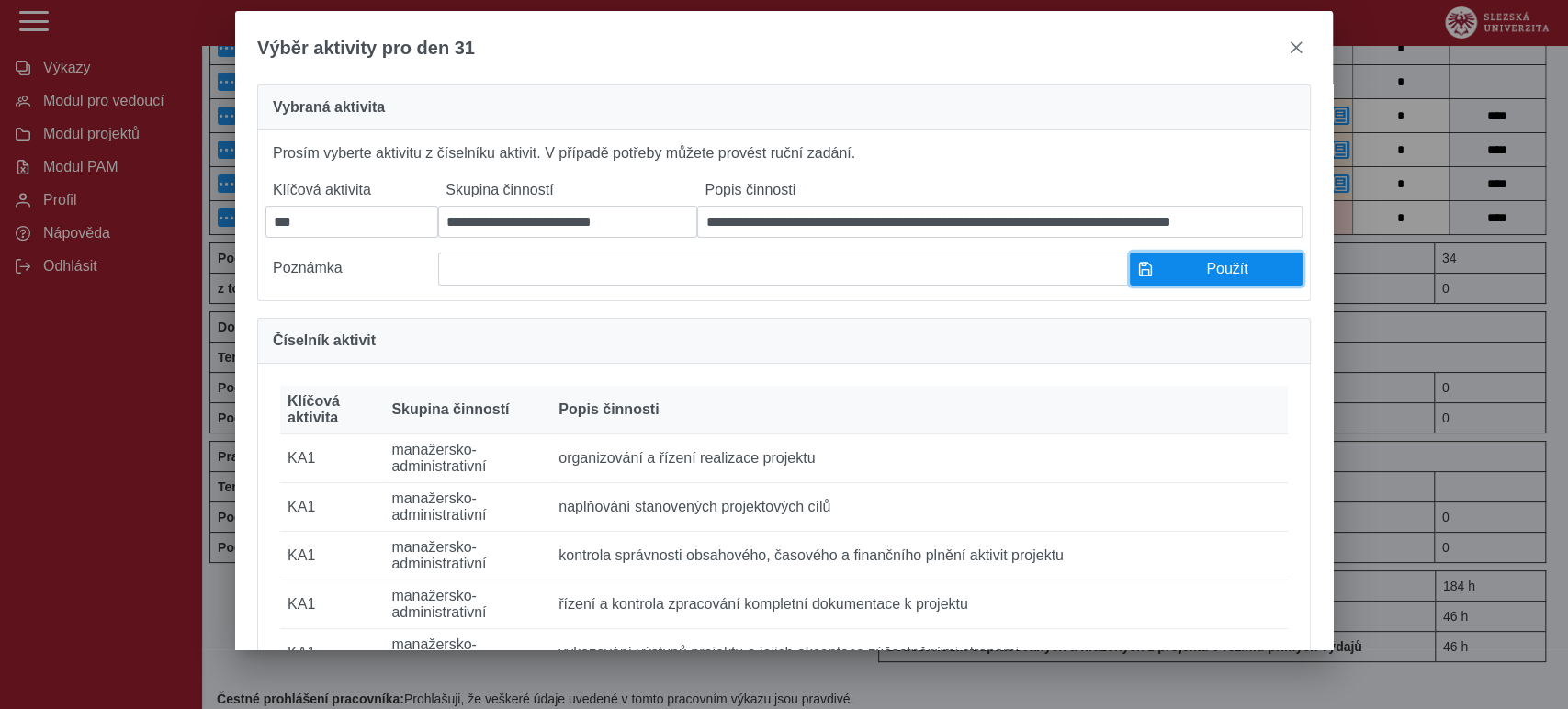 click on "Použít" at bounding box center (1227, 269) 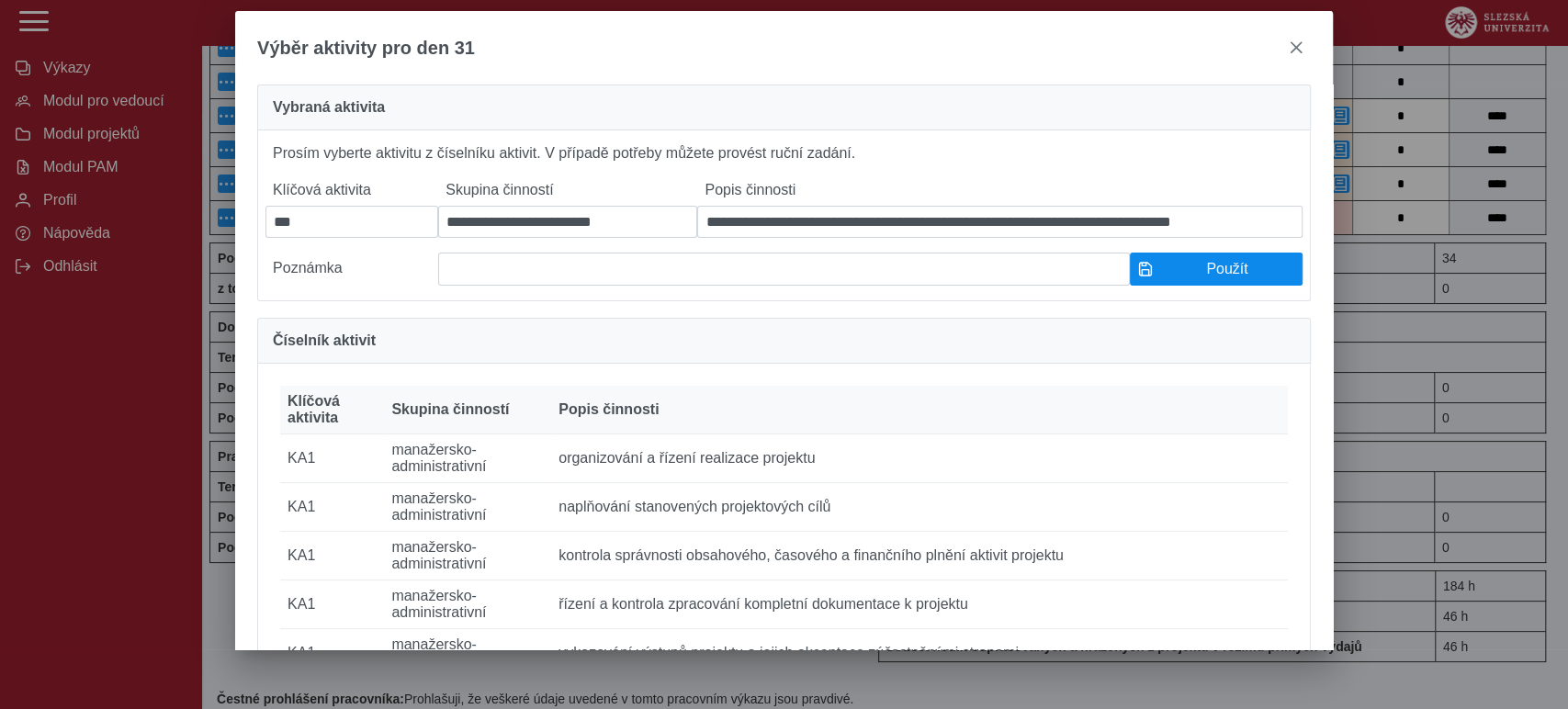 type on "***" 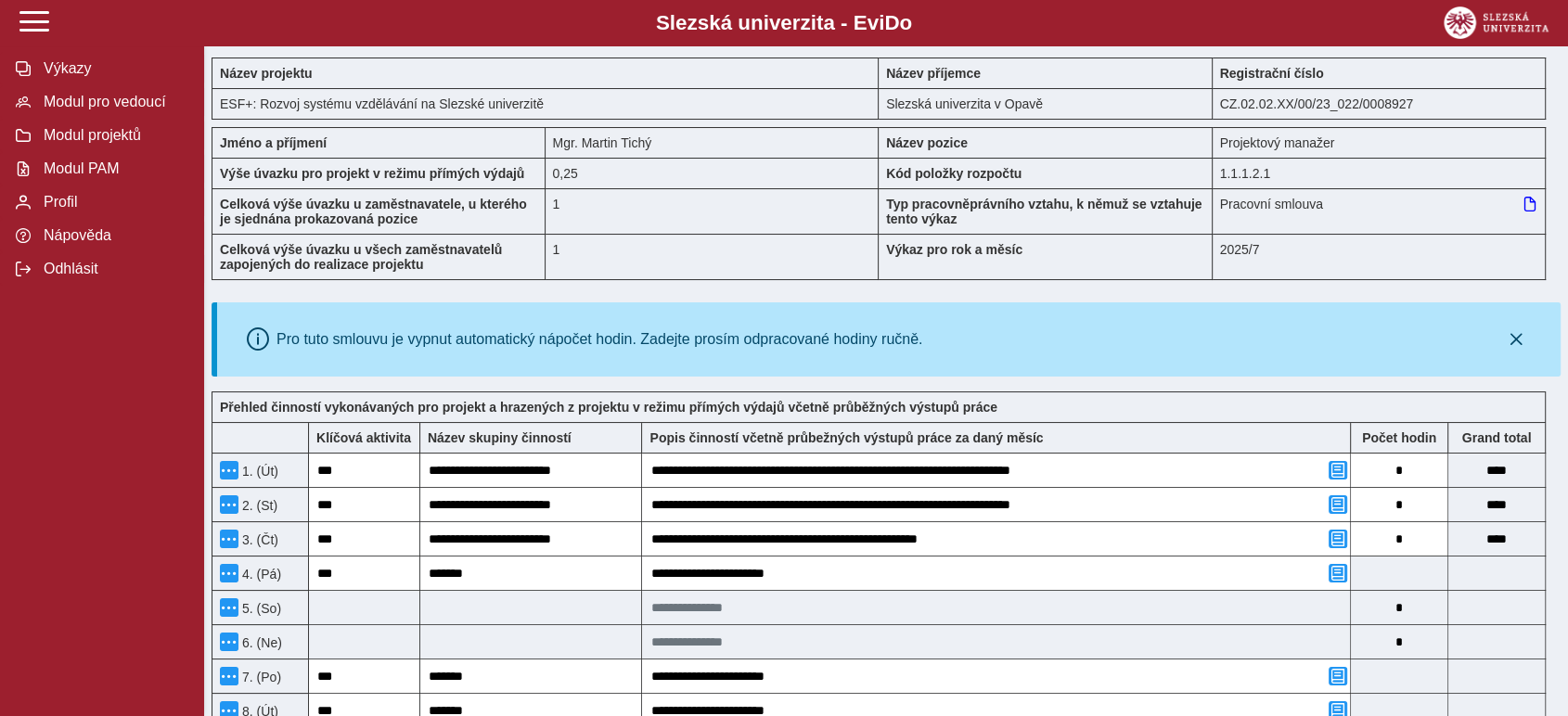 scroll, scrollTop: 0, scrollLeft: 0, axis: both 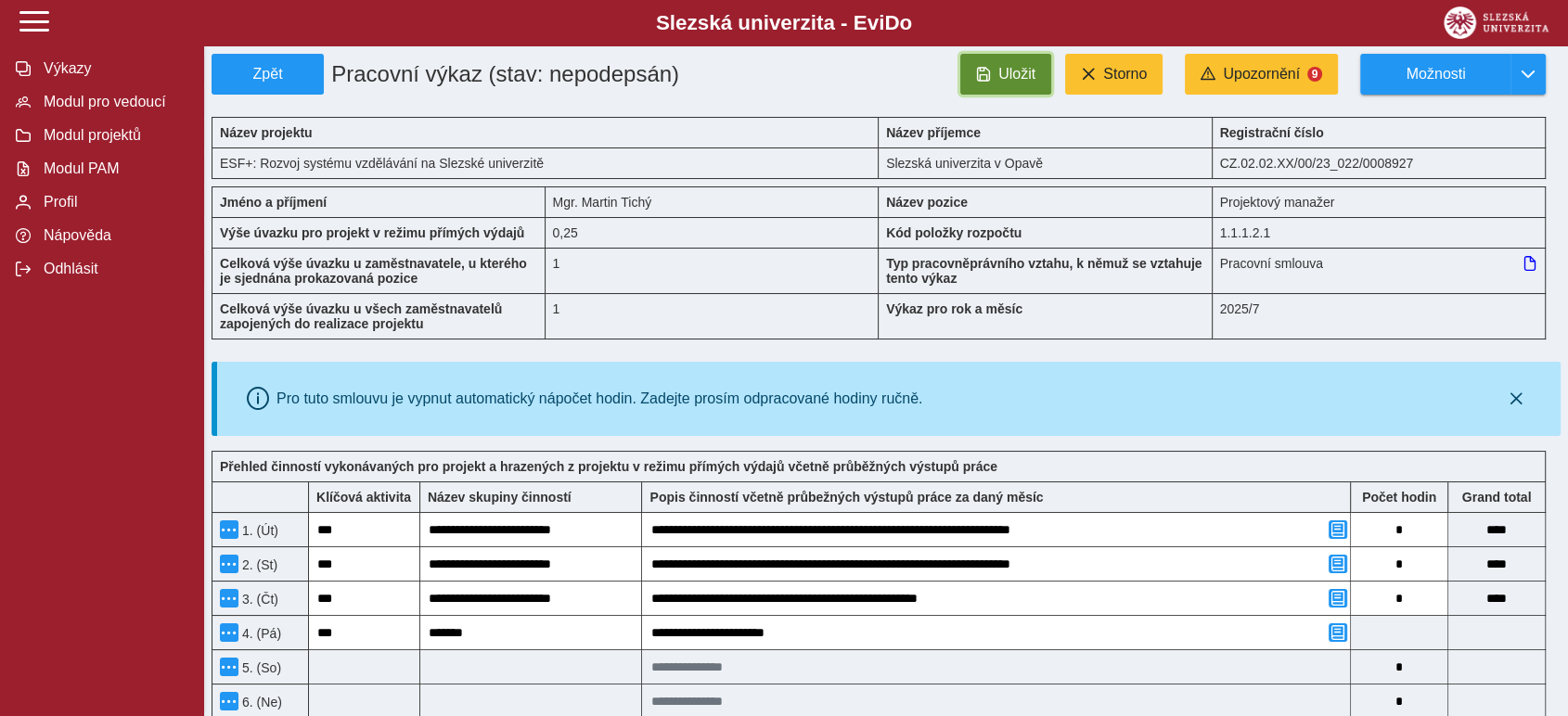 click on "Uložit" at bounding box center [1017, 74] 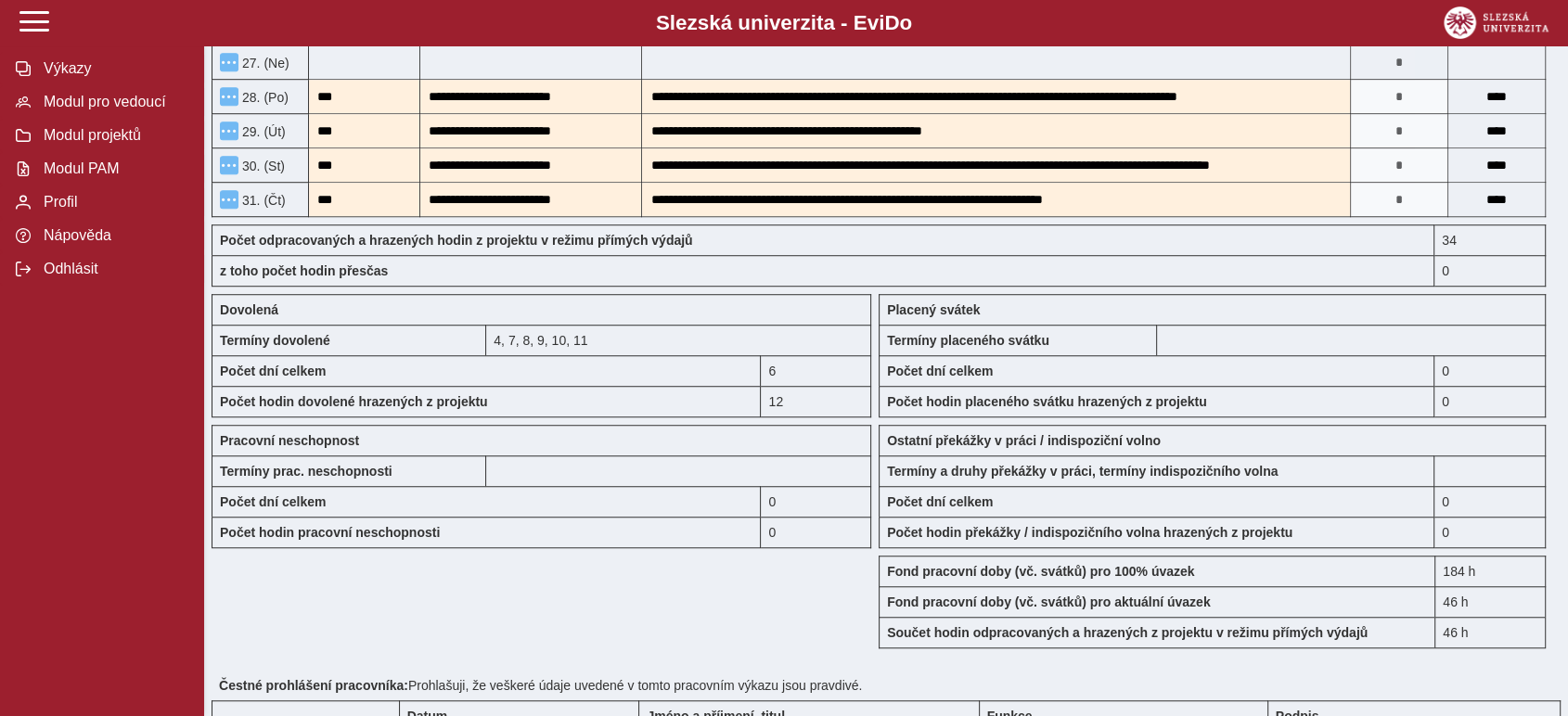 scroll, scrollTop: 1442, scrollLeft: 0, axis: vertical 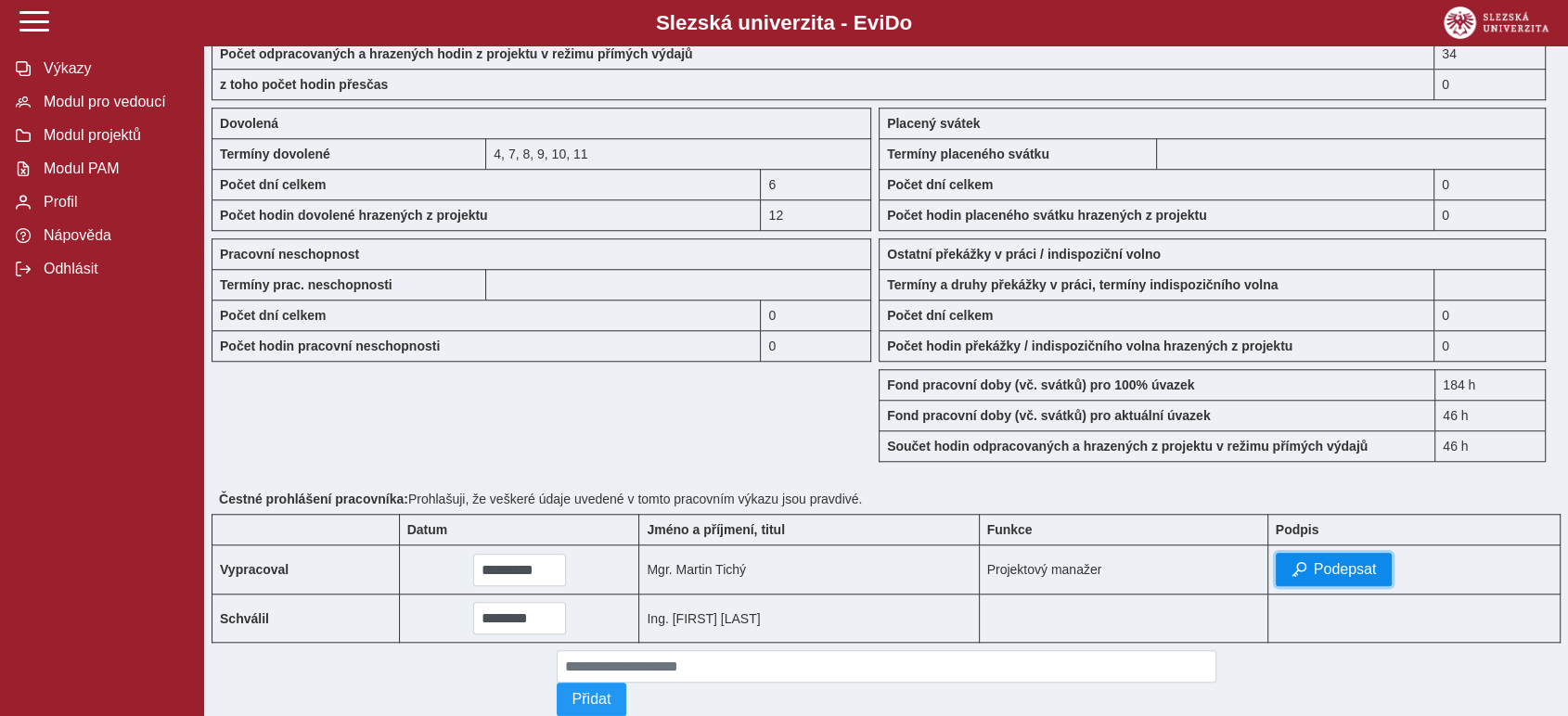 click on "Podepsat" at bounding box center (1334, 569) 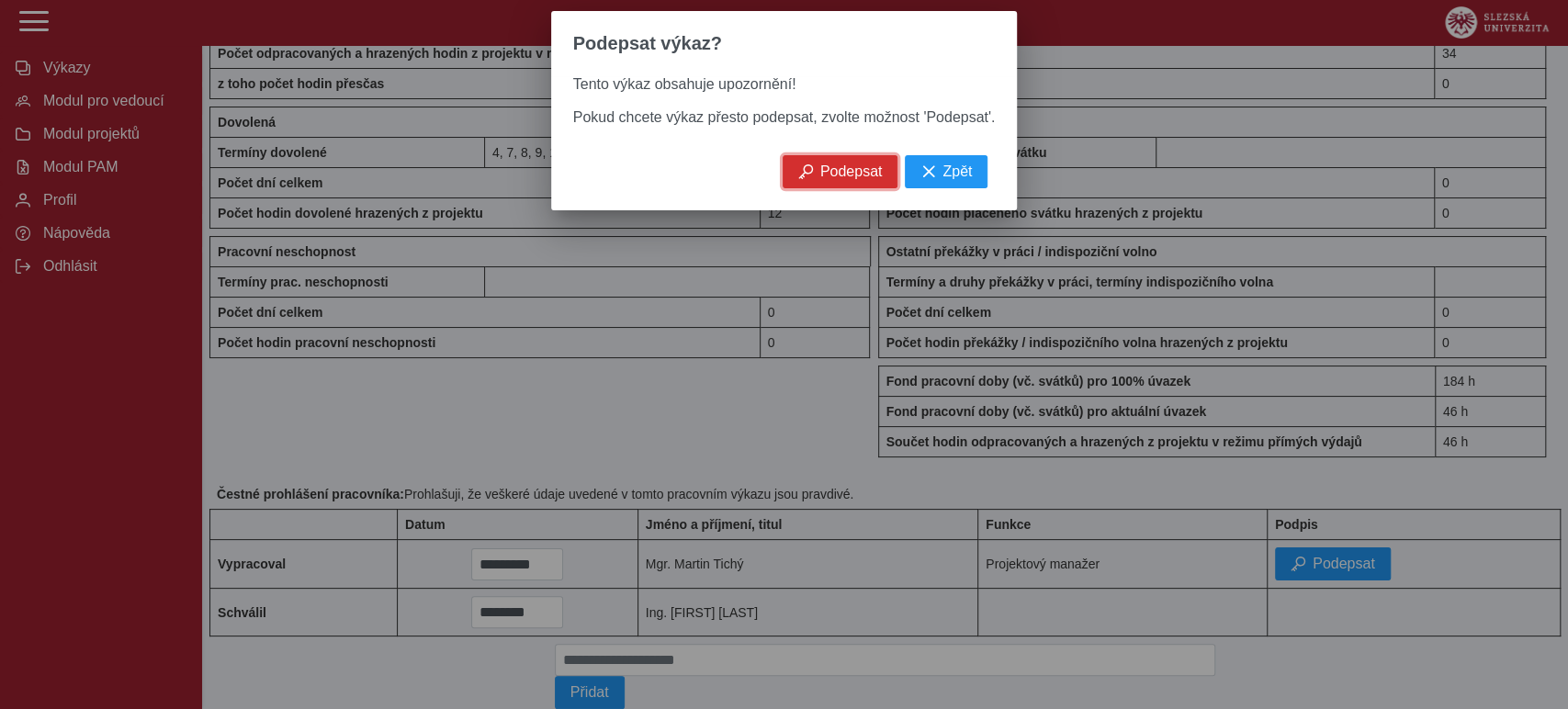 drag, startPoint x: 845, startPoint y: 184, endPoint x: 659, endPoint y: 287, distance: 212.61467 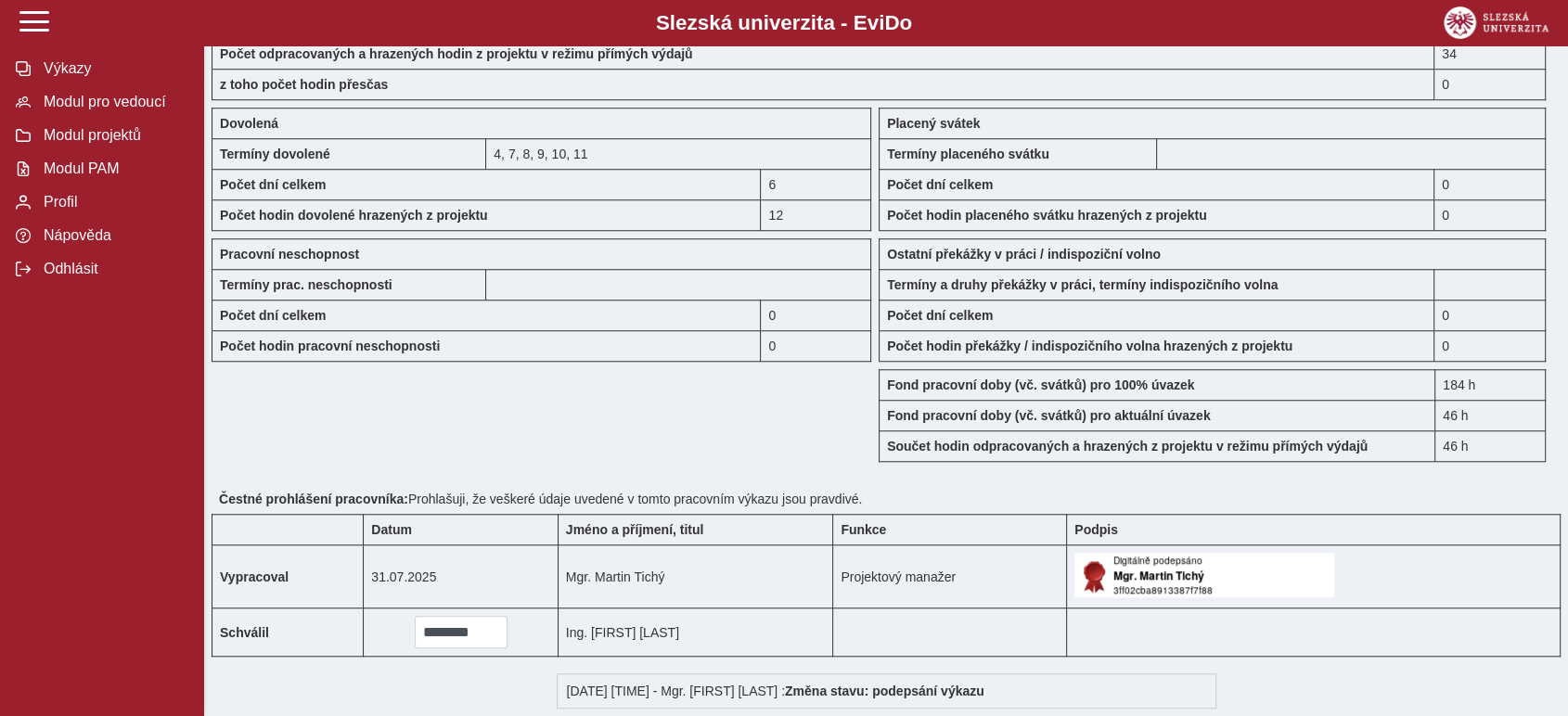 scroll, scrollTop: 1439, scrollLeft: 0, axis: vertical 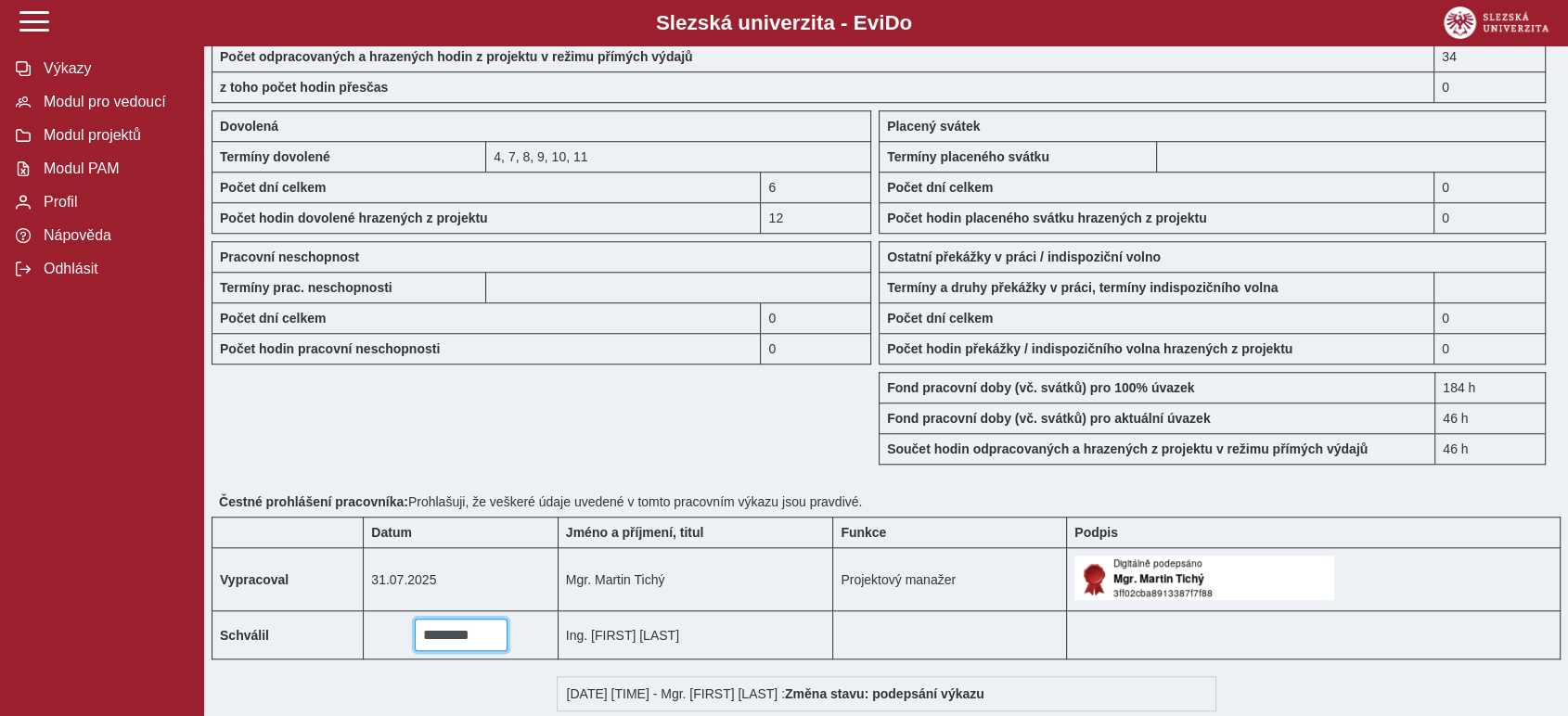 drag, startPoint x: 448, startPoint y: 630, endPoint x: 485, endPoint y: 636, distance: 37.48333 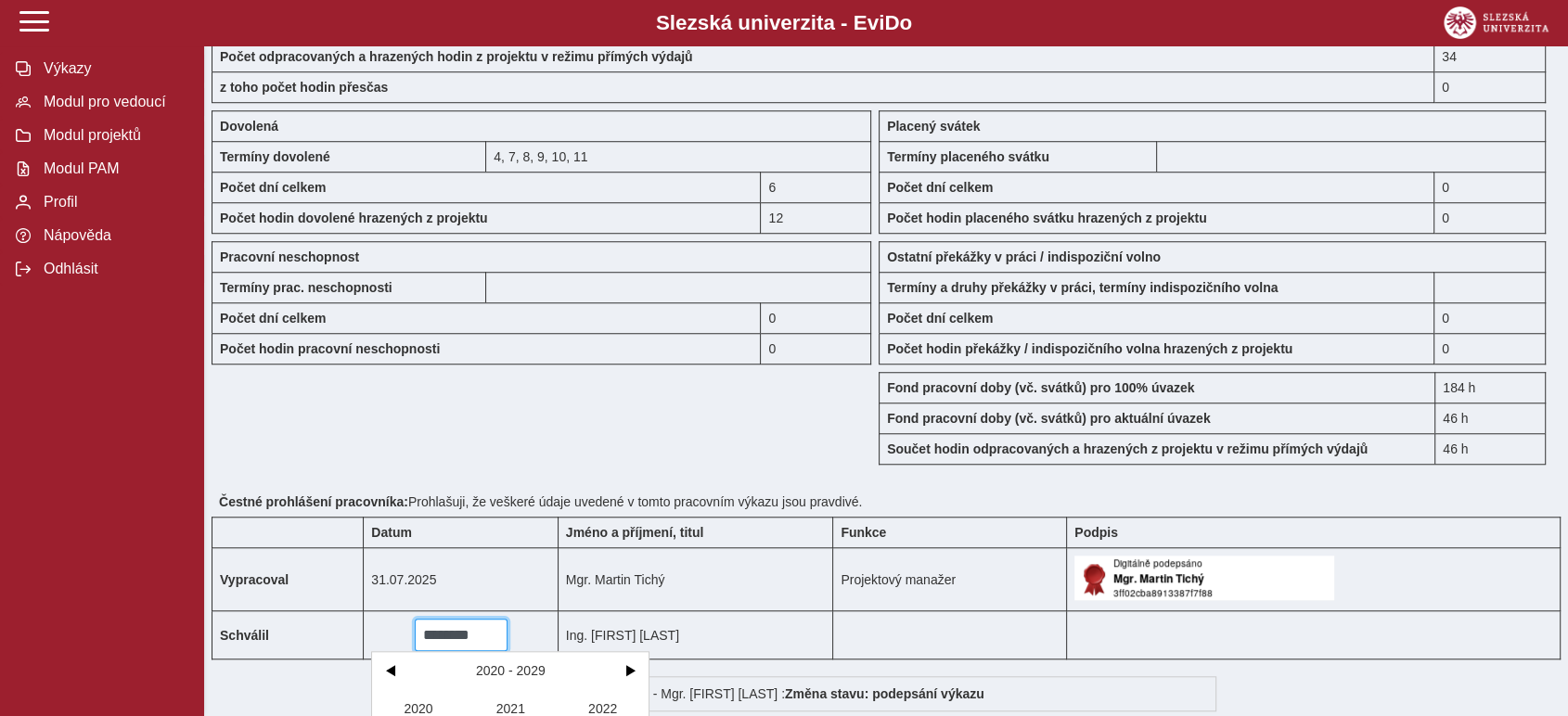 click on "********" at bounding box center (461, 634) 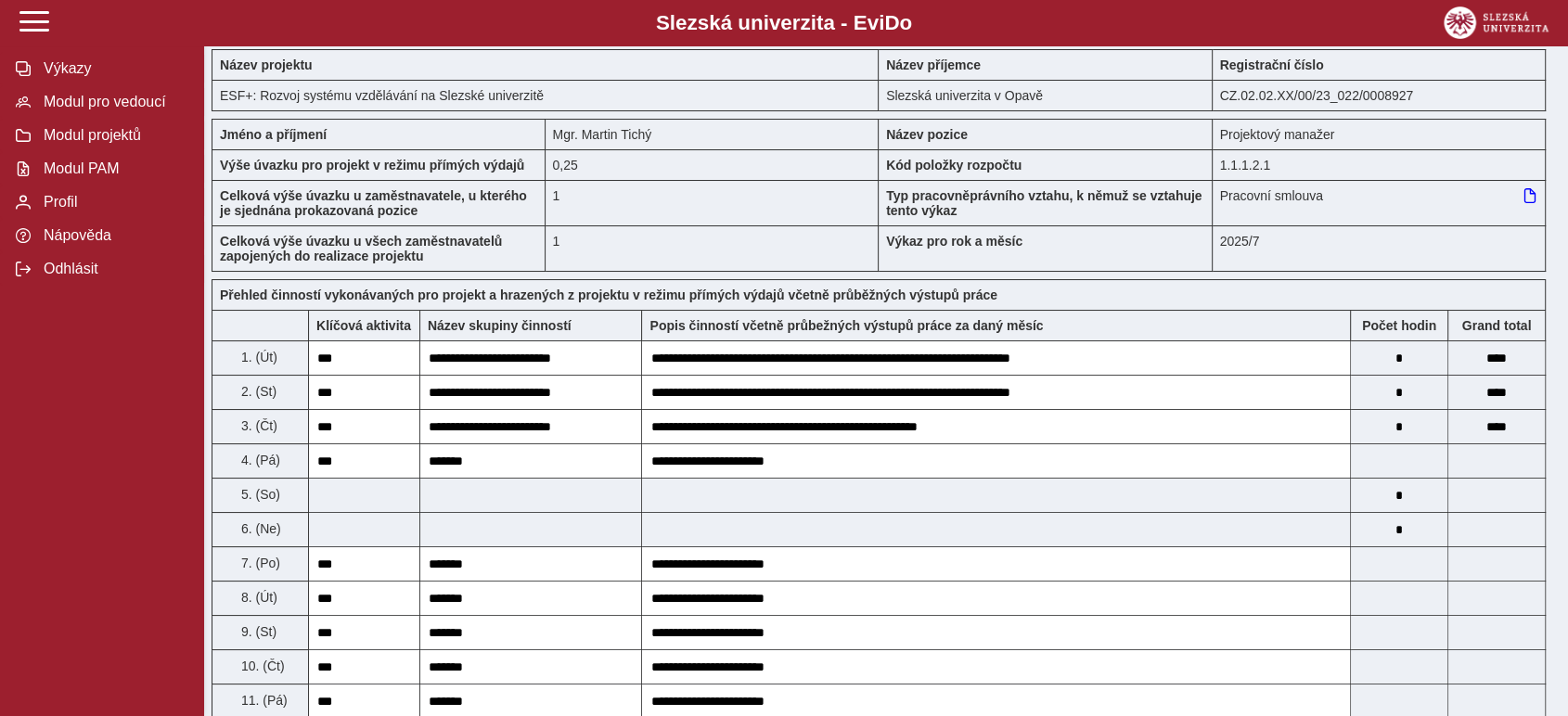 scroll, scrollTop: 0, scrollLeft: 0, axis: both 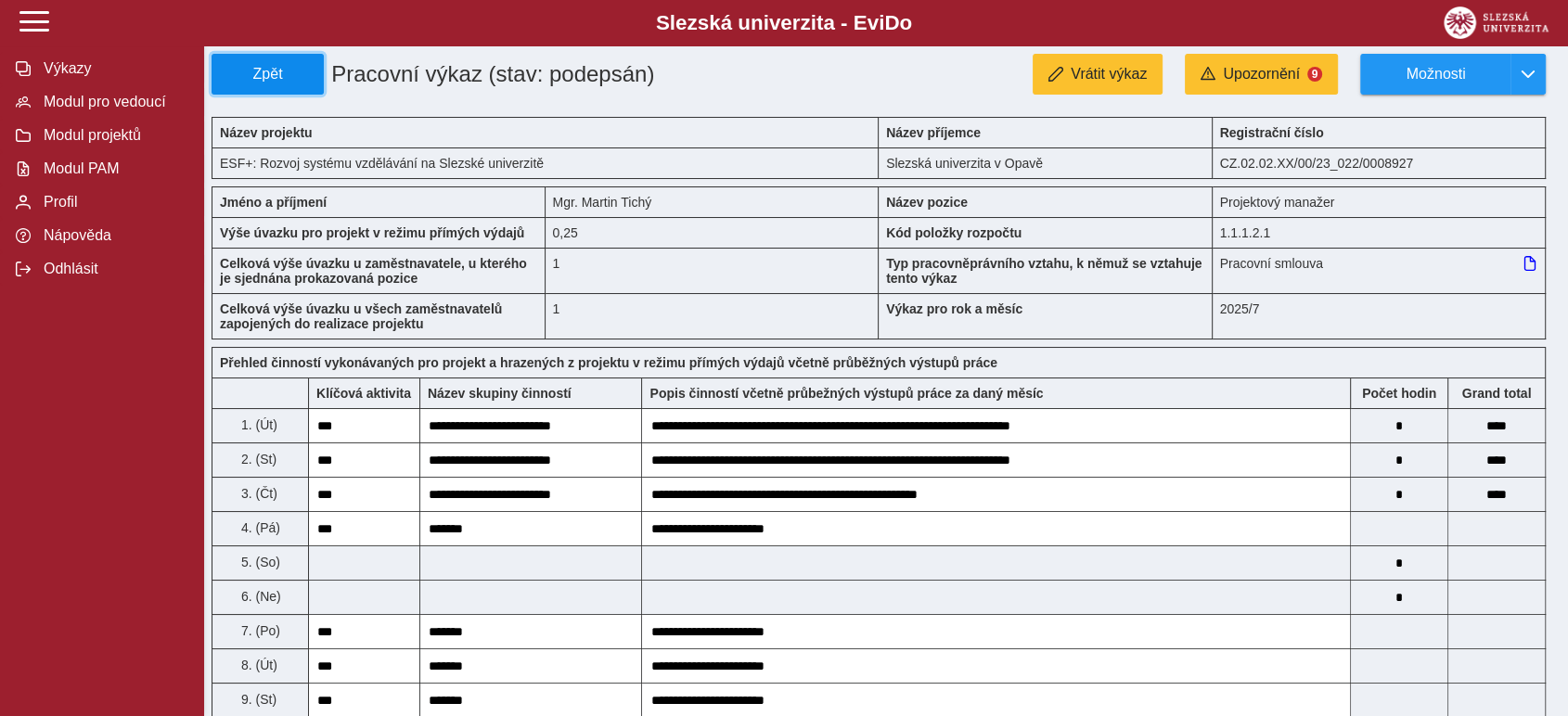 click on "Zpět" at bounding box center (267, 74) 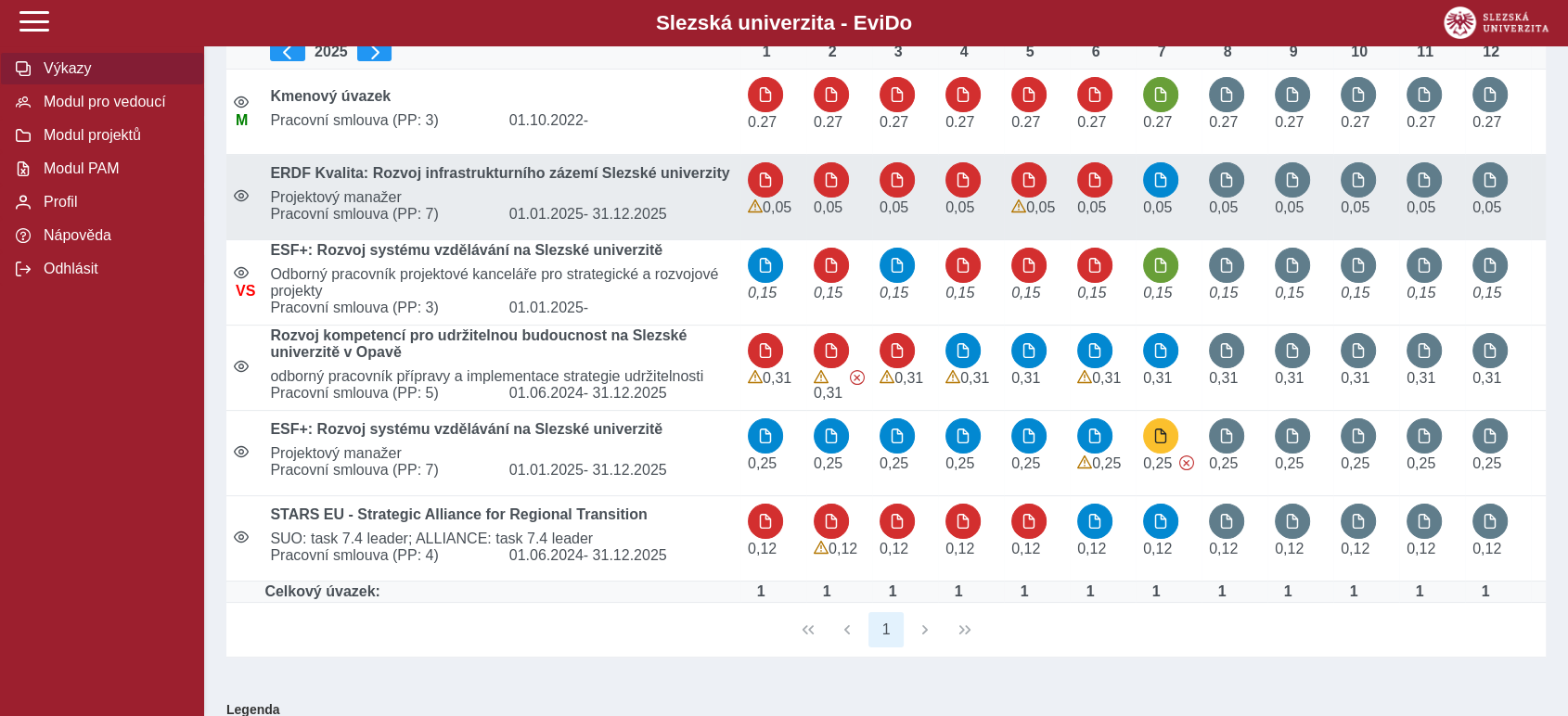 scroll, scrollTop: 0, scrollLeft: 0, axis: both 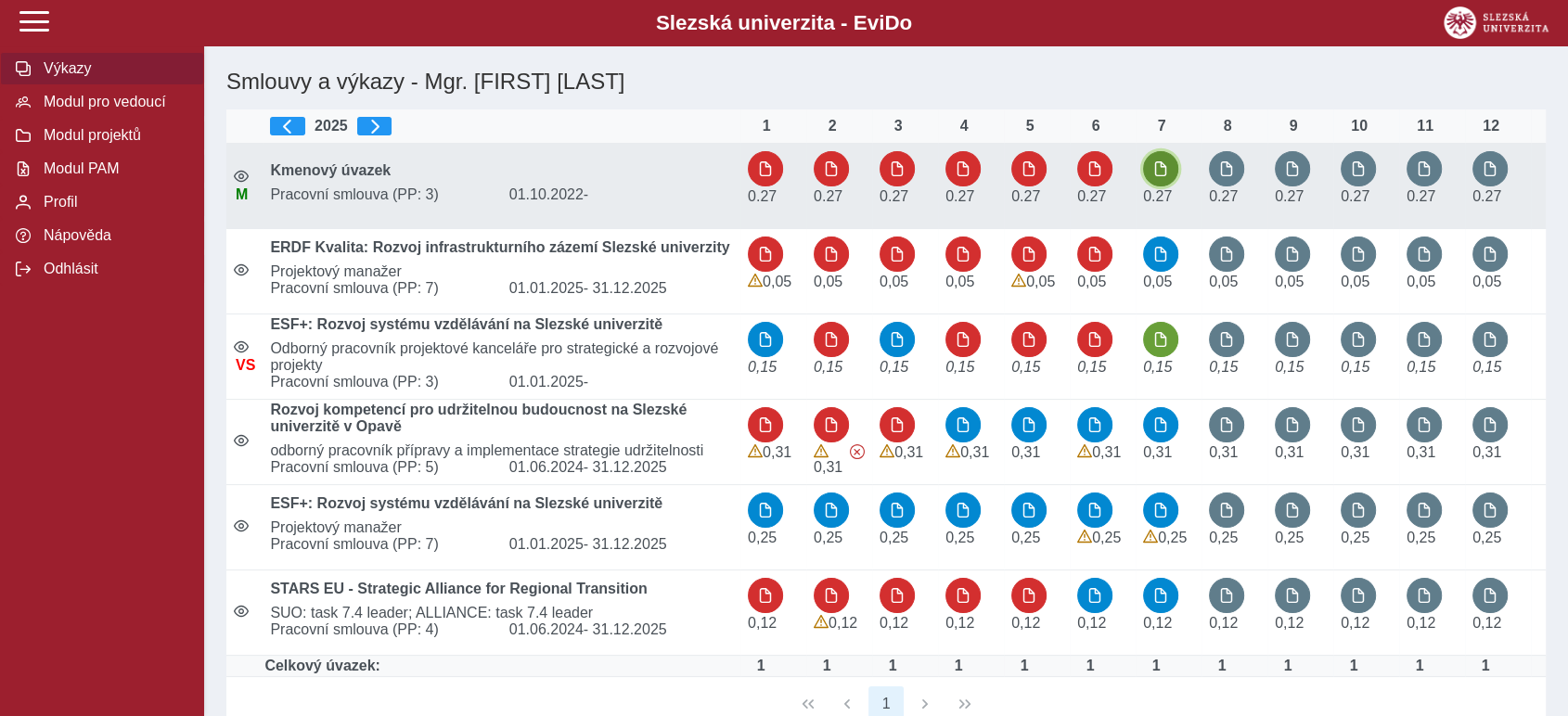 click at bounding box center [1161, 169] 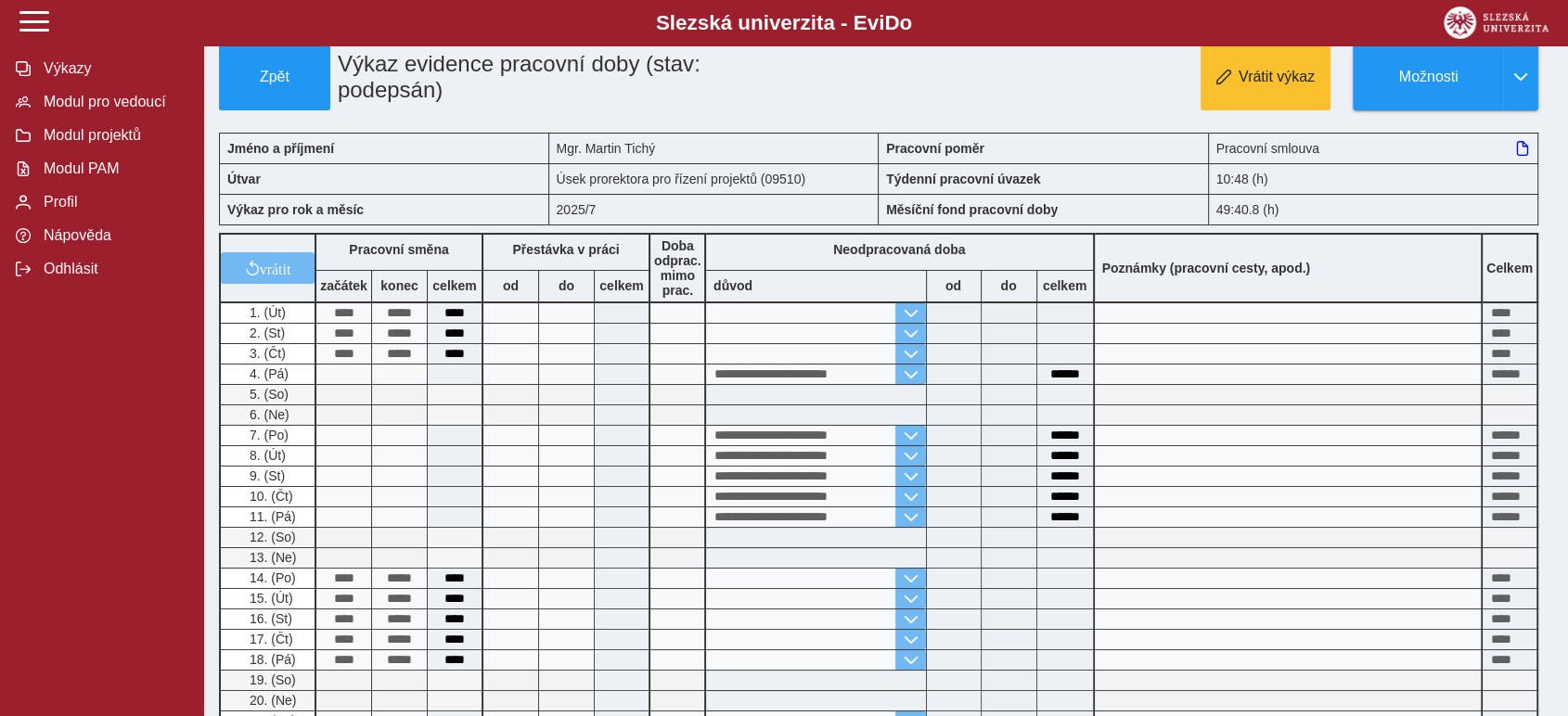 scroll, scrollTop: 0, scrollLeft: 0, axis: both 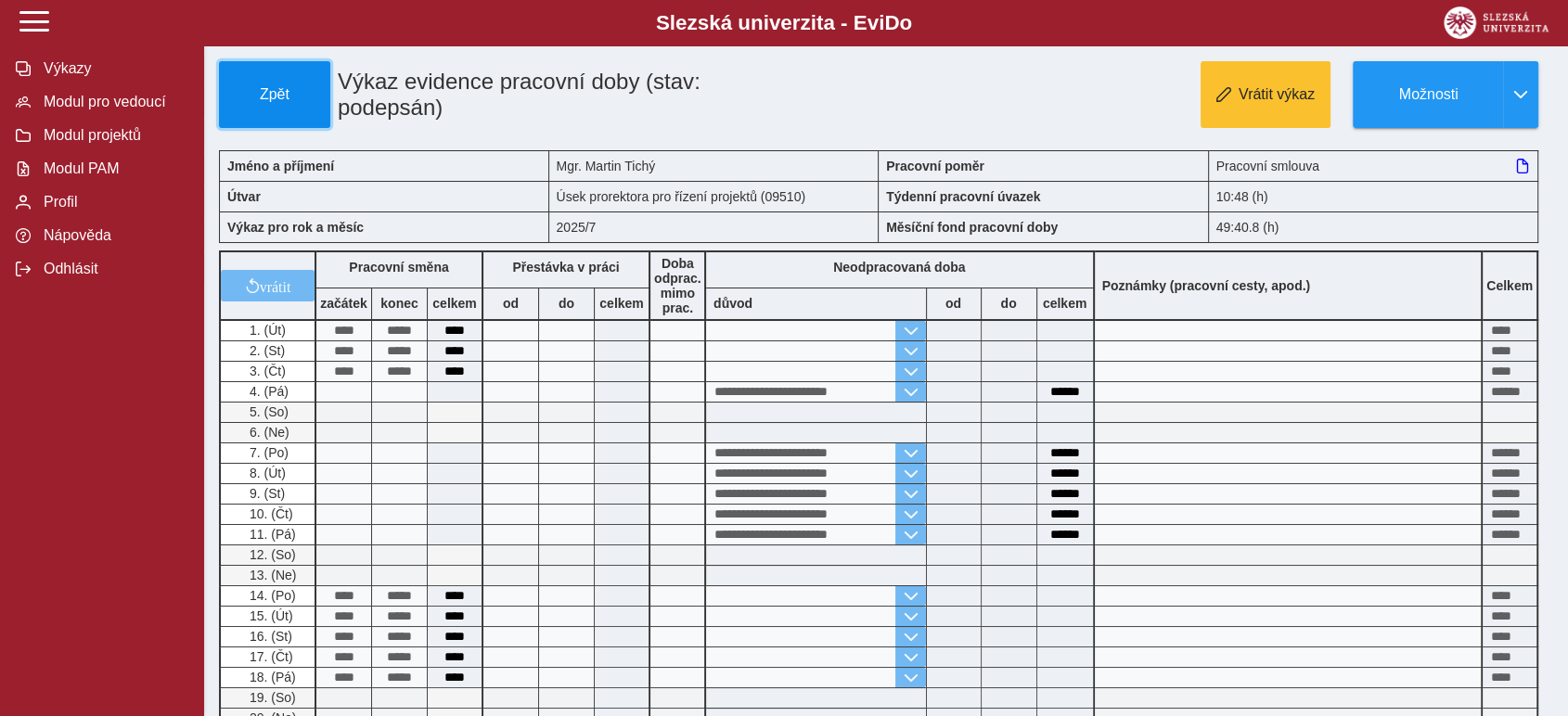 click on "Zpět" at bounding box center (275, 95) 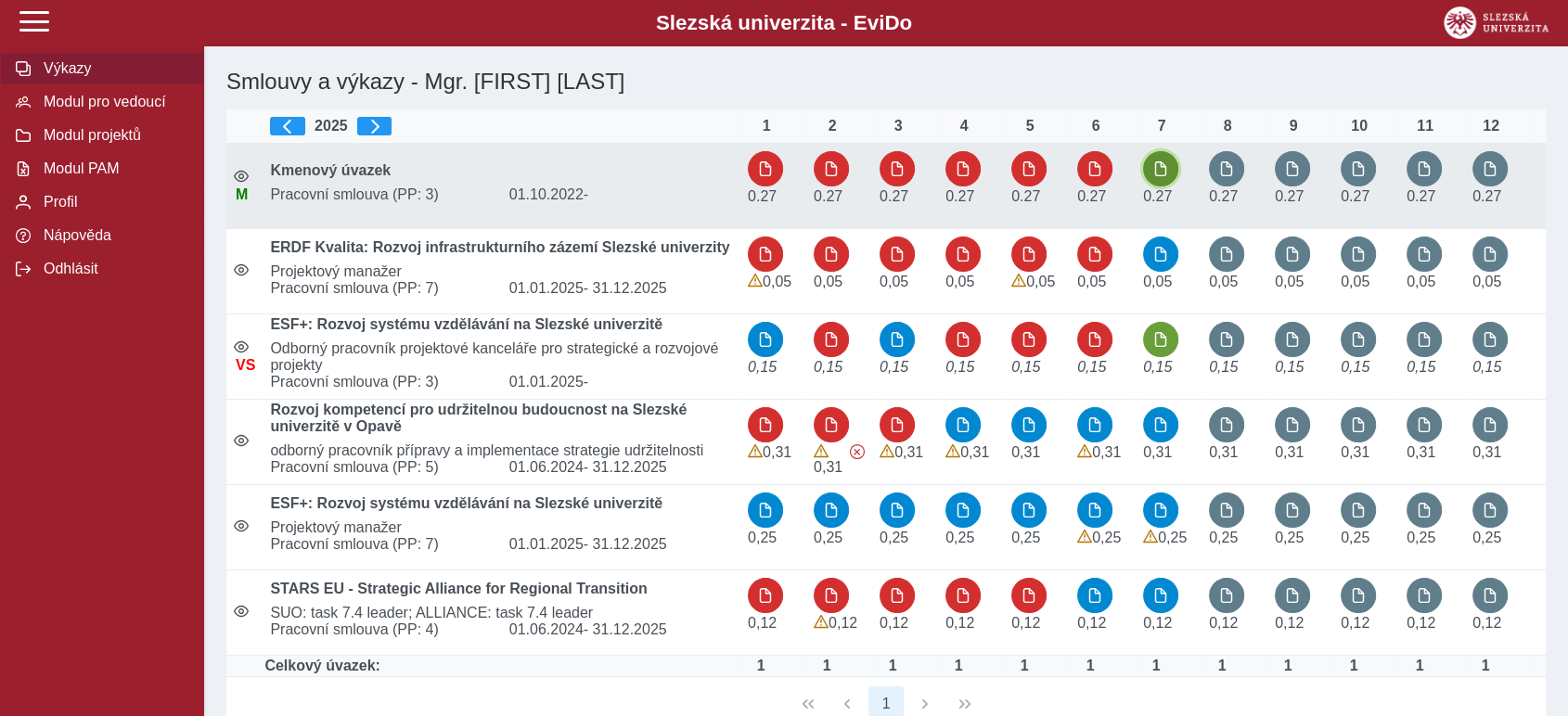 click at bounding box center (1161, 169) 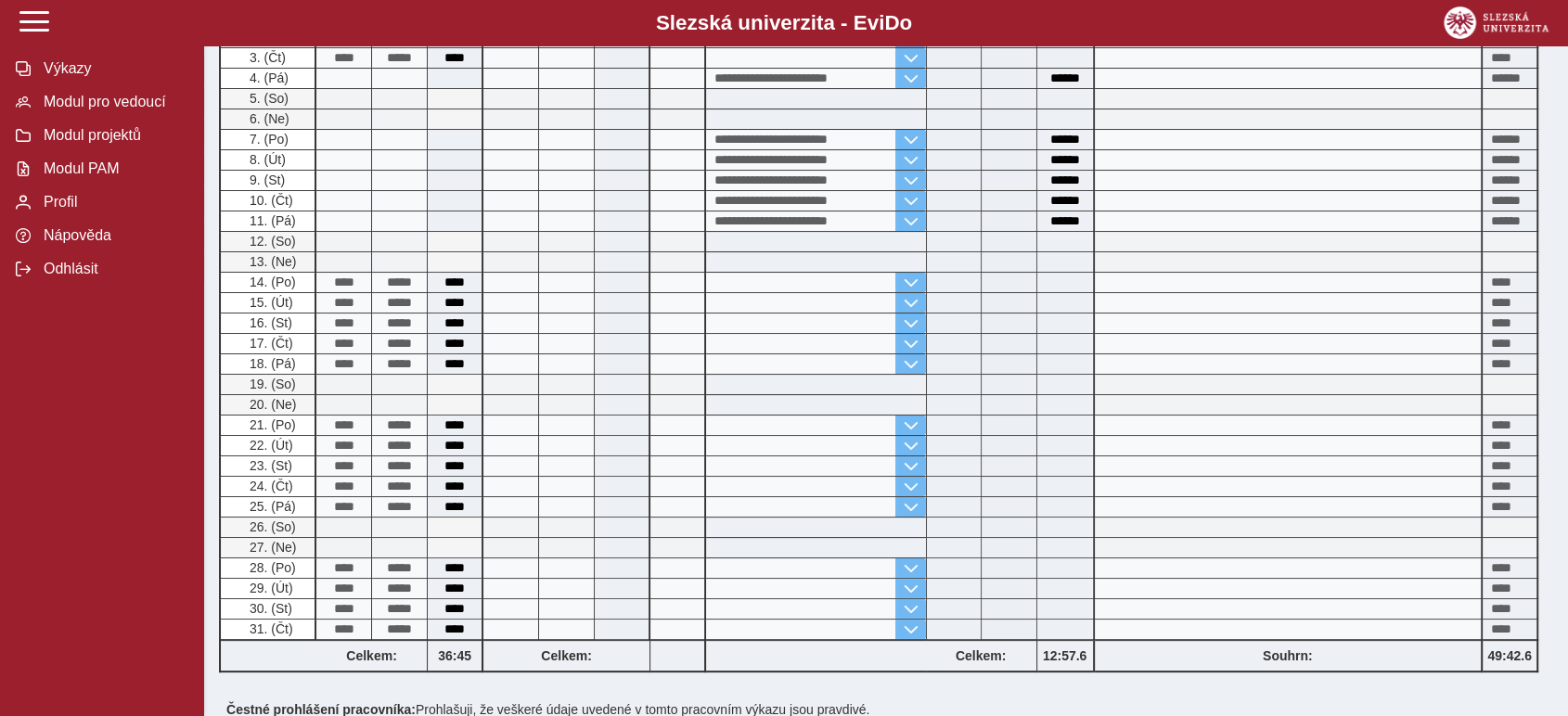 scroll, scrollTop: 0, scrollLeft: 0, axis: both 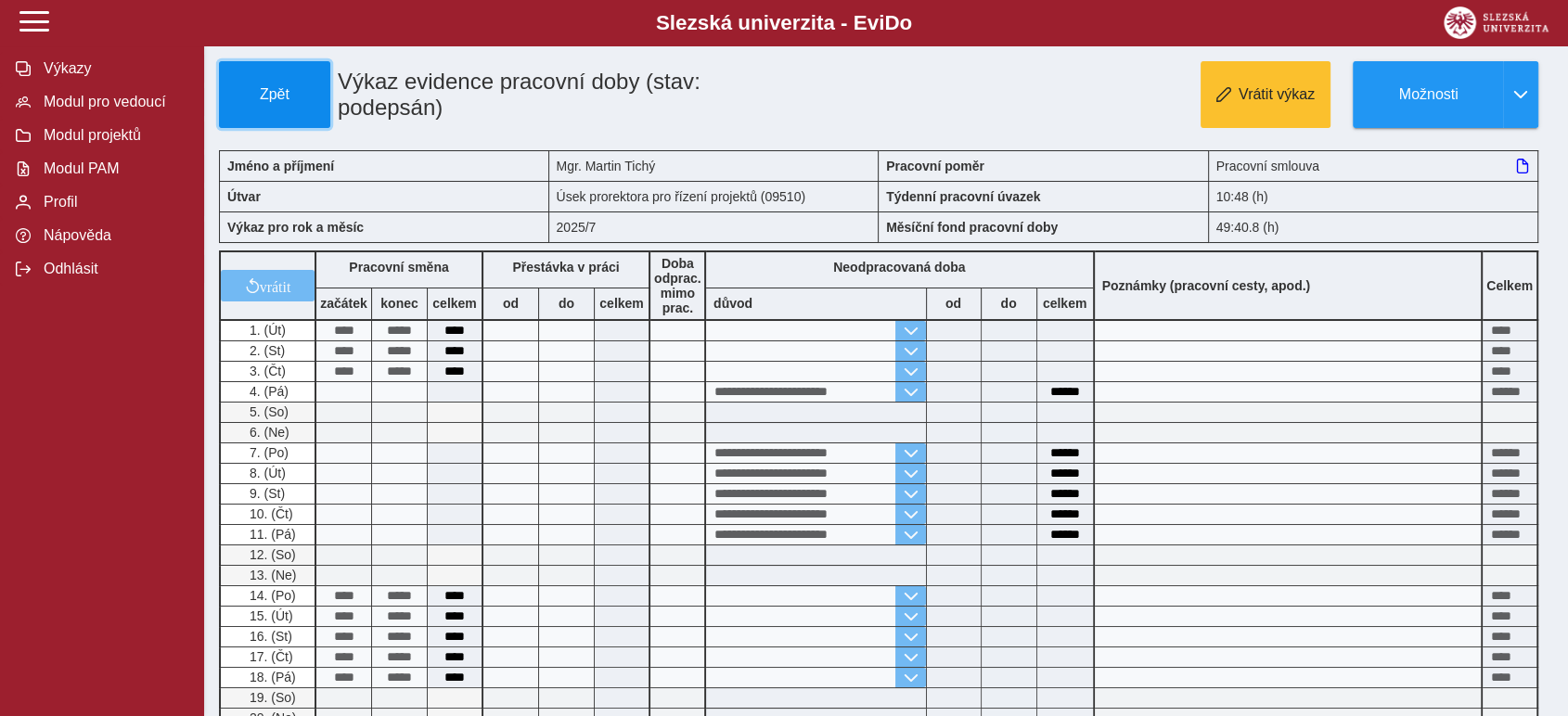 click on "Zpět" at bounding box center [275, 95] 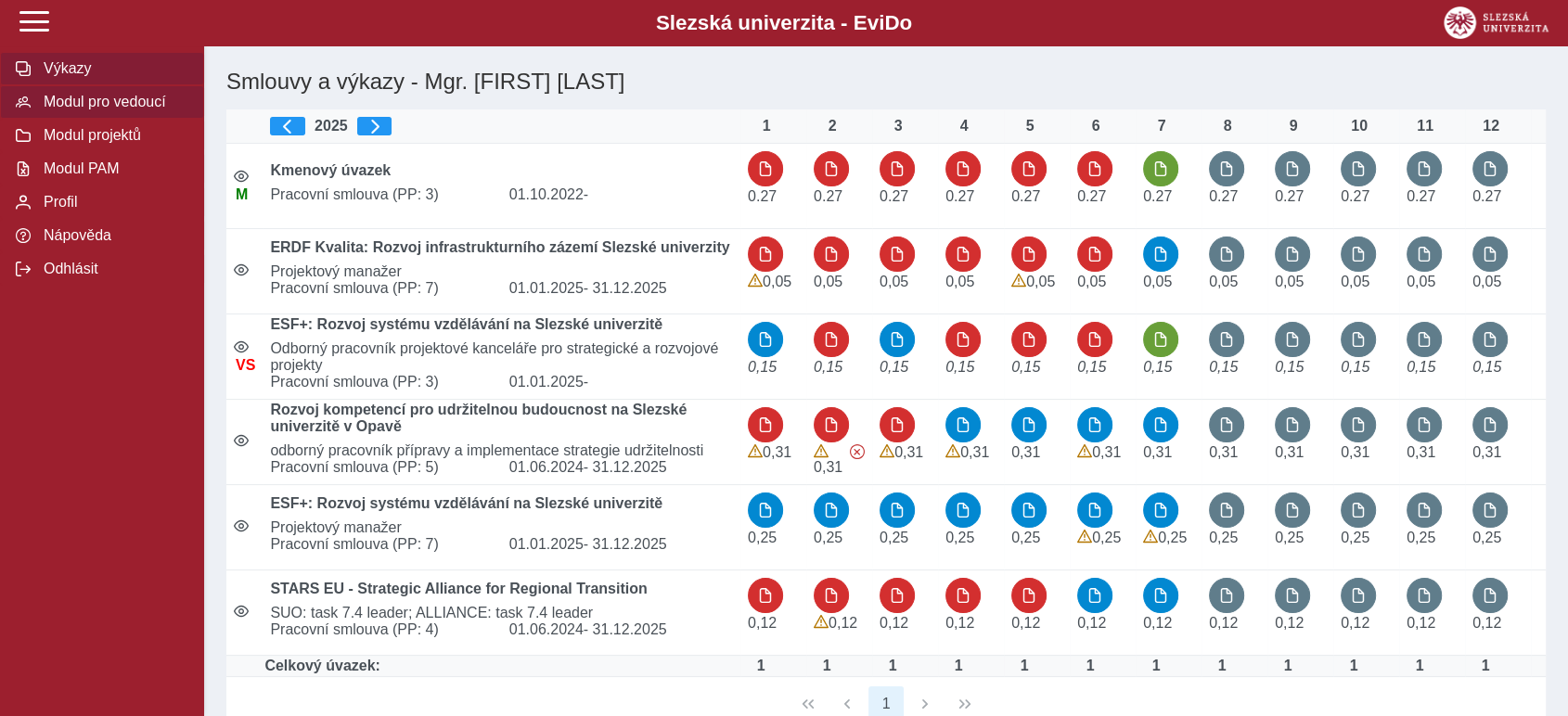 click on "Modul pro vedoucí" at bounding box center [113, 102] 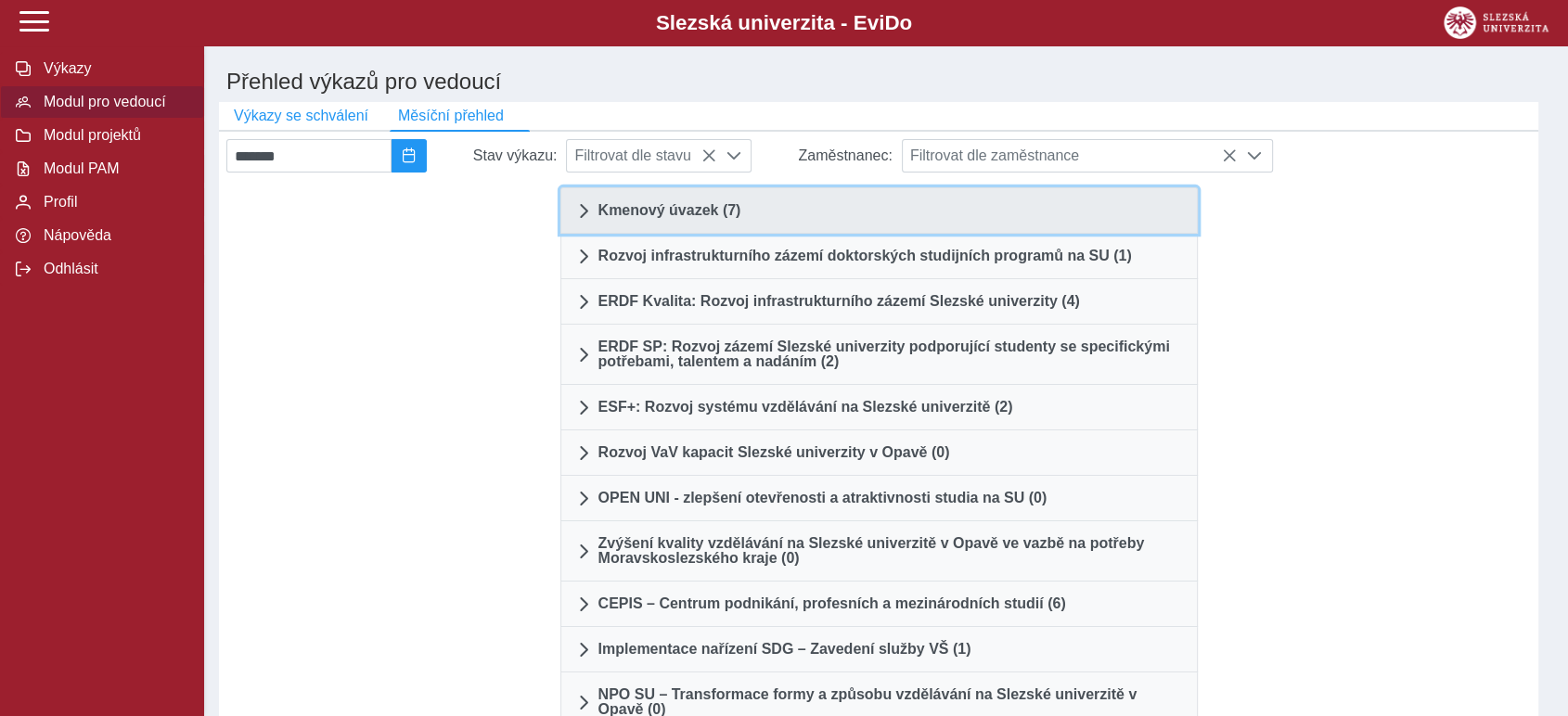 click on "Kmenový úvazek (7)" at bounding box center [670, 211] 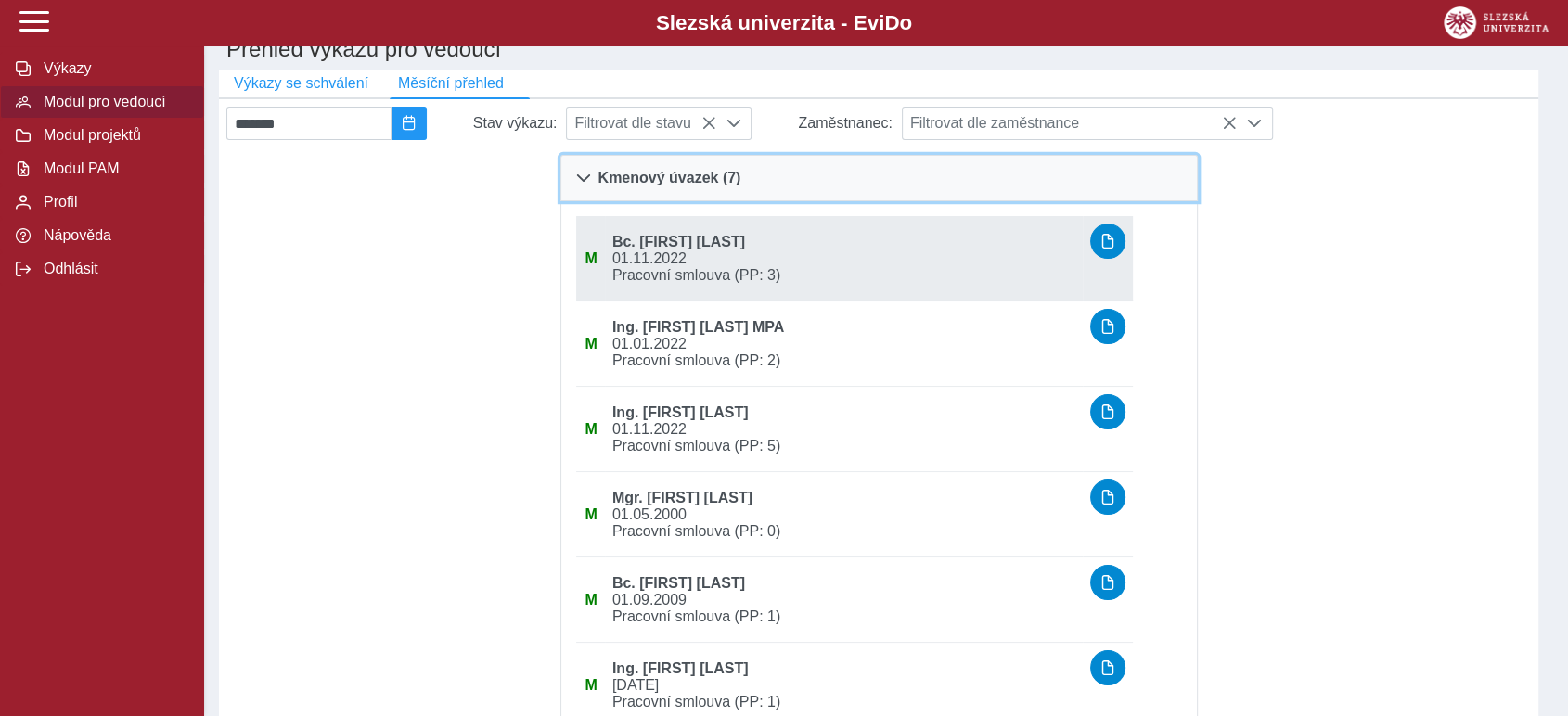 scroll, scrollTop: 0, scrollLeft: 0, axis: both 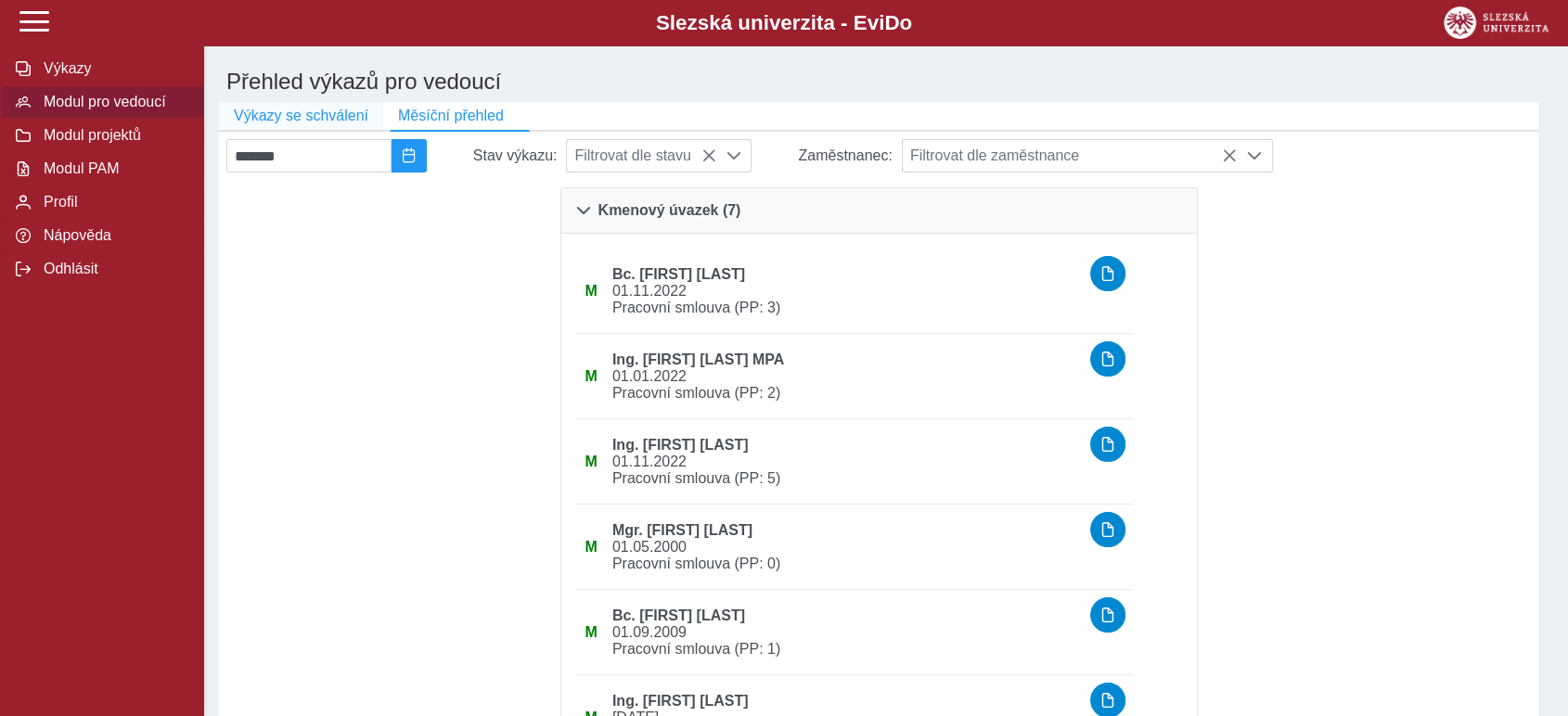 click on "Výkazy se schválení" at bounding box center [301, 116] 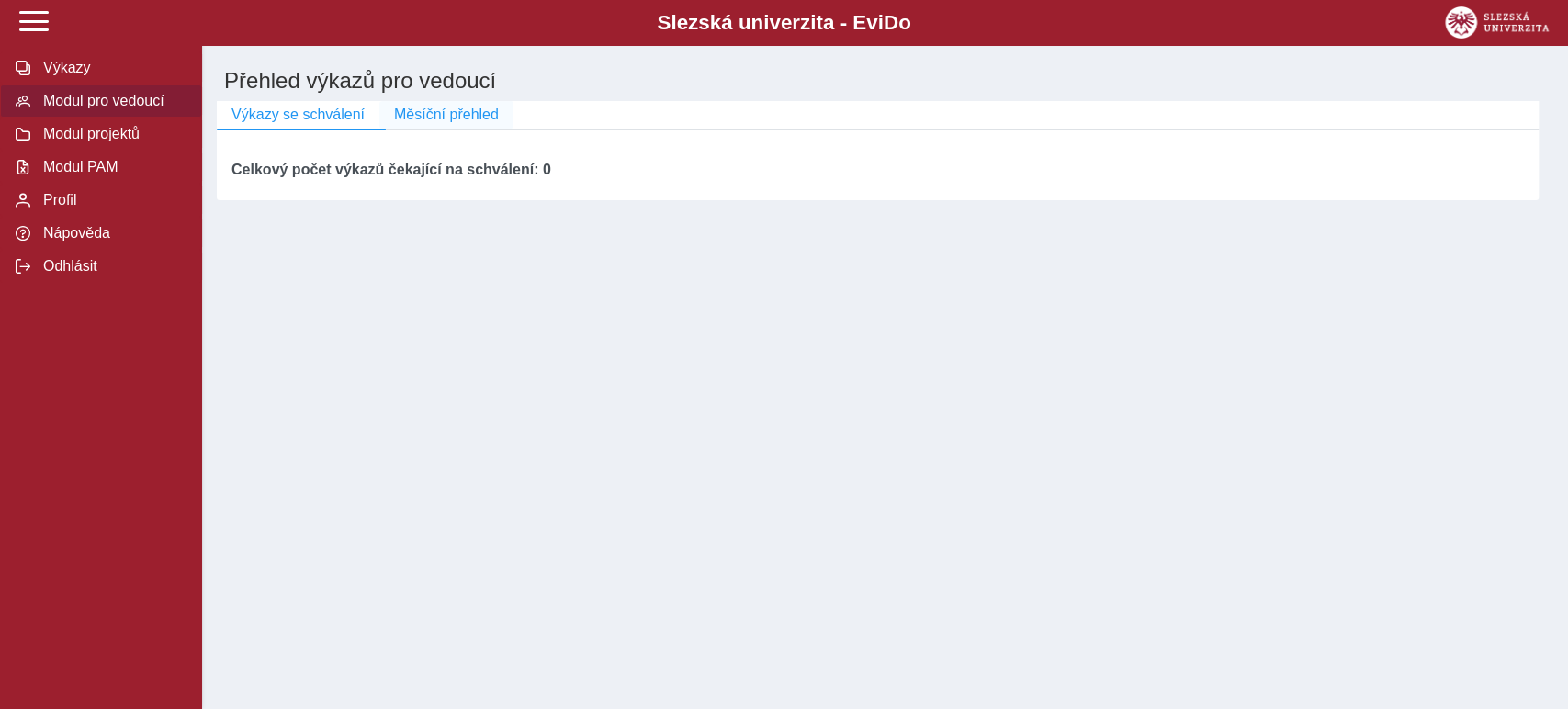 drag, startPoint x: 431, startPoint y: 111, endPoint x: 592, endPoint y: 264, distance: 222.10358 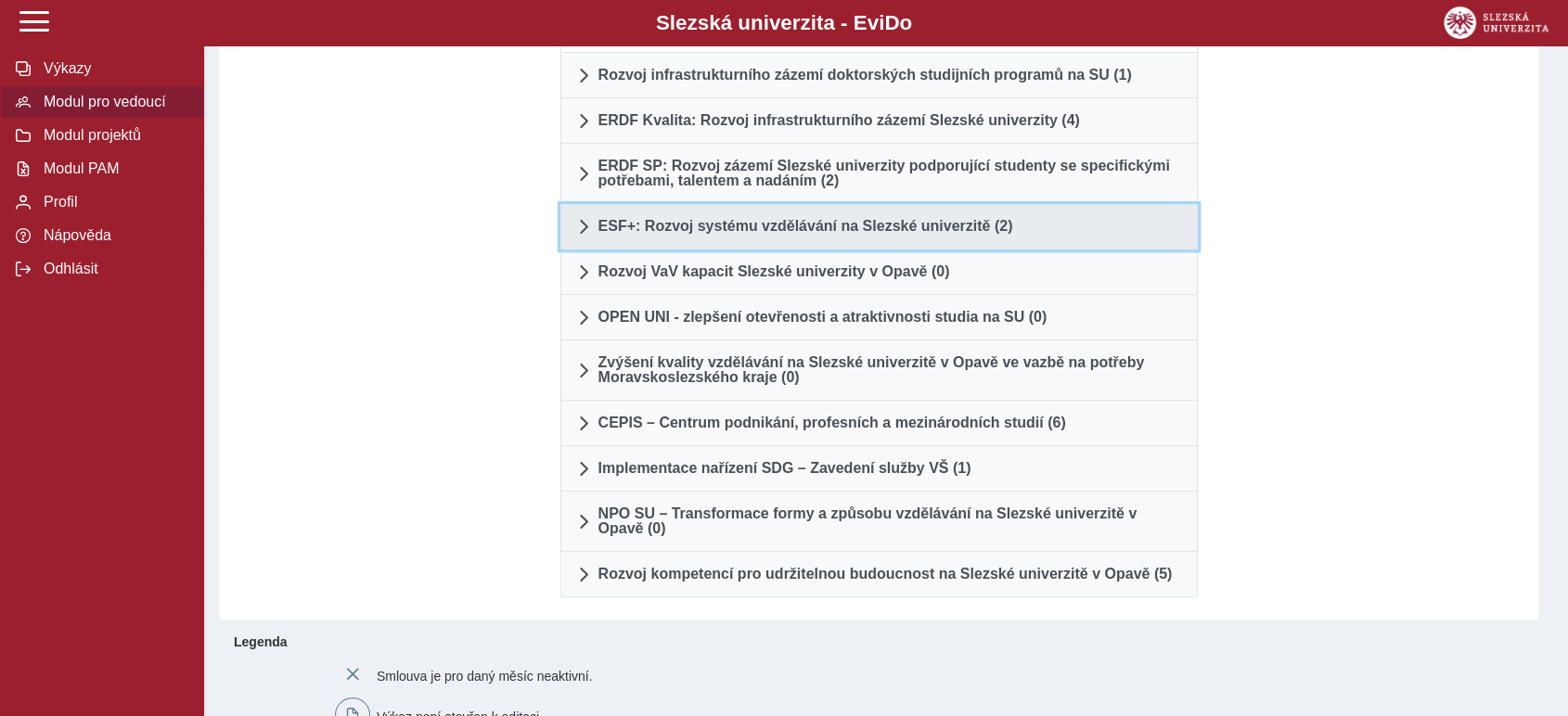 click on "ESF+: Rozvoj systému vzdělávání na Slezské univerzitě  (2)" at bounding box center [879, 226] 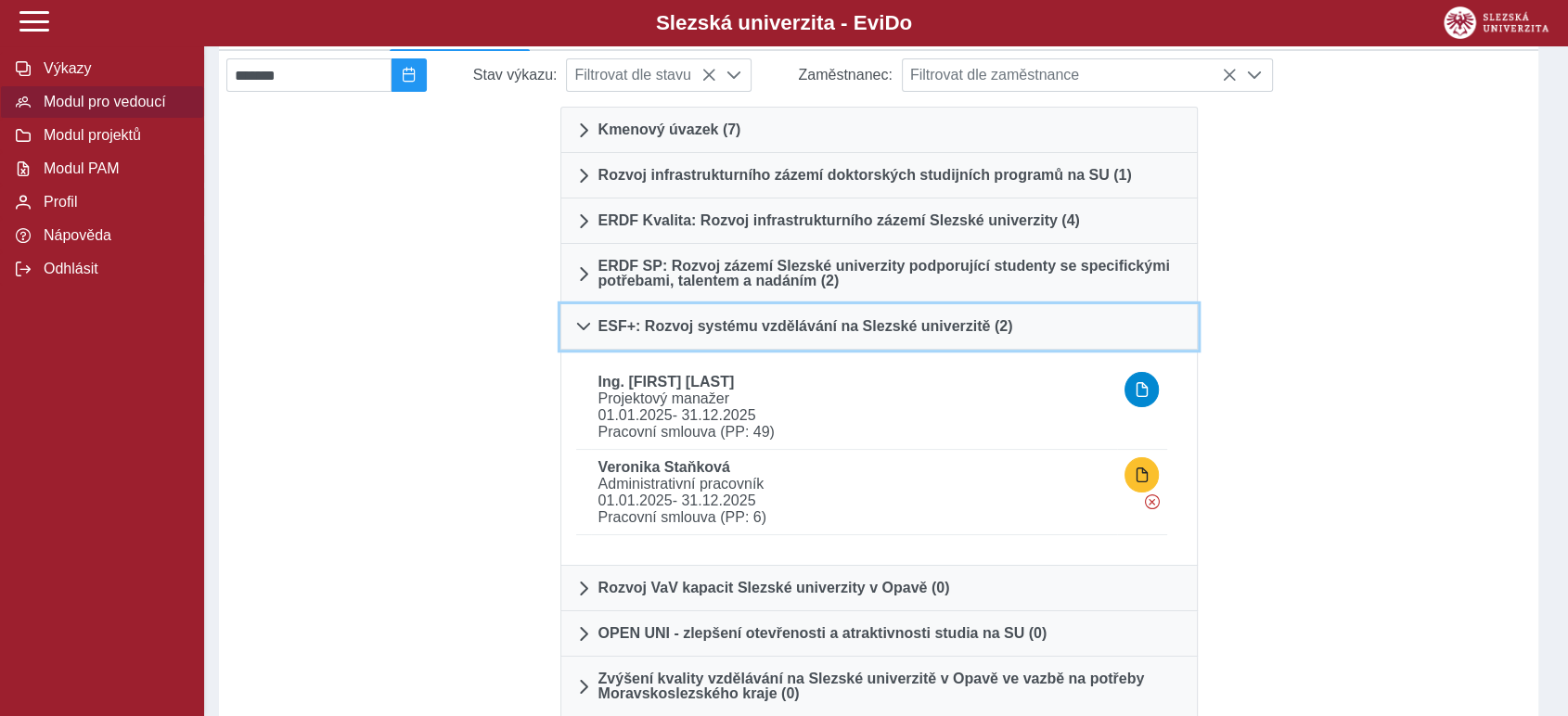 scroll, scrollTop: 103, scrollLeft: 0, axis: vertical 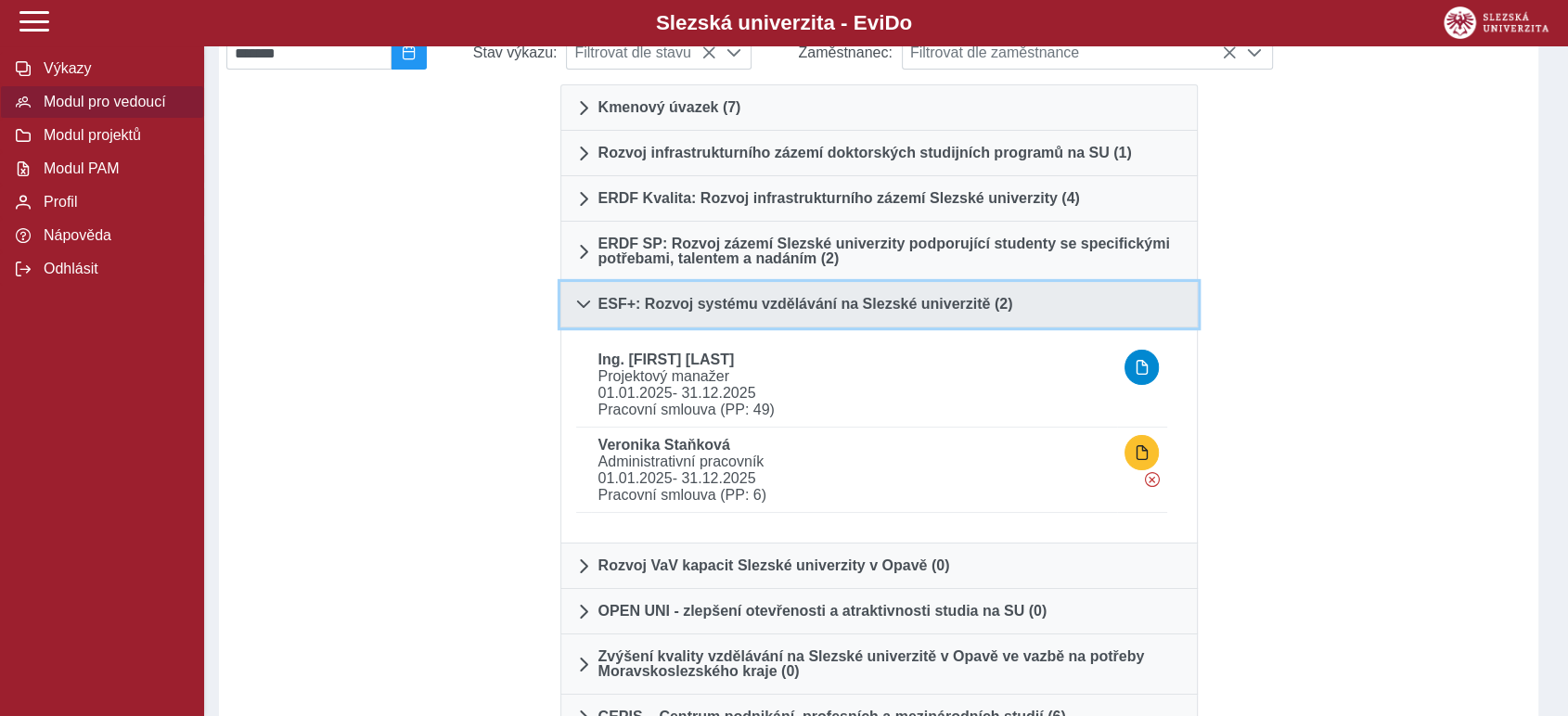 click on "ESF+: Rozvoj systému vzdělávání na Slezské univerzitě  (2)" at bounding box center (805, 304) 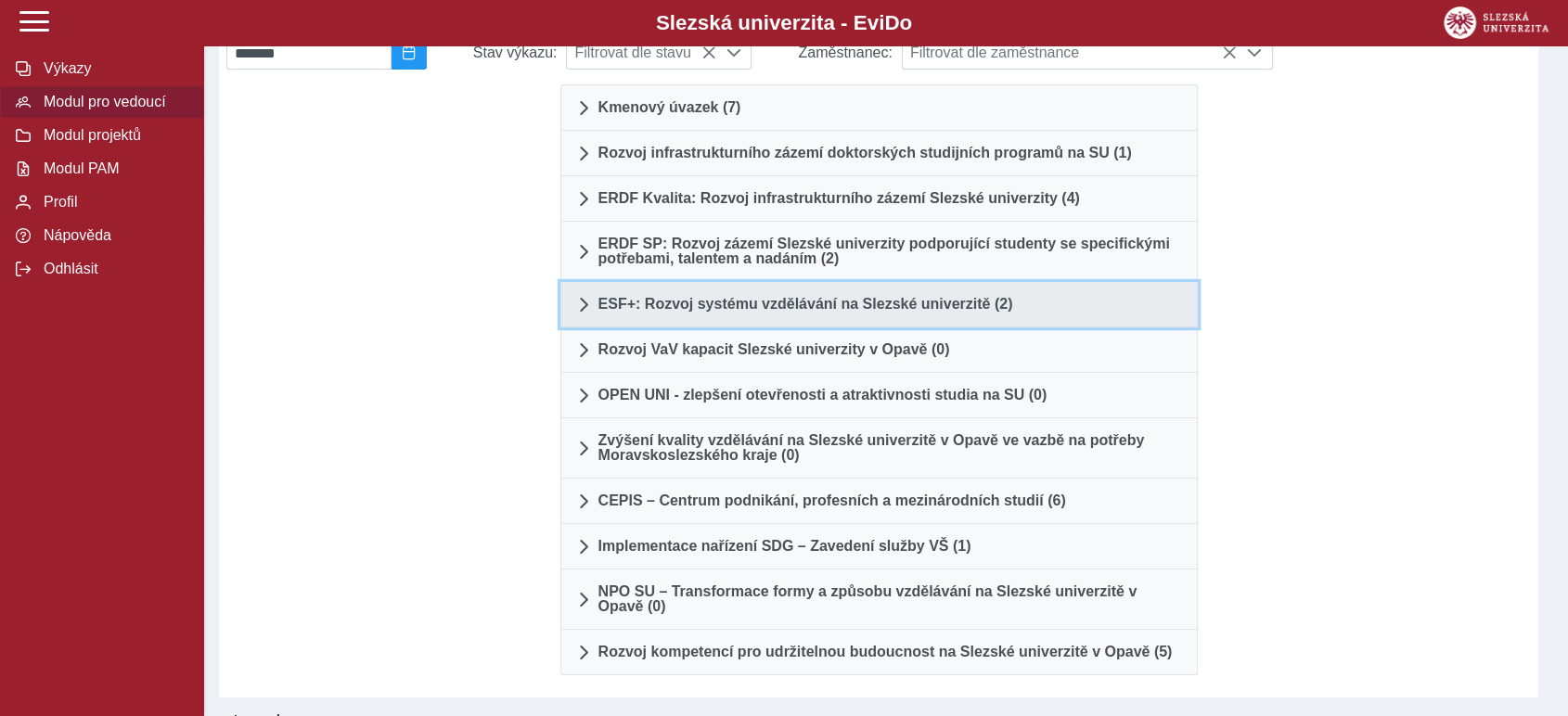 click on "ESF+: Rozvoj systému vzdělávání na Slezské univerzitě  (2)" at bounding box center [805, 304] 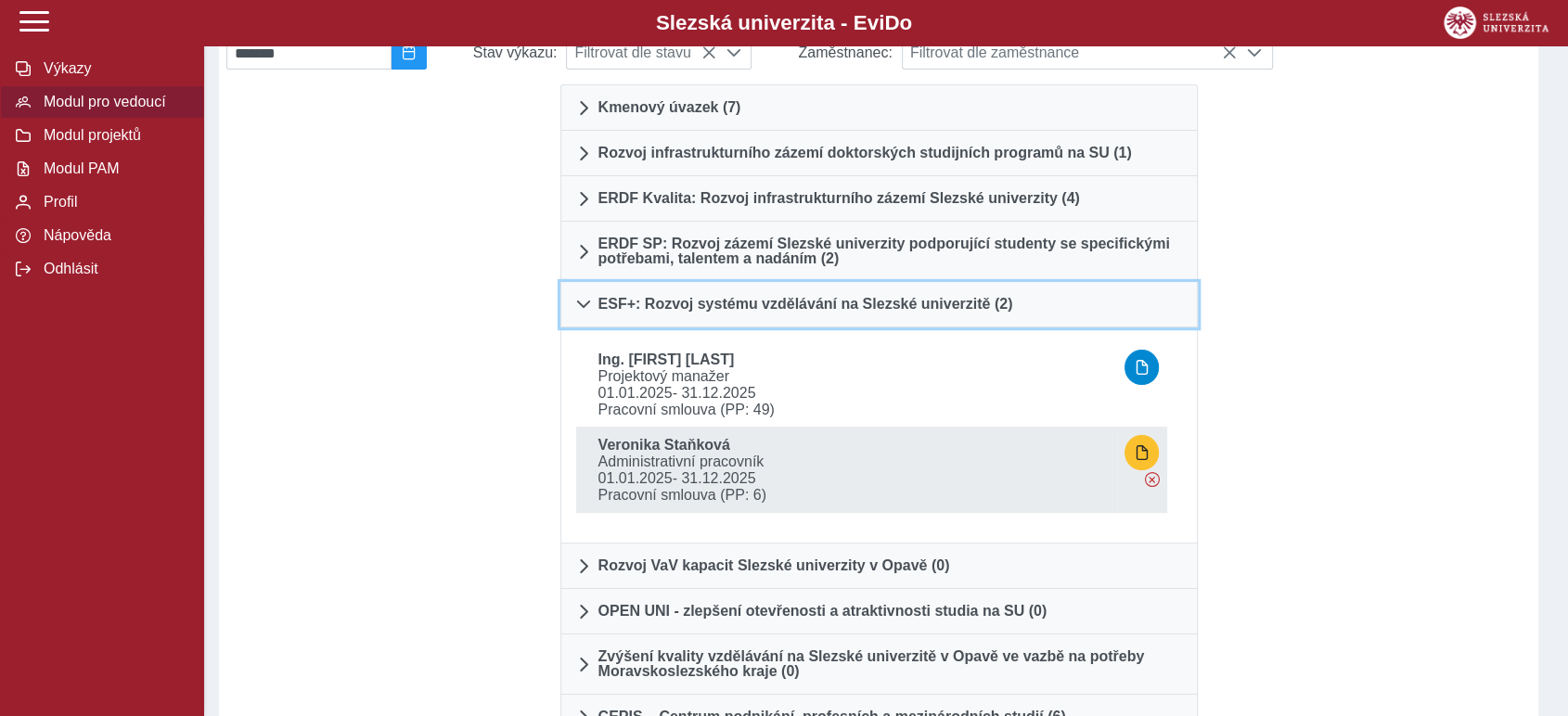 scroll, scrollTop: 0, scrollLeft: 0, axis: both 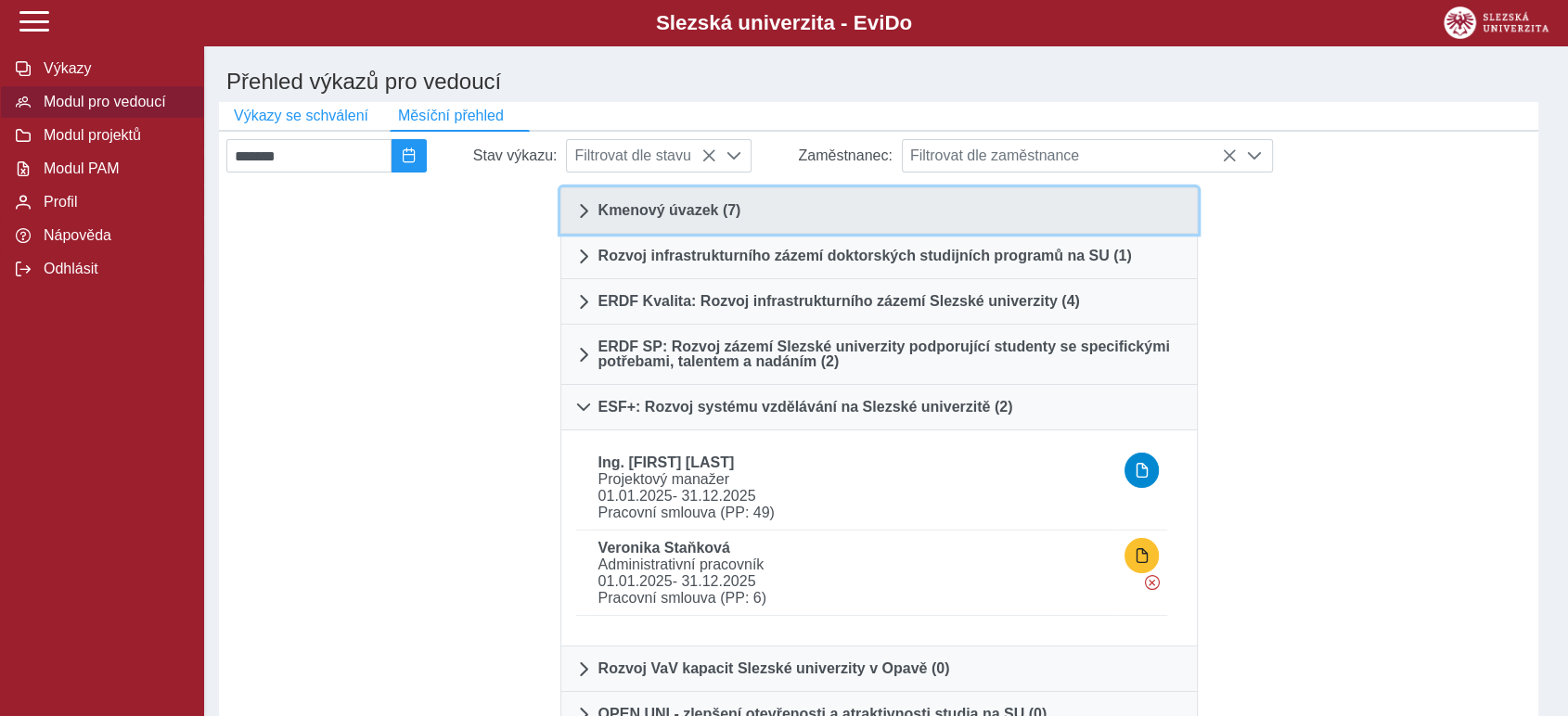 click on "Kmenový úvazek (7)" at bounding box center (670, 211) 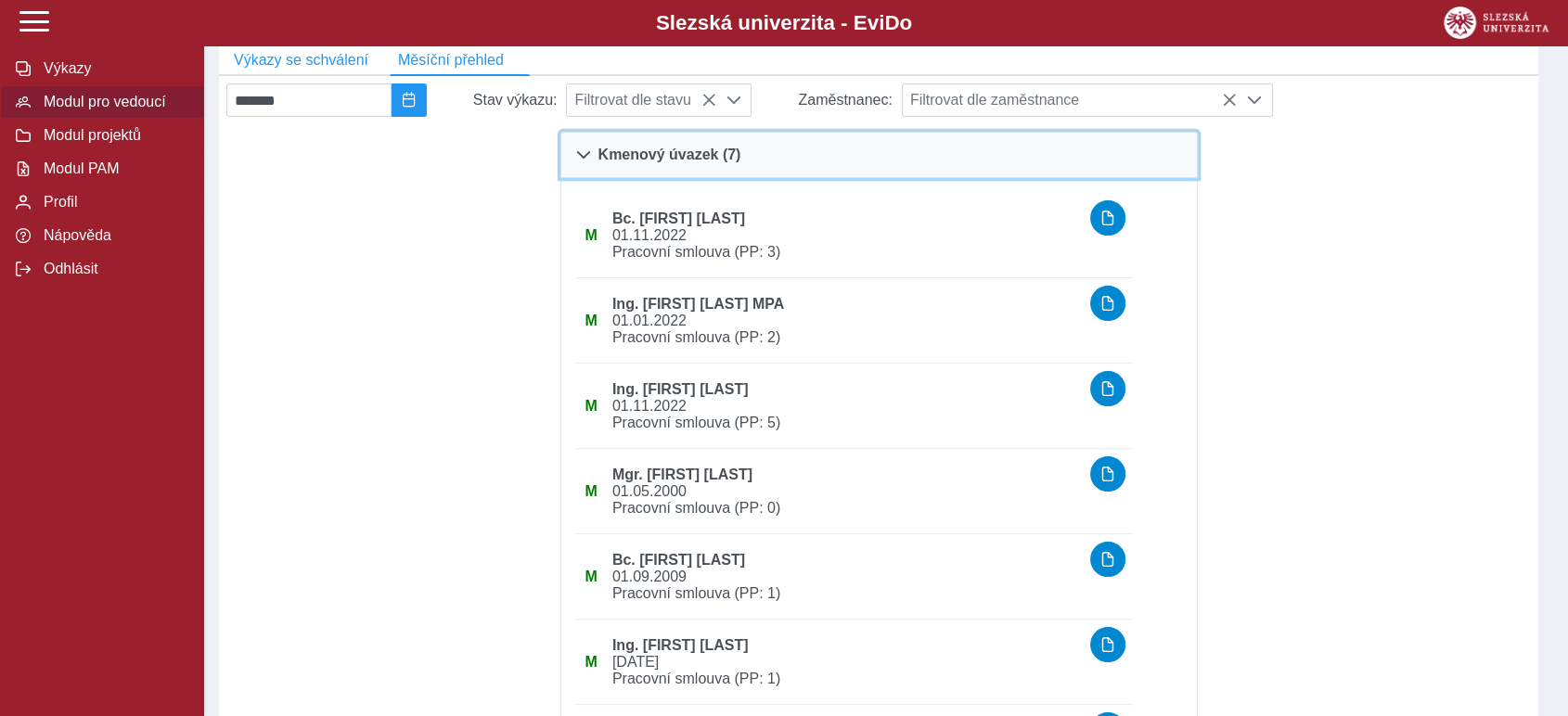scroll, scrollTop: 0, scrollLeft: 0, axis: both 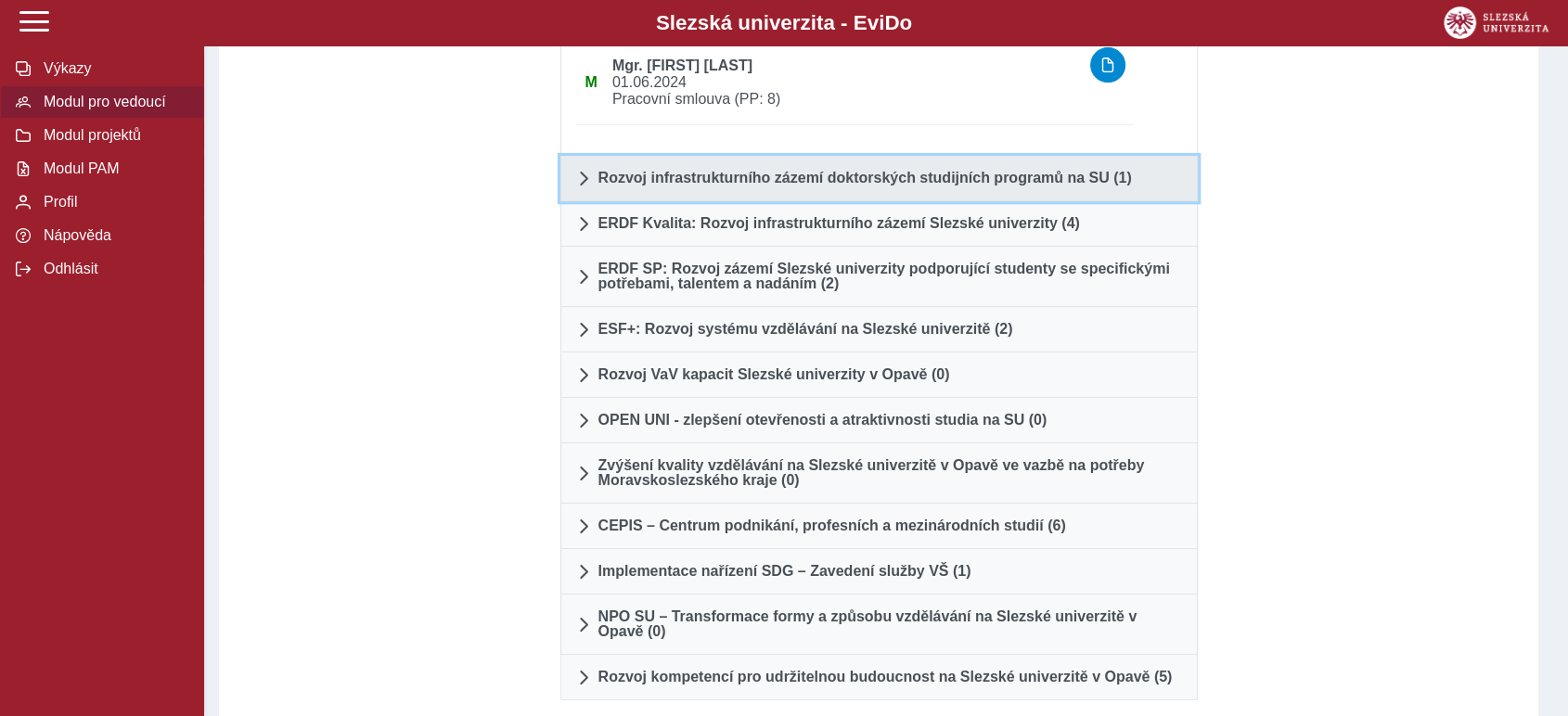 click on "Rozvoj infrastrukturního zázemí doktorských studijních programů na SU (1)" at bounding box center [865, 178] 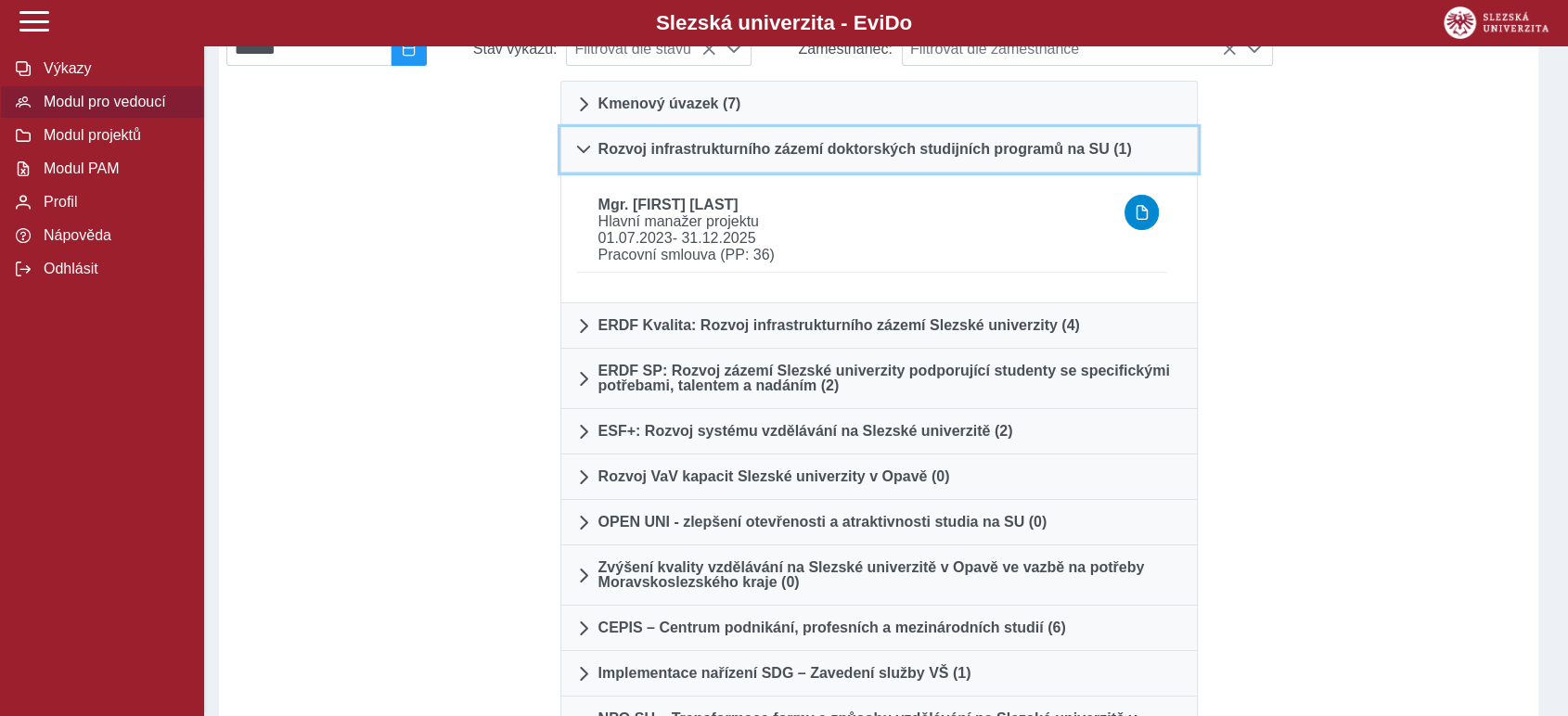 scroll, scrollTop: 71, scrollLeft: 0, axis: vertical 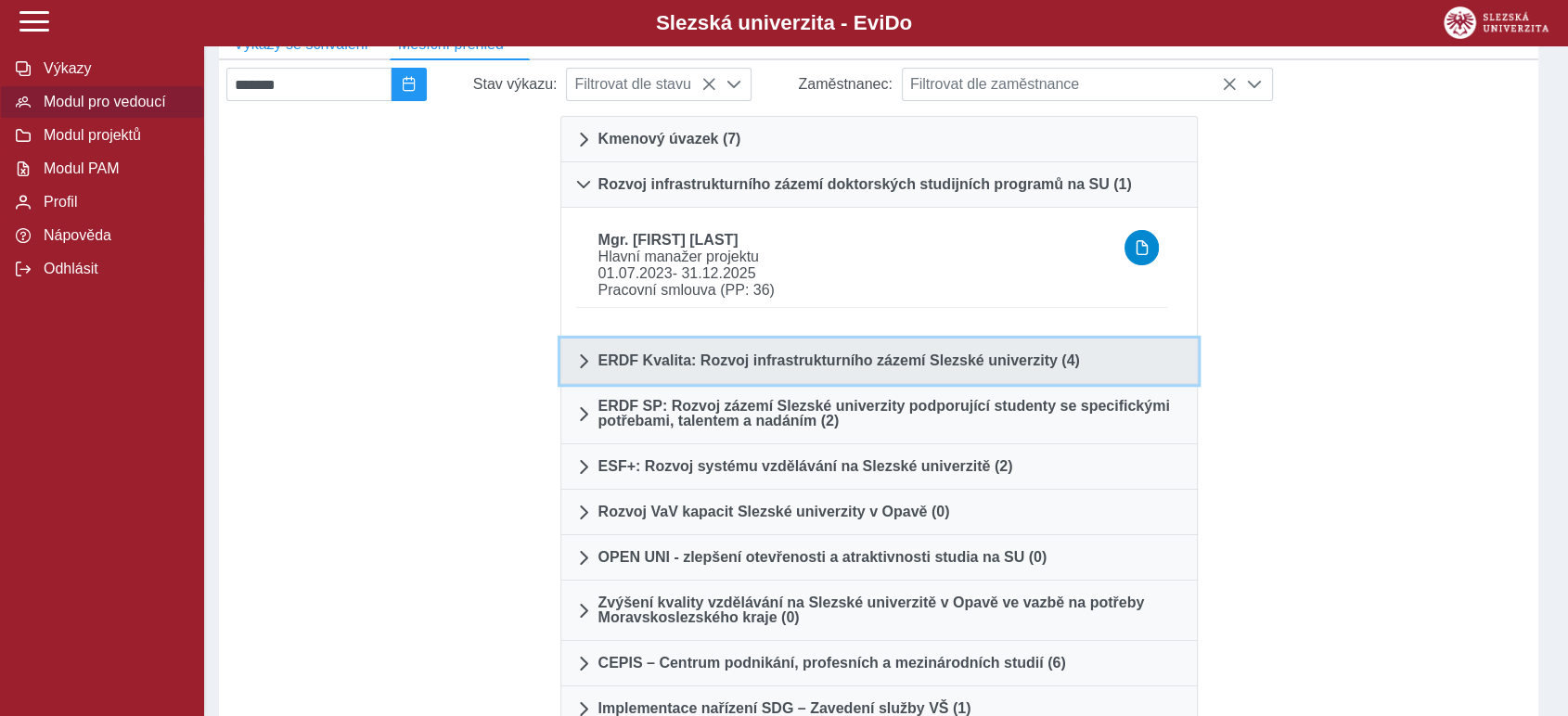 click on "ERDF Kvalita: Rozvoj infrastrukturního zázemí Slezské univerzity  (4)" at bounding box center [839, 361] 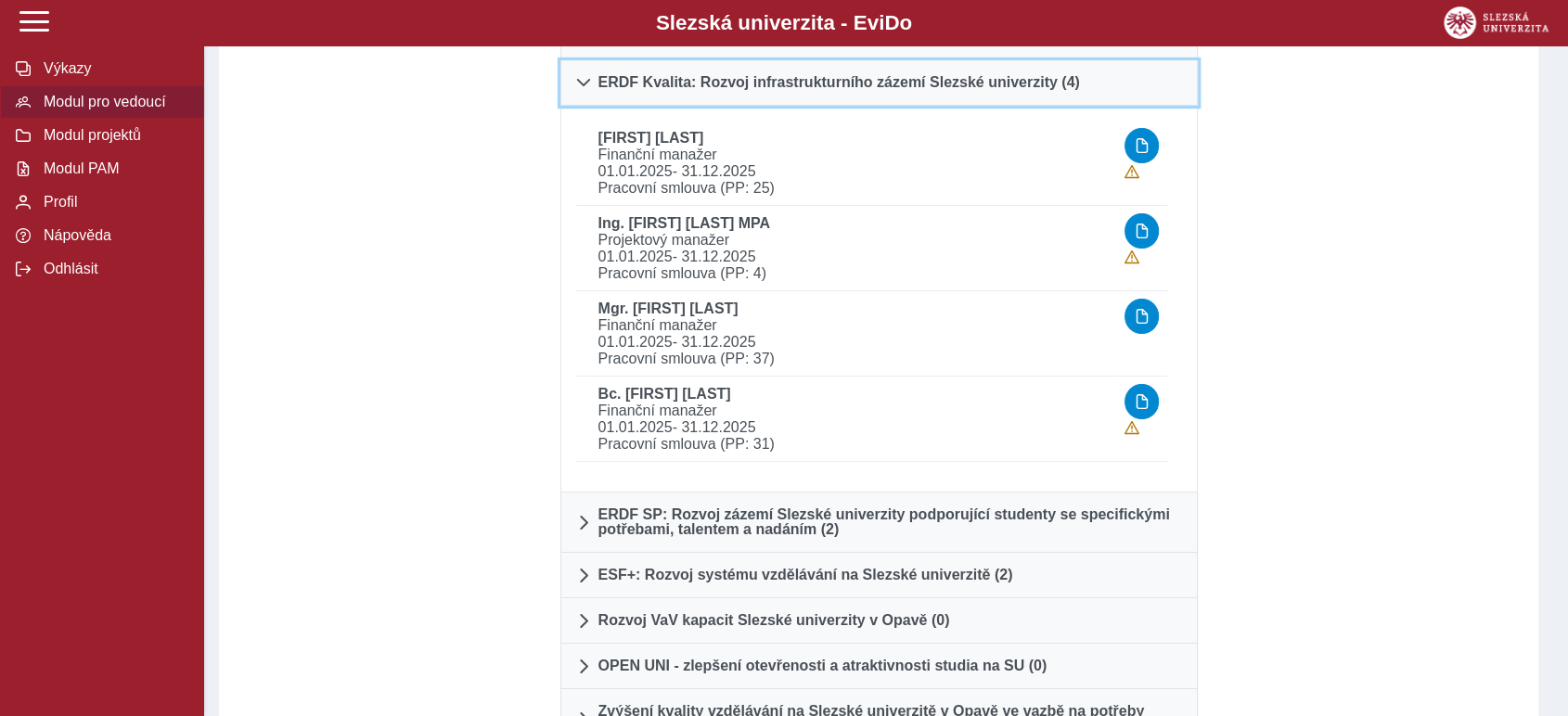 scroll, scrollTop: 277, scrollLeft: 0, axis: vertical 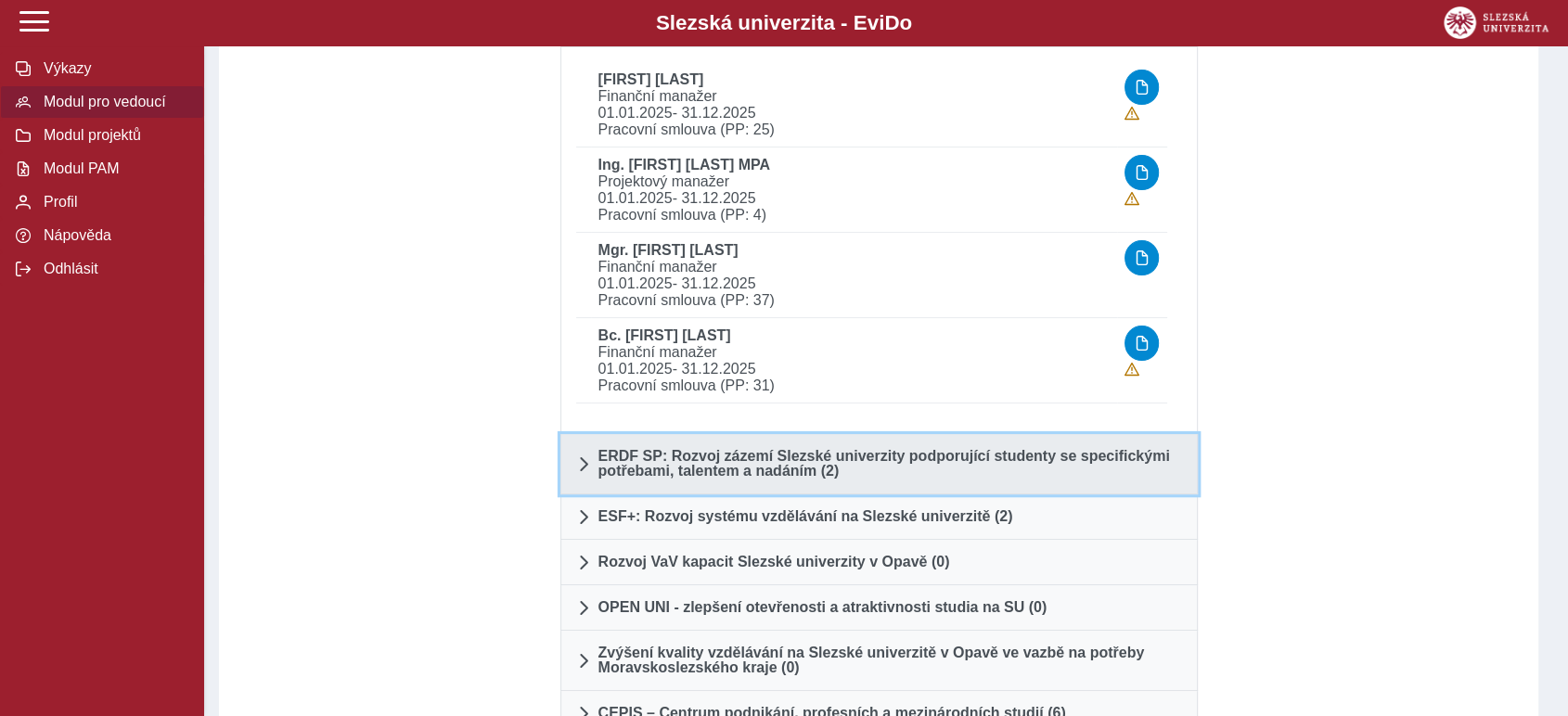 click on "ERDF SP: Rozvoj zázemí Slezské univerzity podporující studenty se specifickými potřebami, talentem a nadáním (2)" at bounding box center [890, 464] 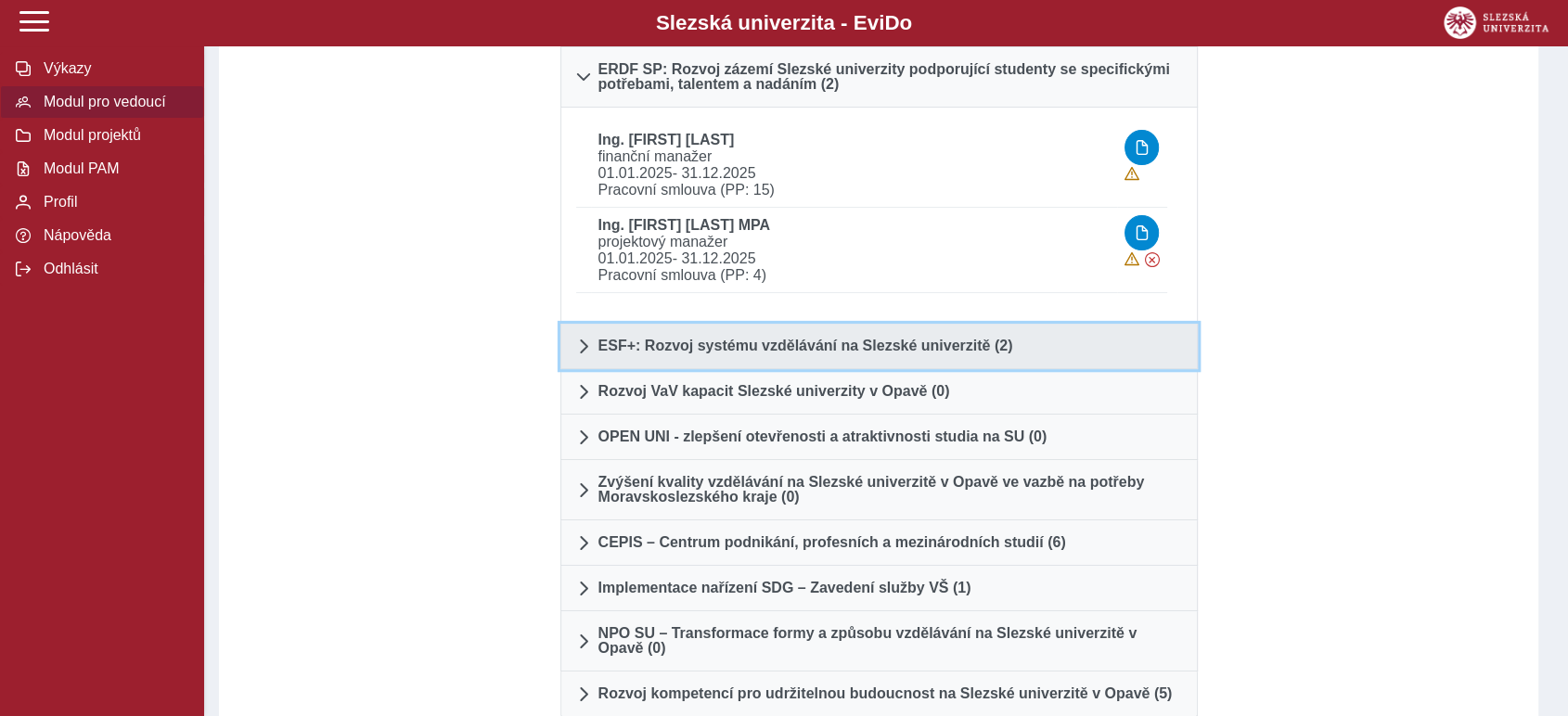 click on "ESF+: Rozvoj systému vzdělávání na Slezské univerzitě  (2)" at bounding box center (805, 346) 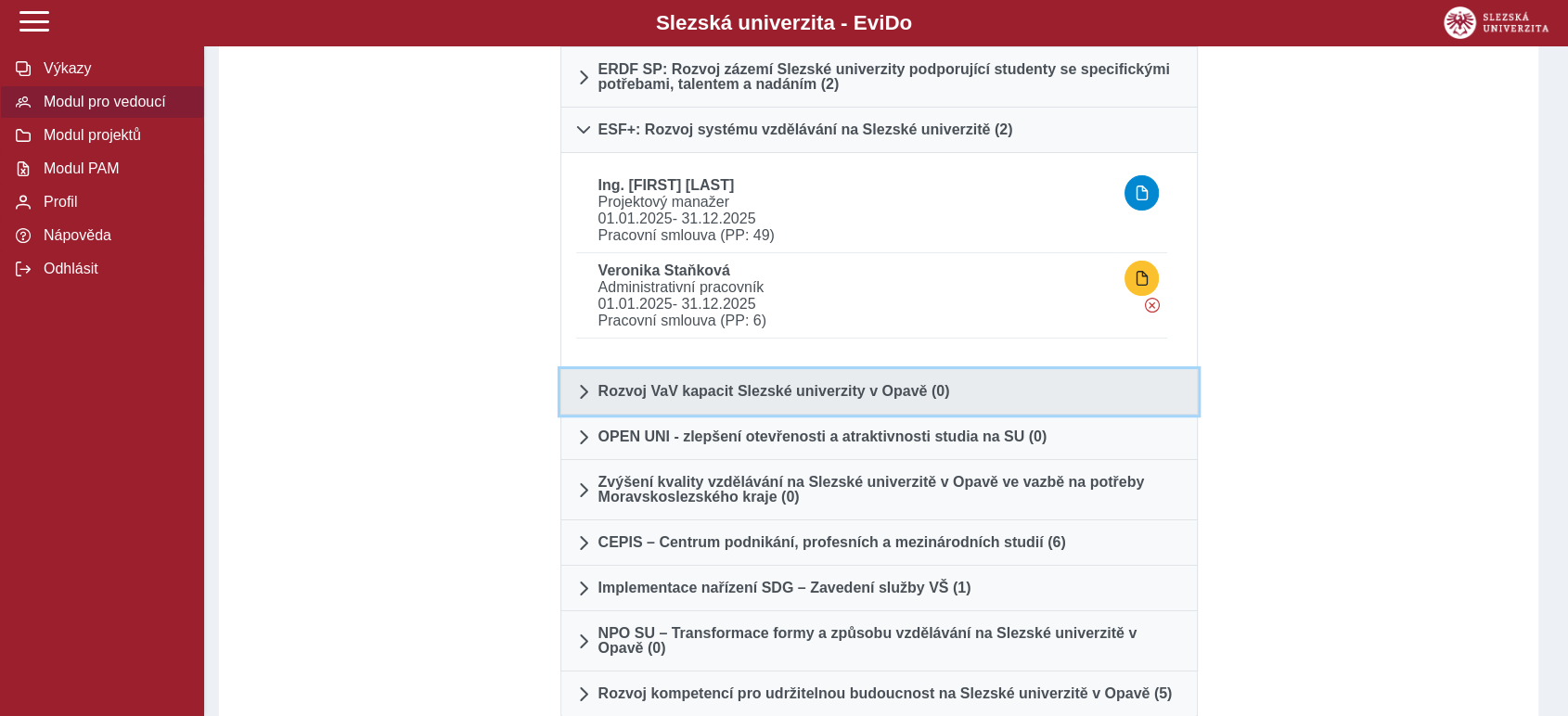 click on "Rozvoj VaV kapacit Slezské univerzity v Opavě (0)" at bounding box center (879, 391) 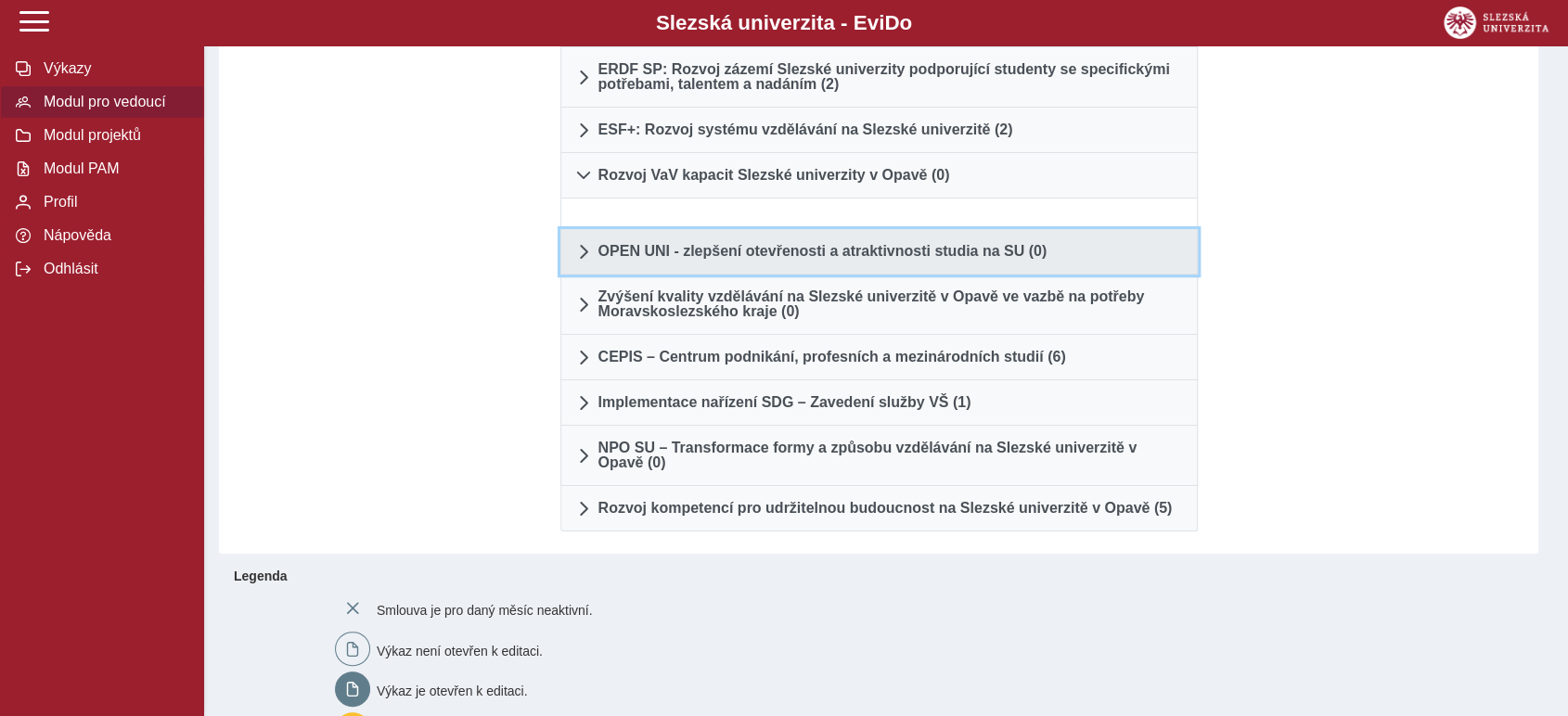 click on "OPEN UNI - zlepšení otevřenosti a atraktivnosti studia na SU (0)" at bounding box center [823, 251] 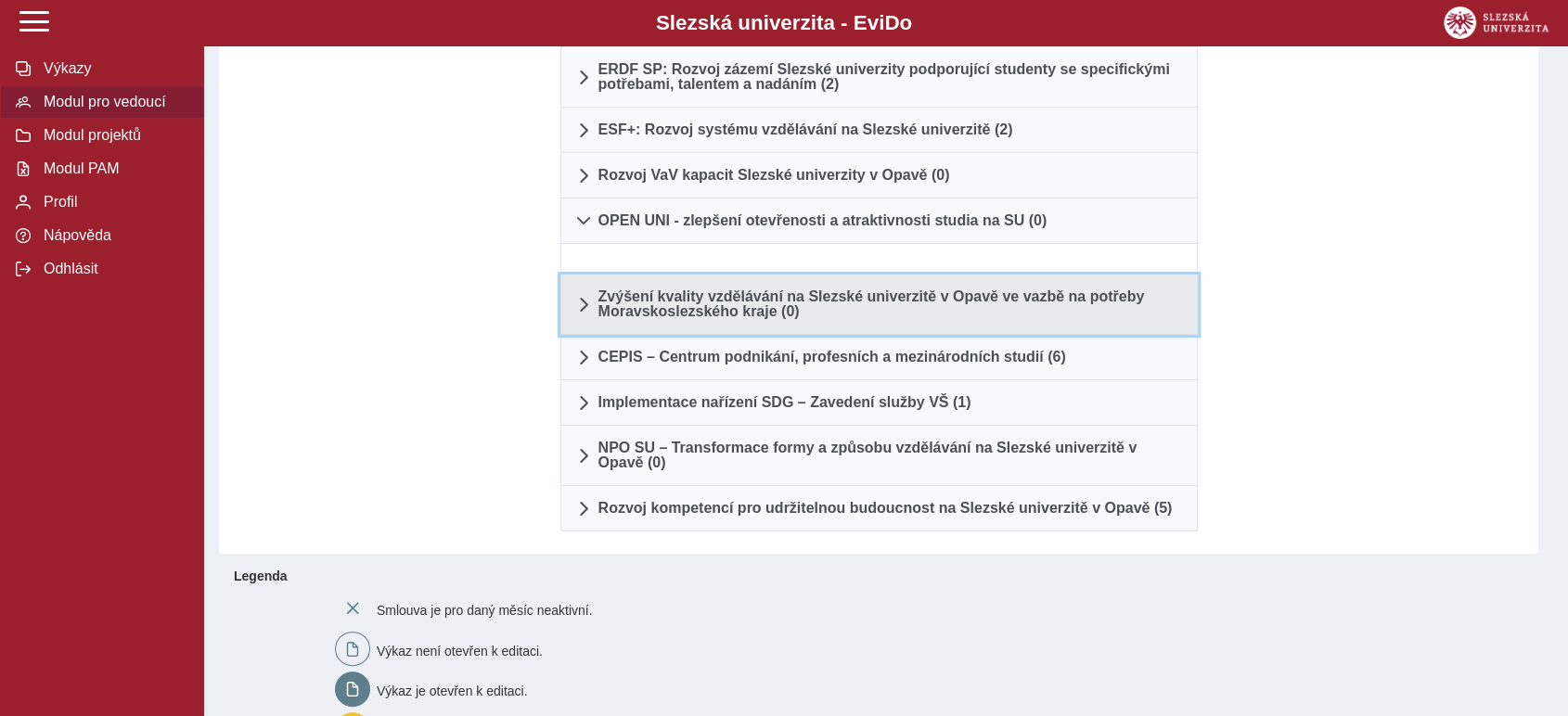 drag, startPoint x: 663, startPoint y: 289, endPoint x: 678, endPoint y: 326, distance: 39.92493 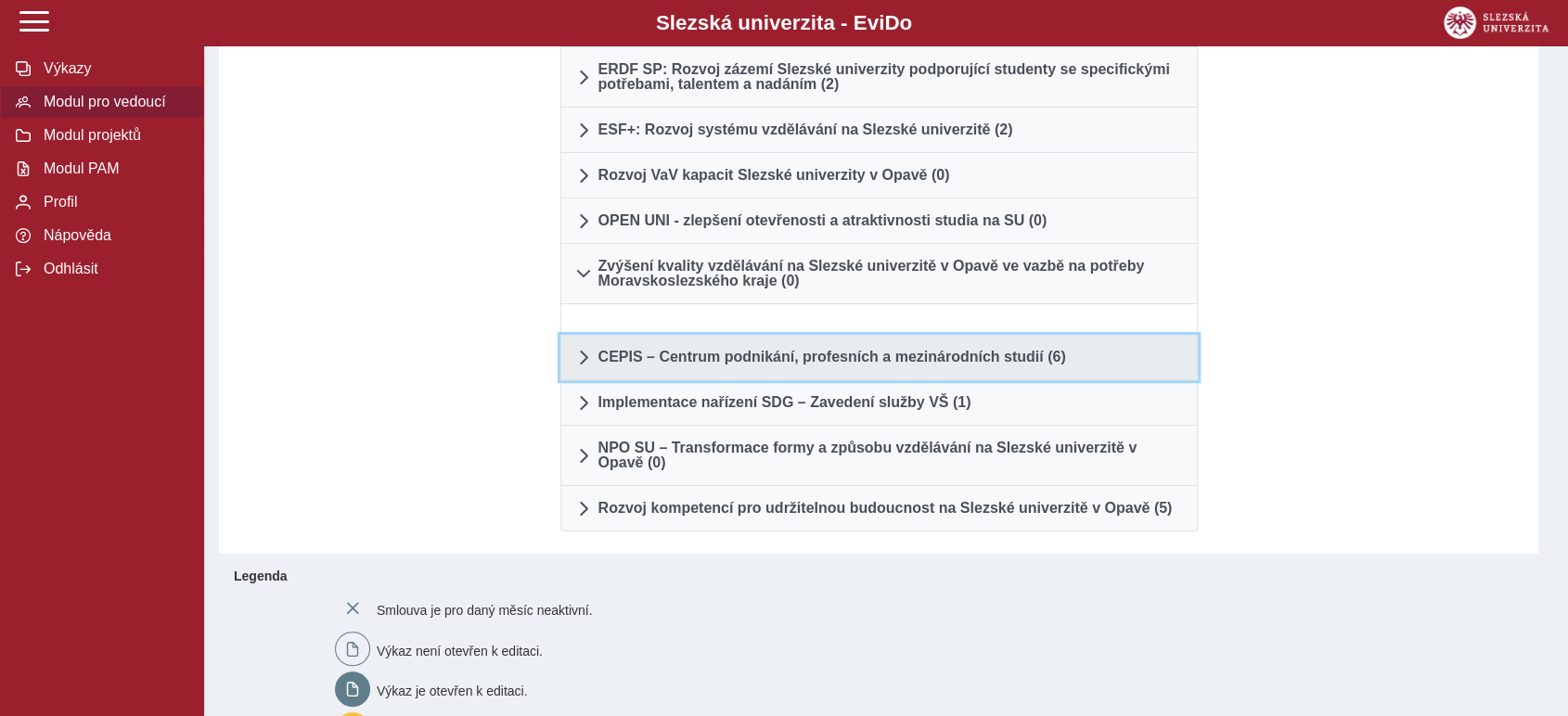 click on "CEPIS – Centrum podnikání, profesních a mezinárodních studií (6)" at bounding box center (832, 357) 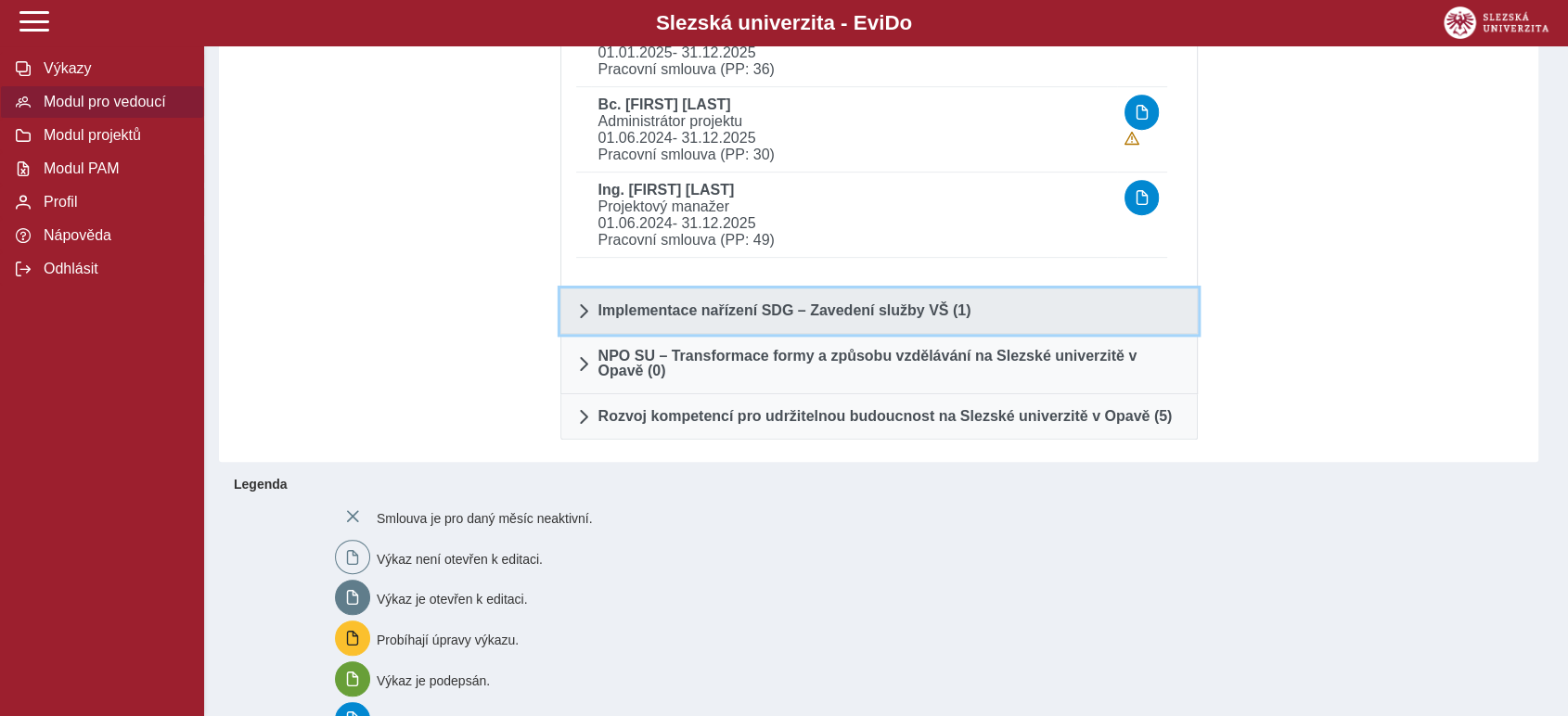 click on "Implementace nařízení SDG – Zavedení služby VŠ  (1)" at bounding box center [785, 311] 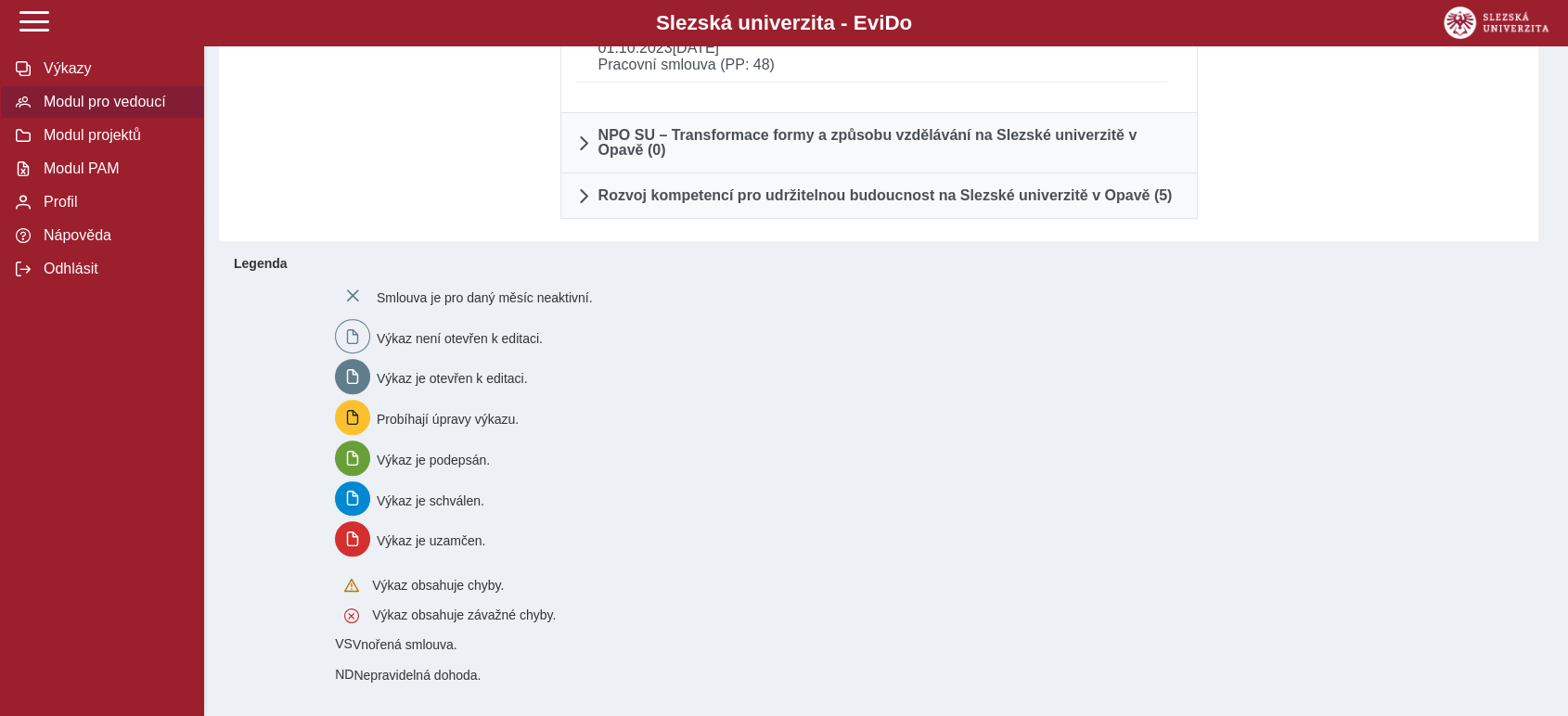 scroll, scrollTop: 277, scrollLeft: 0, axis: vertical 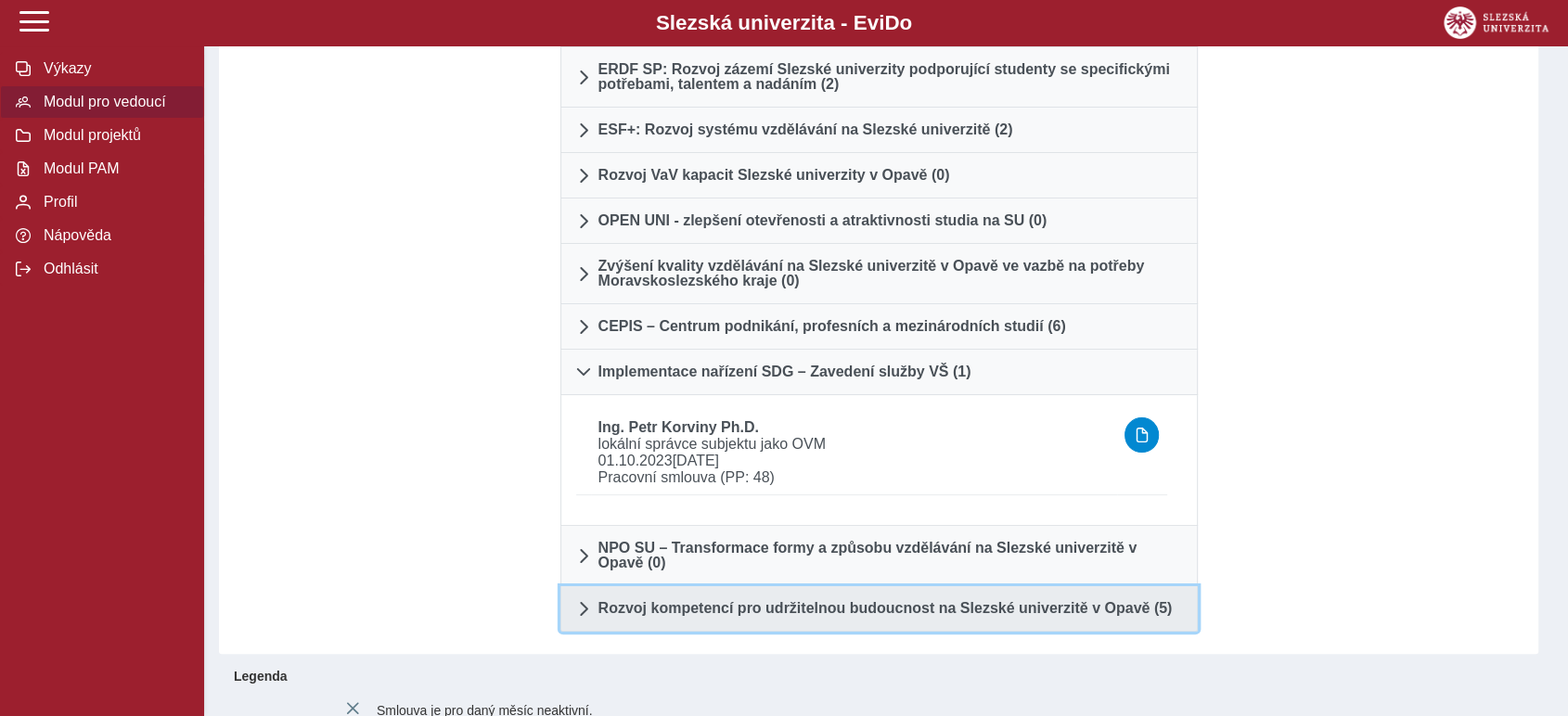 click on "Rozvoj kompetencí pro udržitelnou budoucnost na Slezské univerzitě v Opavě (5)" at bounding box center (885, 608) 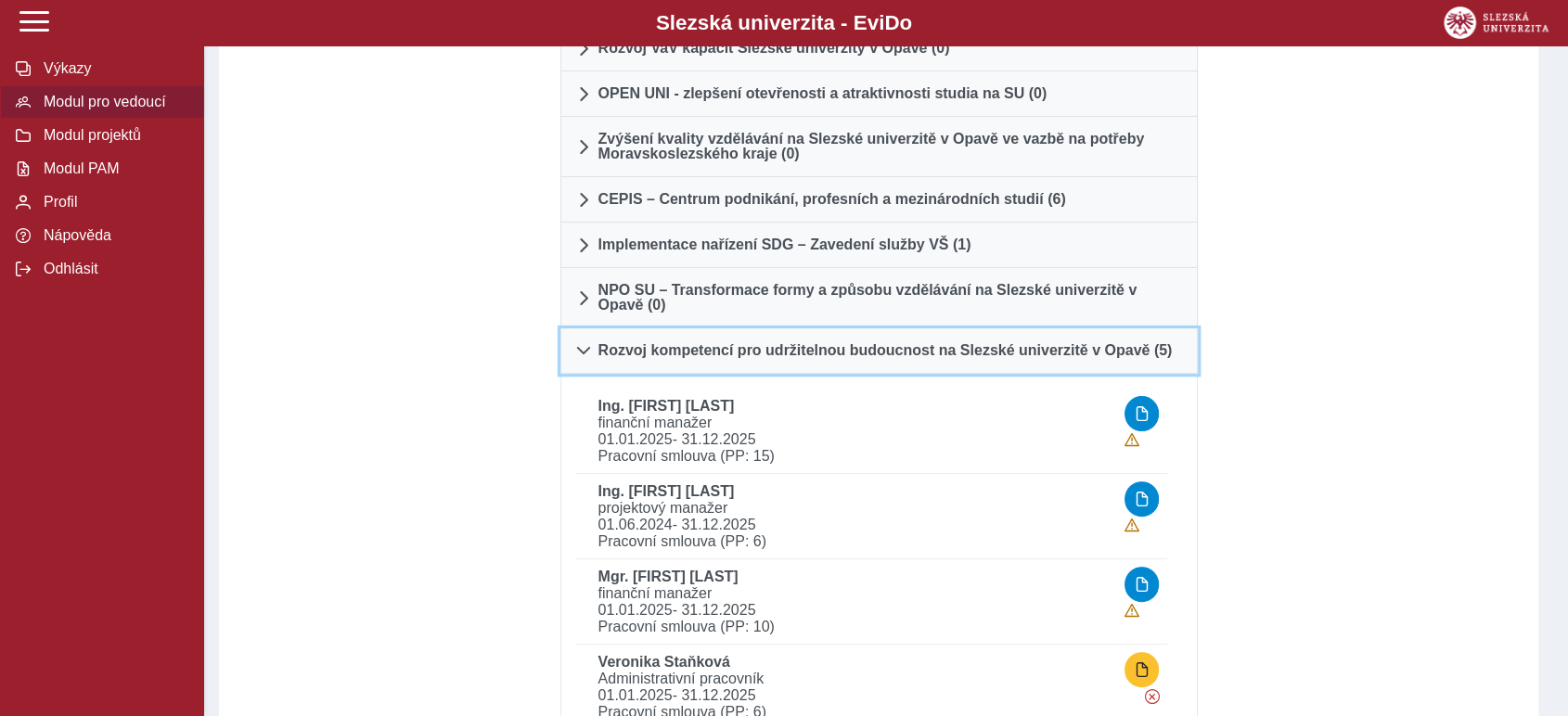 scroll, scrollTop: 586, scrollLeft: 0, axis: vertical 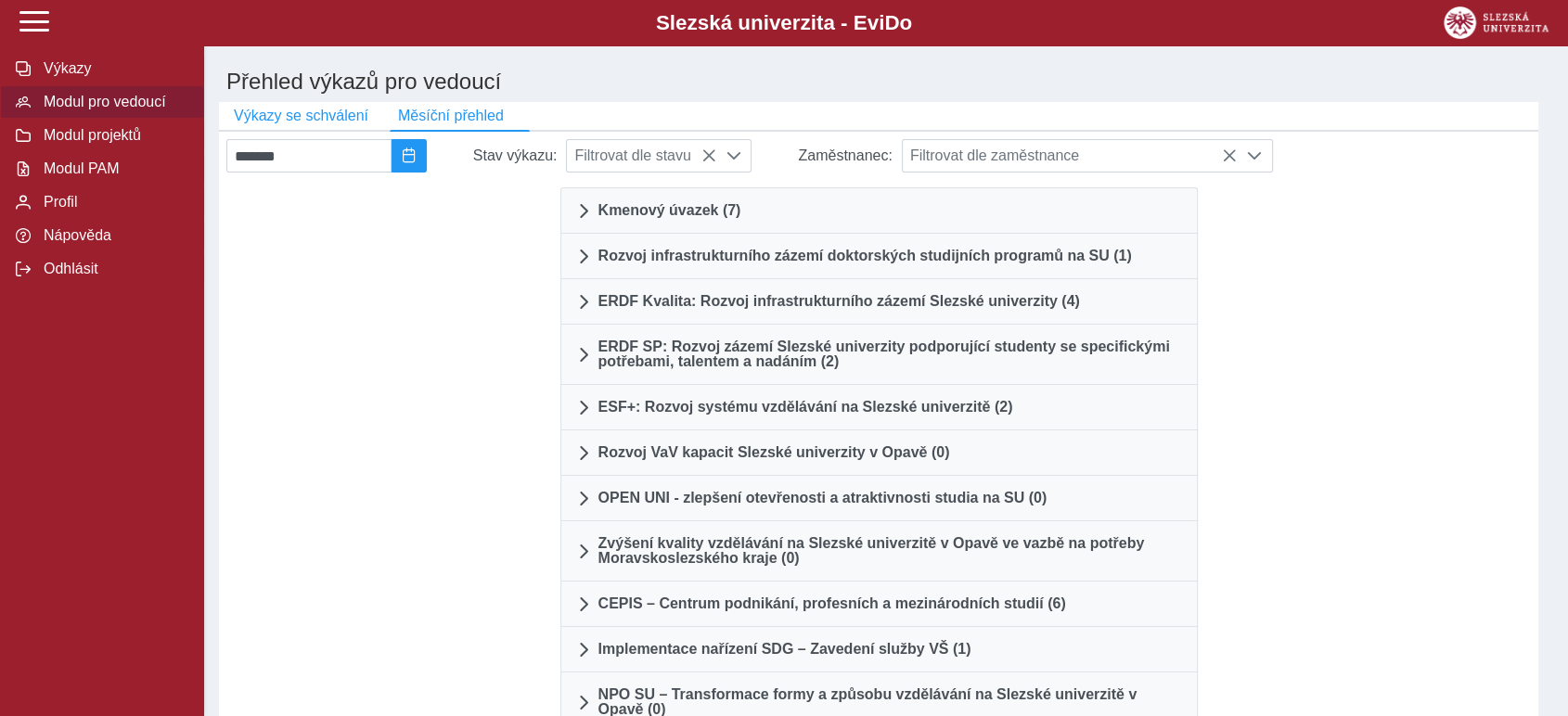 click on "Modul pro vedoucí" at bounding box center [113, 102] 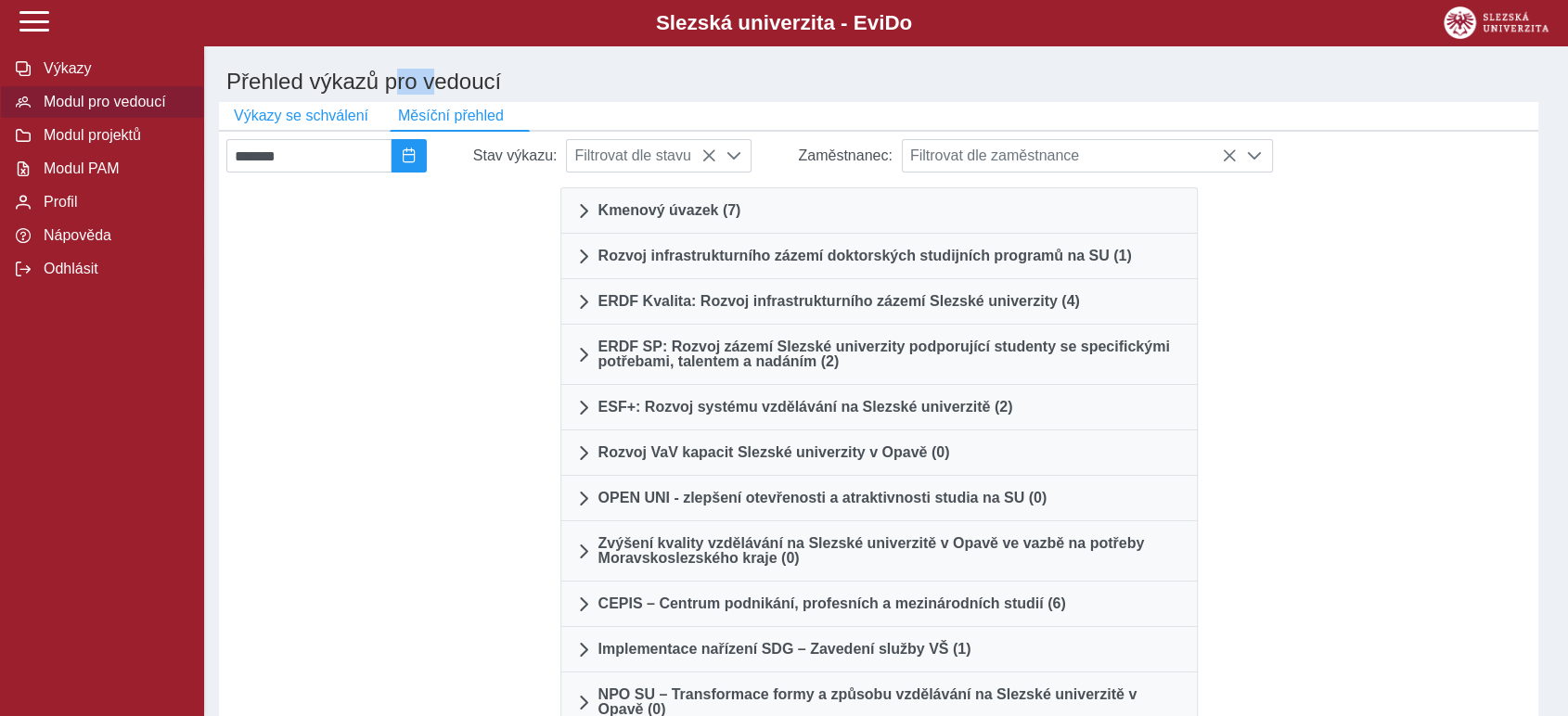 click on "Přehled výkazů pro vedoucí" at bounding box center [886, 82] 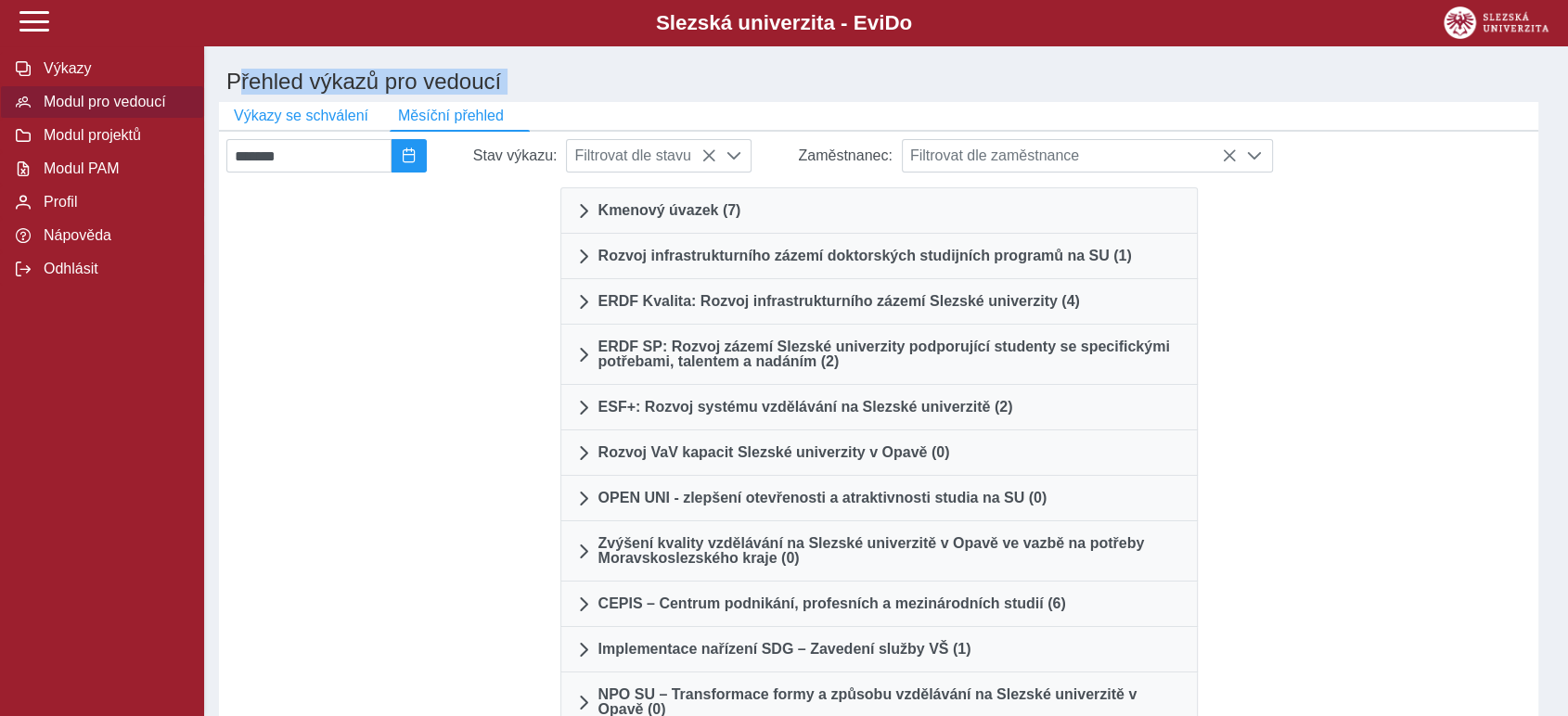 click on "Přehled výkazů pro vedoucí" at bounding box center (886, 82) 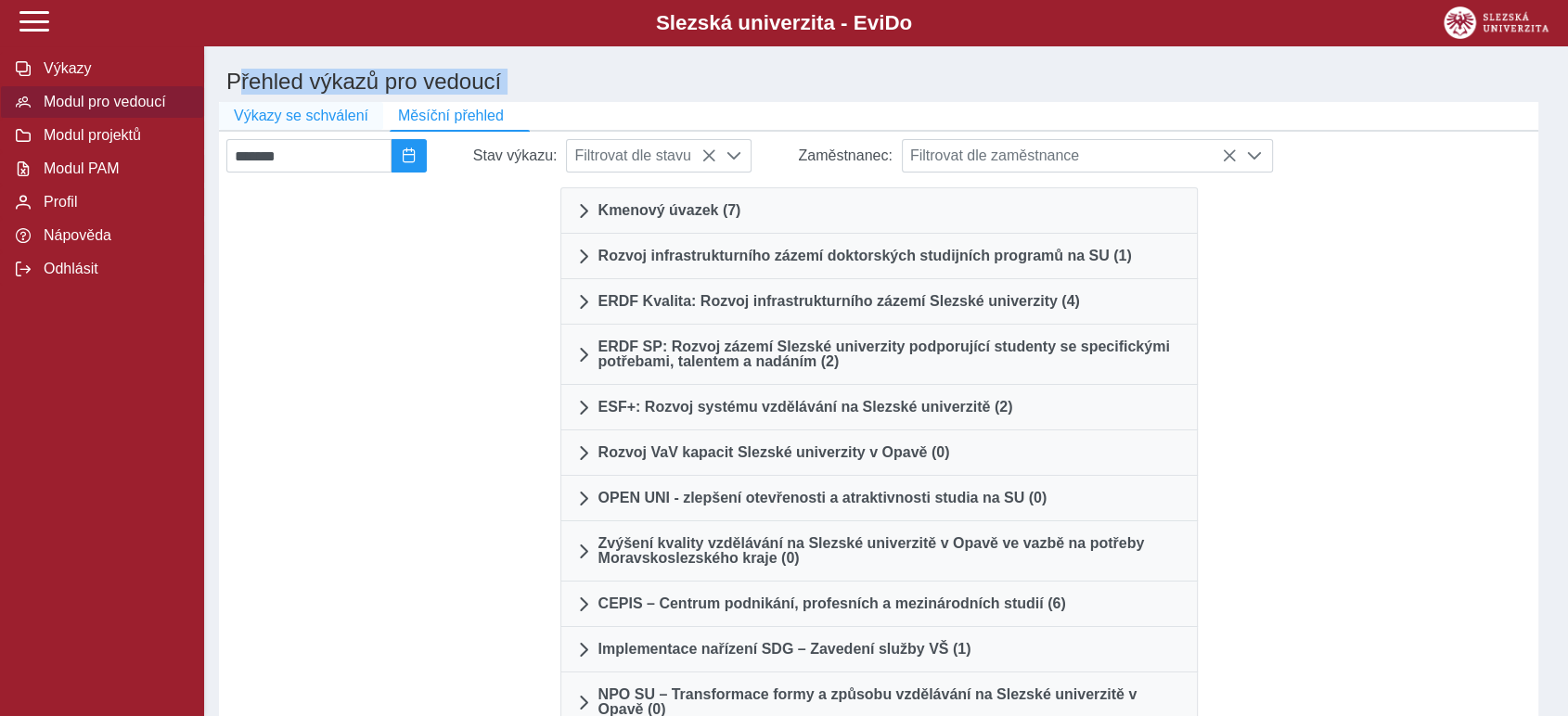 drag, startPoint x: 267, startPoint y: 113, endPoint x: 309, endPoint y: 117, distance: 42.19005 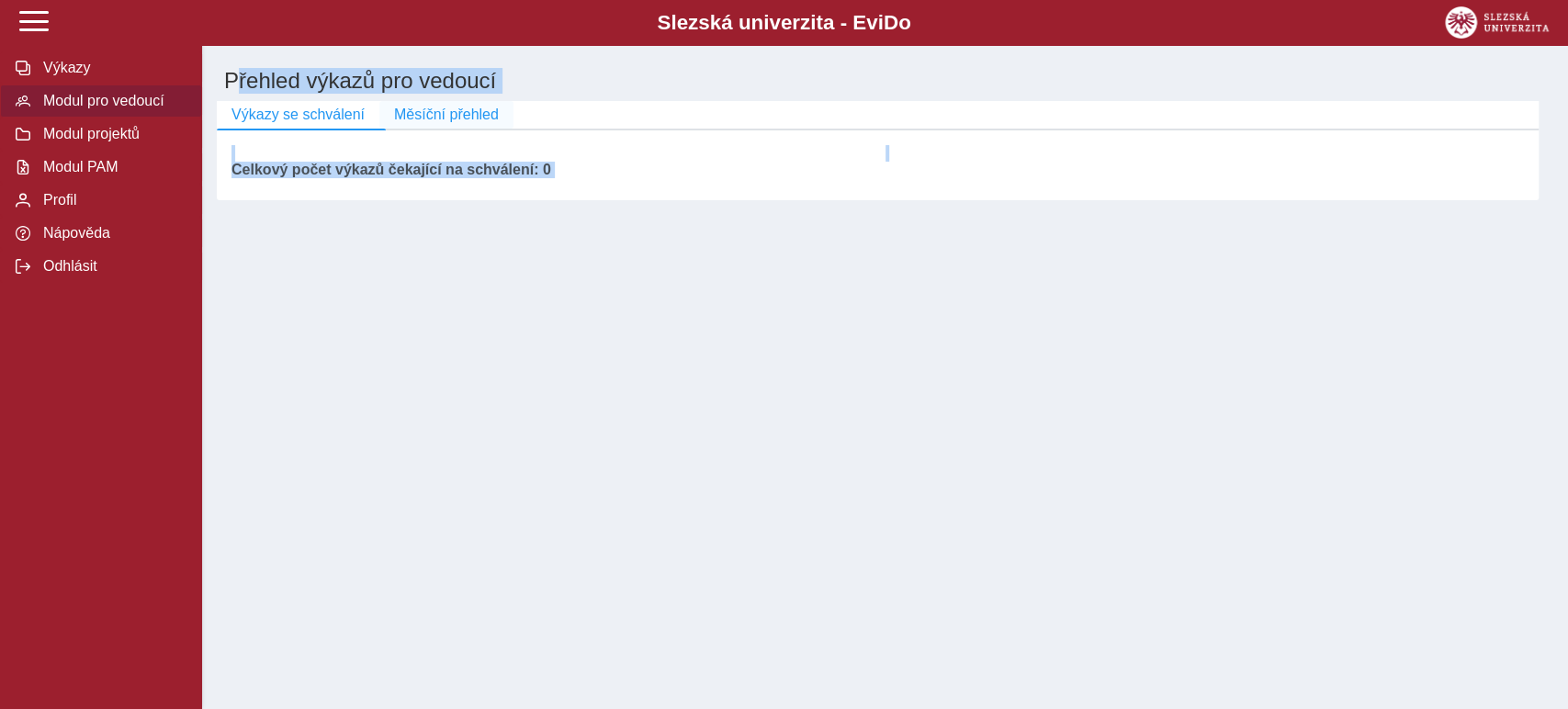 click on "Měsíční přehled" at bounding box center (446, 115) 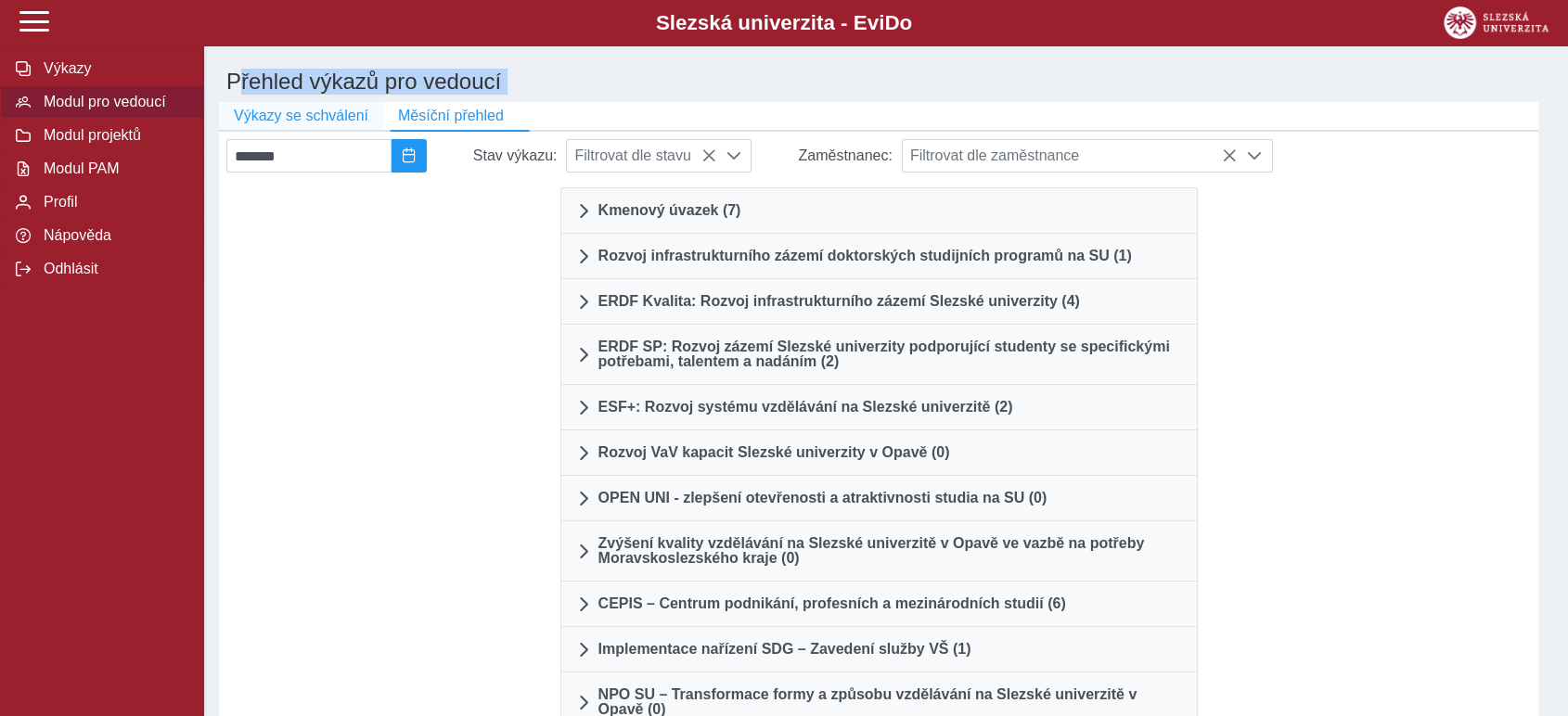 click on "Výkazy se schválení" at bounding box center (301, 116) 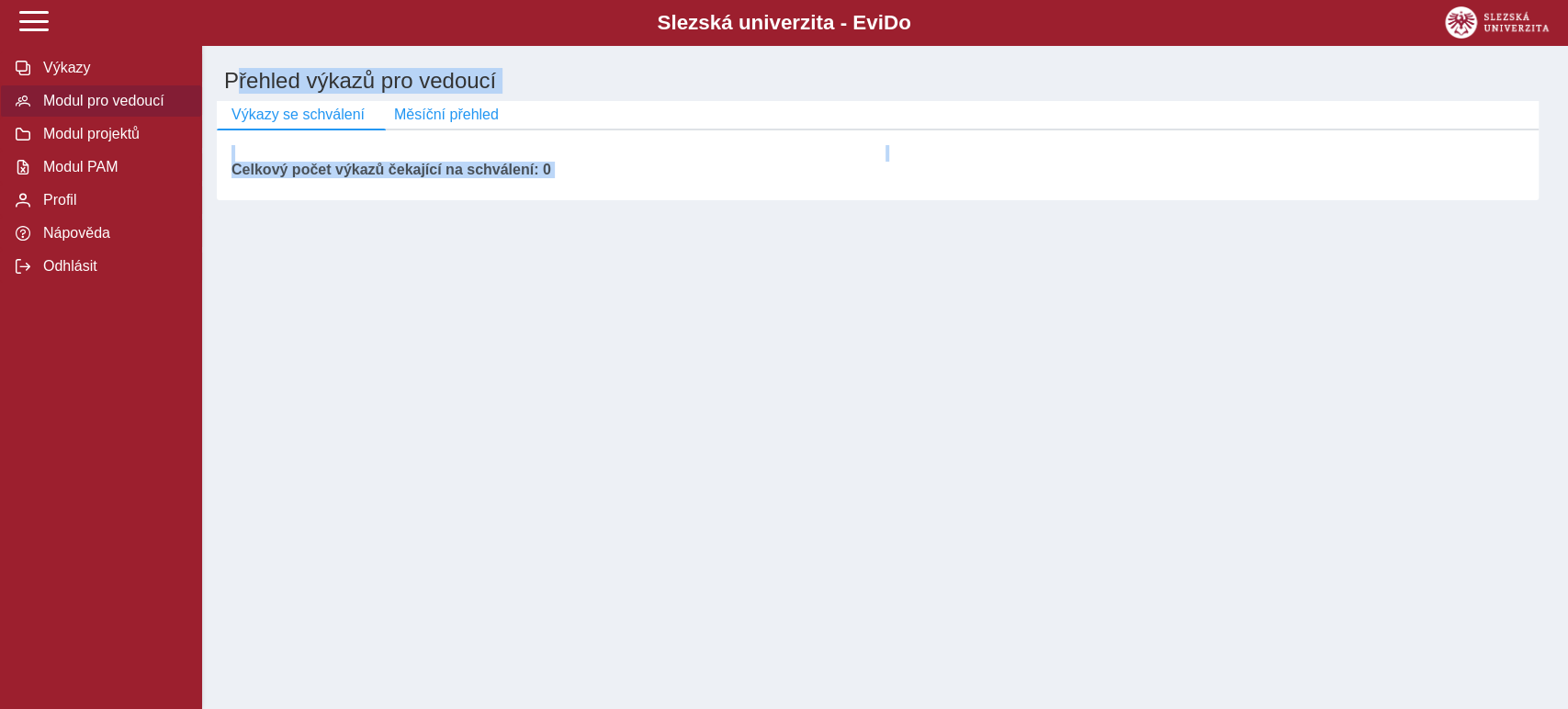 click on "Slezská univerzi t a - Evi D o EviDo Výkazy Modul pro vedoucí Modul projektů Modul PAM Profil Nápověda Odhlásit  Přehled výkazů pro vedoucí  Výkazy se schválení Měsíční přehled Výkazy se schválení Měsíční přehled Celkový počet výkazů čekající na schválení: 0       *******    Stav výkazu:   Filtrovat dle stavu   Zaměstnanec:   Filtrovat dle zaměstnance  Kmenový úvazek (7)  M  Bc. Jan Heger     01.11.2022     Pracovní smlouva (PP: 3)     M  Ing. Libor Chlebiš MPA     01.01.2022     Pracovní smlouva (PP: 2)     M  Ing. Martina Jatzková     01.11.2022     Pracovní smlouva (PP: 5)     M  Mgr. Yvona Kaniová     01.05.2000     Pracovní smlouva (PP: 0)     M  Bc. Martina Pavelková     01.09.2009     Pracovní smlouva (PP: 1)     M  Ing. Jan Podmol     01.05.2007     Pracovní smlouva (PP: 1)     M  Mgr. Nina Savická     01.06.2024     Pracovní smlouva (PP: 8)    Rozvoj infrastrukturního zázemí doktorských studijních programů na SU (1)" at bounding box center (784, 354) 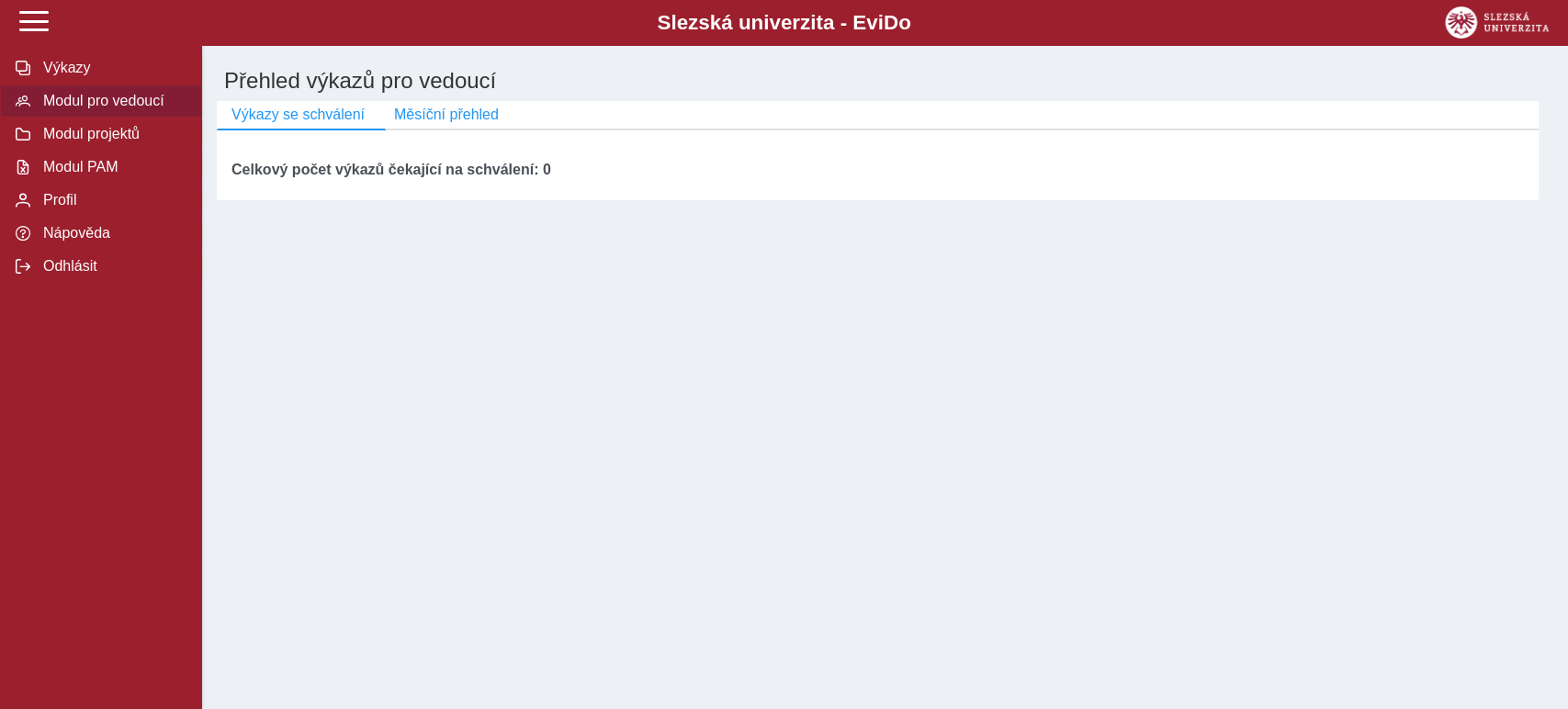 click on "Modul pro vedoucí" at bounding box center (112, 101) 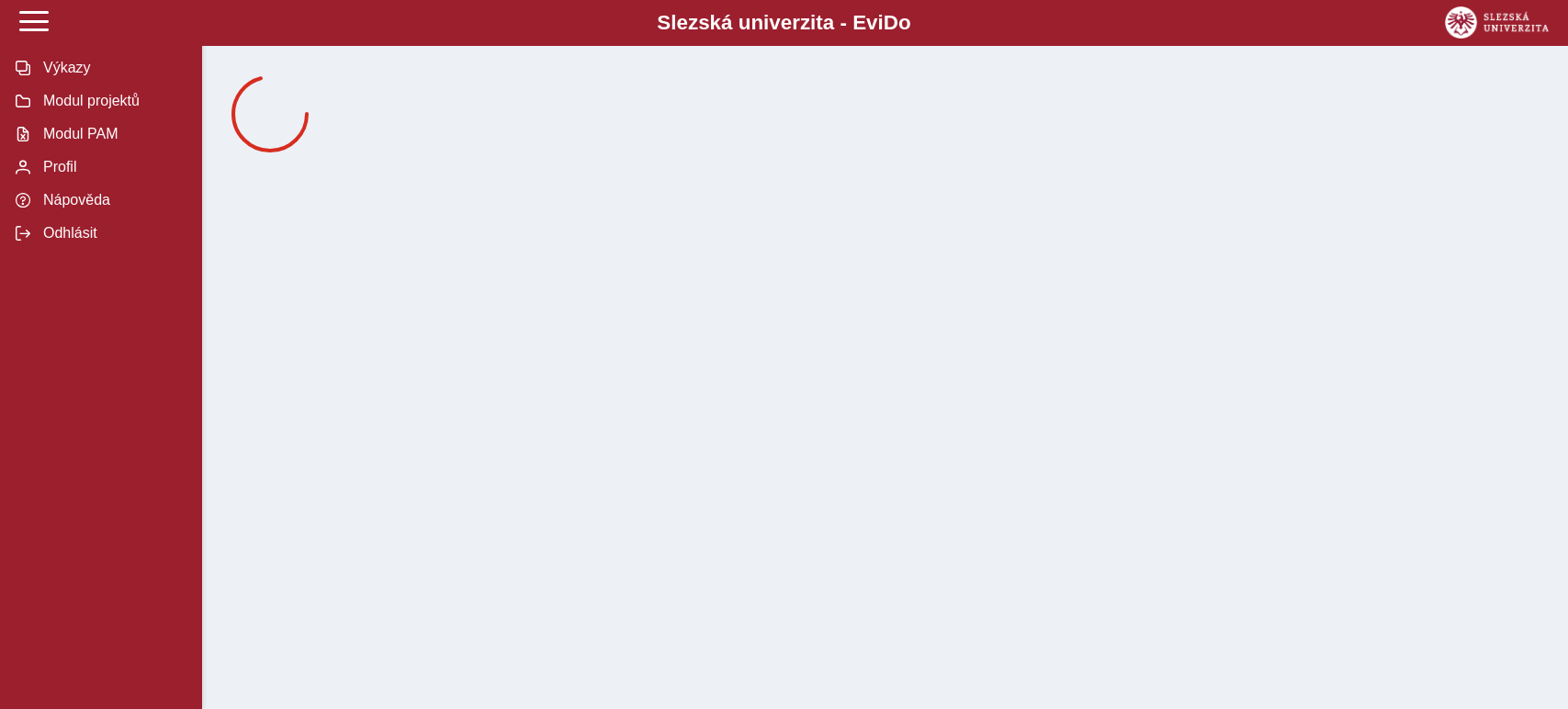 scroll, scrollTop: 0, scrollLeft: 0, axis: both 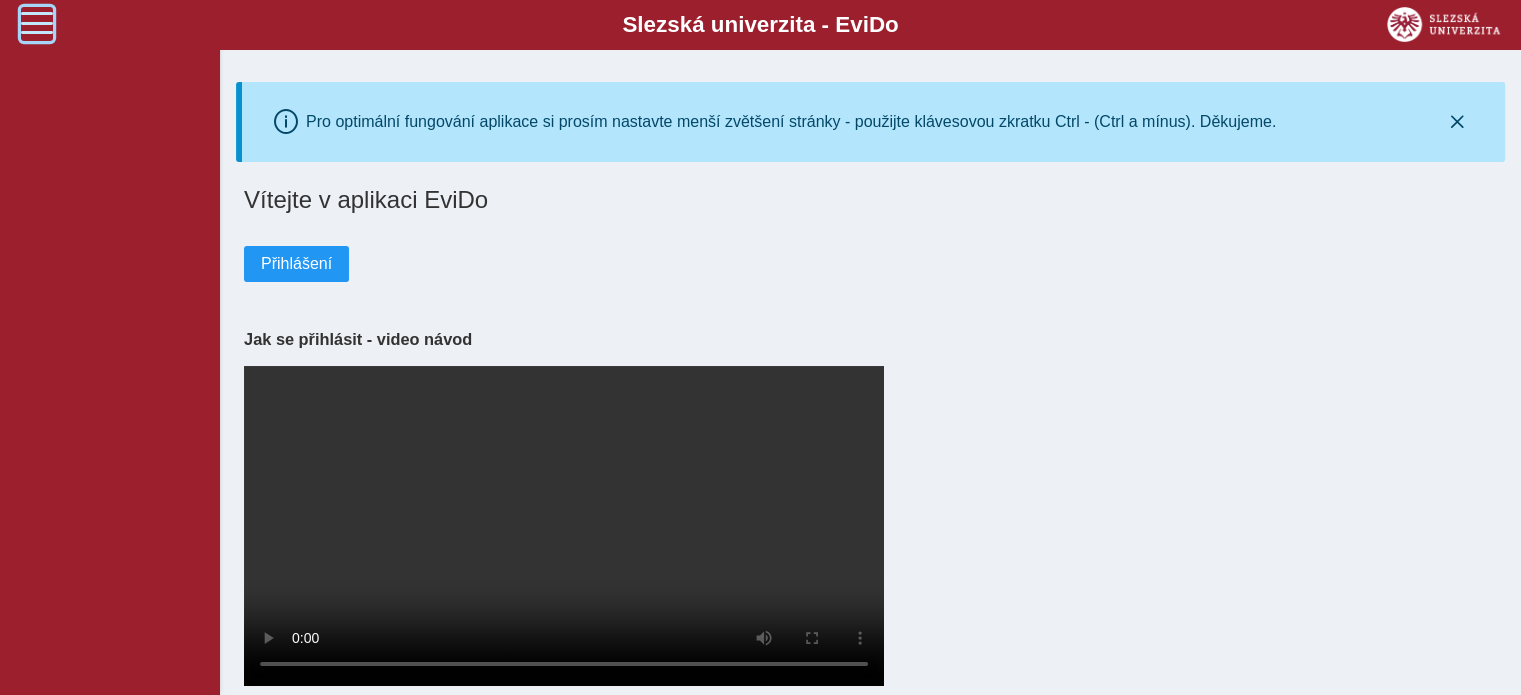 click at bounding box center [37, 23] 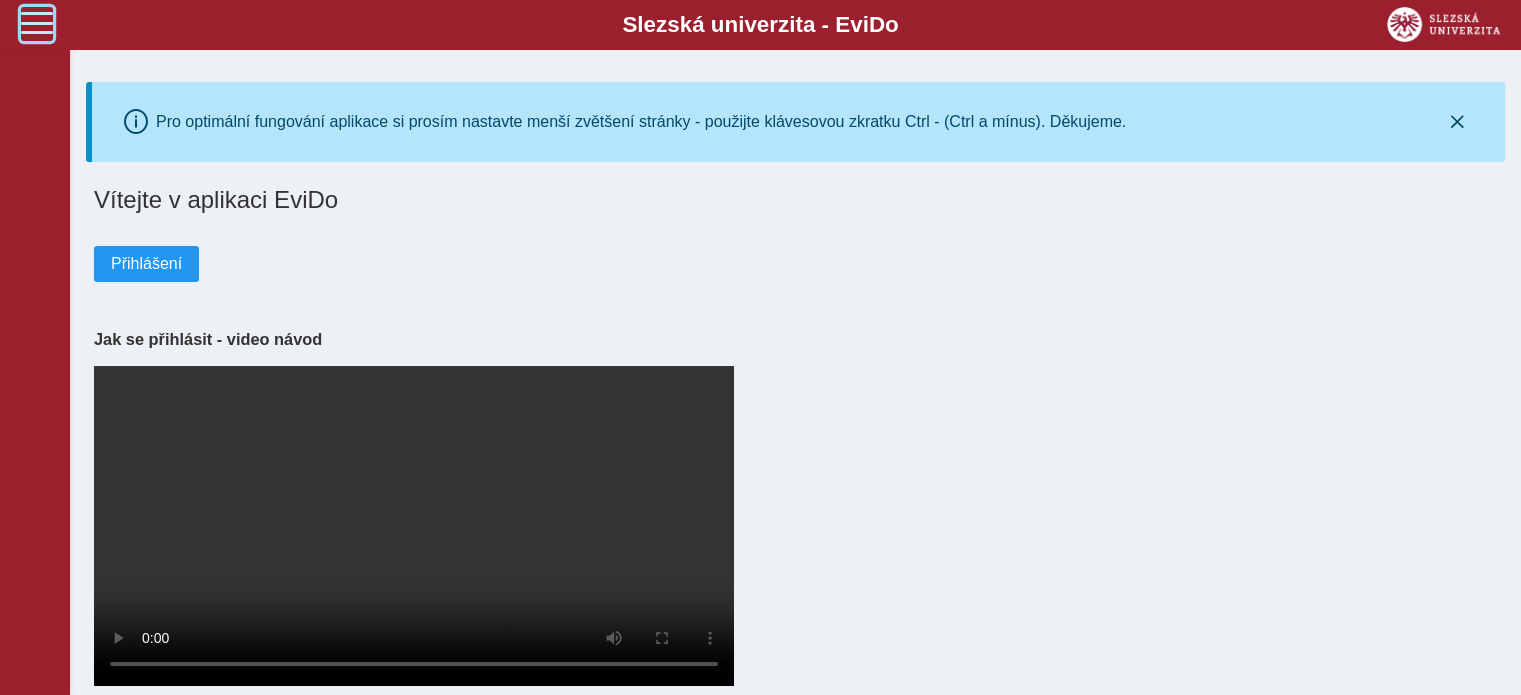 click at bounding box center [37, 23] 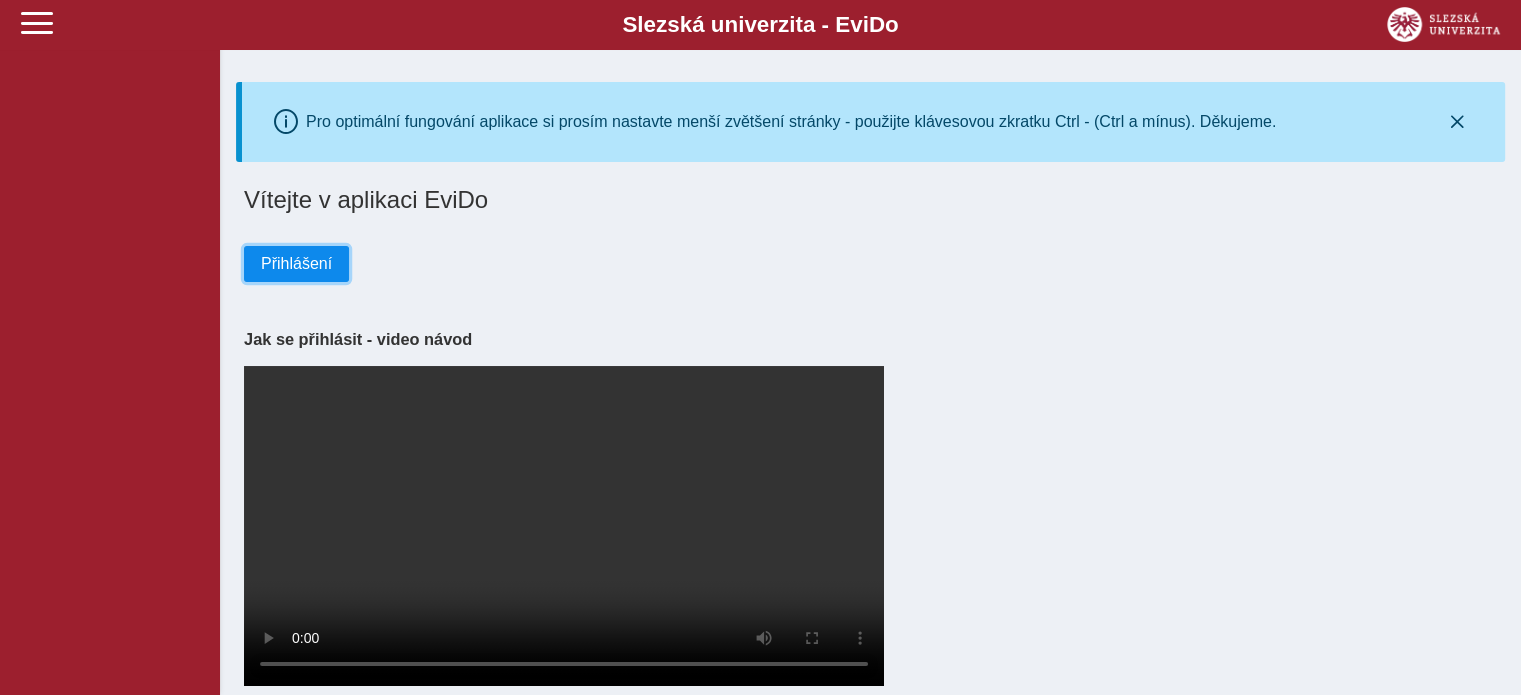 drag, startPoint x: 312, startPoint y: 263, endPoint x: 626, endPoint y: 334, distance: 321.927 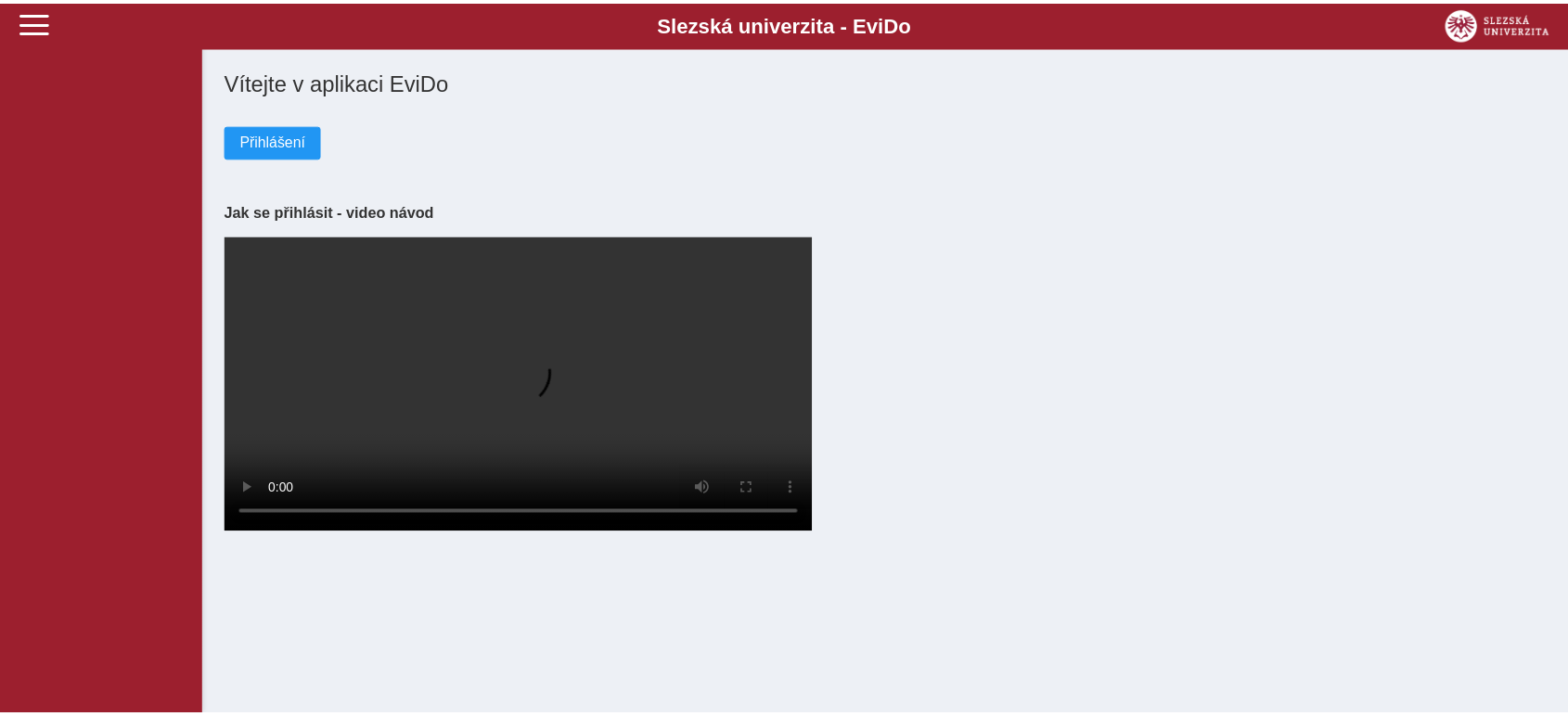 scroll, scrollTop: 0, scrollLeft: 0, axis: both 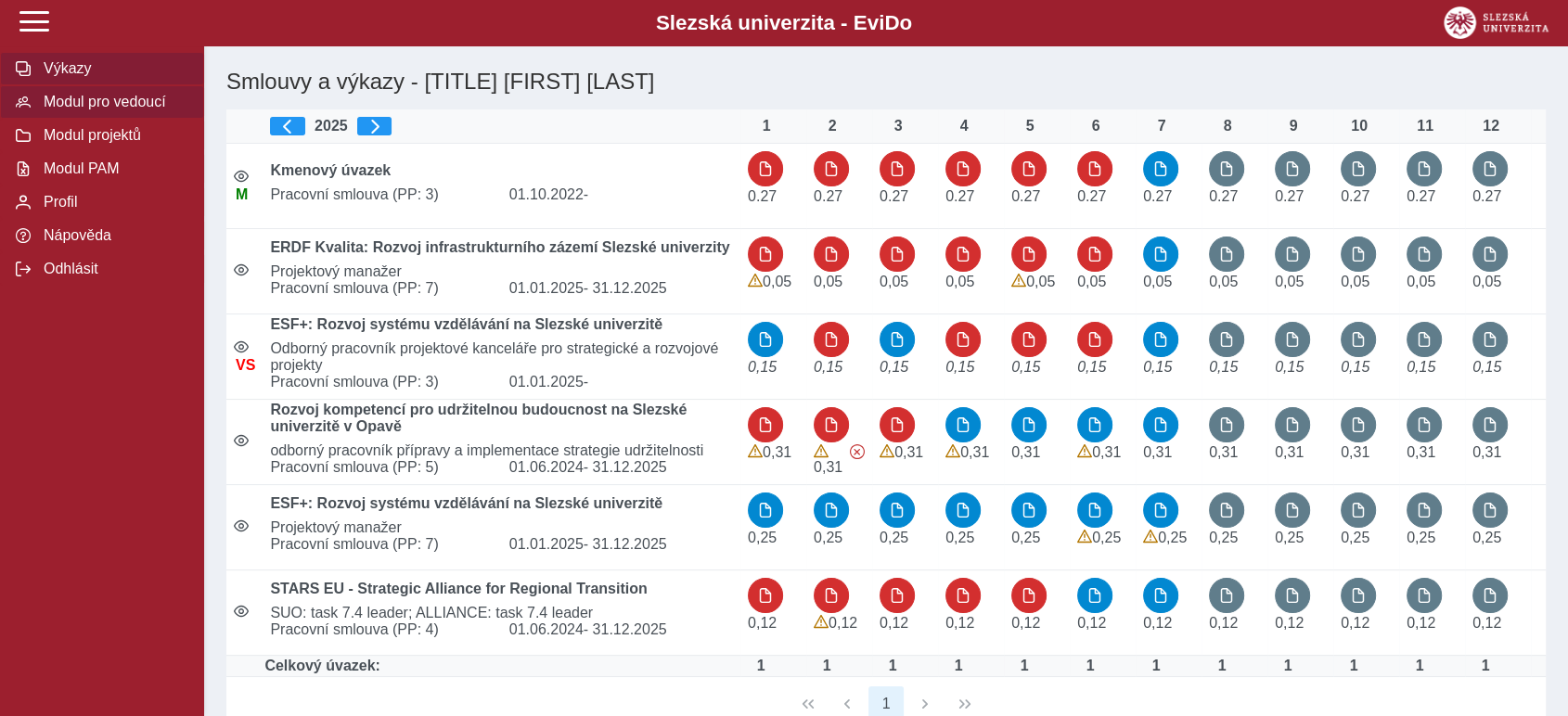 click on "Modul pro vedoucí" at bounding box center (113, 102) 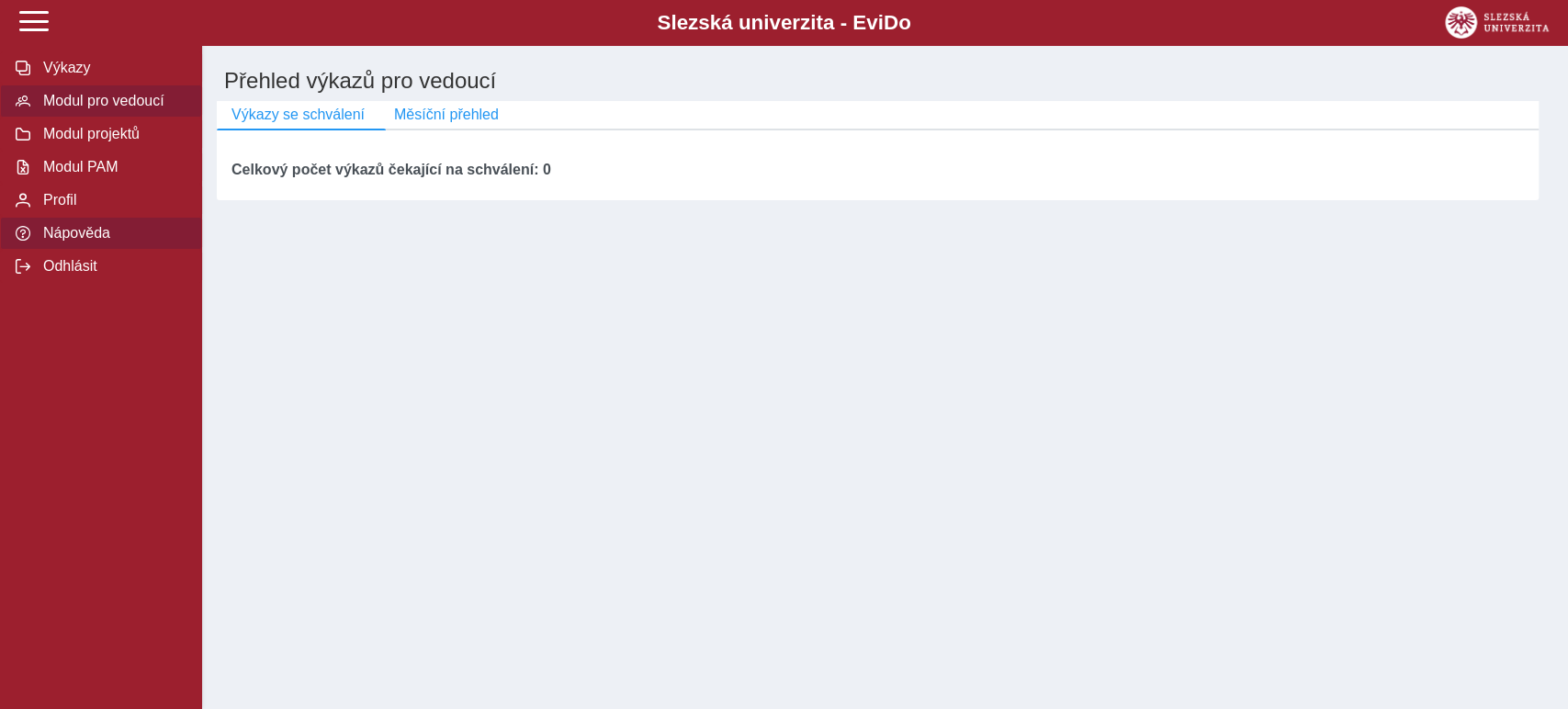 click on "Nápověda" at bounding box center [112, 233] 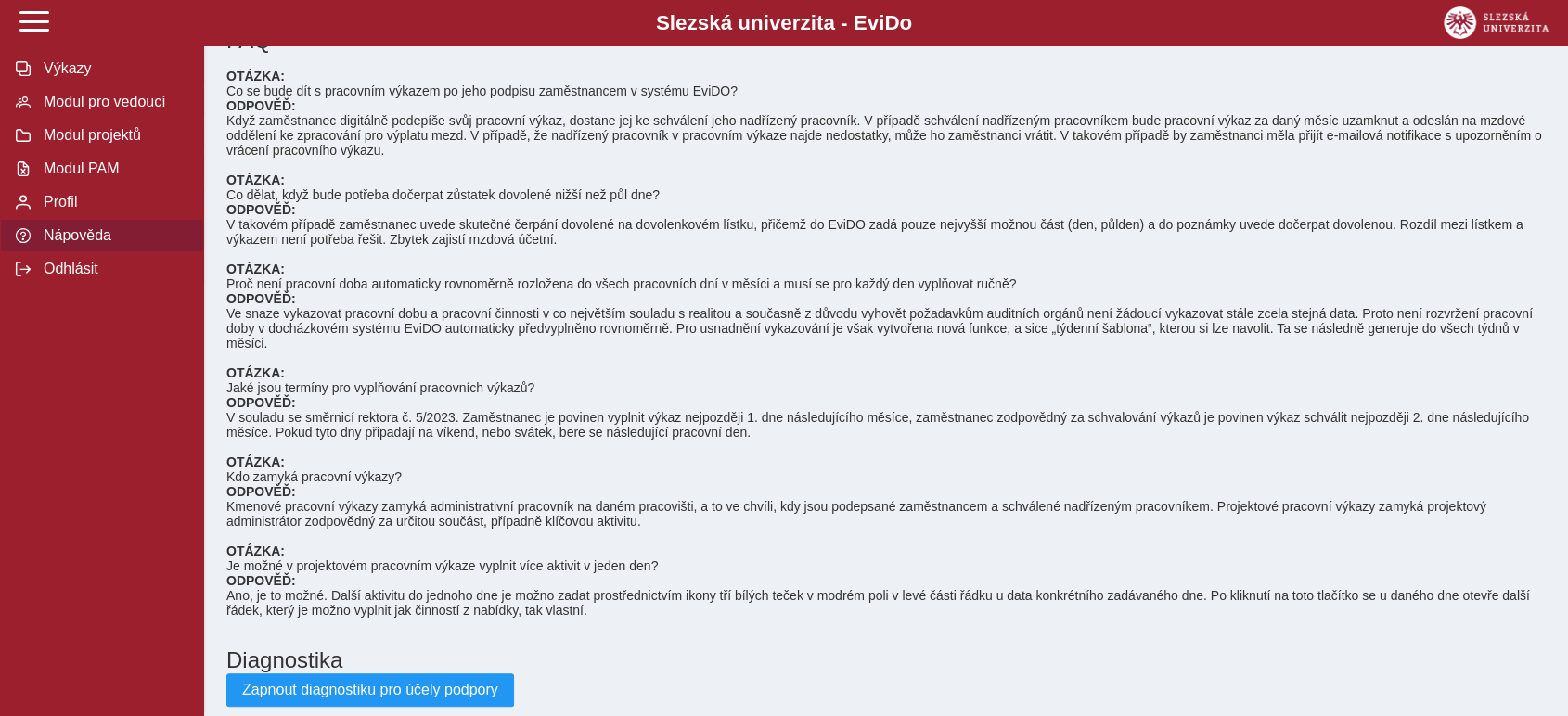 scroll, scrollTop: 672, scrollLeft: 0, axis: vertical 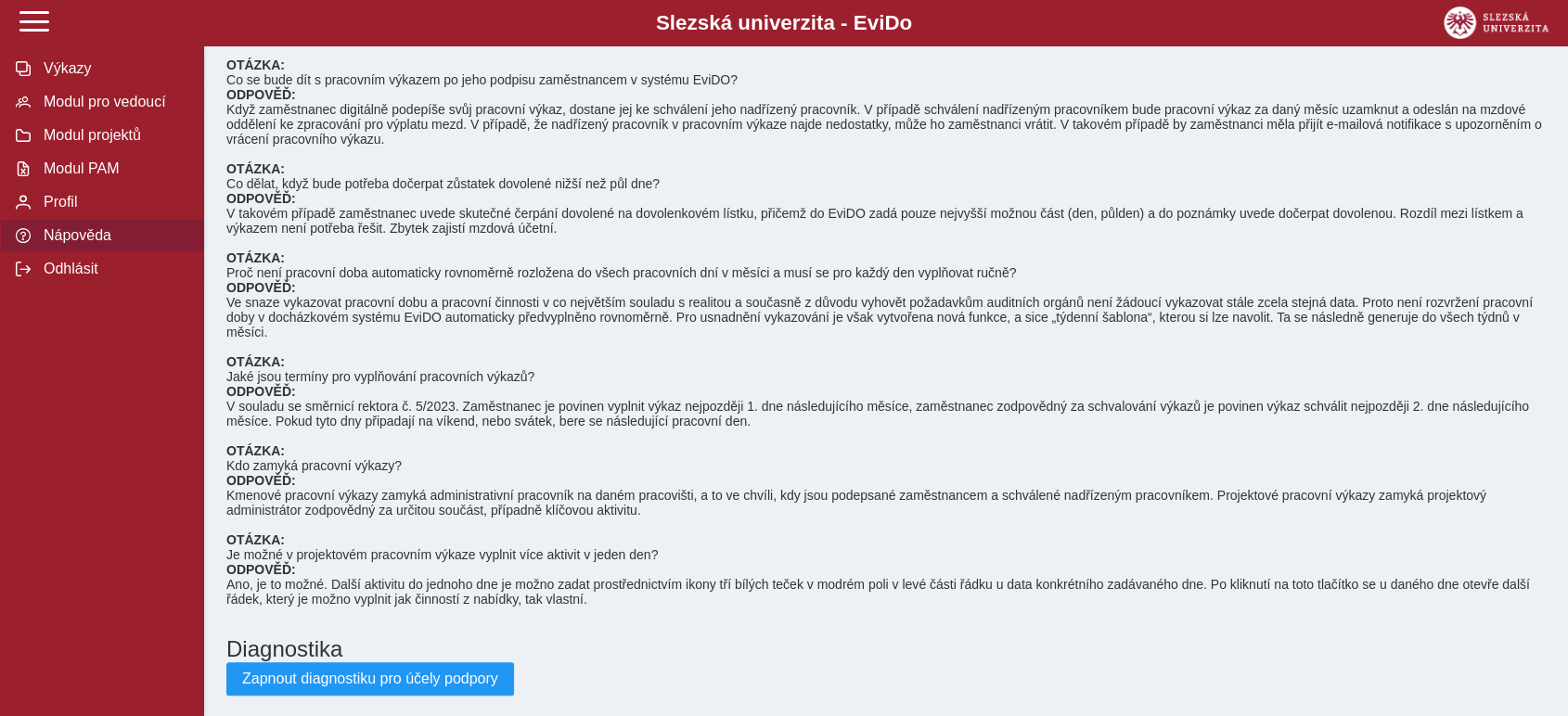 drag, startPoint x: 662, startPoint y: 472, endPoint x: 667, endPoint y: 448, distance: 24.515301 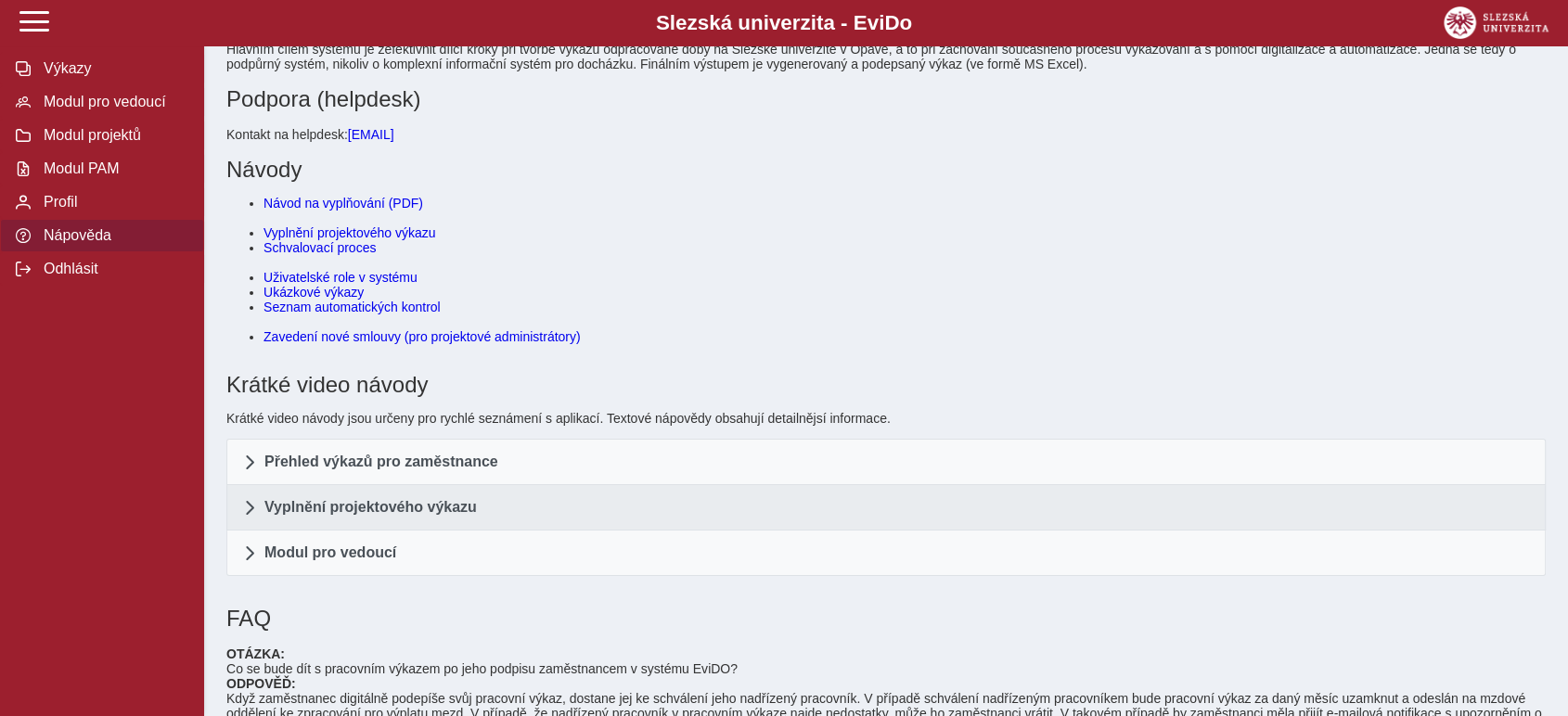 scroll, scrollTop: 103, scrollLeft: 0, axis: vertical 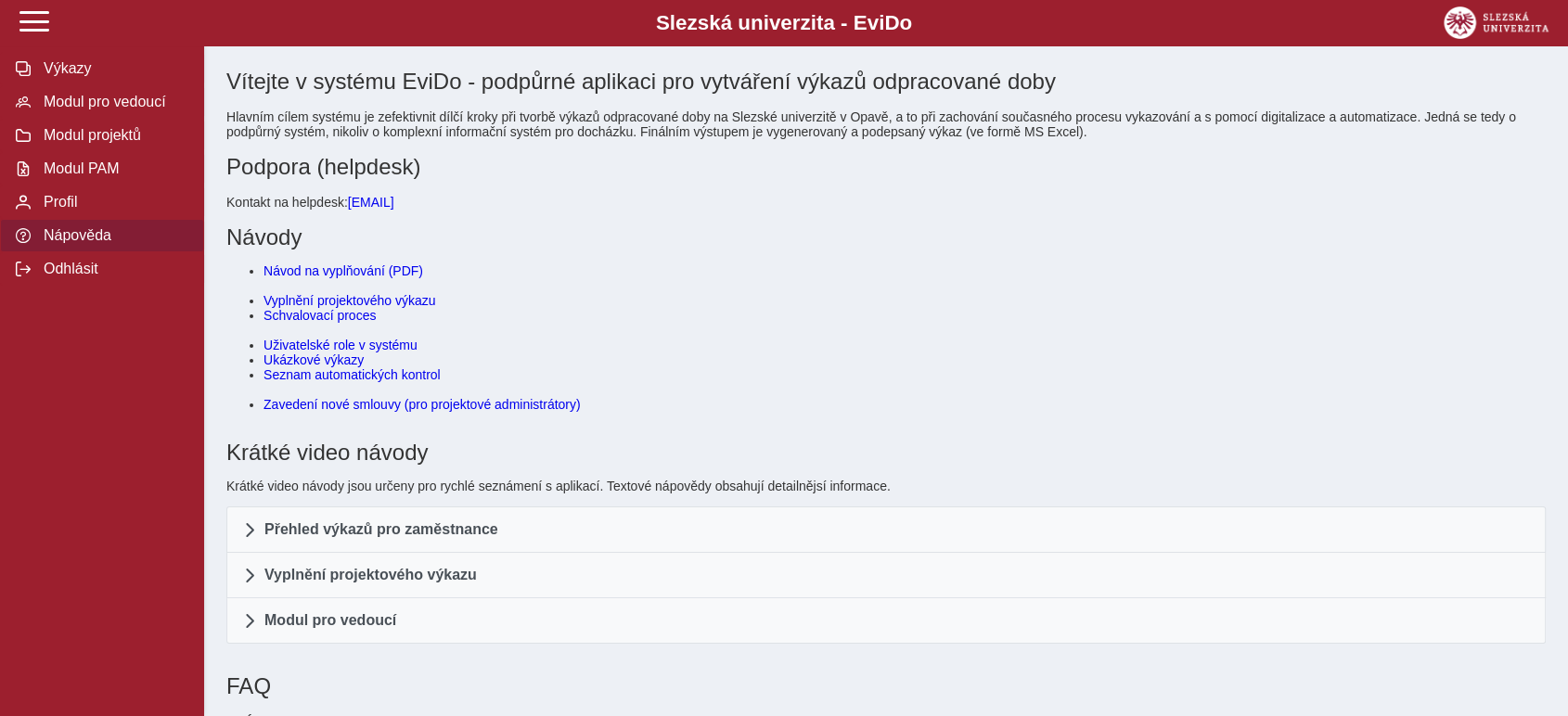 drag, startPoint x: 616, startPoint y: 535, endPoint x: 609, endPoint y: 139, distance: 396.06186 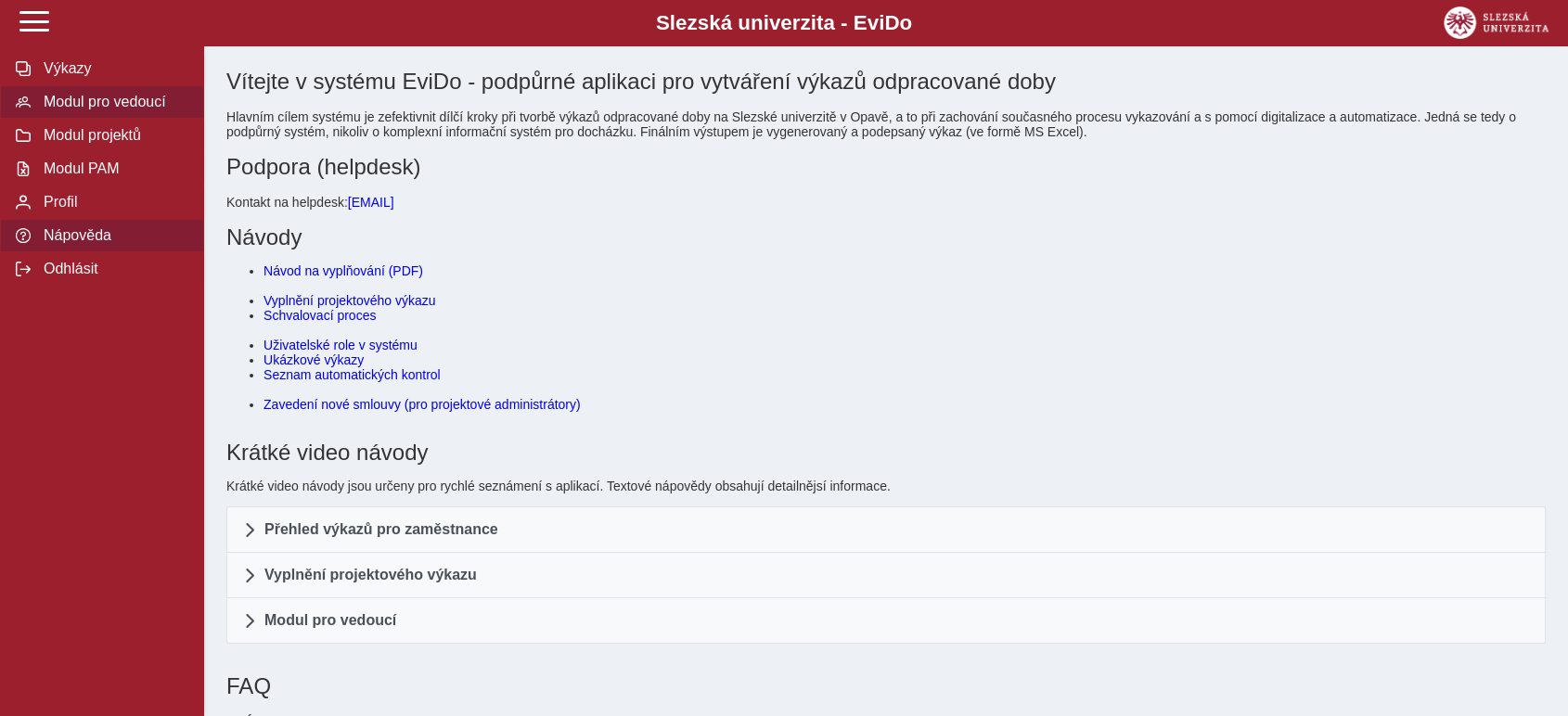 click on "Modul pro vedoucí" at bounding box center (113, 102) 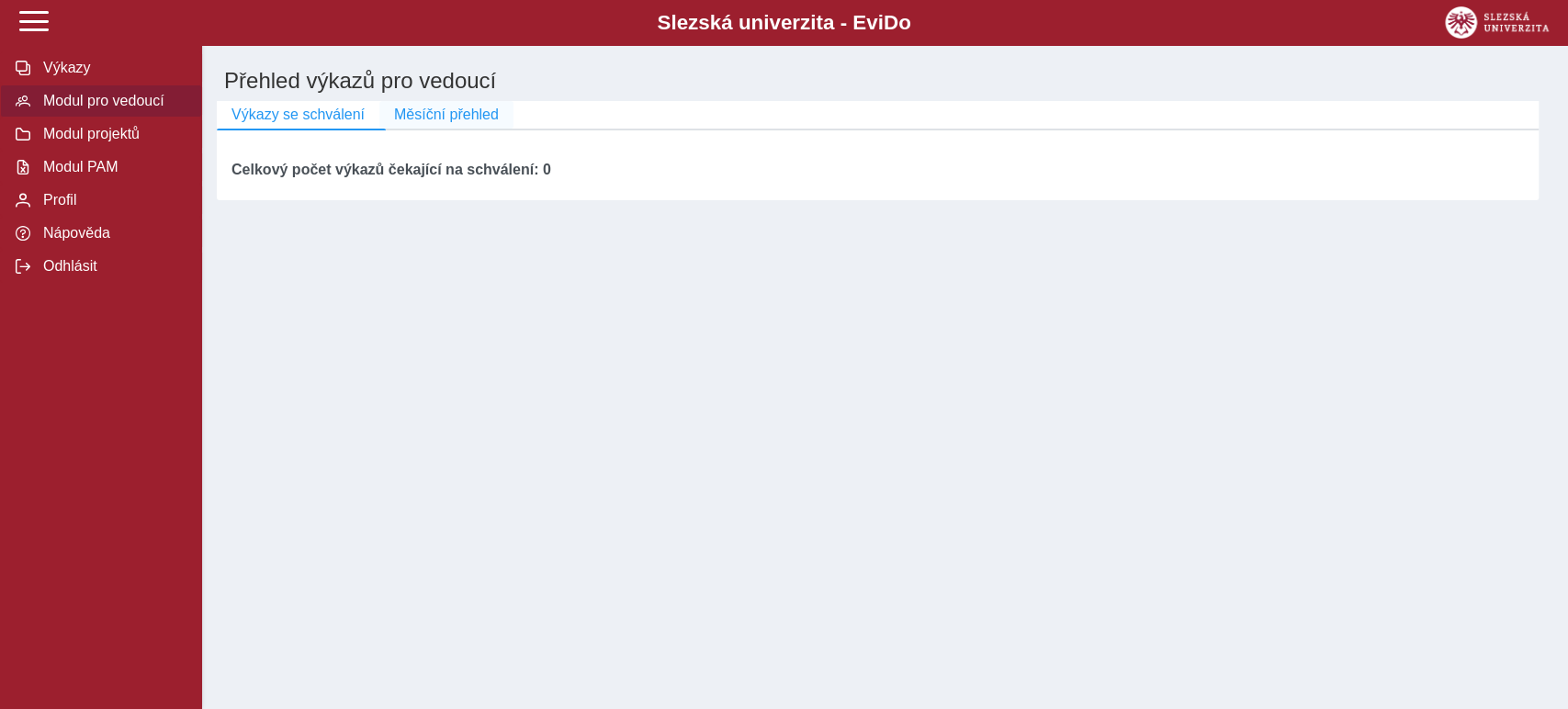 click on "Měsíční přehled" at bounding box center [446, 115] 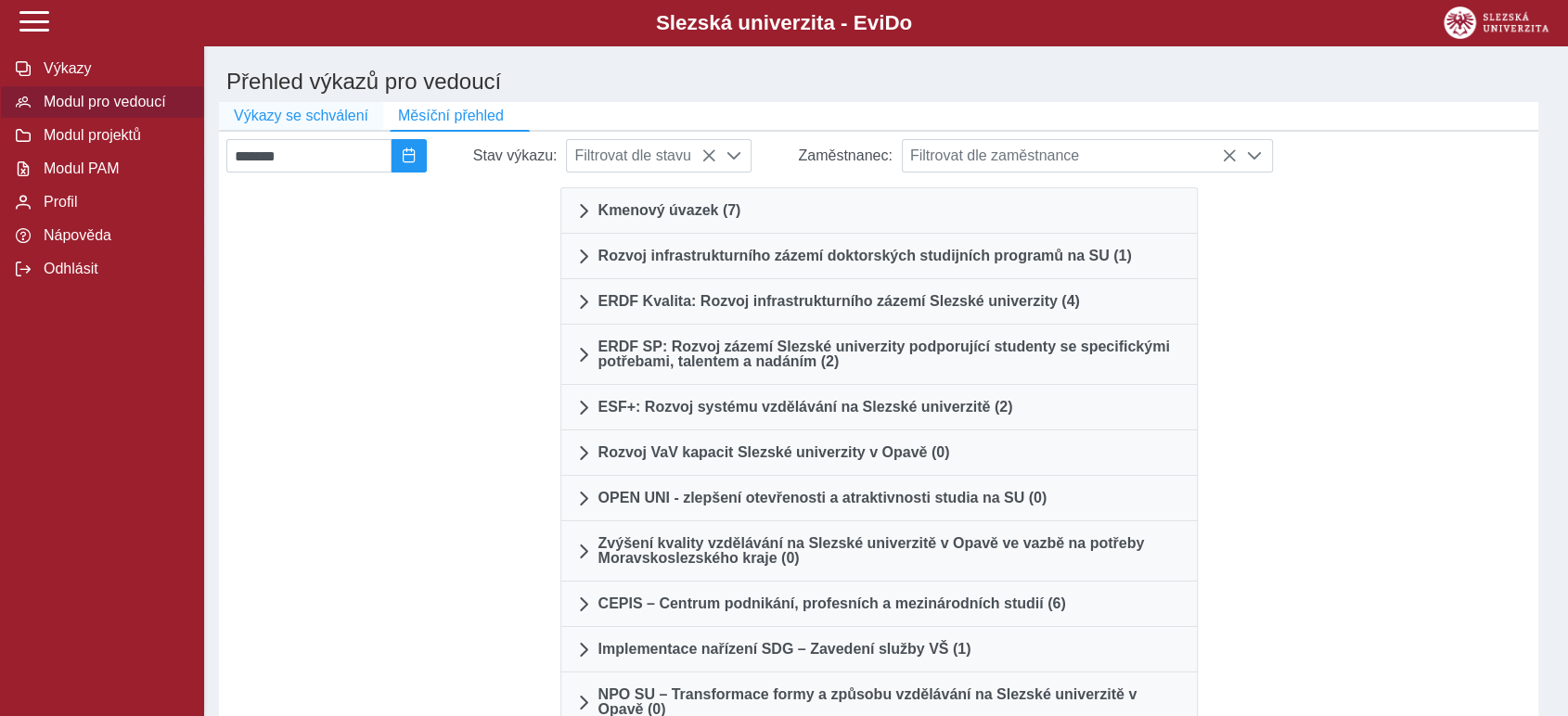 click on "Výkazy se schválení" at bounding box center [301, 116] 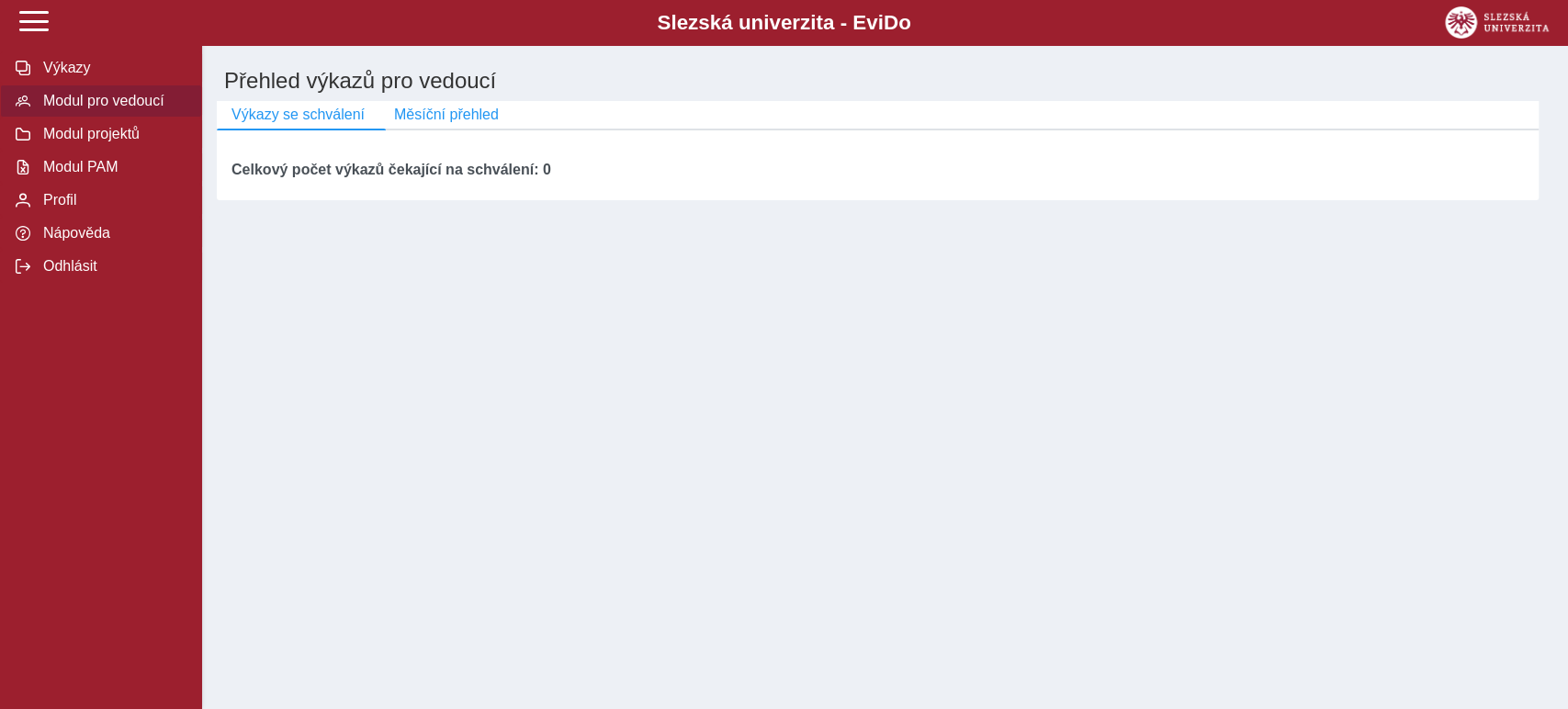 click on "Modul pro vedoucí" at bounding box center (112, 101) 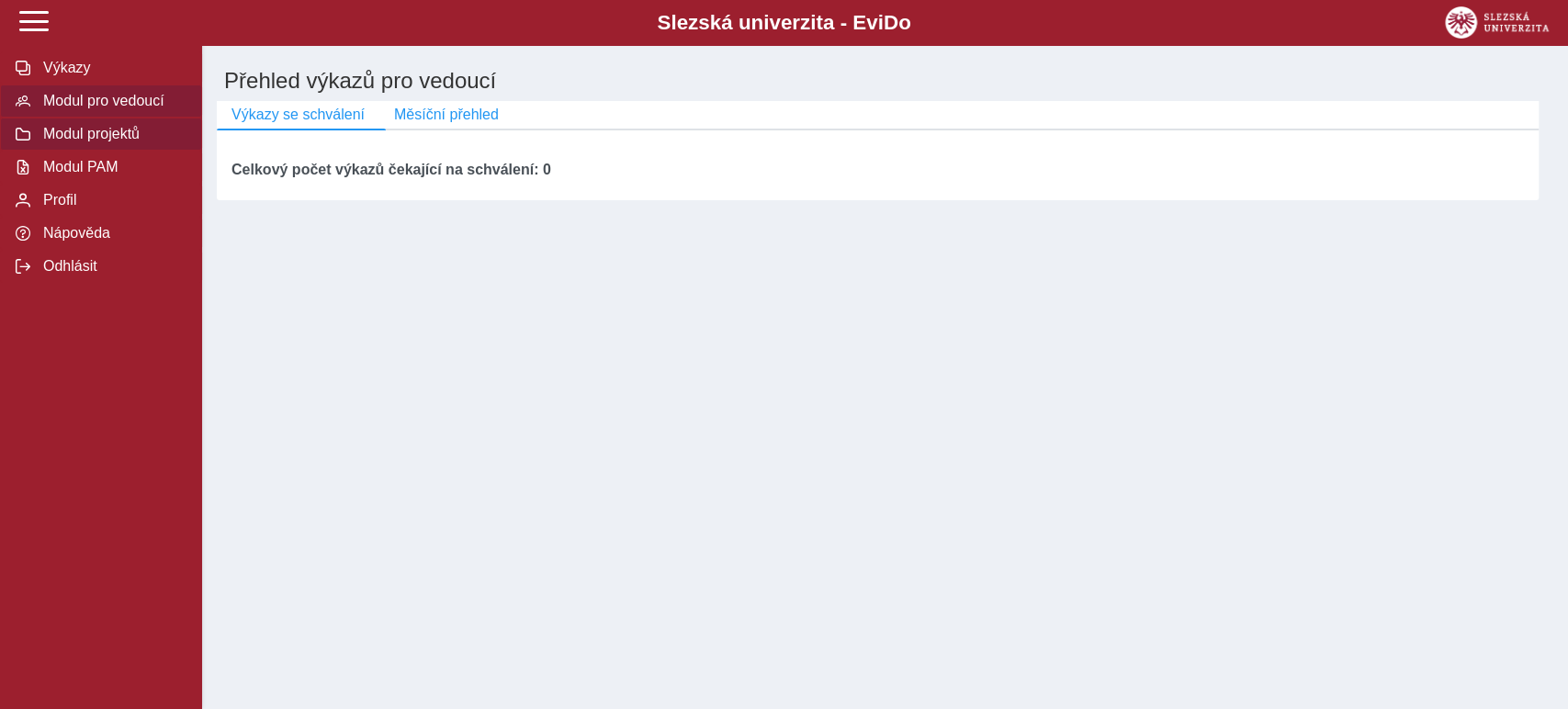 click on "Modul projektů" at bounding box center [112, 134] 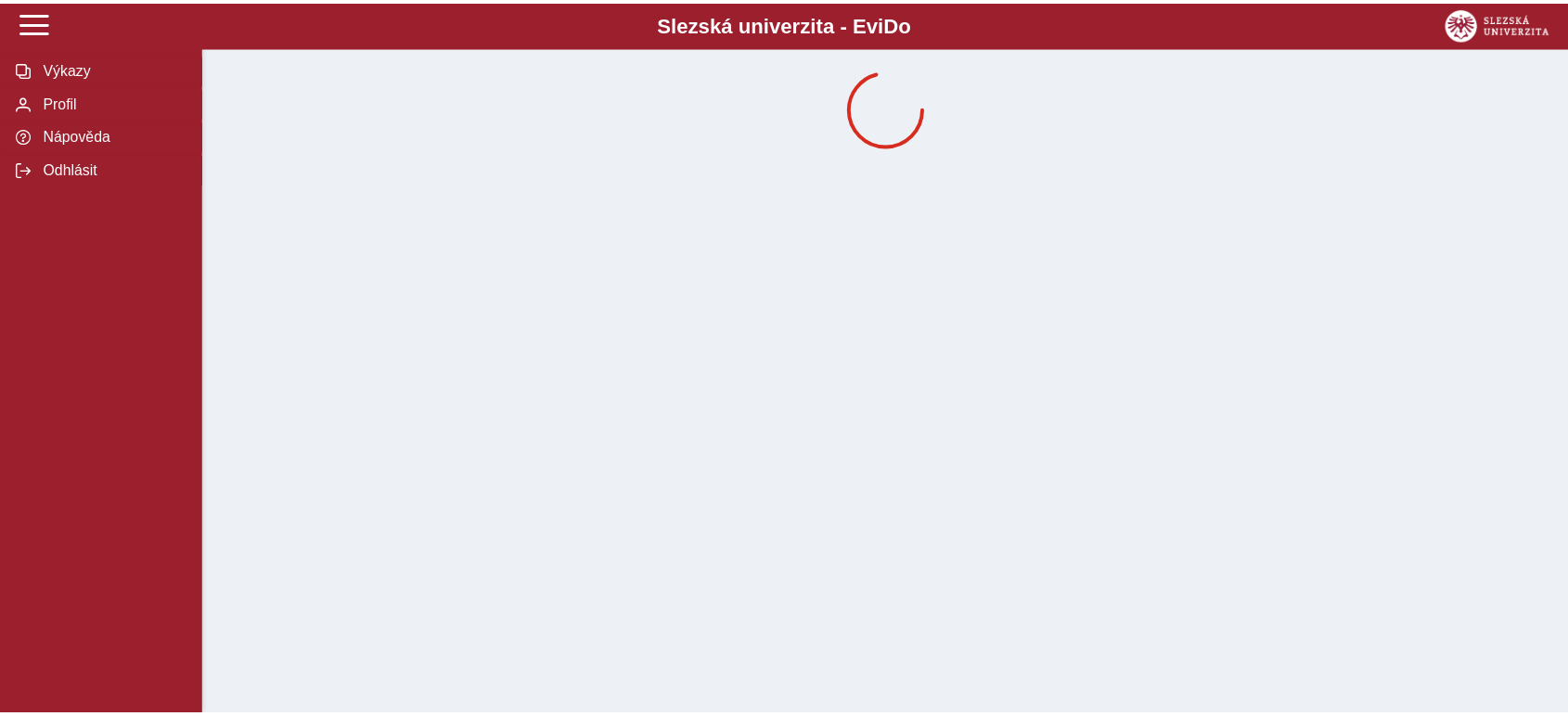 scroll, scrollTop: 0, scrollLeft: 0, axis: both 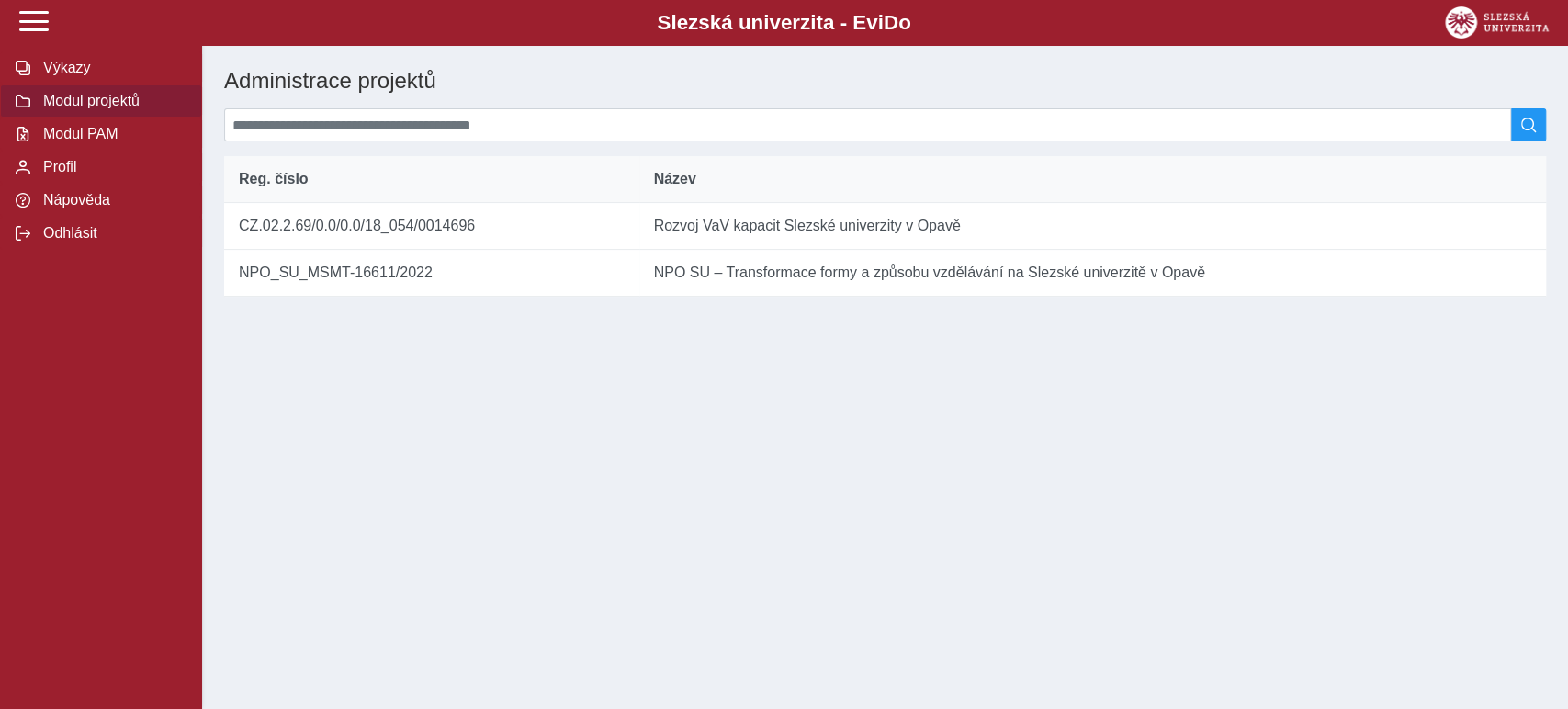 click on "Modul projektů" at bounding box center (112, 101) 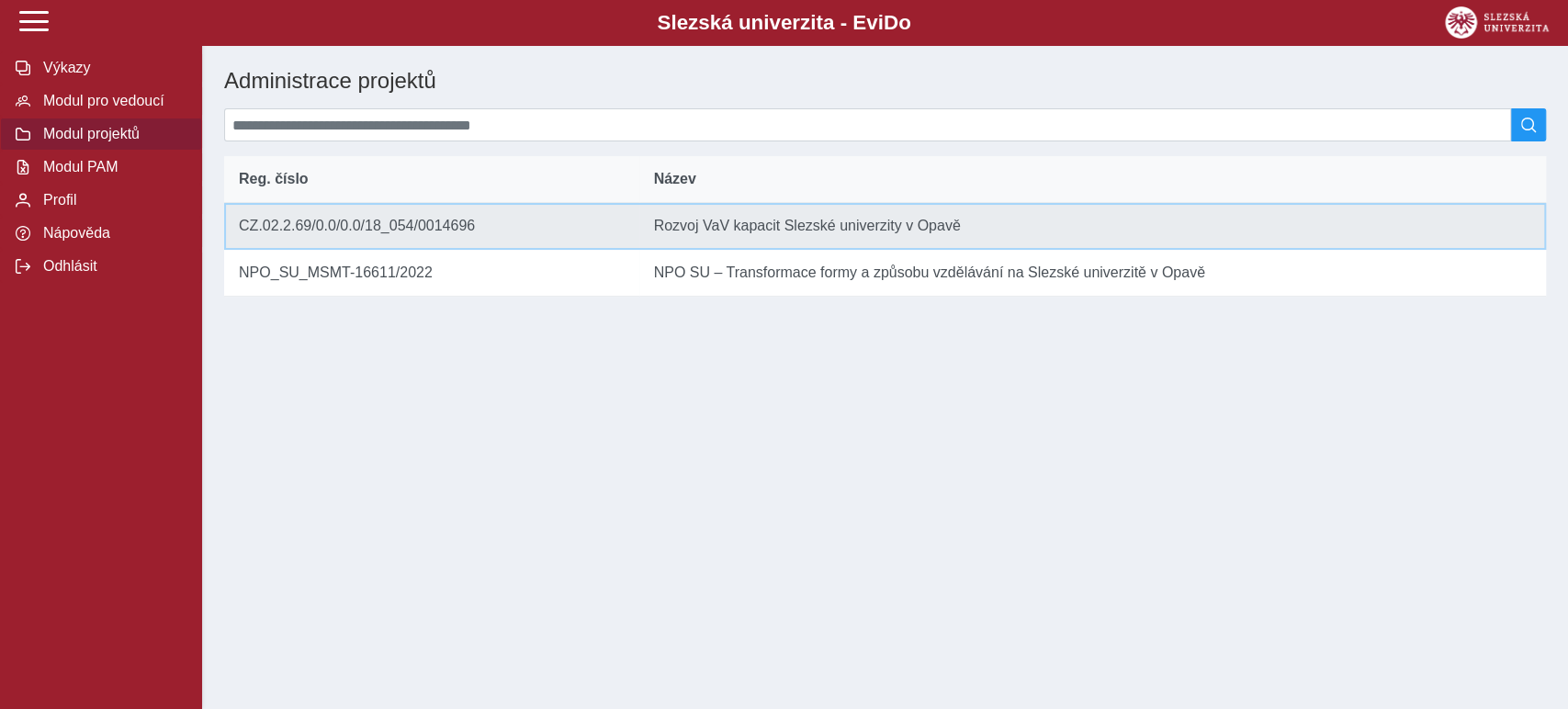 click on "Název Rozvoj VaV kapacit Slezské univerzity v Opavě" at bounding box center (1092, 226) 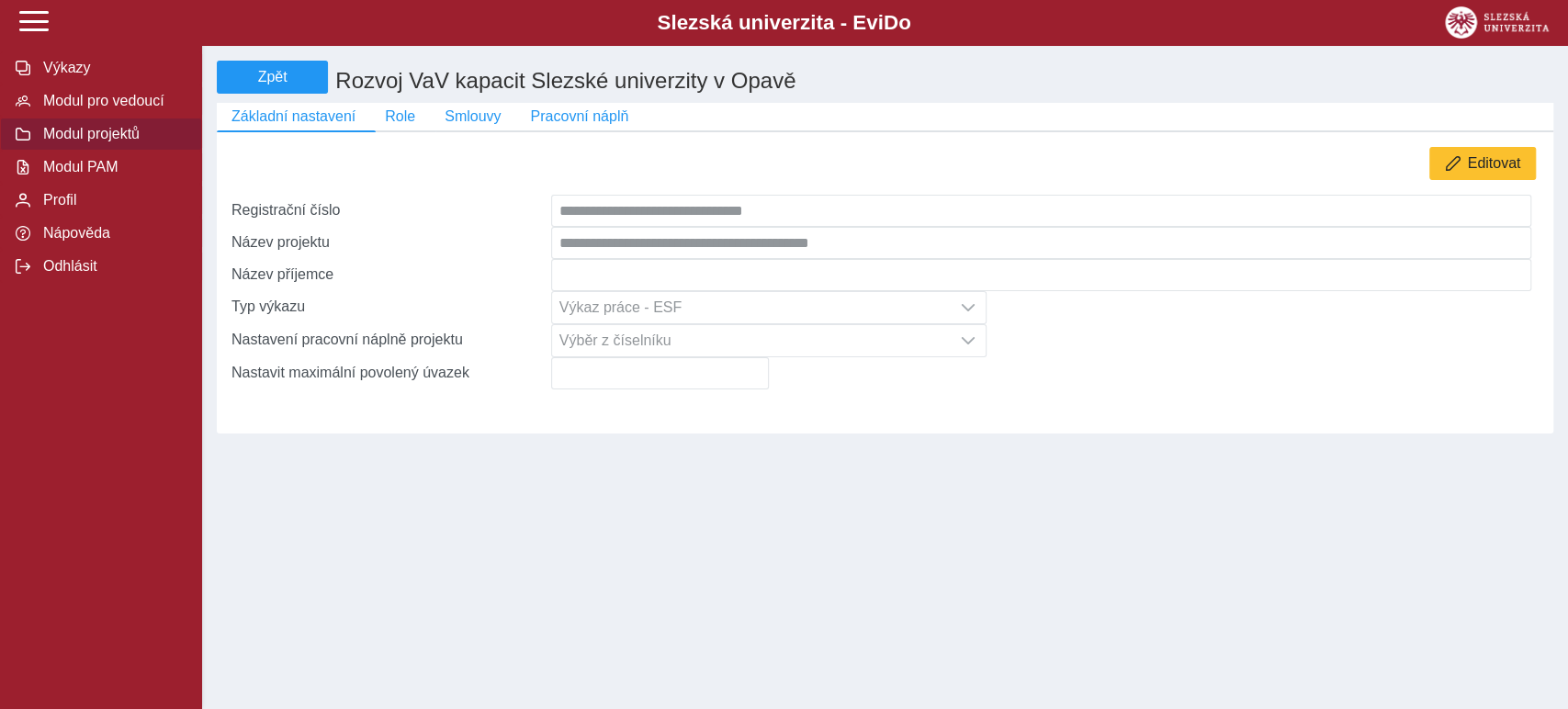 click on "Modul projektů" at bounding box center [112, 134] 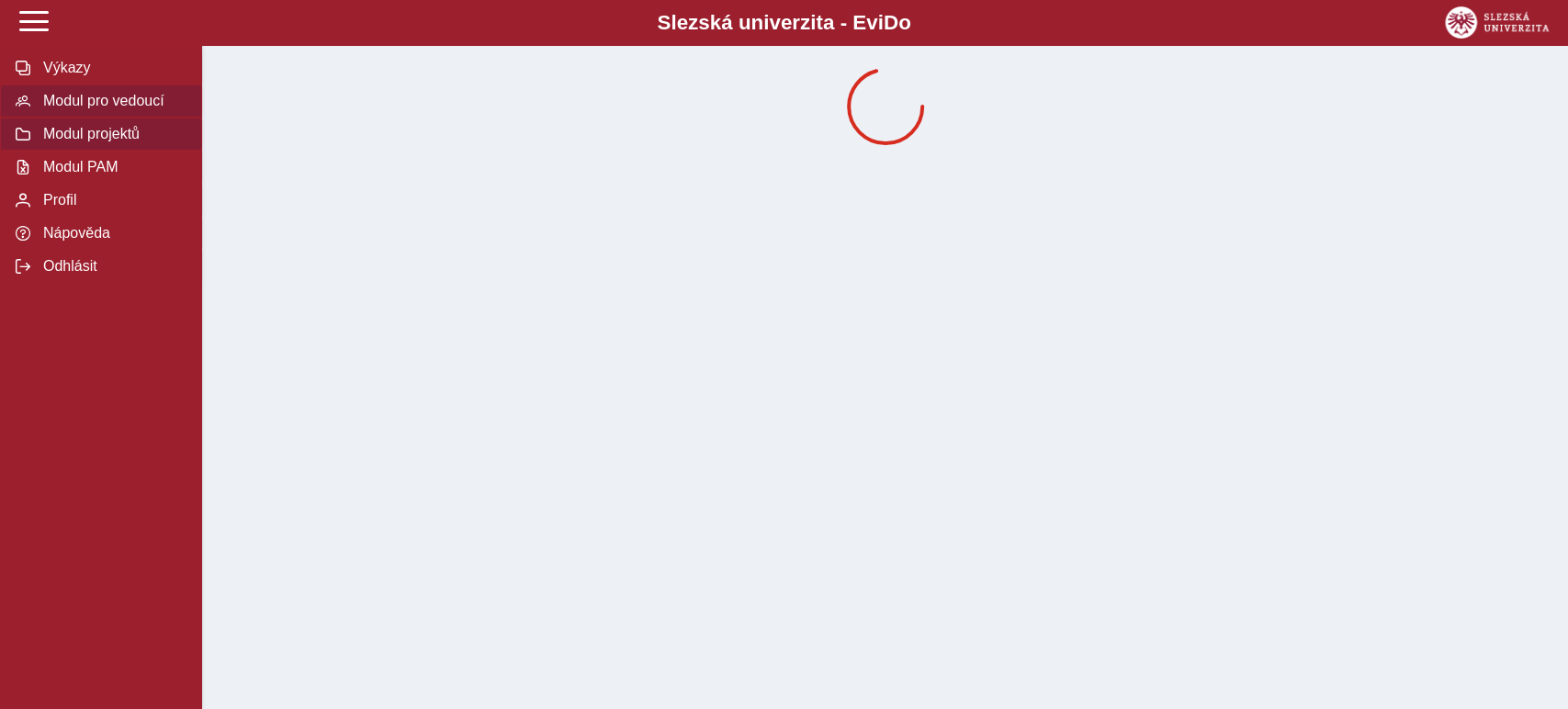 click on "Modul pro vedoucí" at bounding box center (112, 101) 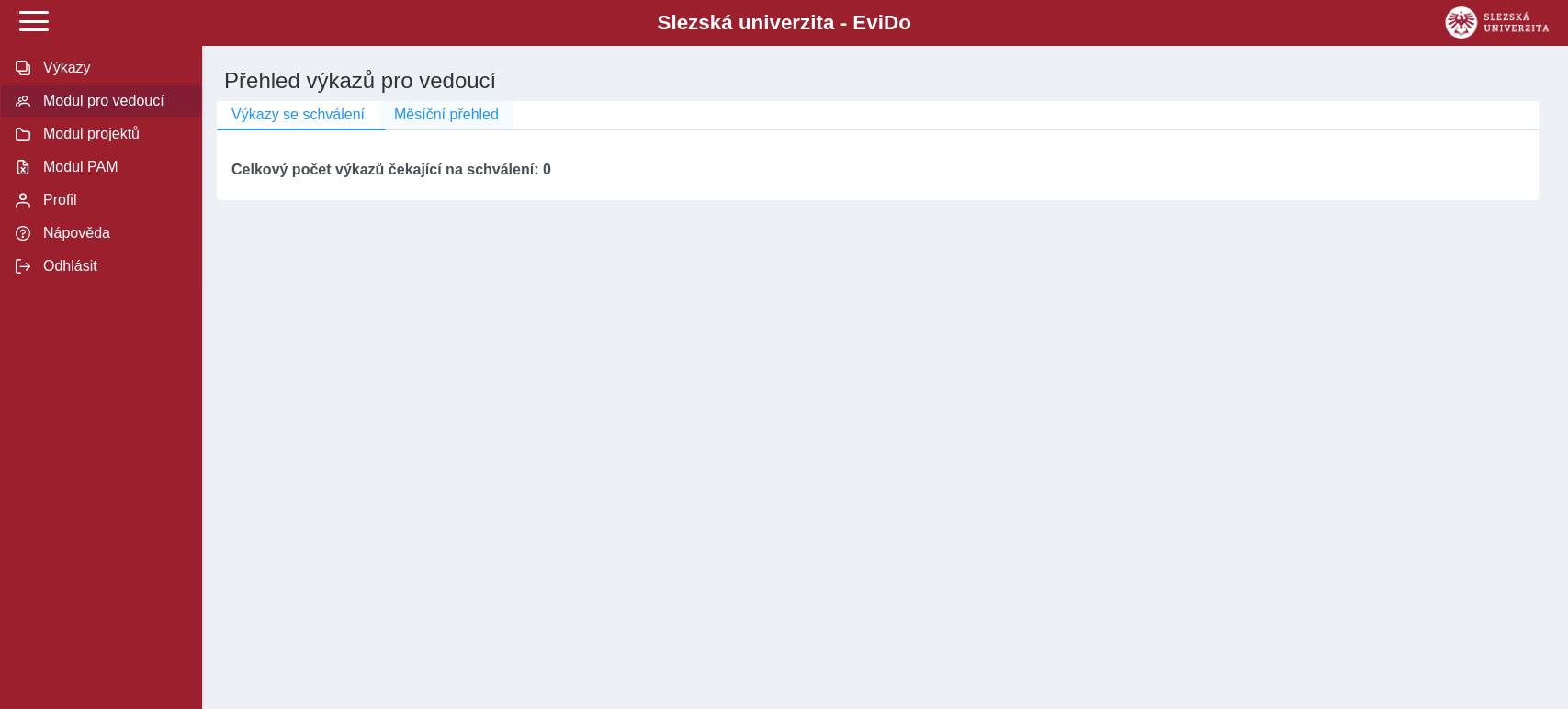 click on "Měsíční přehled" at bounding box center [446, 115] 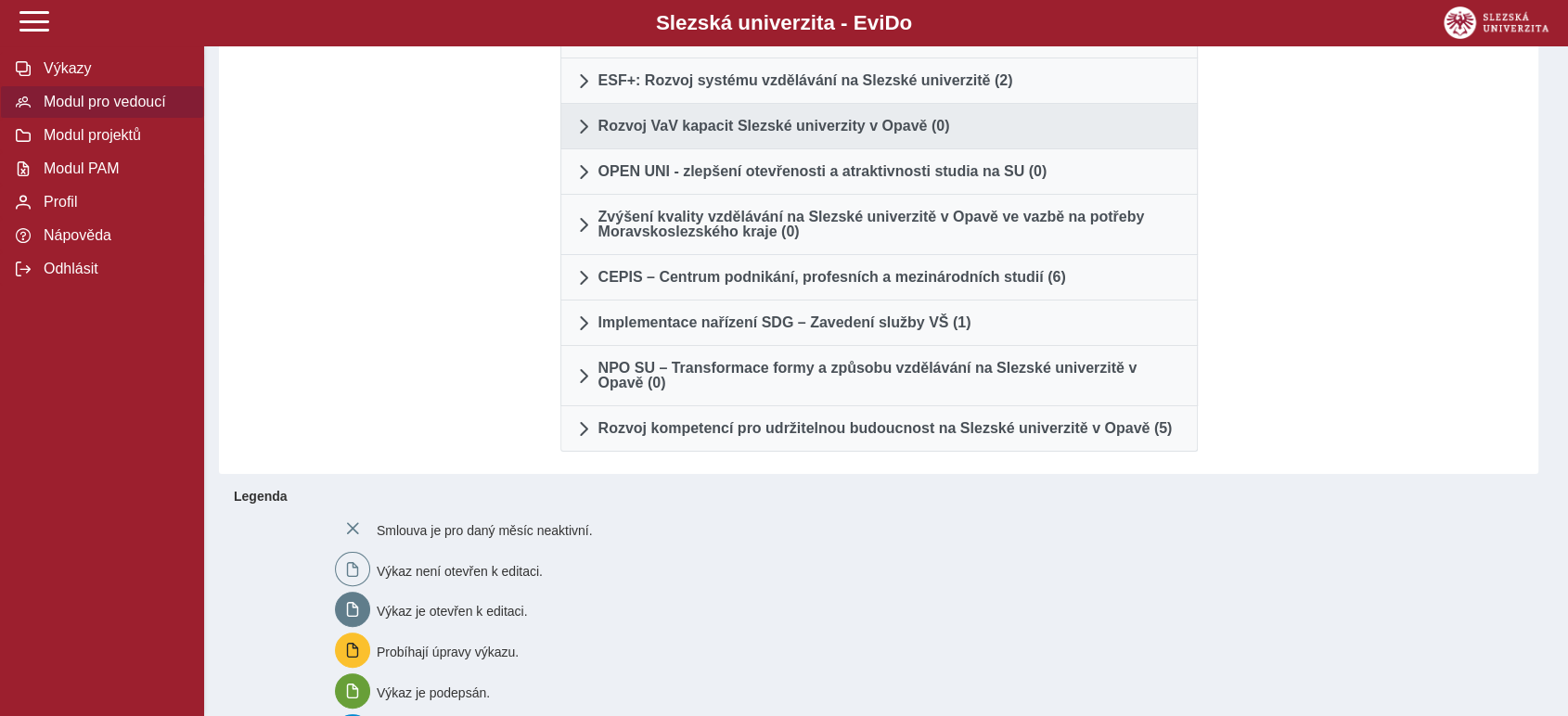 scroll, scrollTop: 206, scrollLeft: 0, axis: vertical 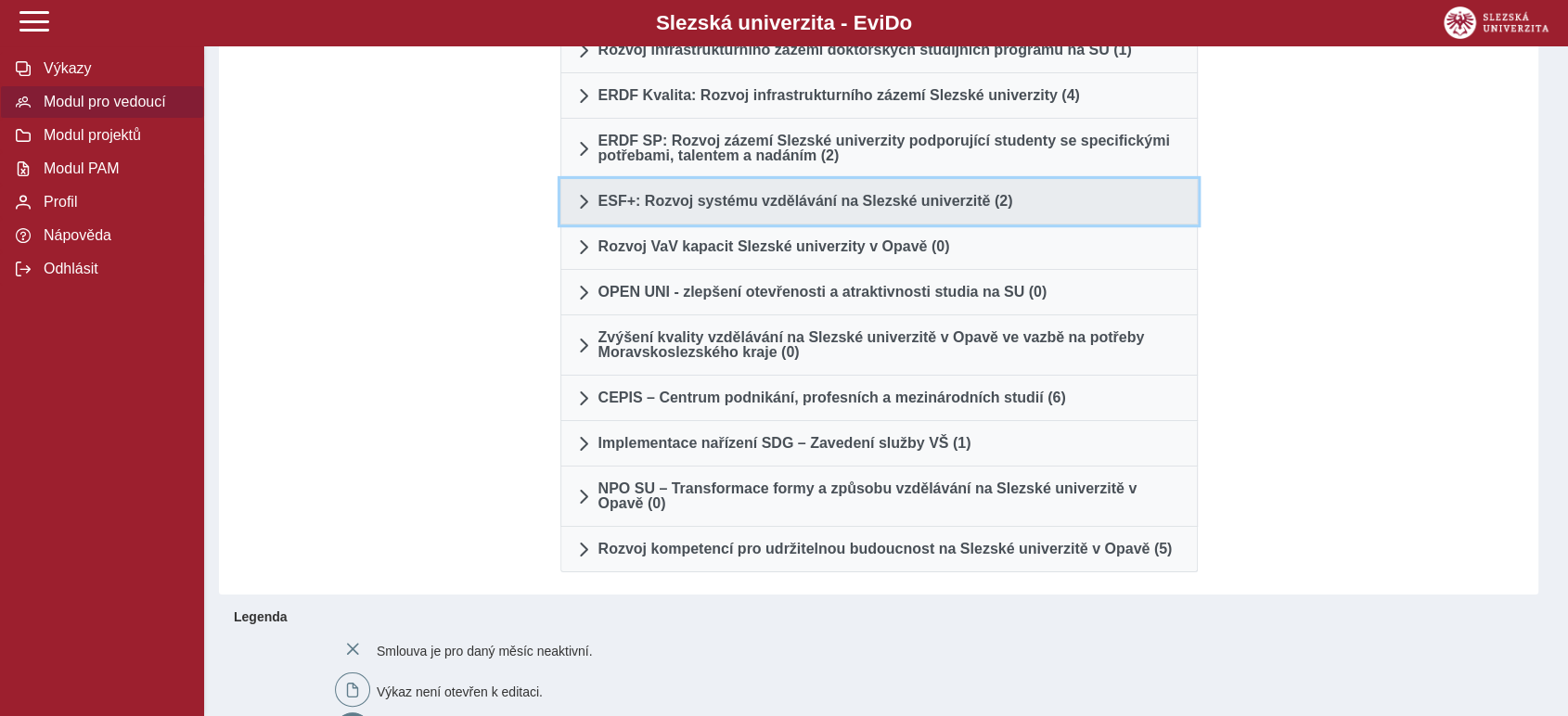 click on "ESF+: Rozvoj systému vzdělávání na Slezské univerzitě  (2)" at bounding box center [805, 201] 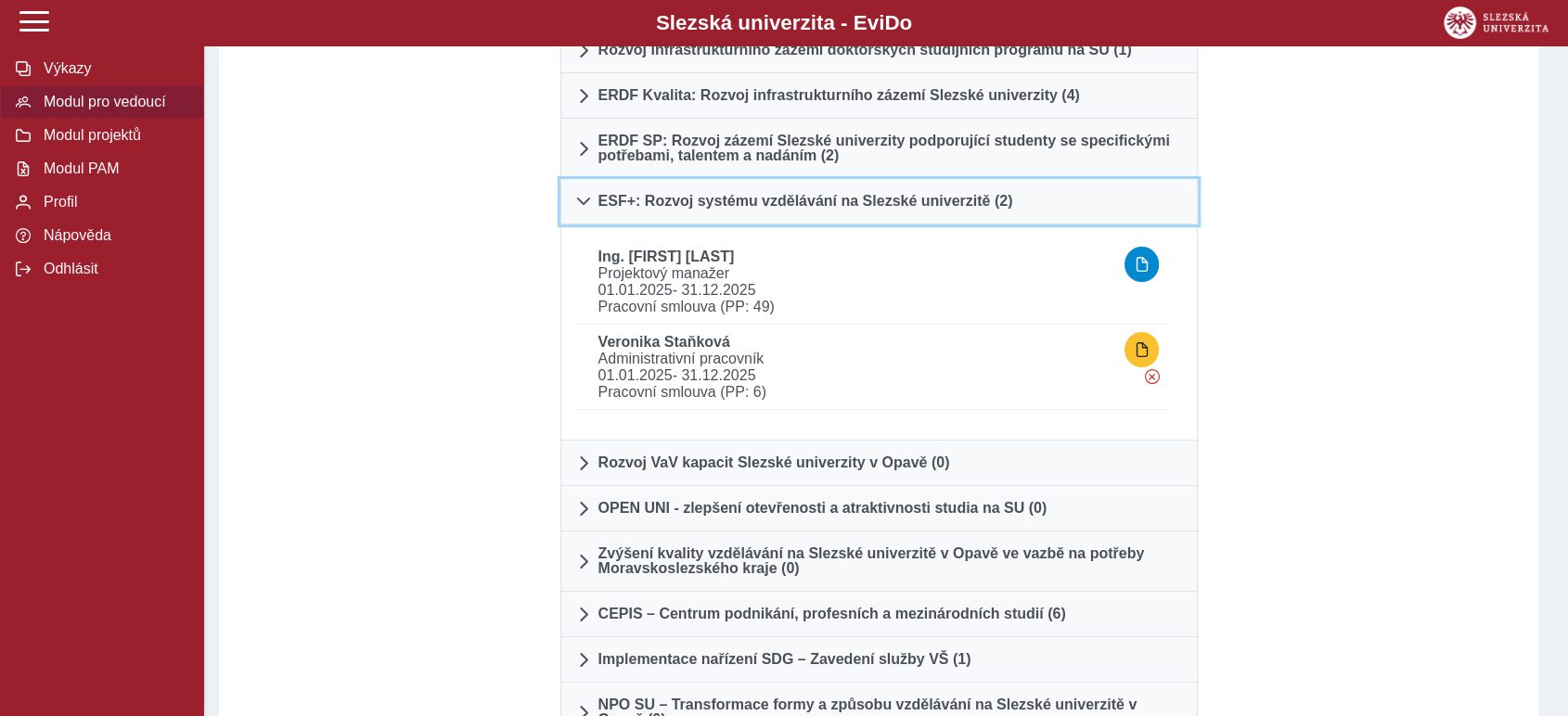 scroll, scrollTop: 0, scrollLeft: 0, axis: both 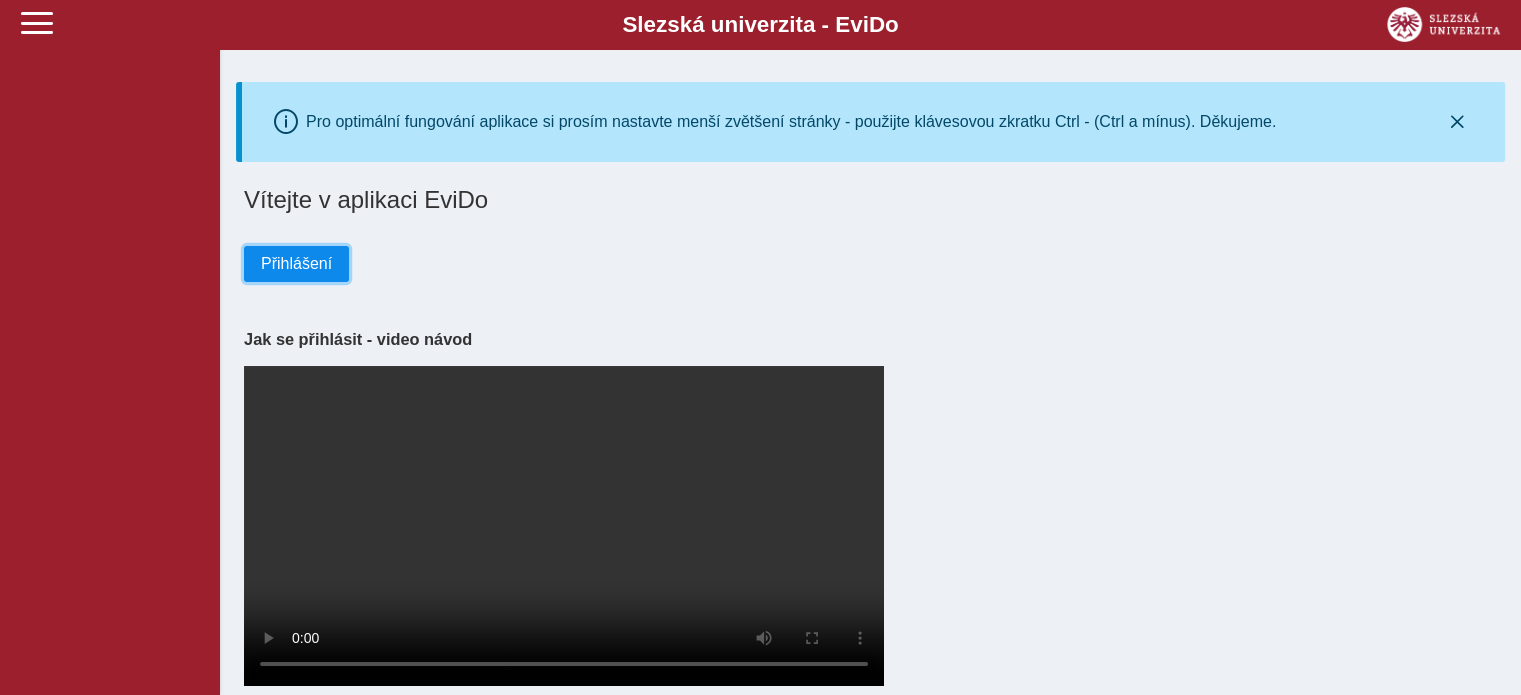 click on "Přihlášení" at bounding box center [296, 264] 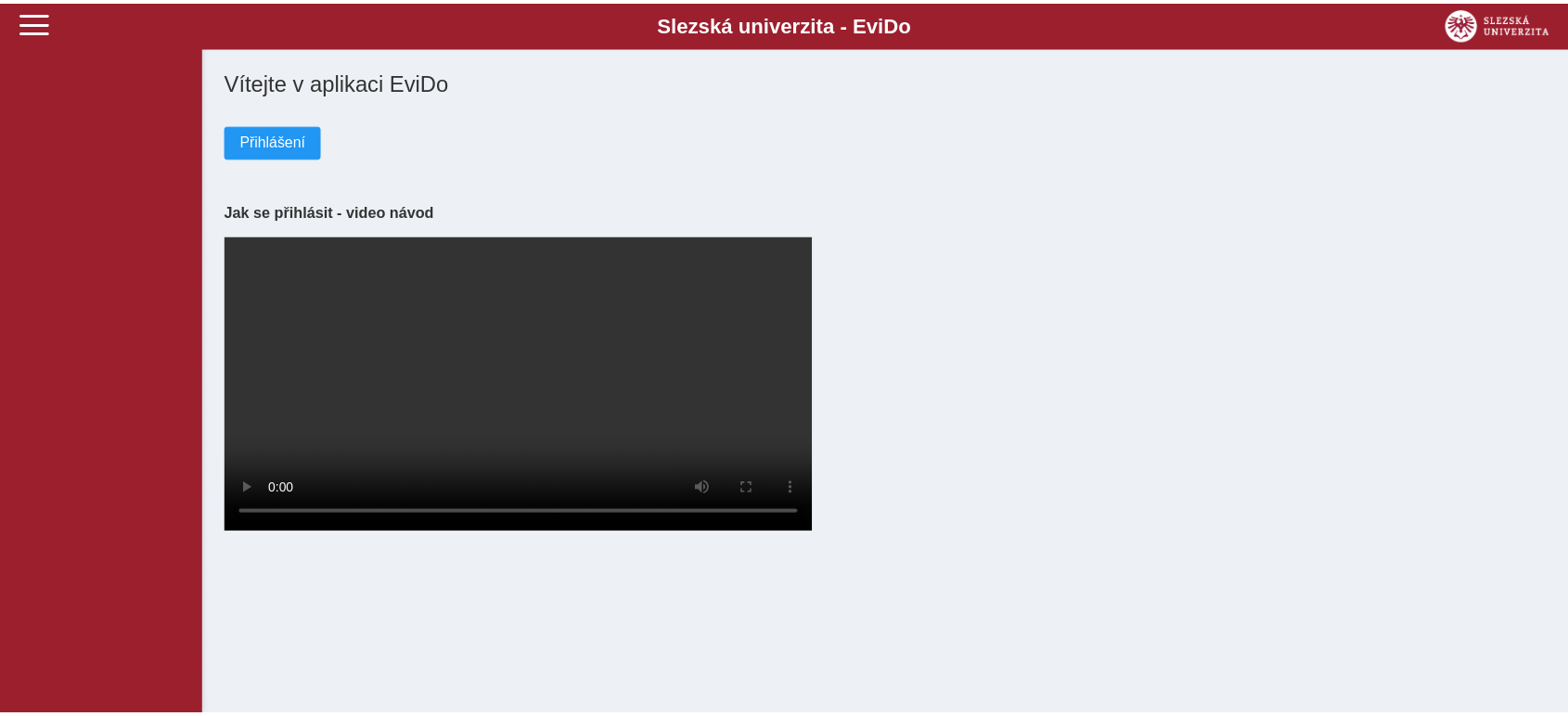 scroll, scrollTop: 0, scrollLeft: 0, axis: both 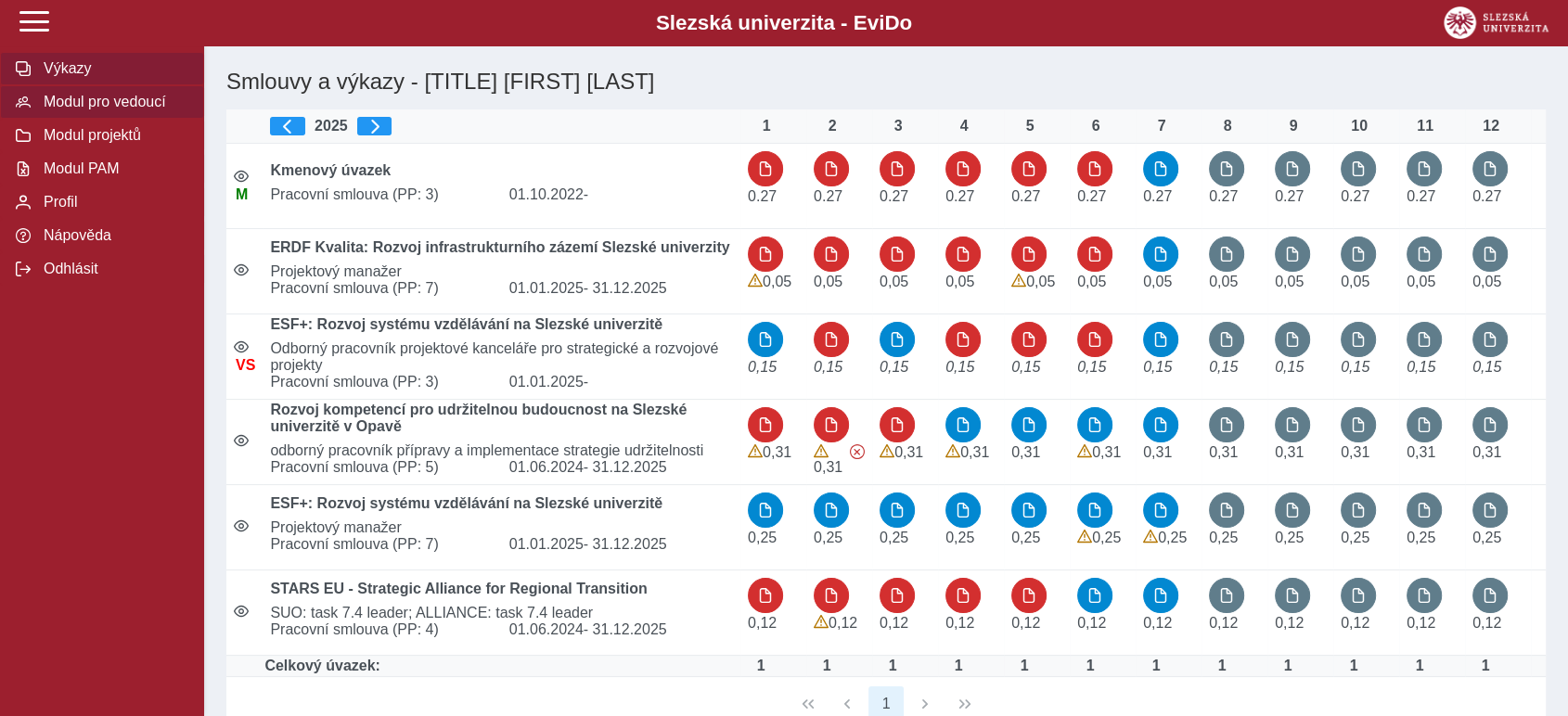 click on "Modul pro vedoucí" at bounding box center (113, 102) 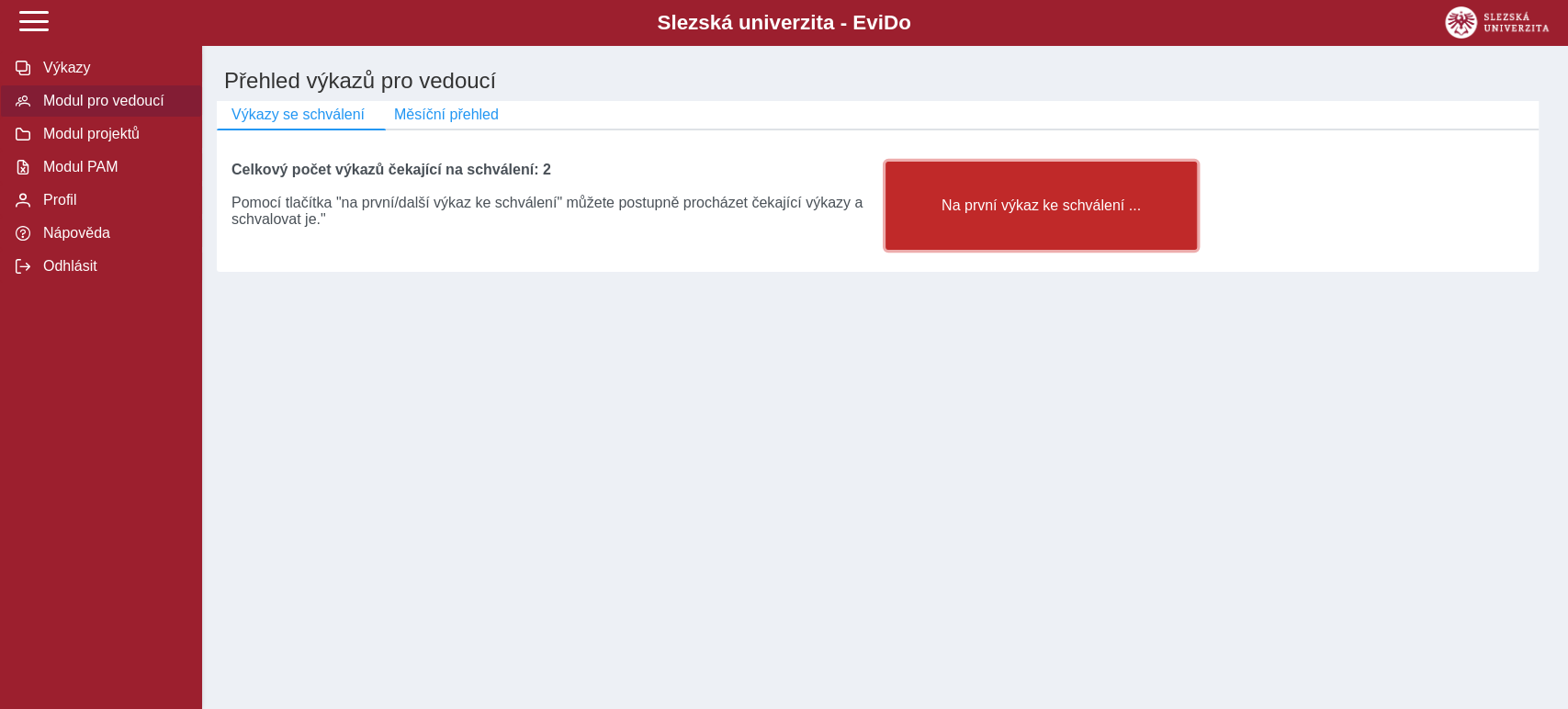 click on "Na první výkaz ke schválení ..." at bounding box center [1042, 206] 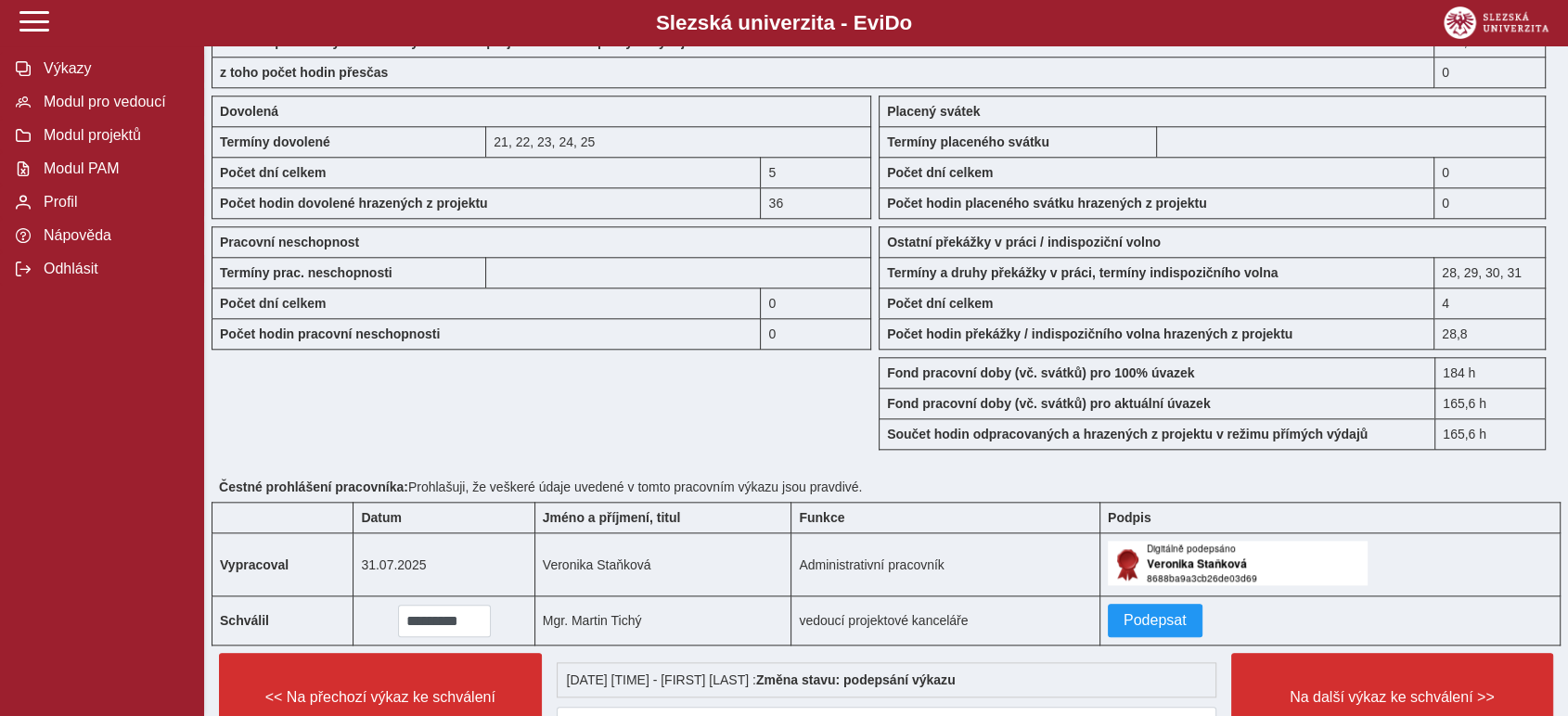 scroll, scrollTop: 1958, scrollLeft: 0, axis: vertical 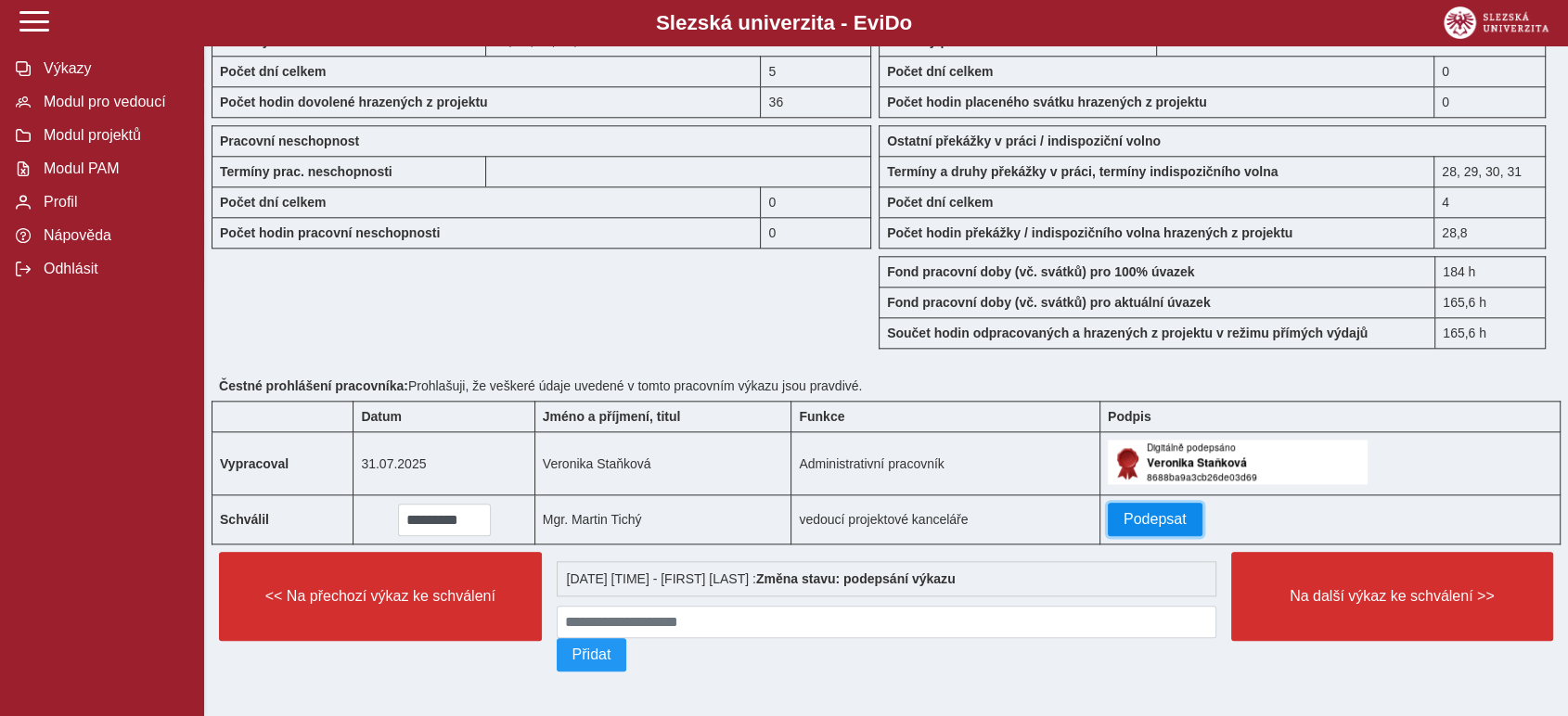 drag, startPoint x: 1148, startPoint y: 509, endPoint x: 1235, endPoint y: 536, distance: 91.09336 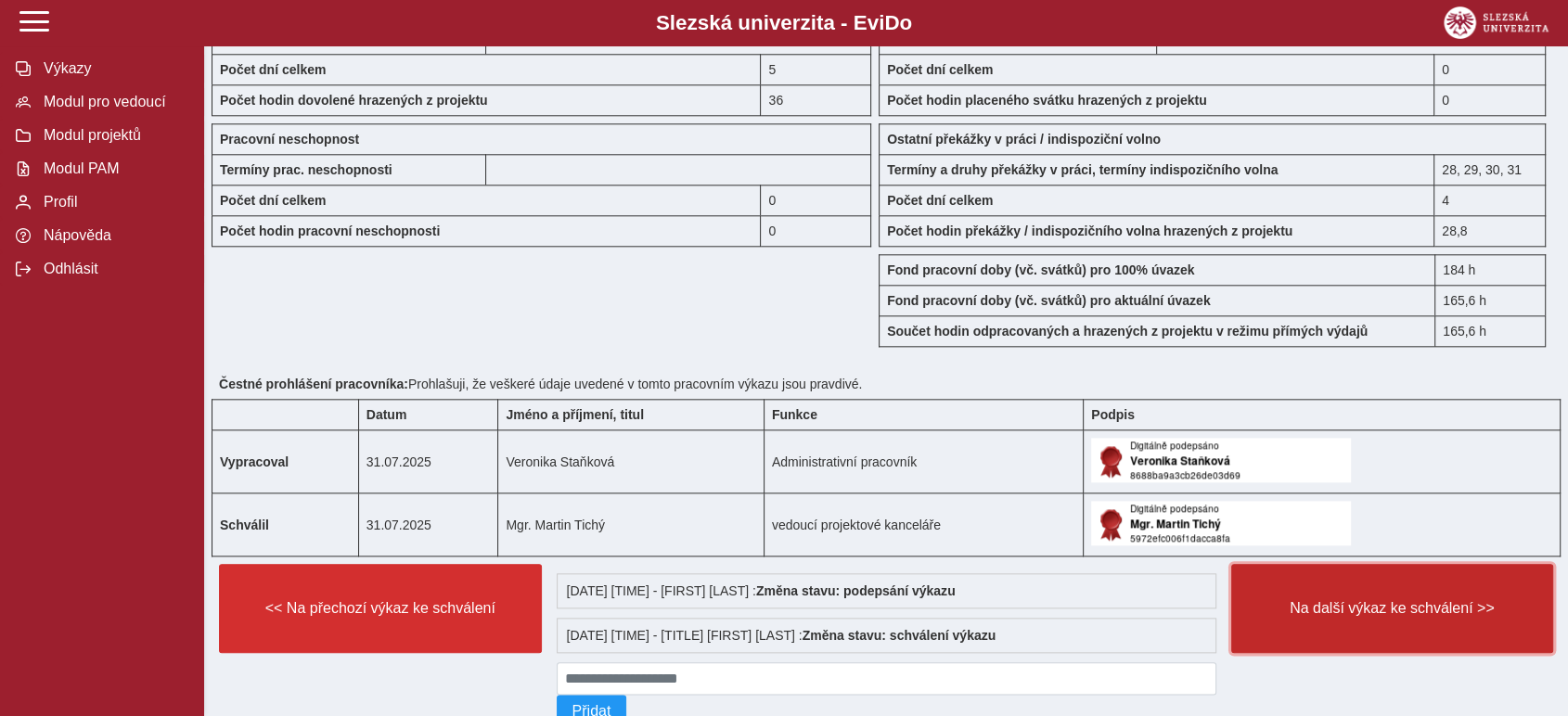 click on "Na další výkaz ke schválení  >>" at bounding box center [1393, 608] 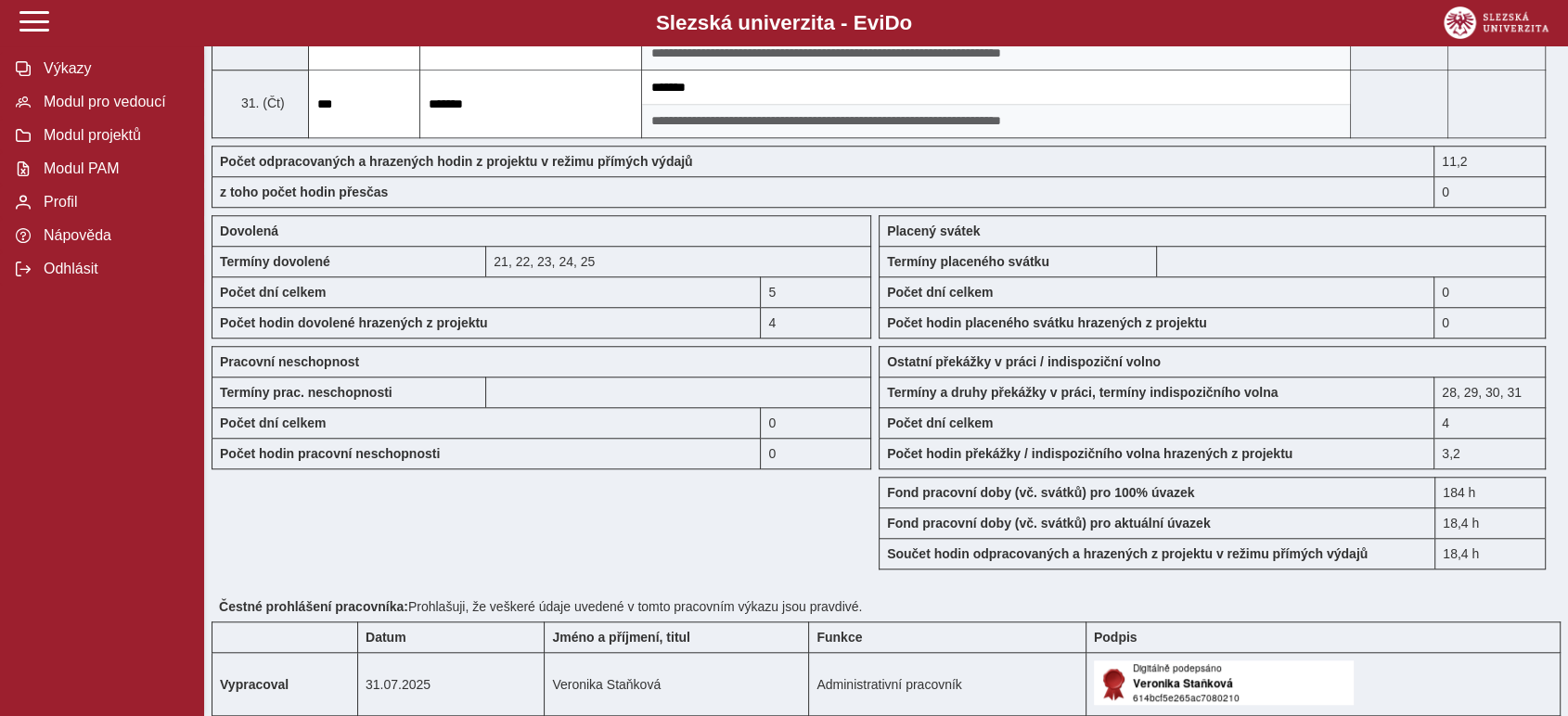 scroll, scrollTop: 1545, scrollLeft: 0, axis: vertical 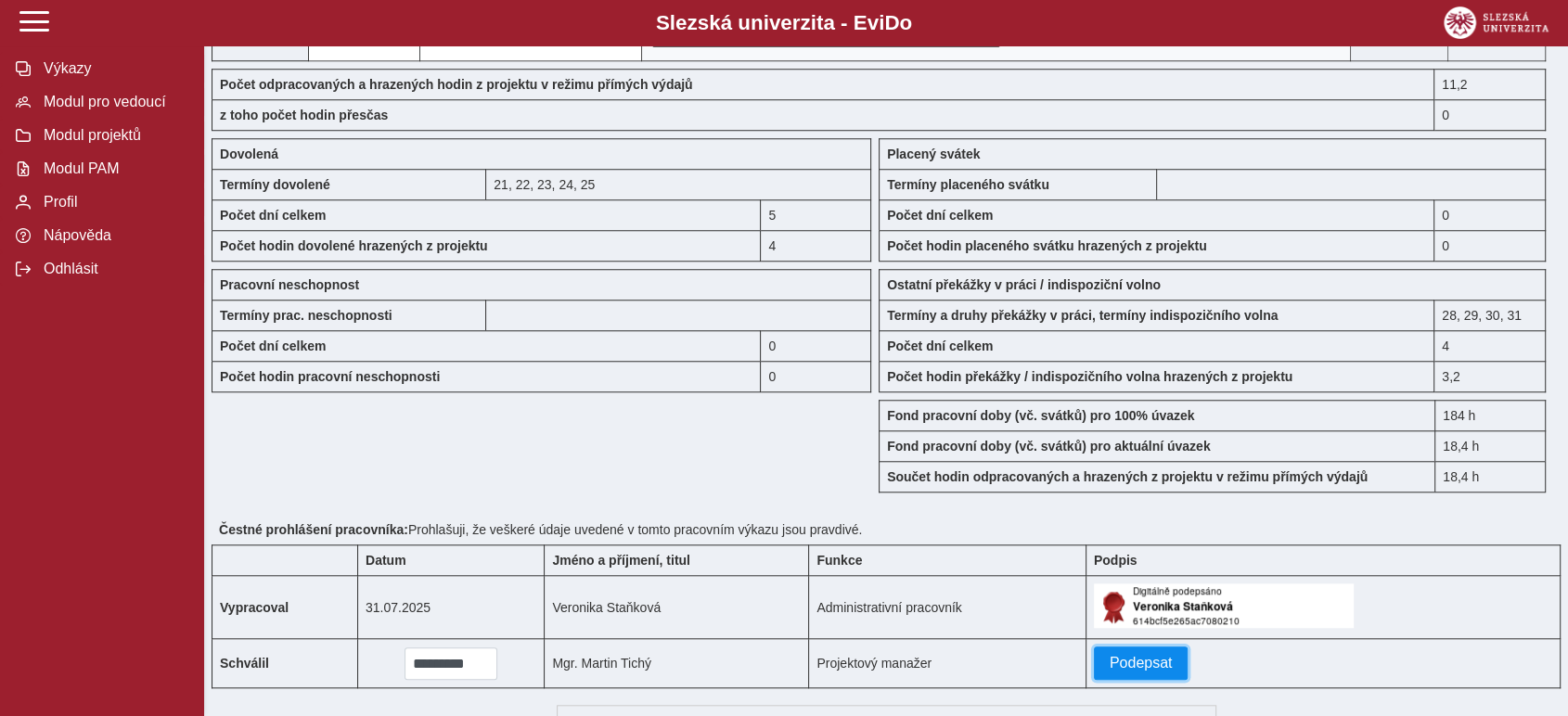 click on "Podepsat" at bounding box center [1141, 663] 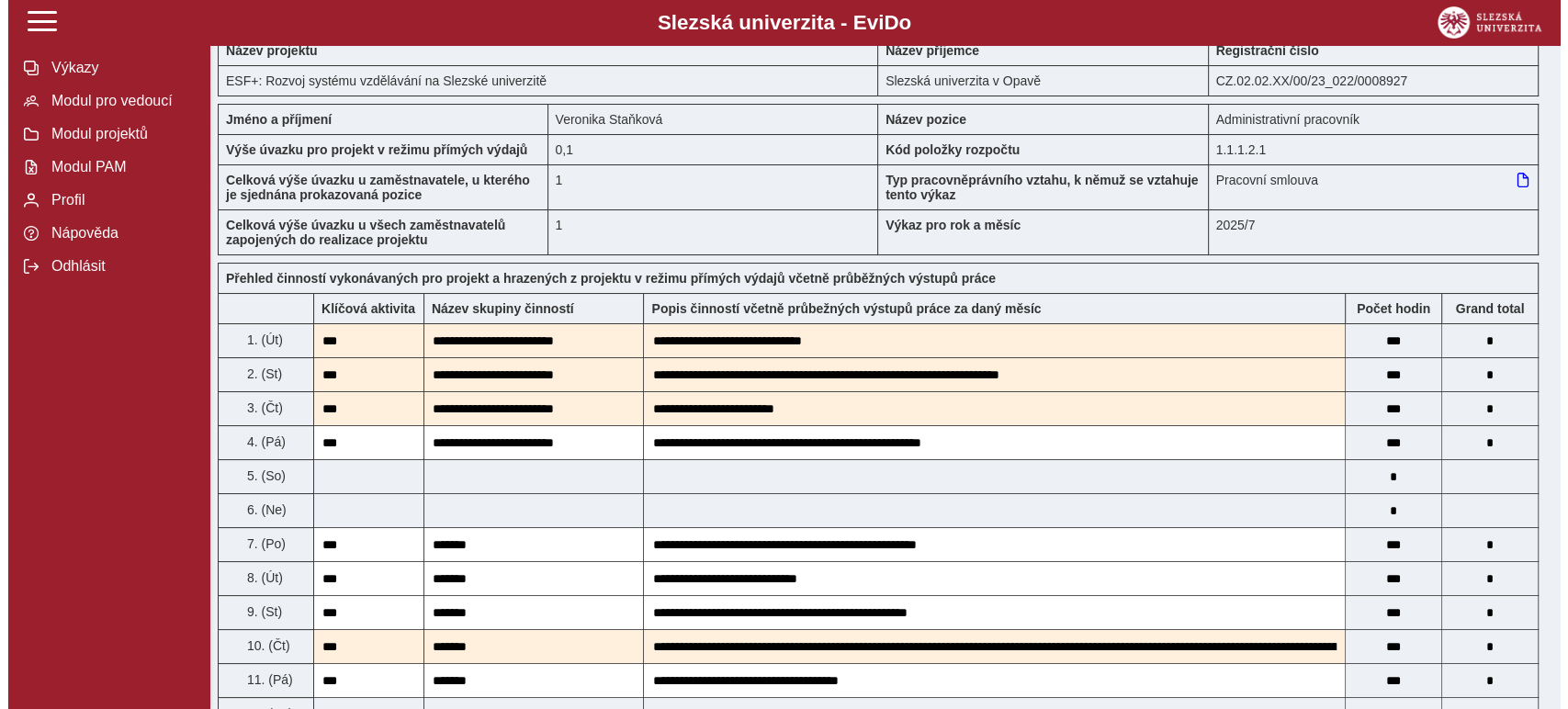 scroll, scrollTop: 0, scrollLeft: 0, axis: both 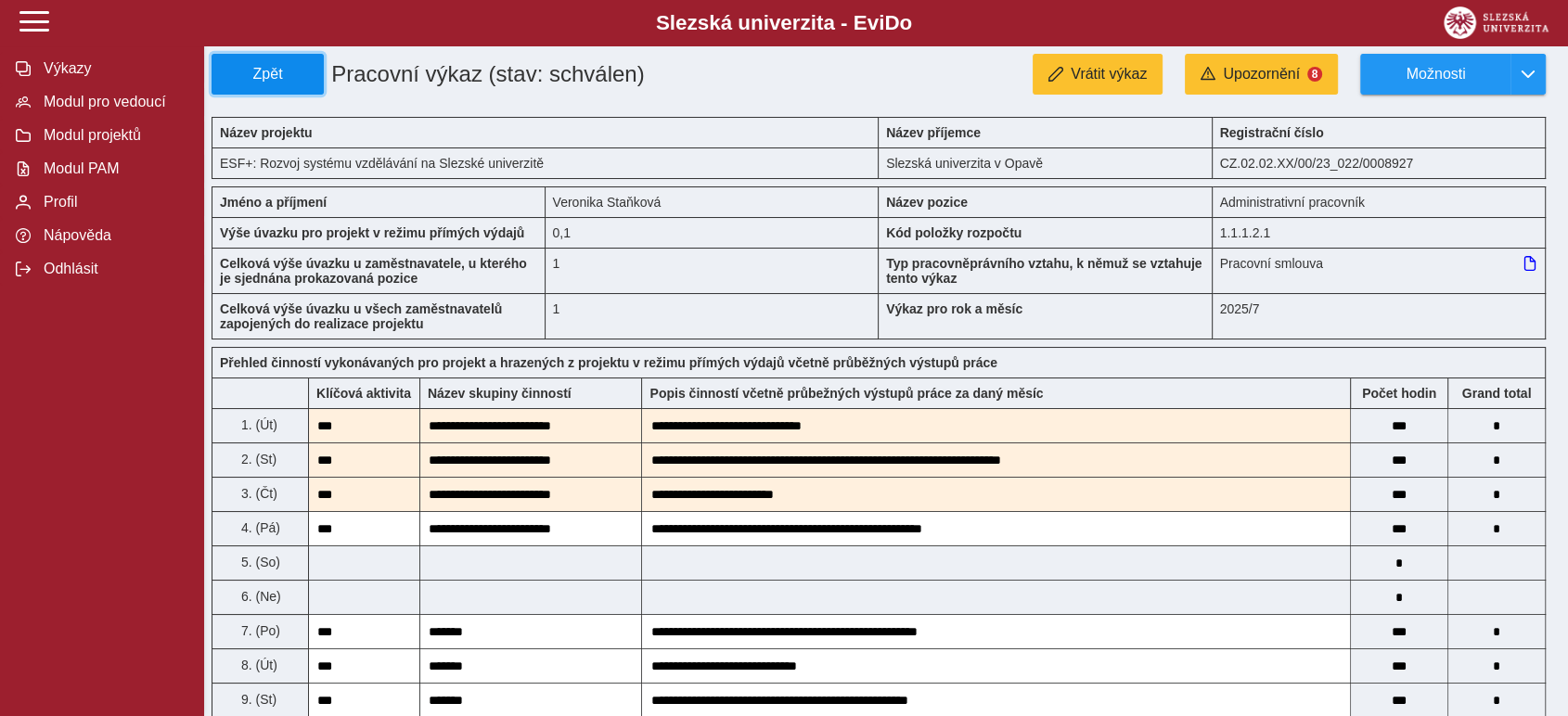 drag, startPoint x: 294, startPoint y: 68, endPoint x: 282, endPoint y: 67, distance: 12.041595 